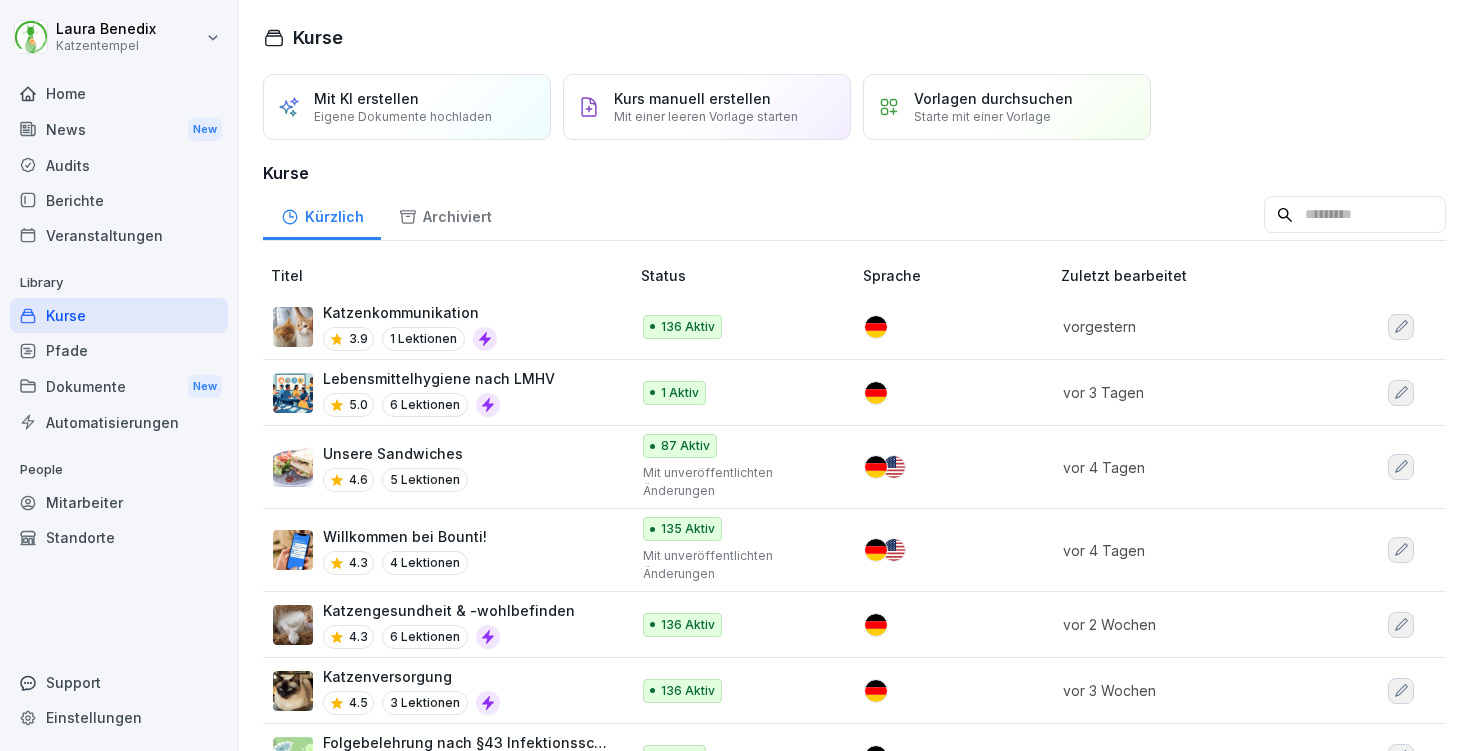 scroll, scrollTop: 0, scrollLeft: 0, axis: both 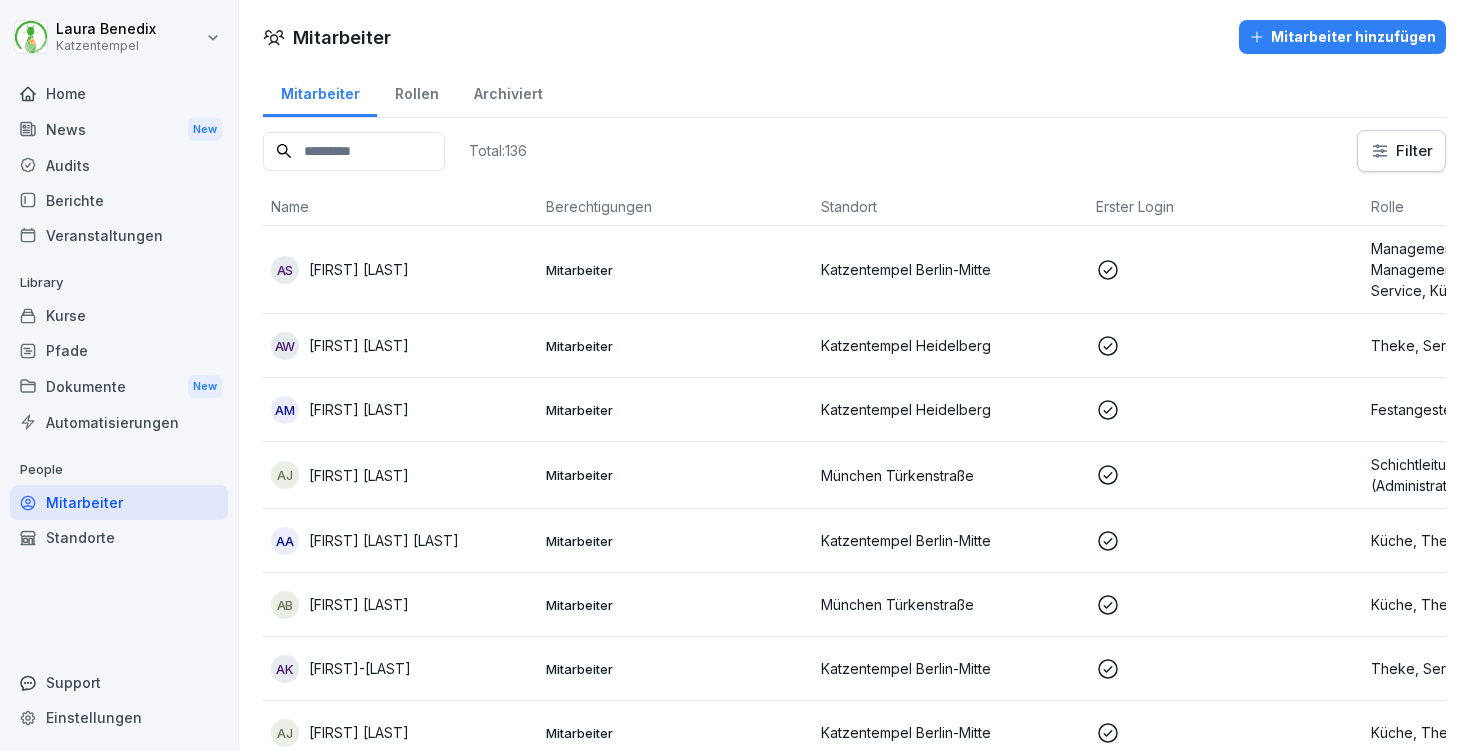 click at bounding box center [354, 151] 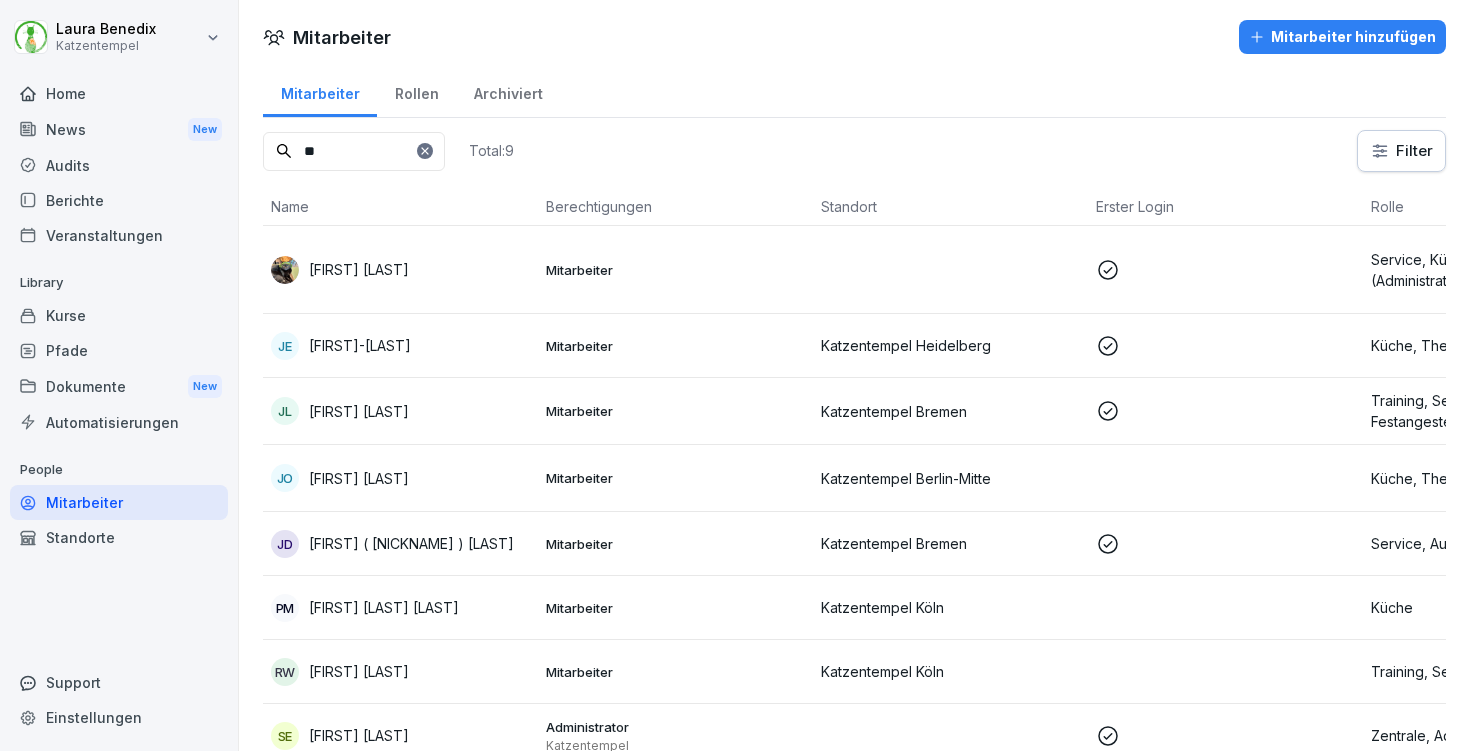 type on "**" 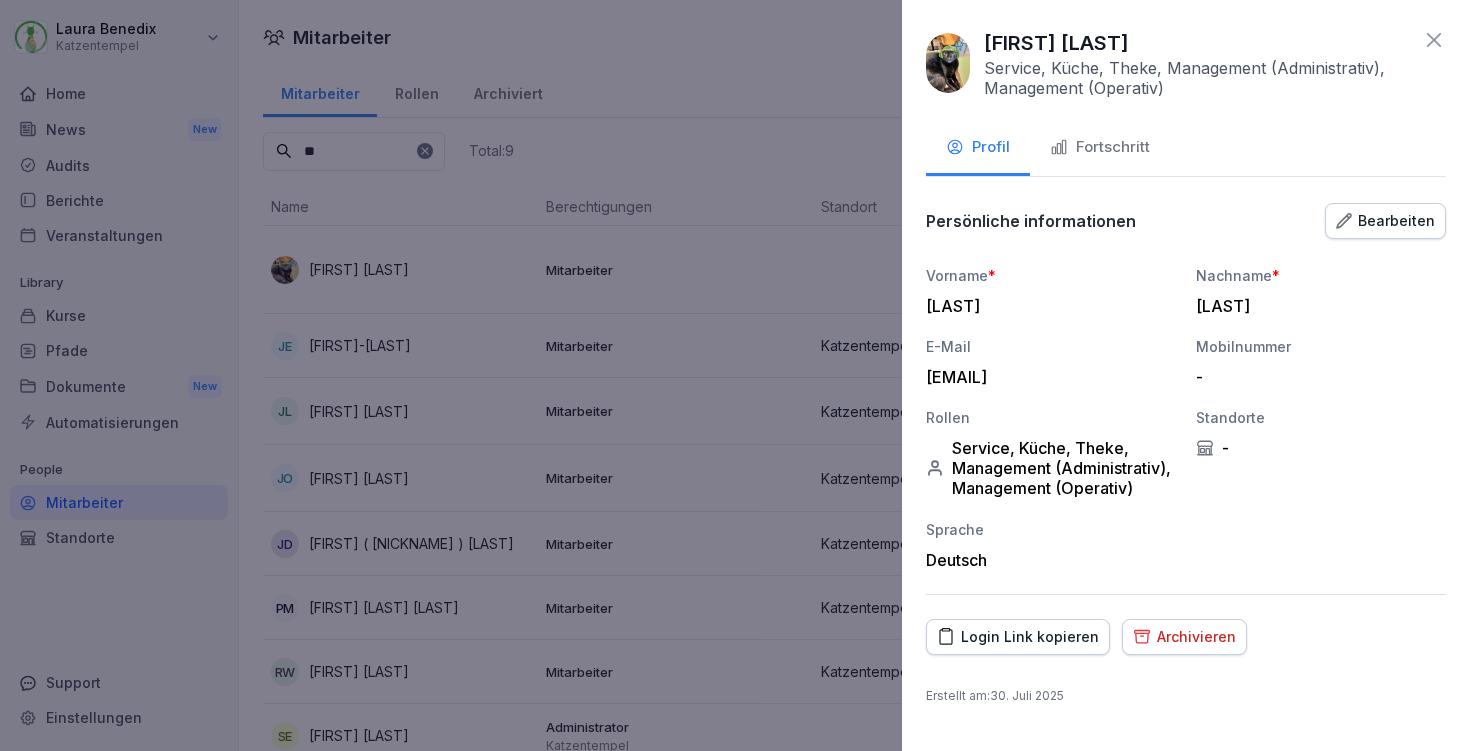 click 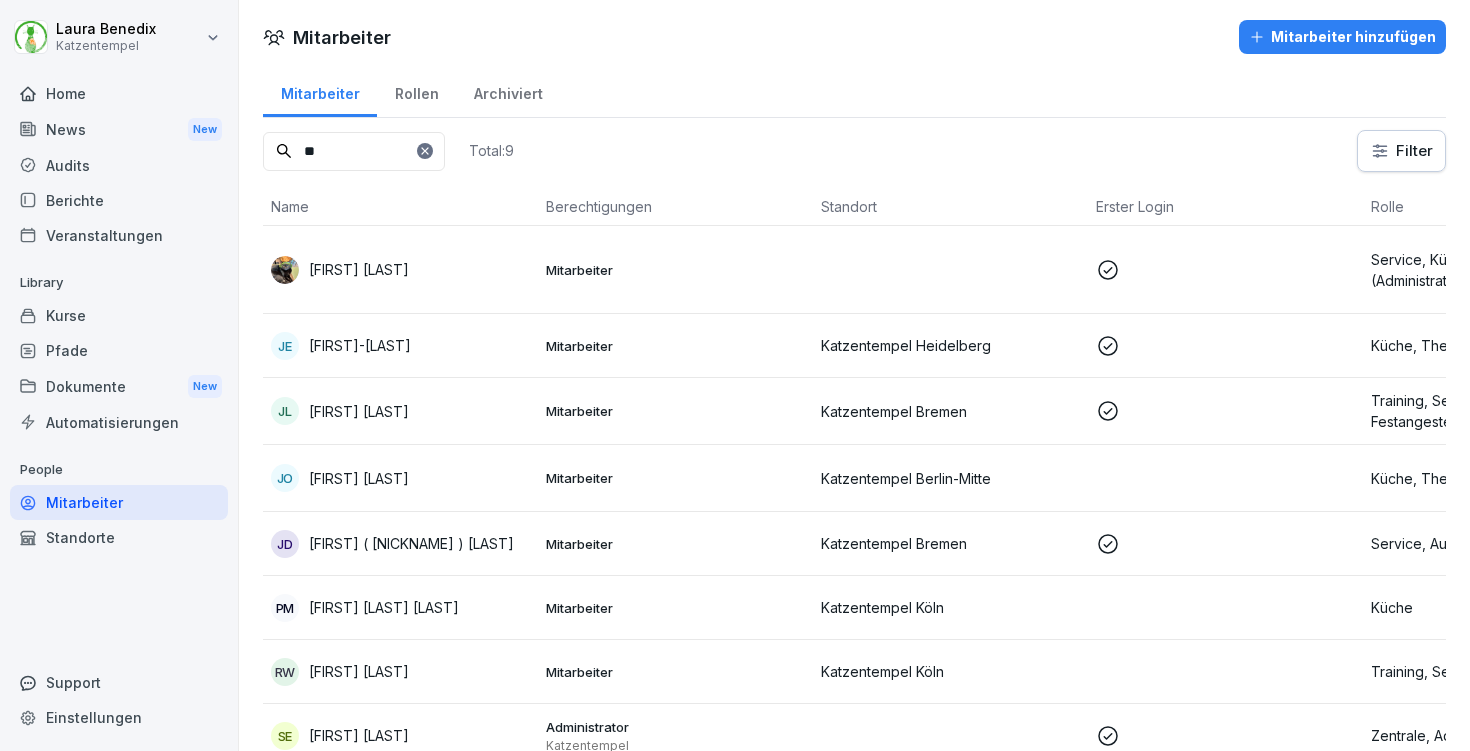 click on "**" at bounding box center (354, 151) 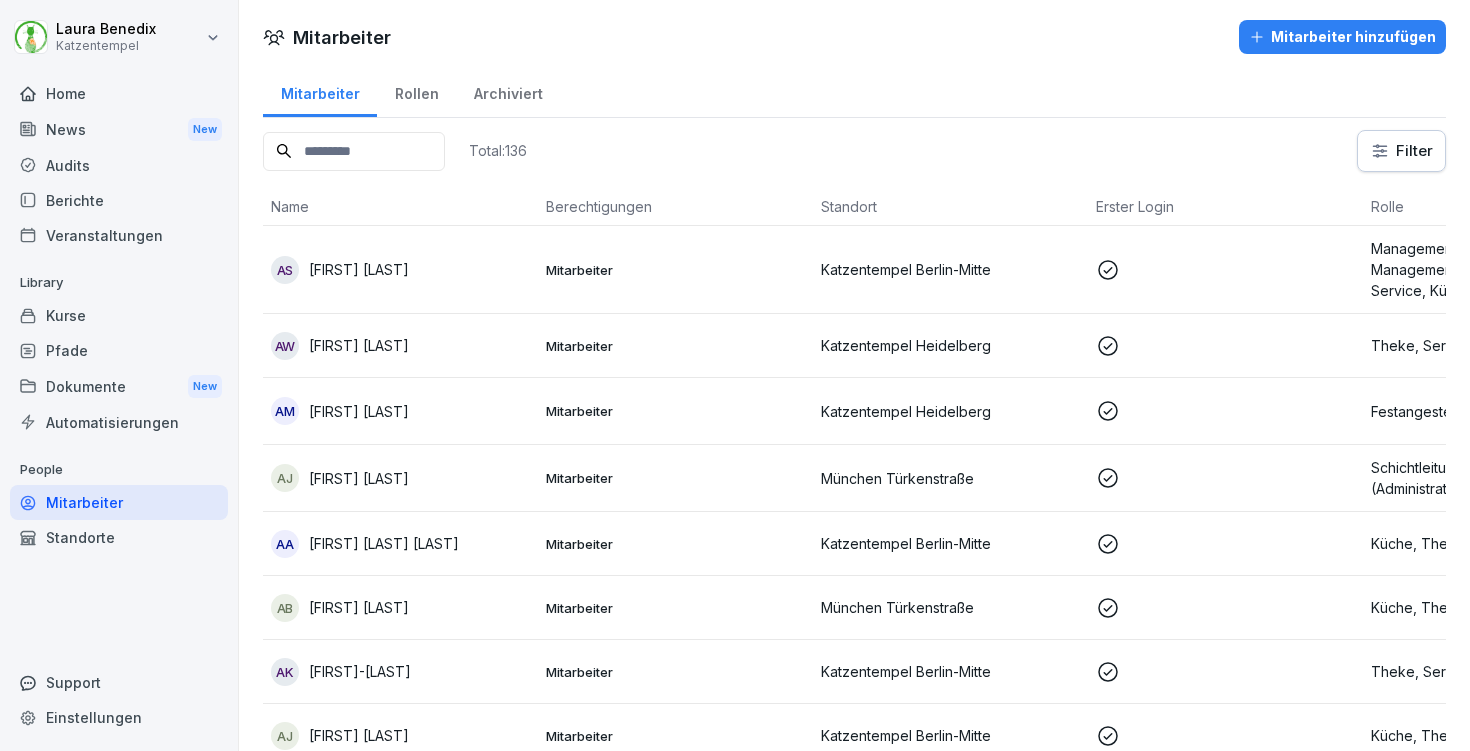 type 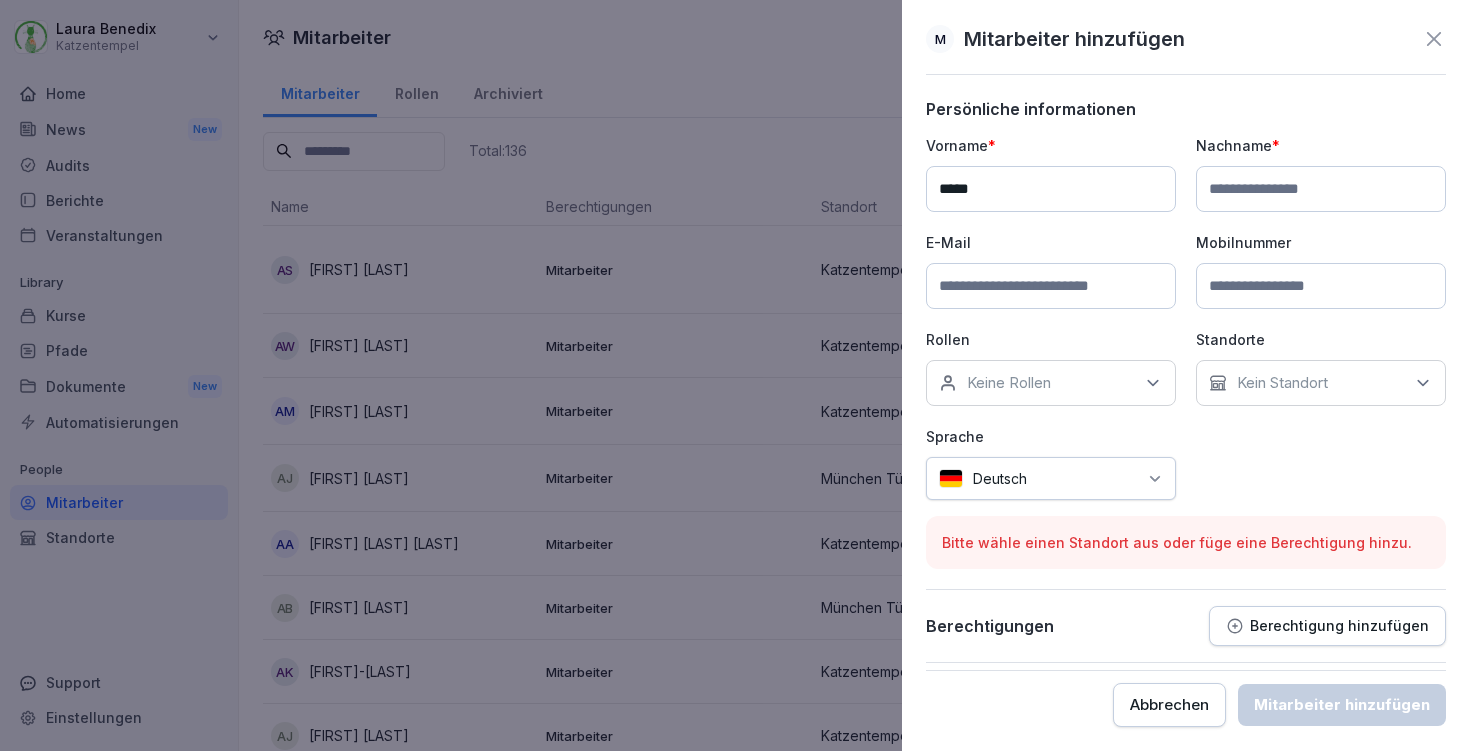 type on "*****" 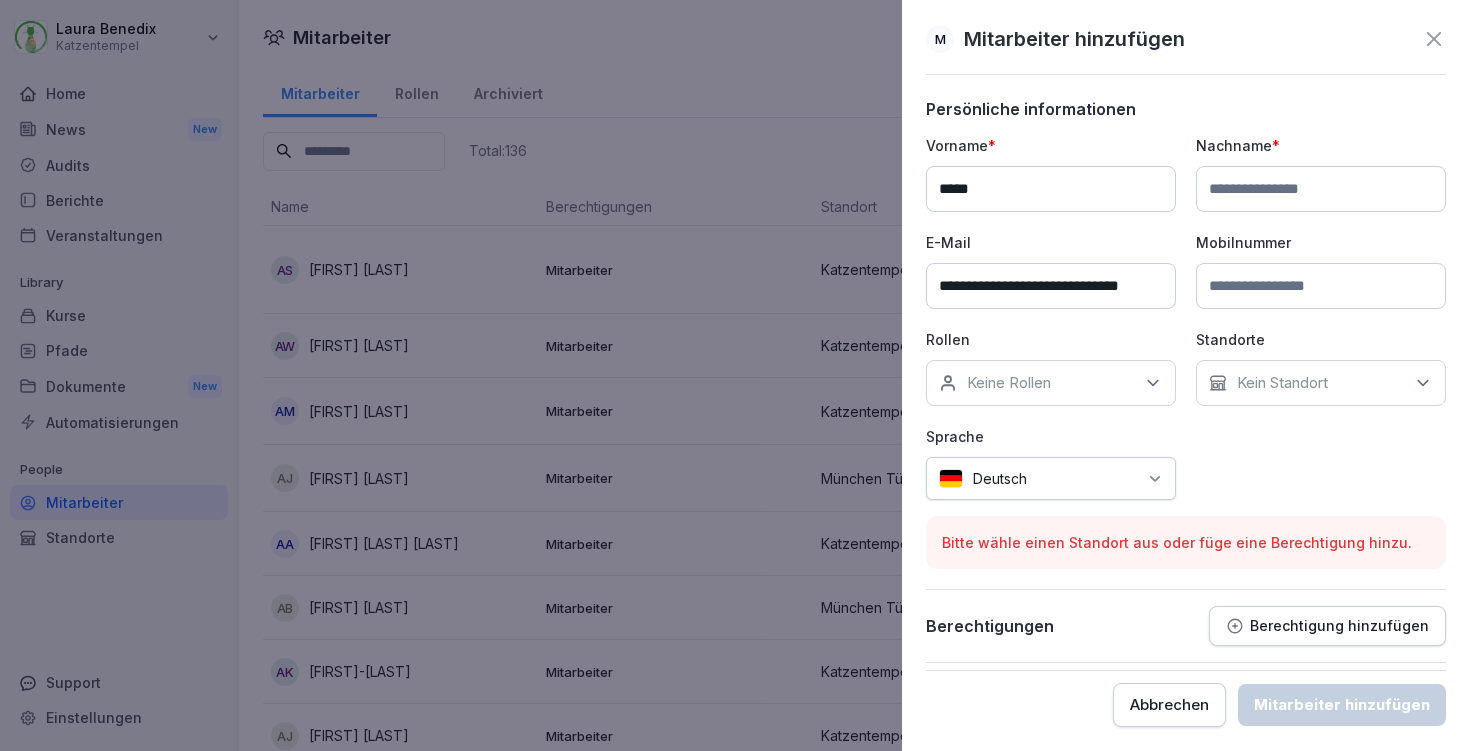 drag, startPoint x: 939, startPoint y: 283, endPoint x: 1000, endPoint y: 281, distance: 61.03278 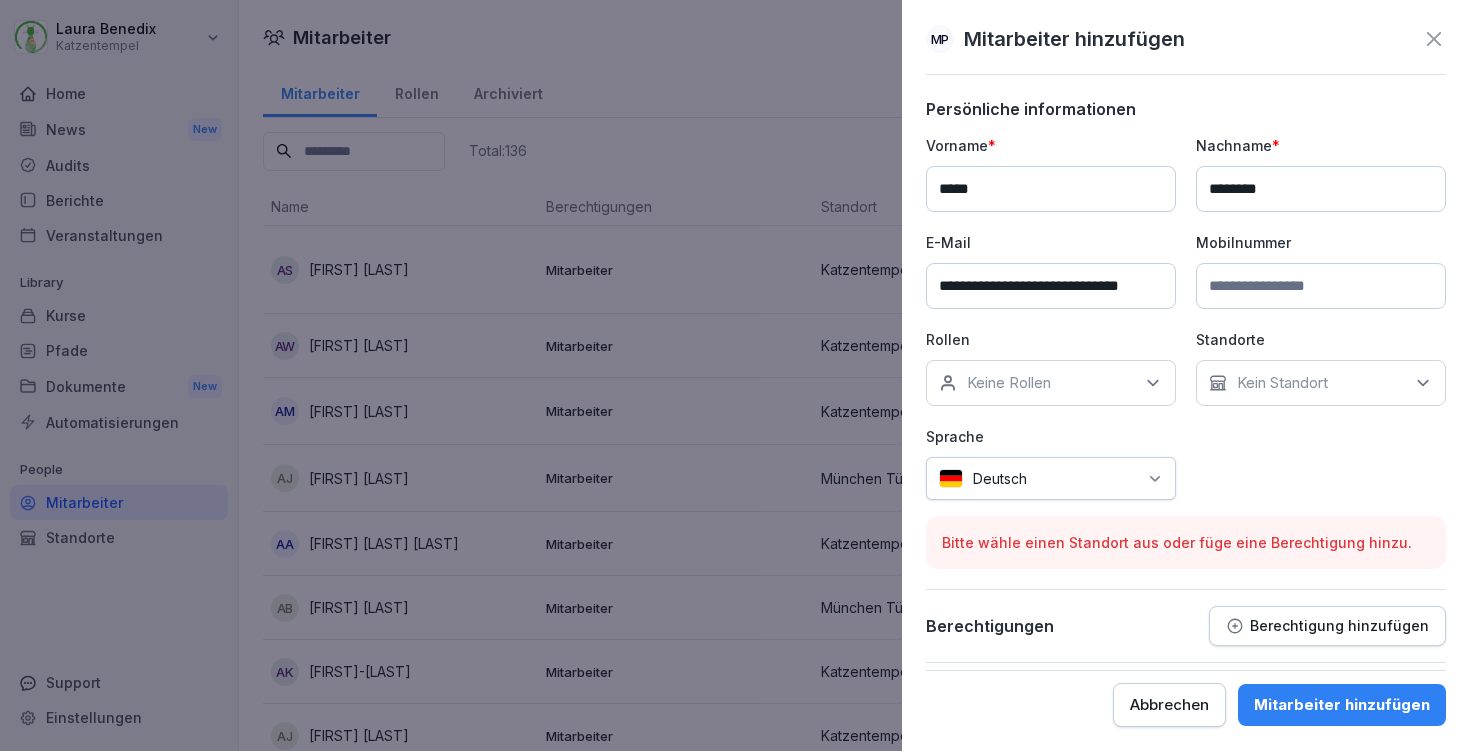 type on "********" 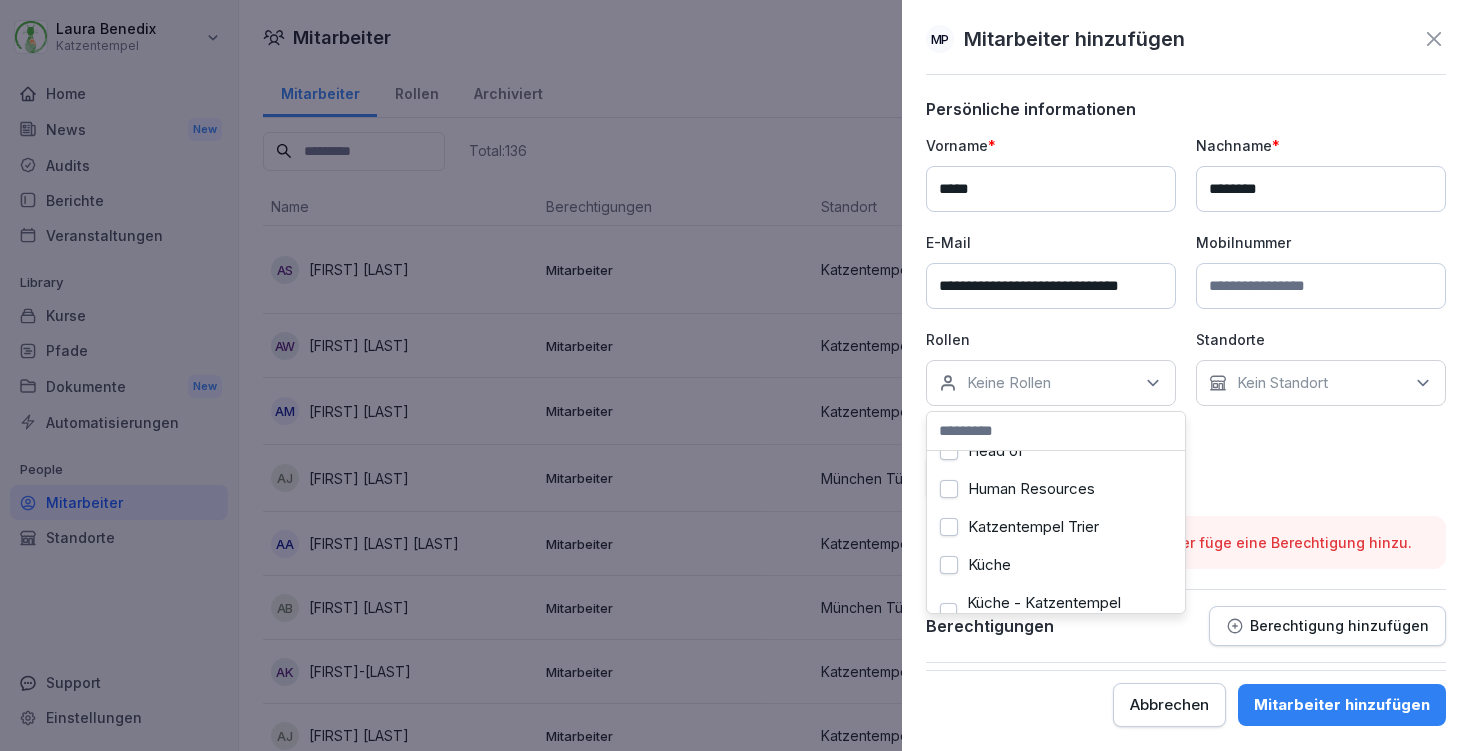 scroll, scrollTop: 512, scrollLeft: 0, axis: vertical 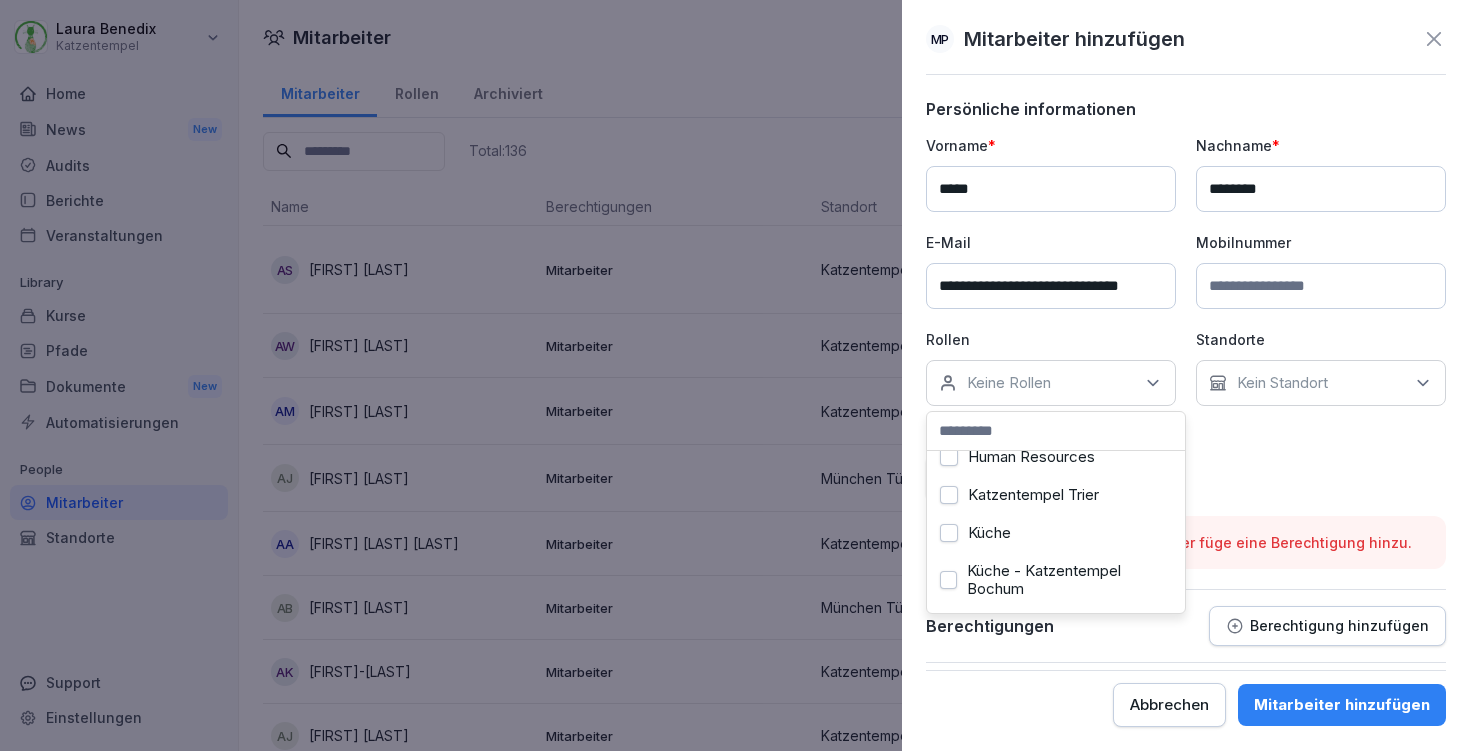 click on "Küche" at bounding box center (989, 533) 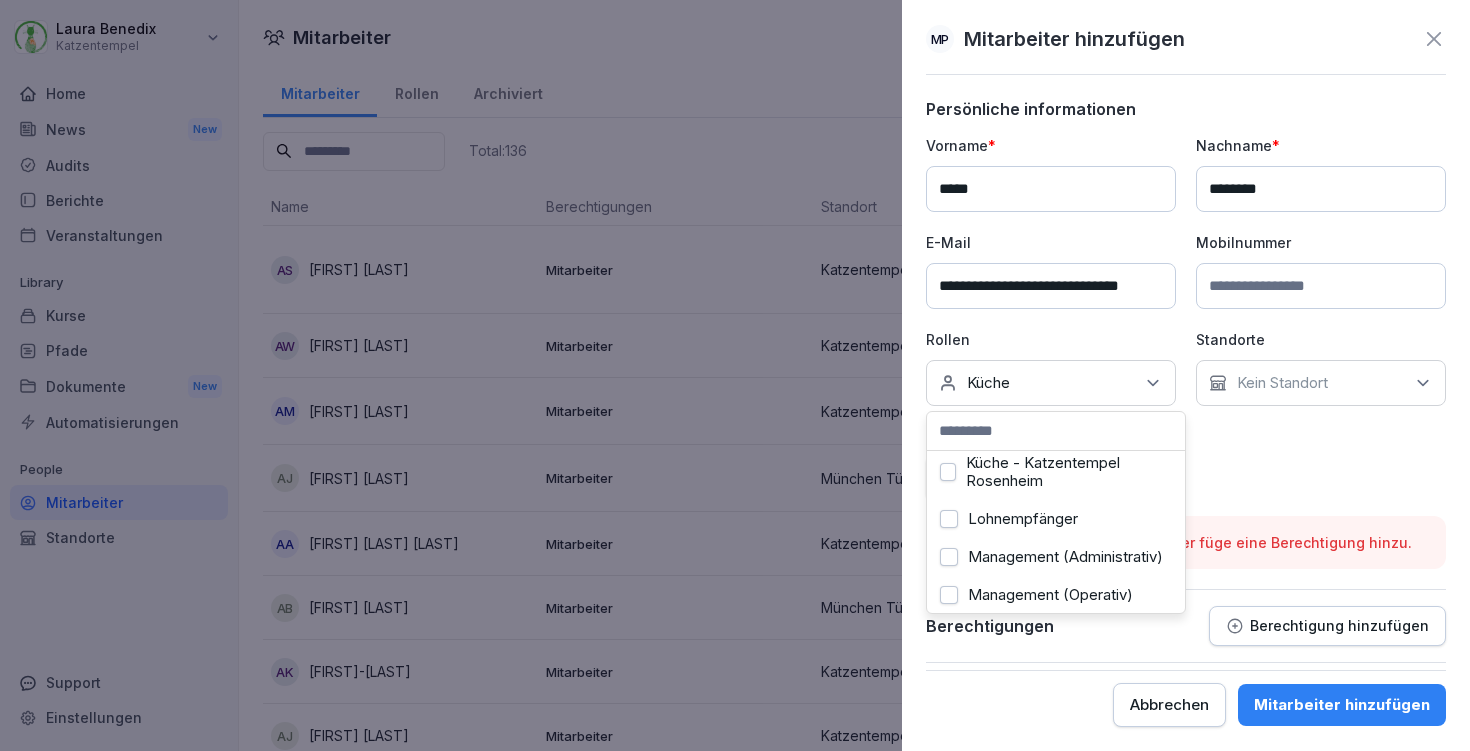 scroll, scrollTop: 702, scrollLeft: 0, axis: vertical 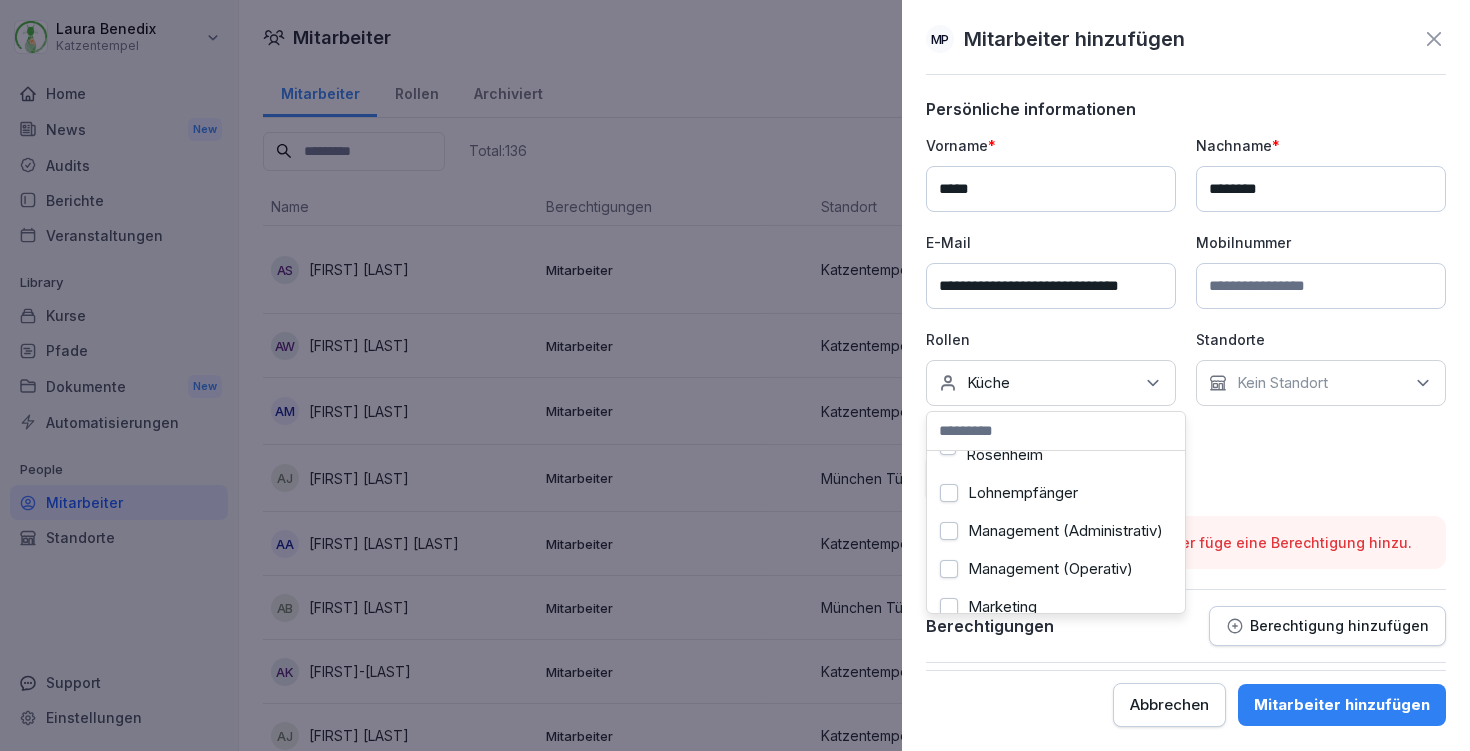 click on "Management (Administrativ)" at bounding box center (1065, 531) 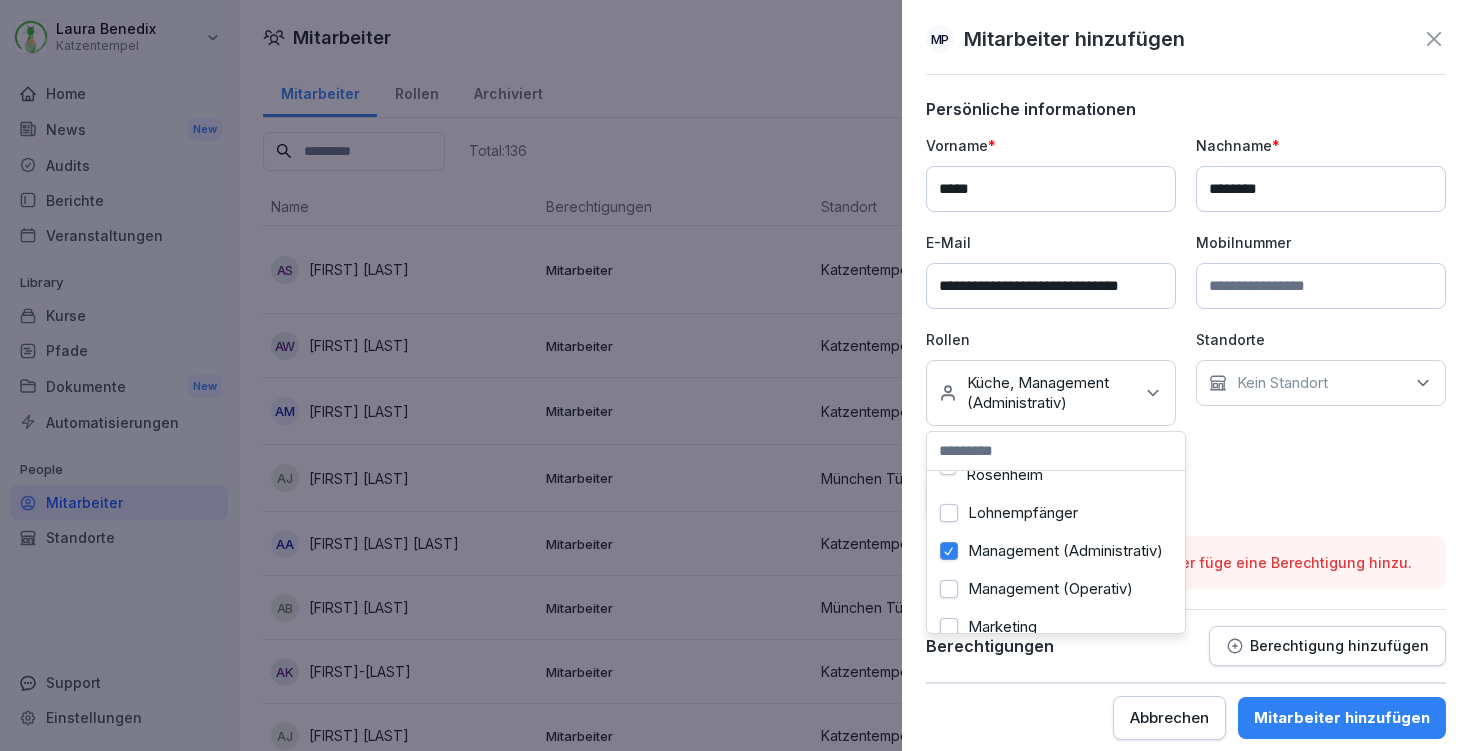 click on "Management (Operativ)" at bounding box center (1050, 589) 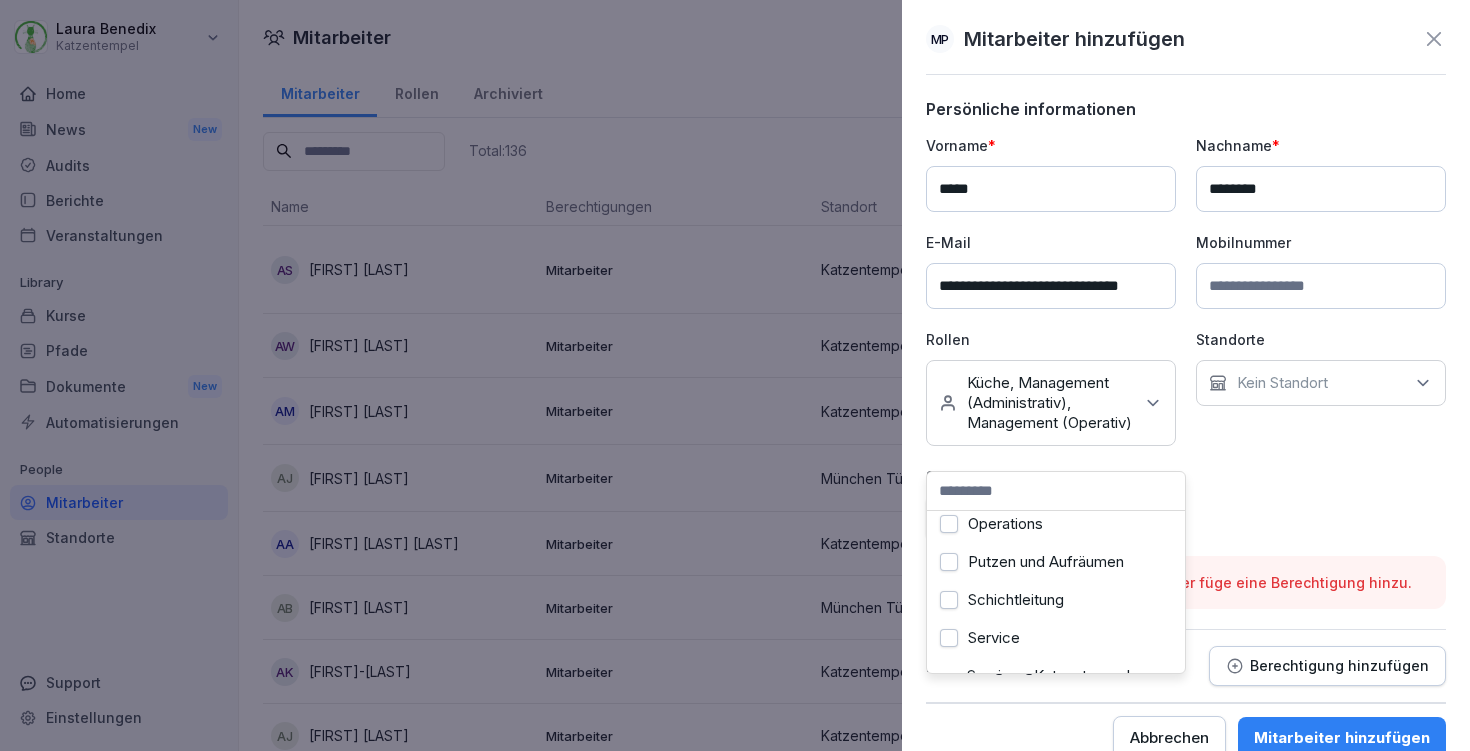 scroll, scrollTop: 956, scrollLeft: 0, axis: vertical 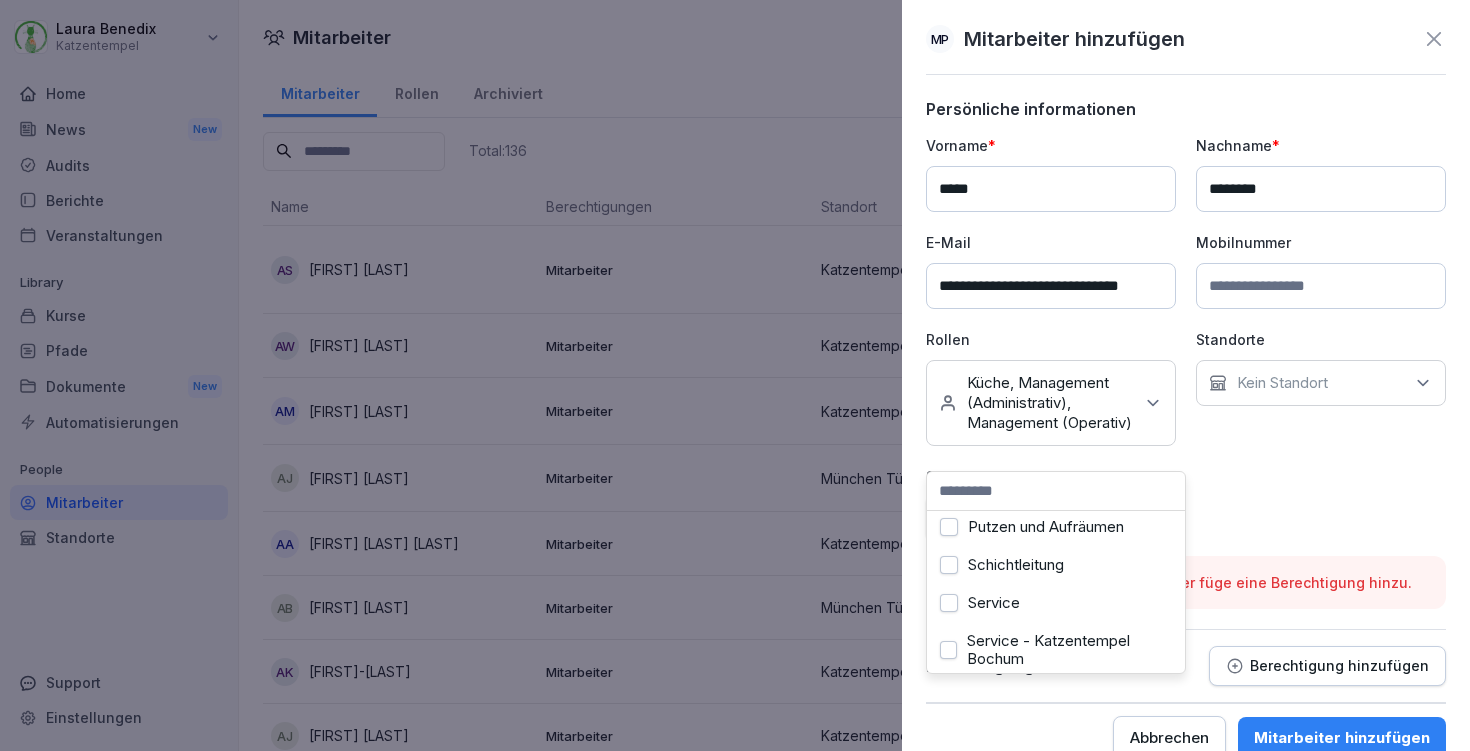 click on "Service" at bounding box center [1056, 603] 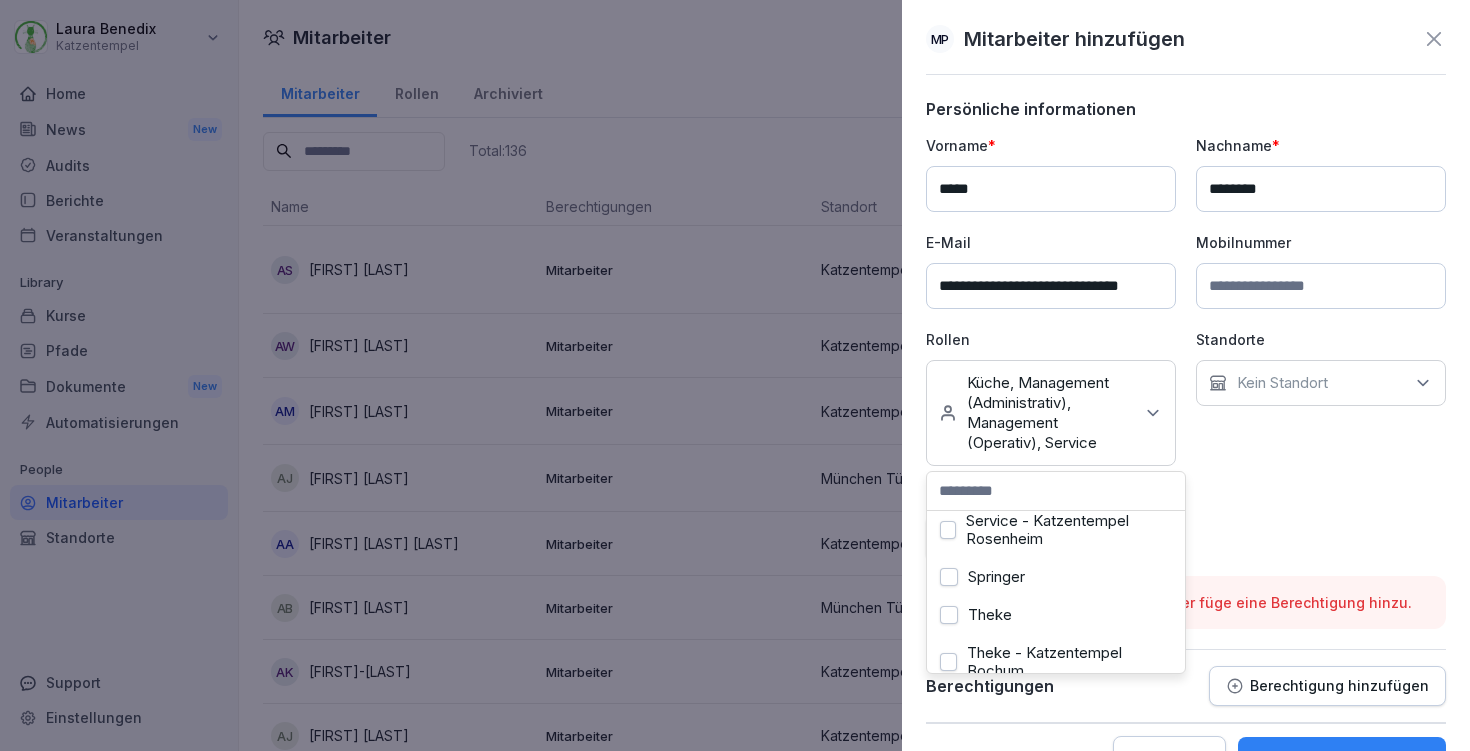 scroll, scrollTop: 1168, scrollLeft: 0, axis: vertical 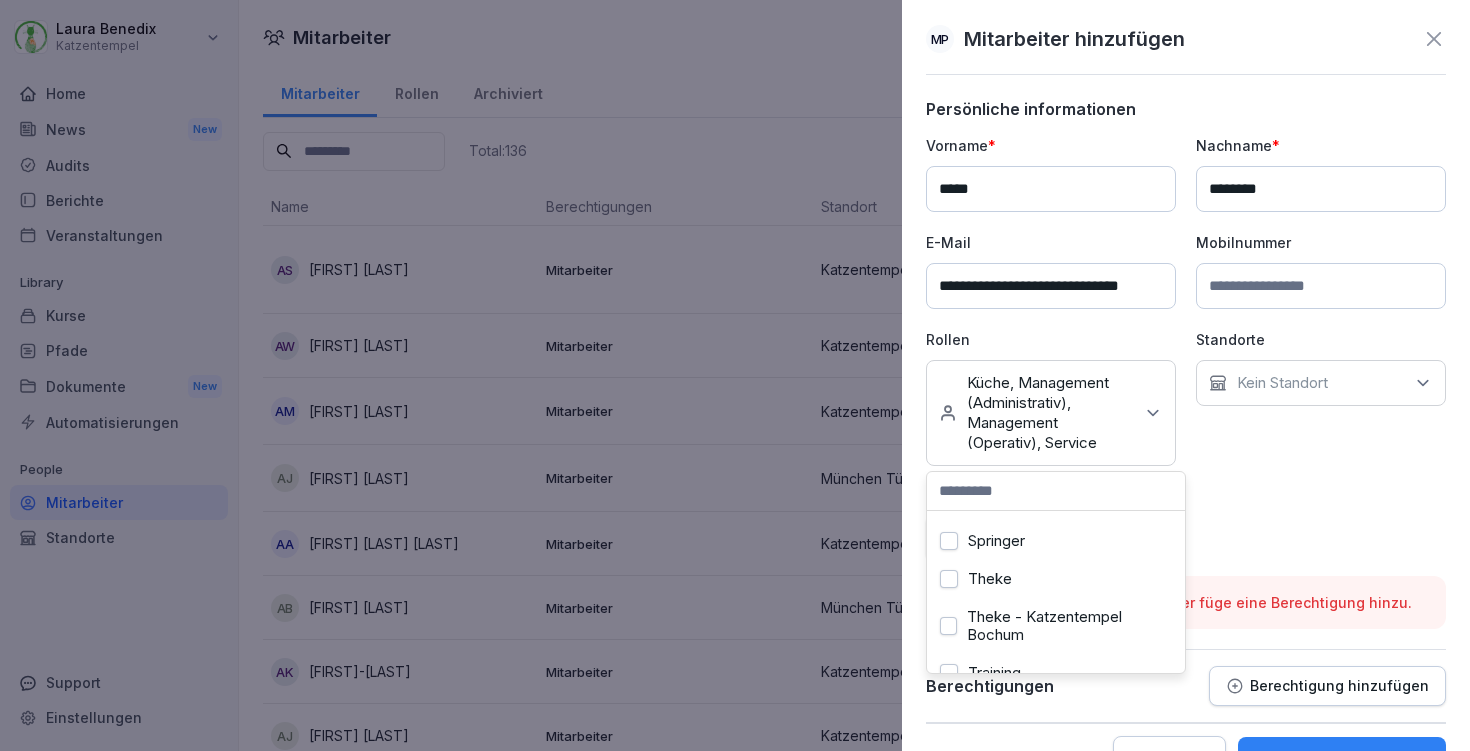 click on "Theke" at bounding box center (1056, 579) 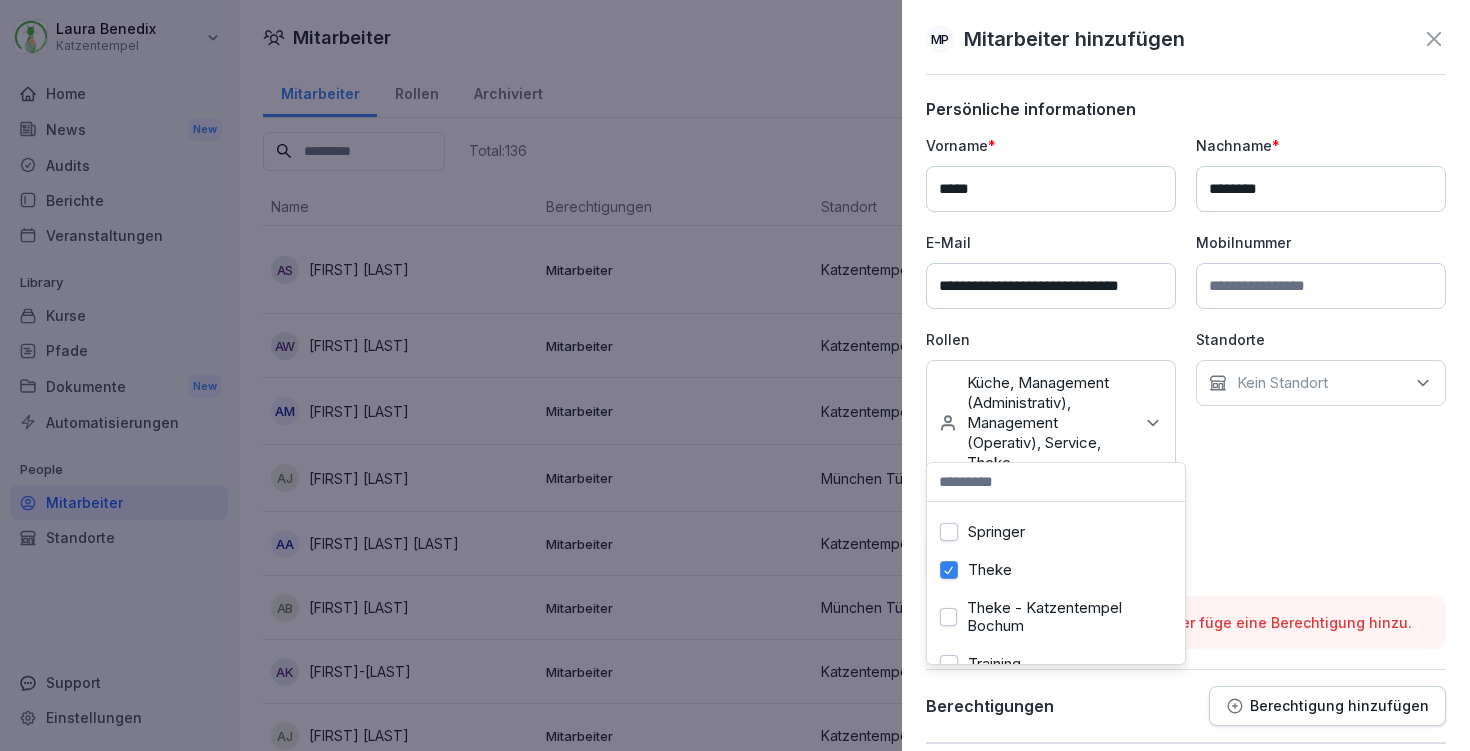 scroll, scrollTop: 73, scrollLeft: 0, axis: vertical 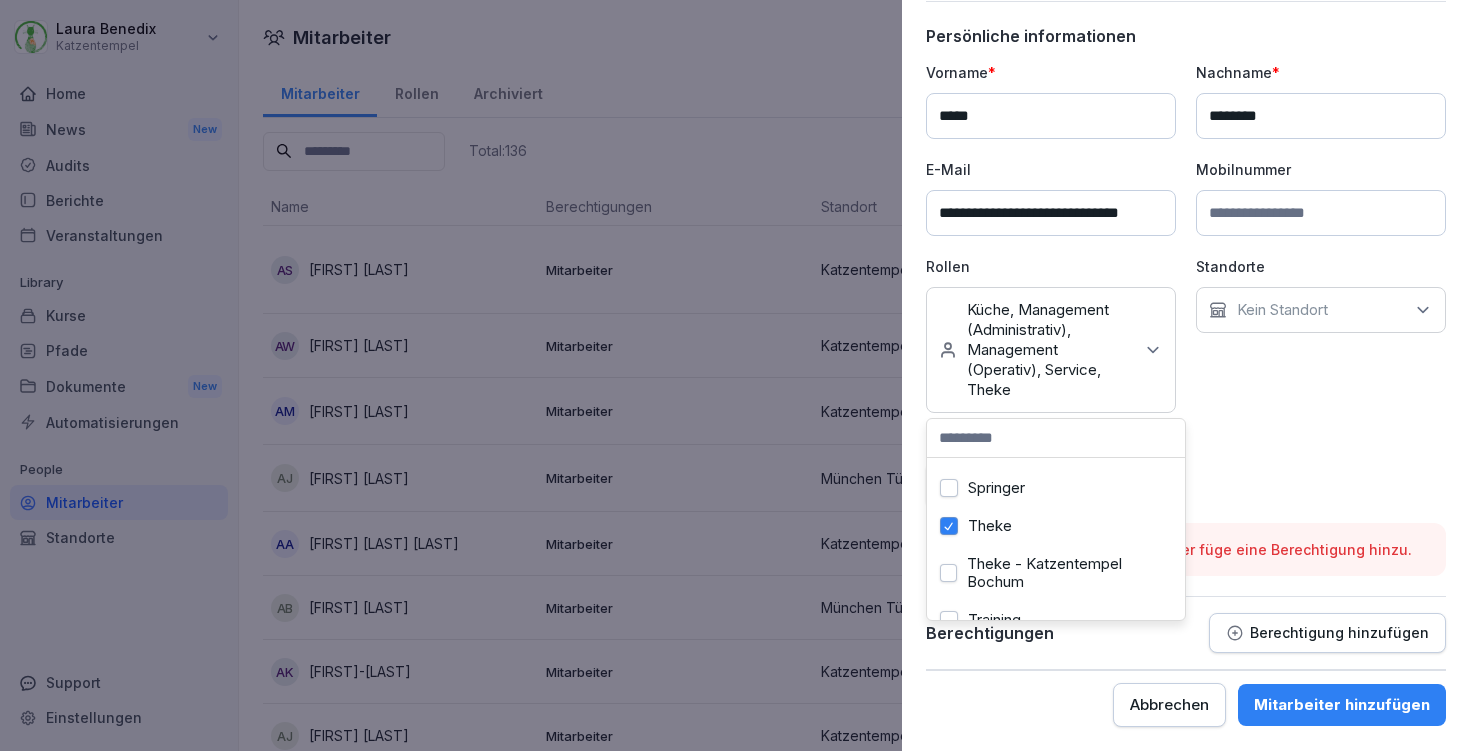 click on "Mitarbeiter hinzufügen" at bounding box center (1342, 705) 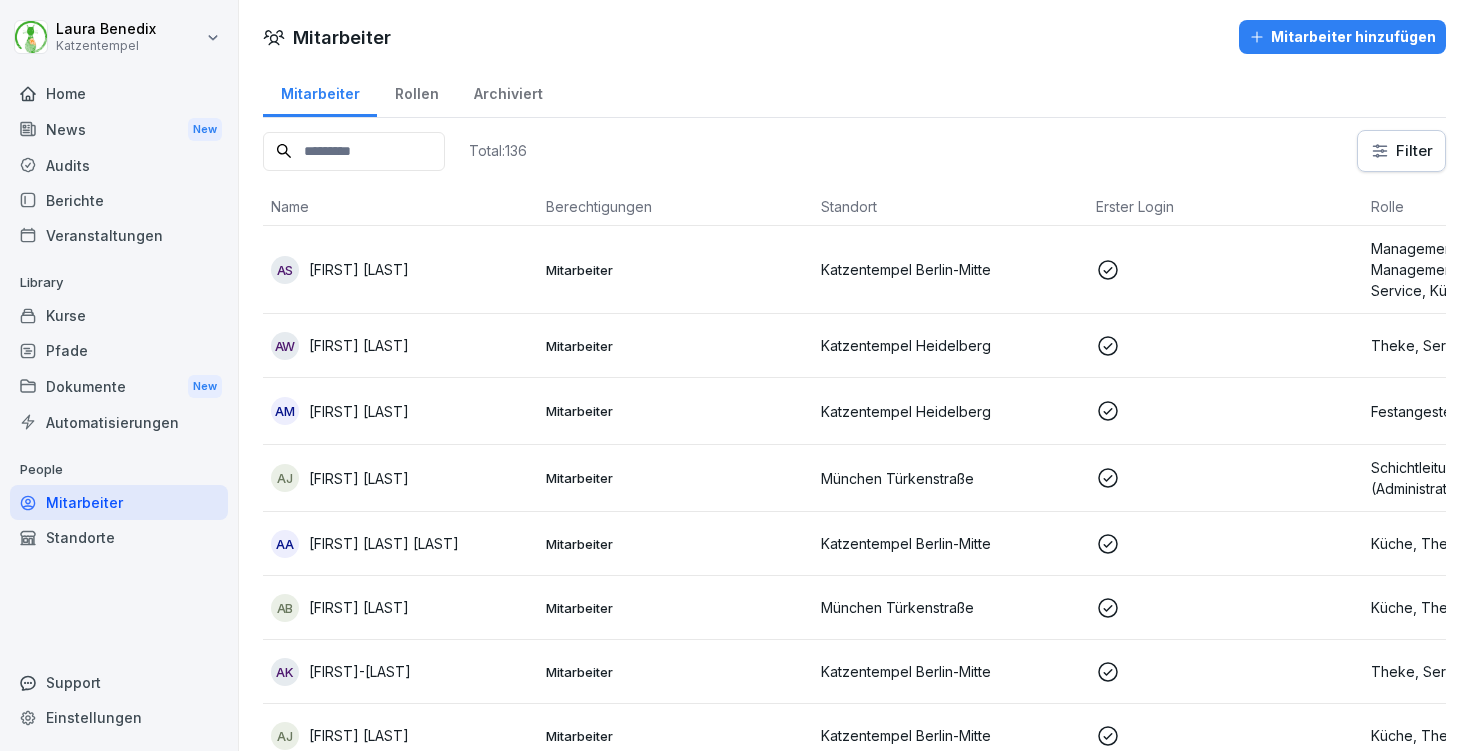 click on "Mitarbeiter hinzufügen" at bounding box center [1342, 37] 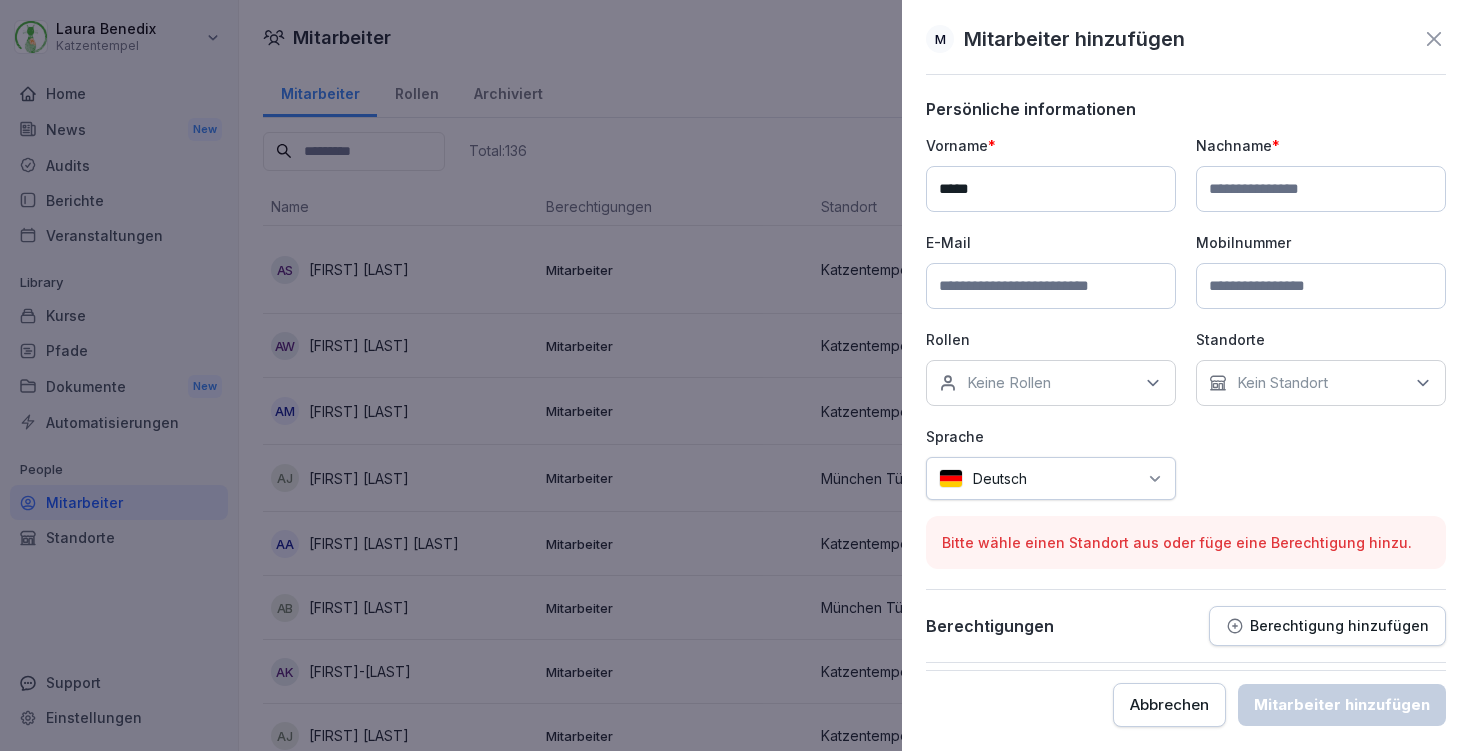 drag, startPoint x: 1028, startPoint y: 200, endPoint x: 888, endPoint y: 193, distance: 140.1749 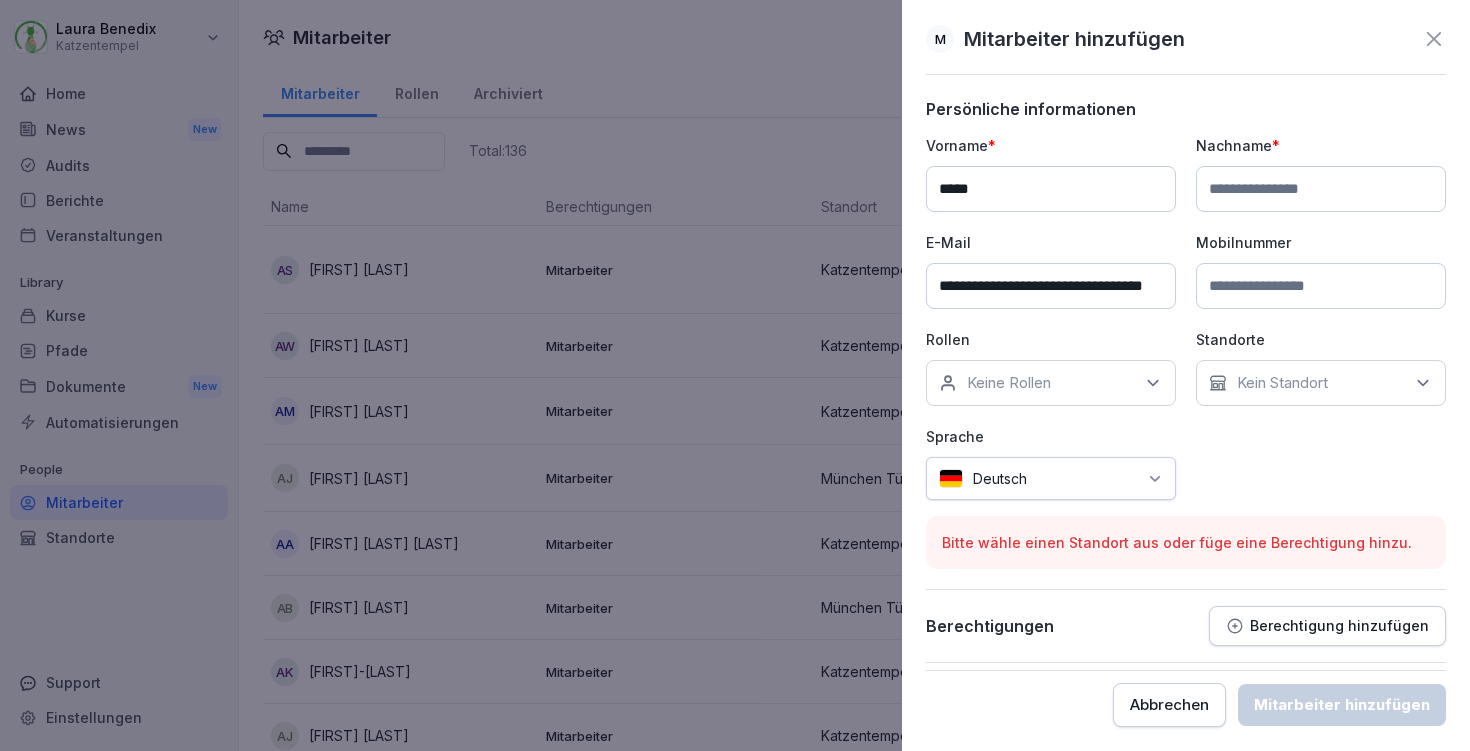 click on "**********" at bounding box center (1051, 286) 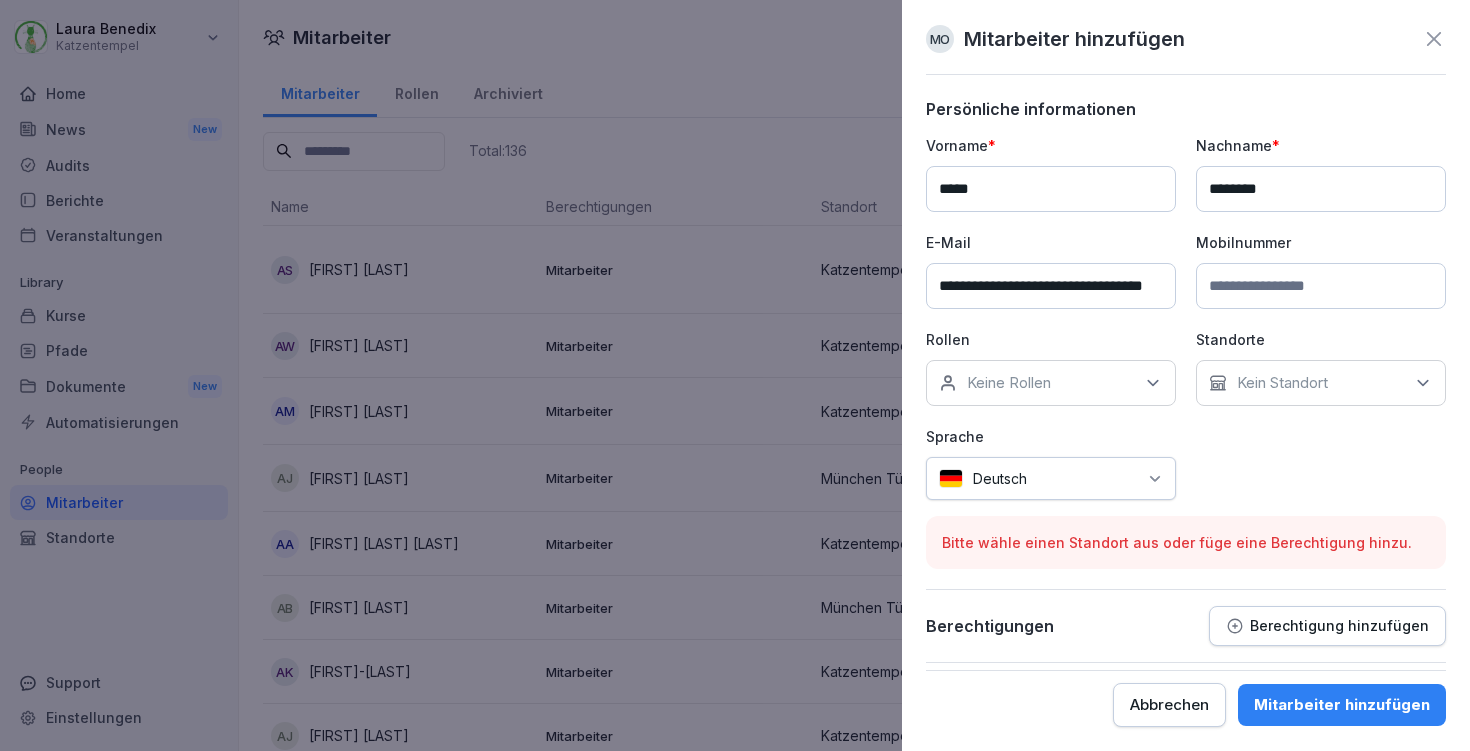 type on "********" 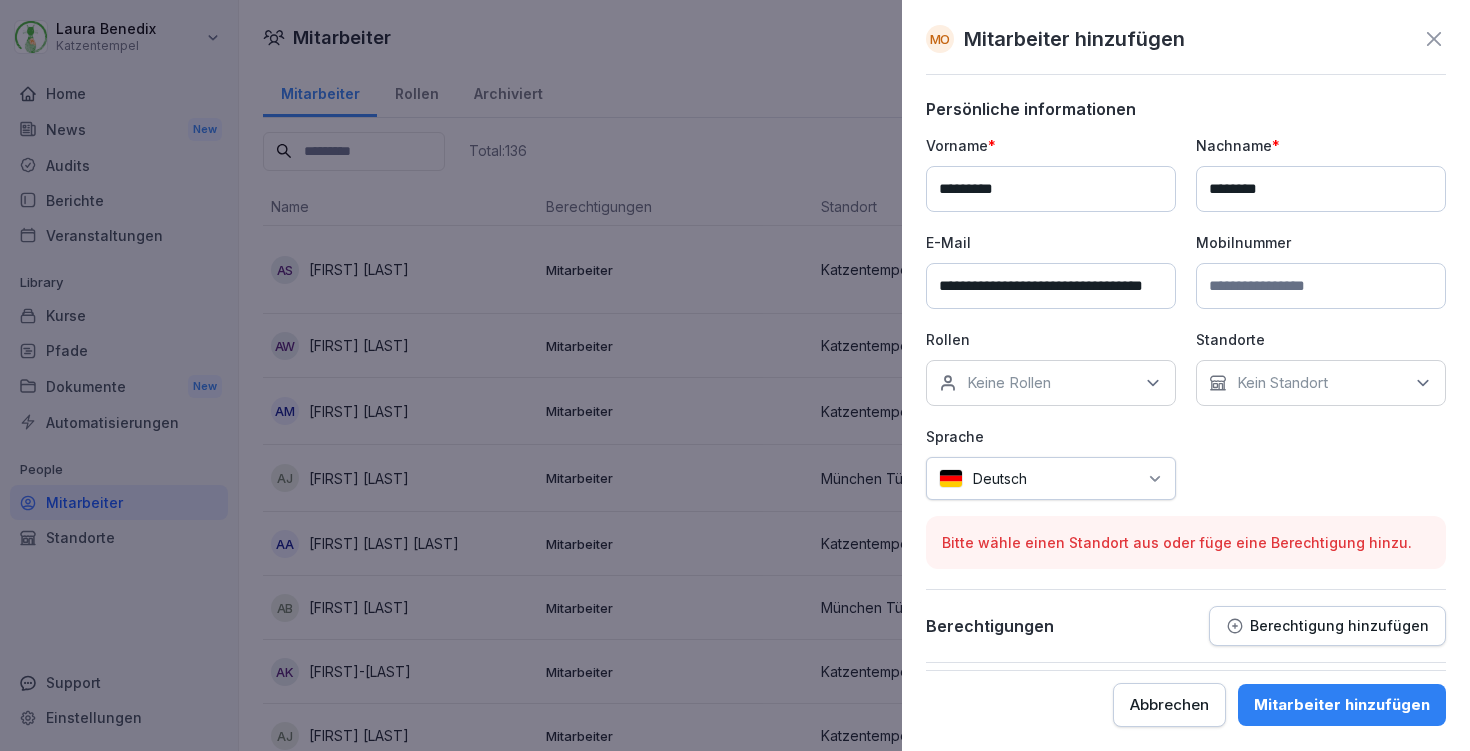 type on "*********" 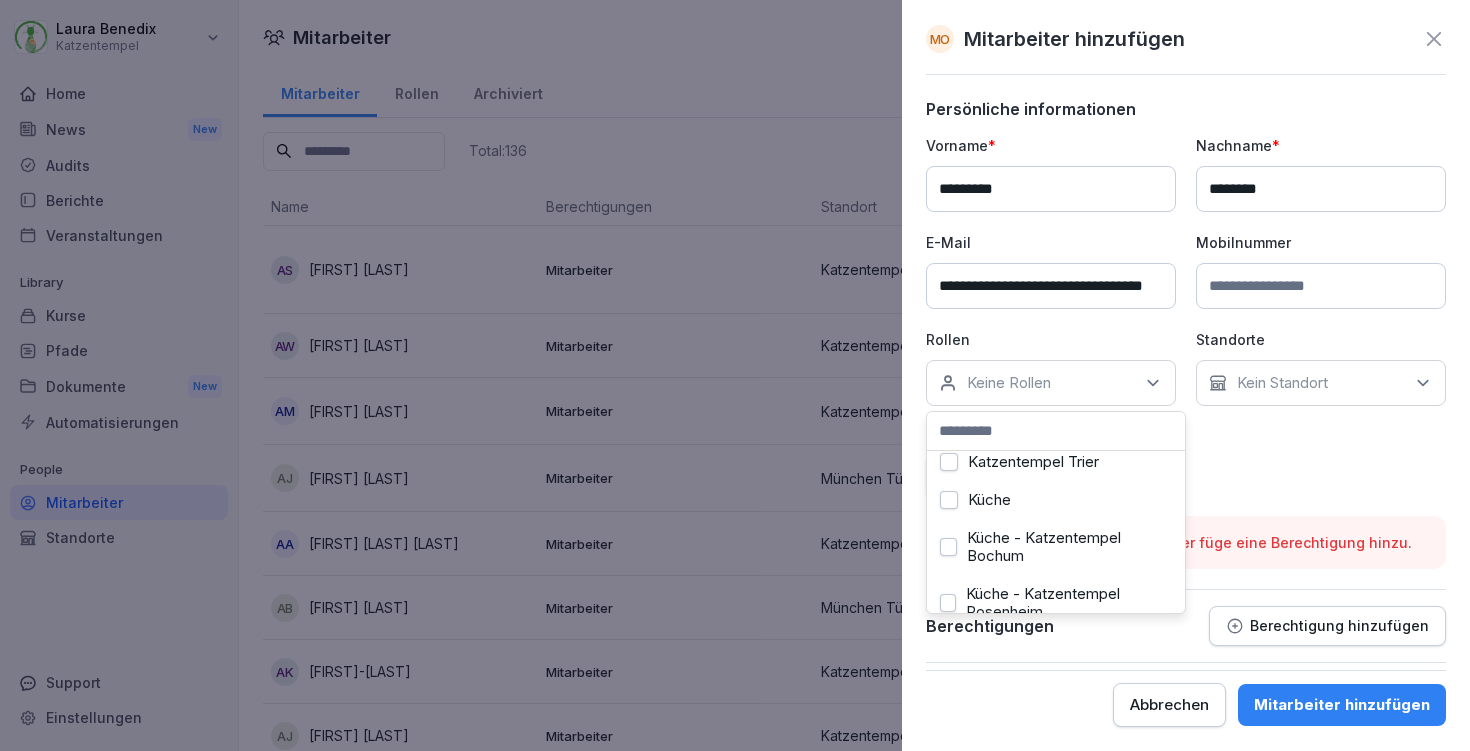 scroll, scrollTop: 549, scrollLeft: 0, axis: vertical 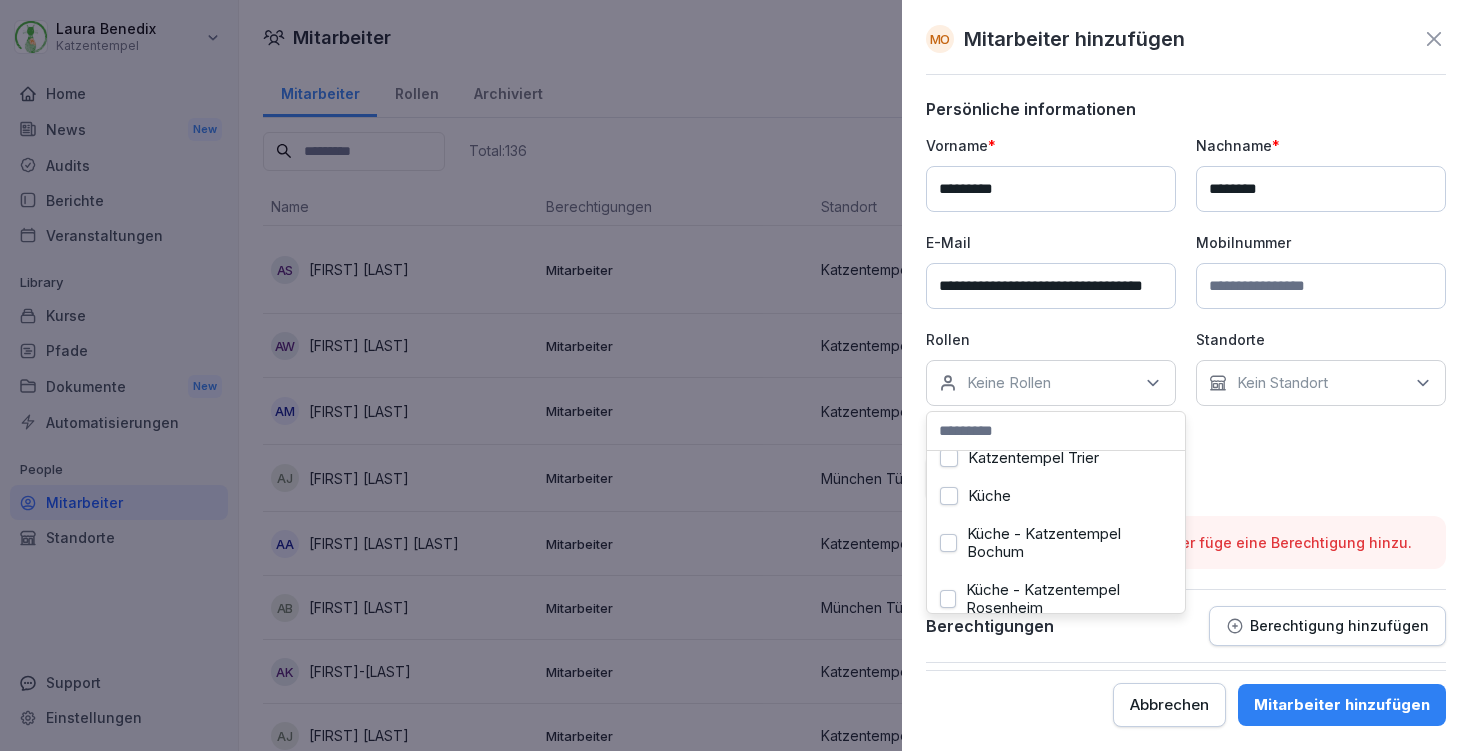 click on "Küche" at bounding box center [989, 496] 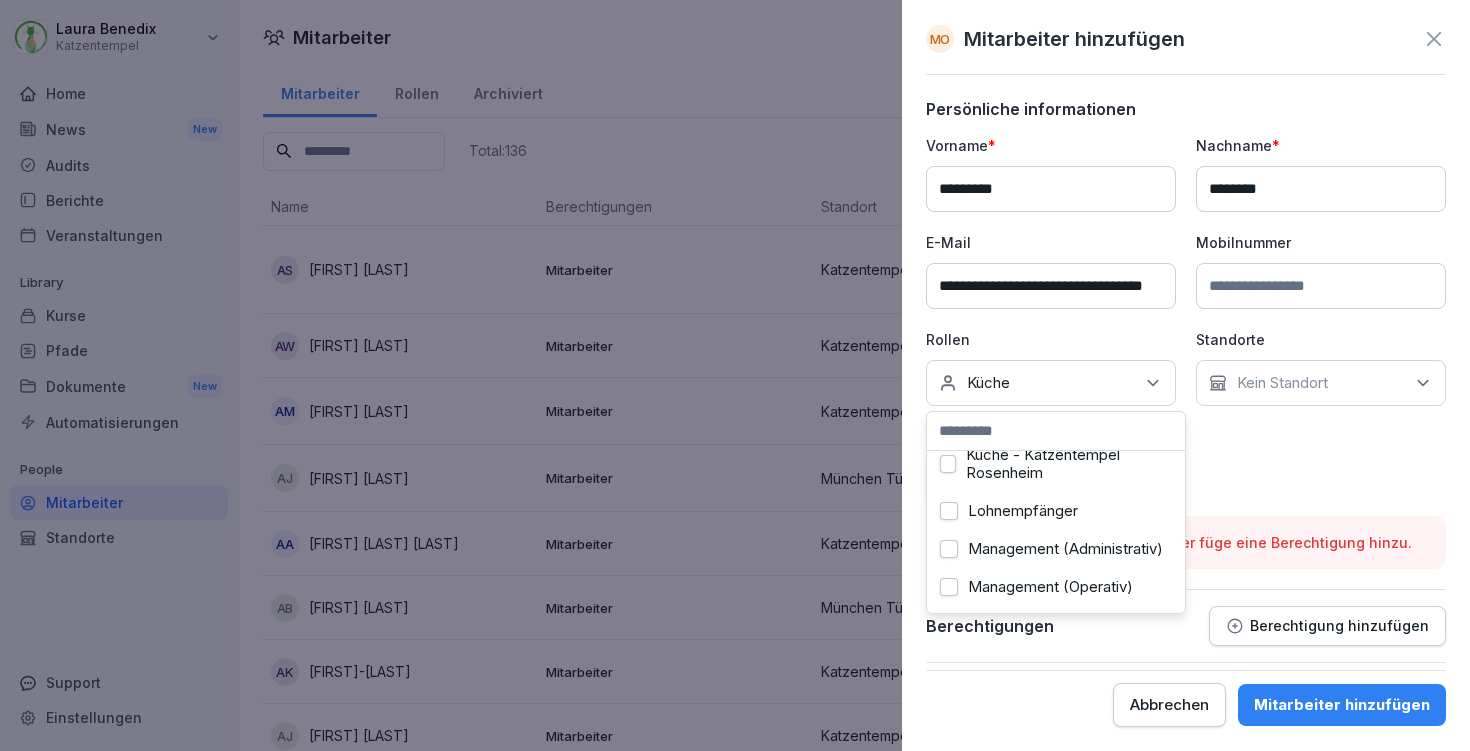 scroll, scrollTop: 684, scrollLeft: 0, axis: vertical 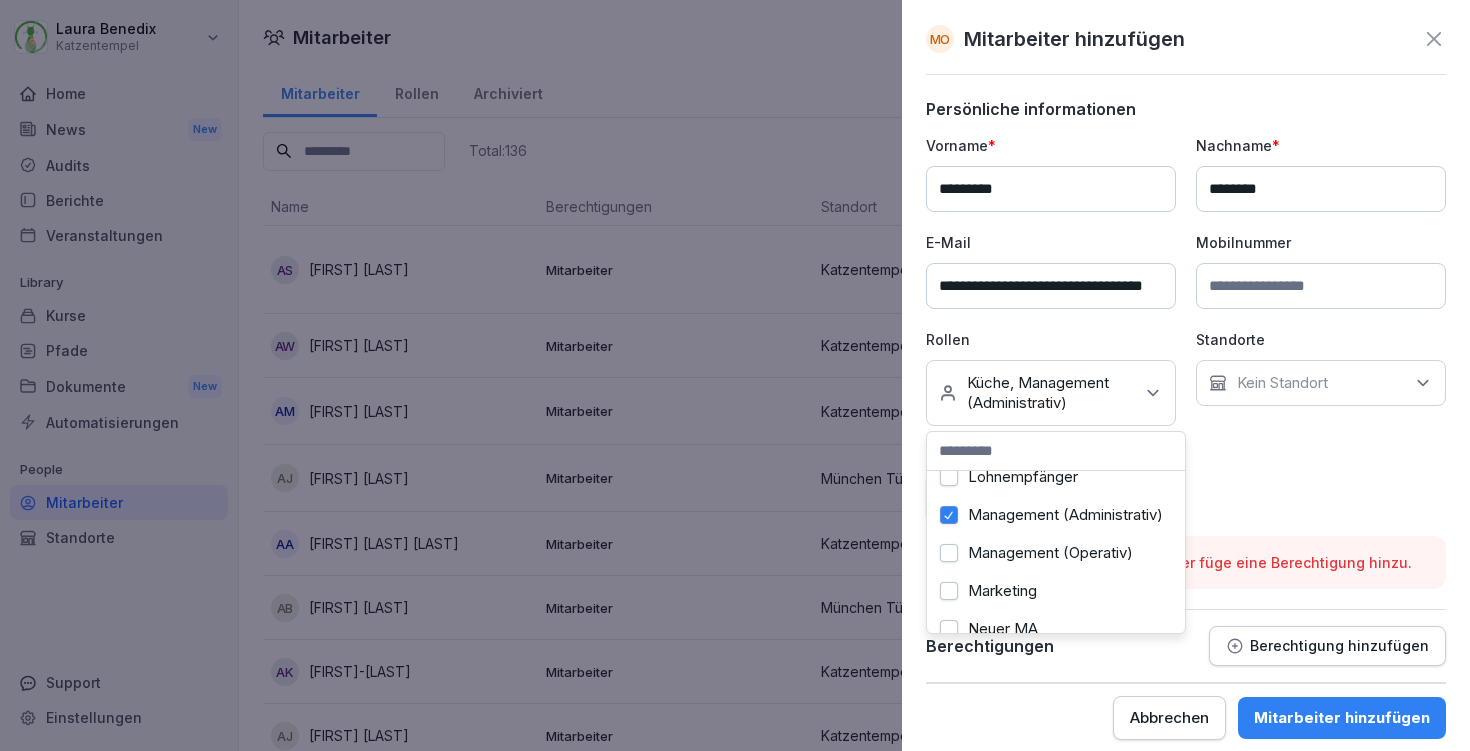 click on "Management (Operativ)" at bounding box center (1050, 553) 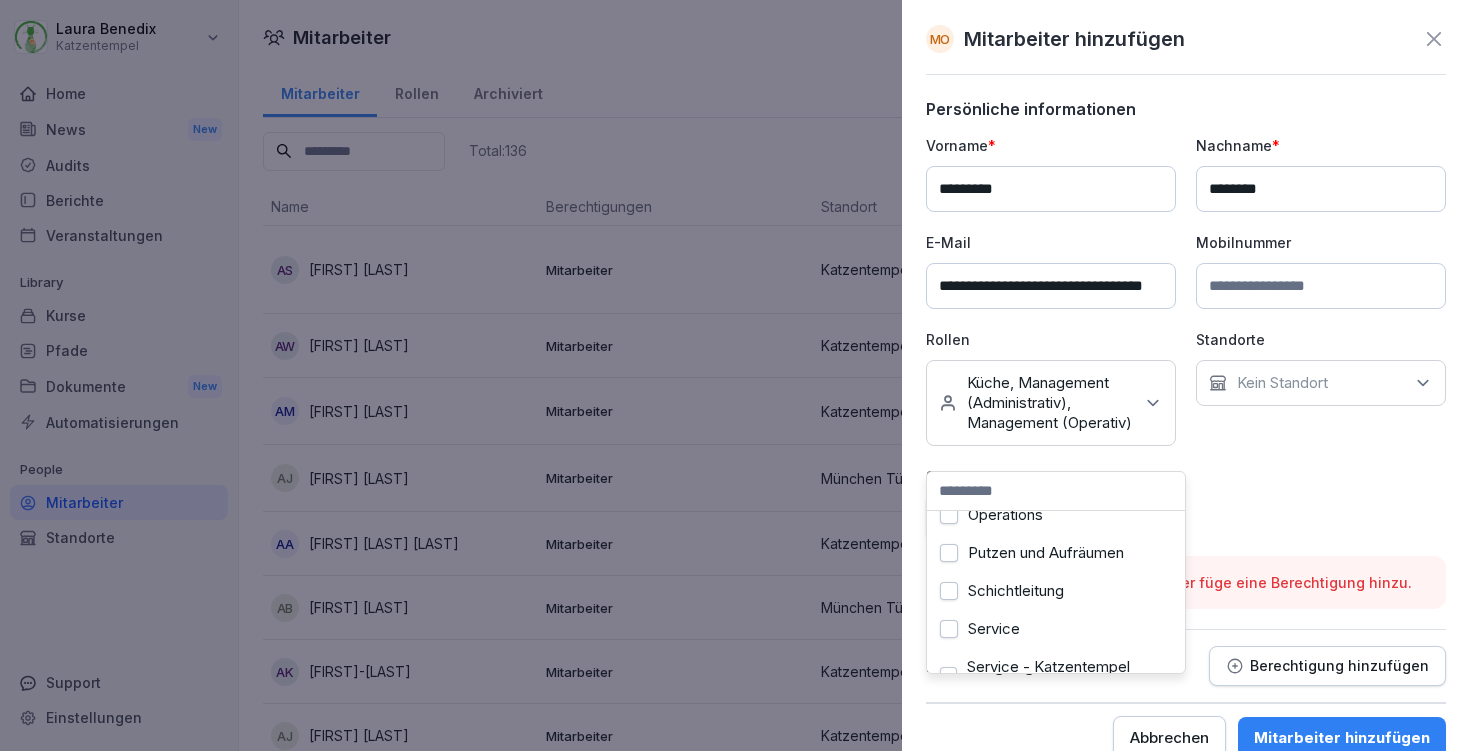 scroll, scrollTop: 943, scrollLeft: 0, axis: vertical 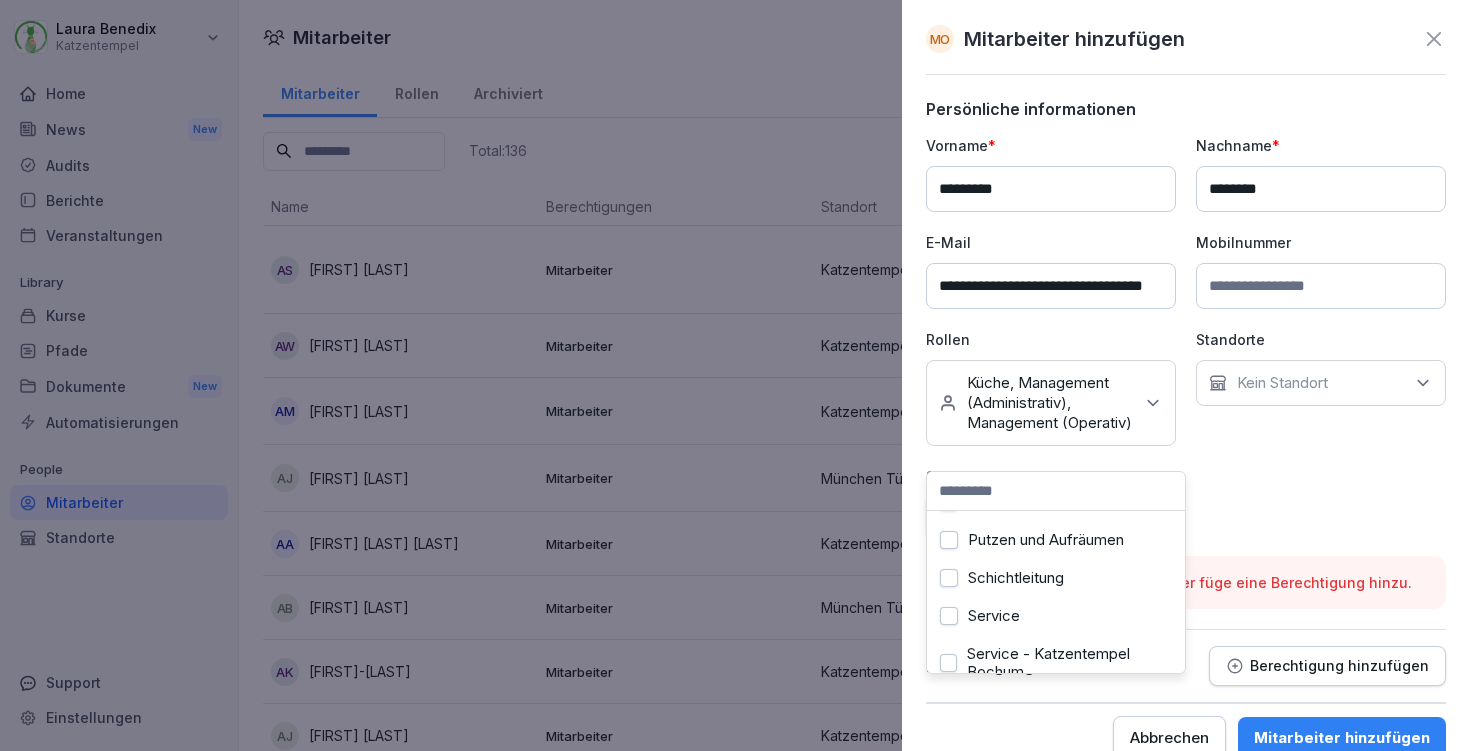 click on "Service" at bounding box center [1056, 616] 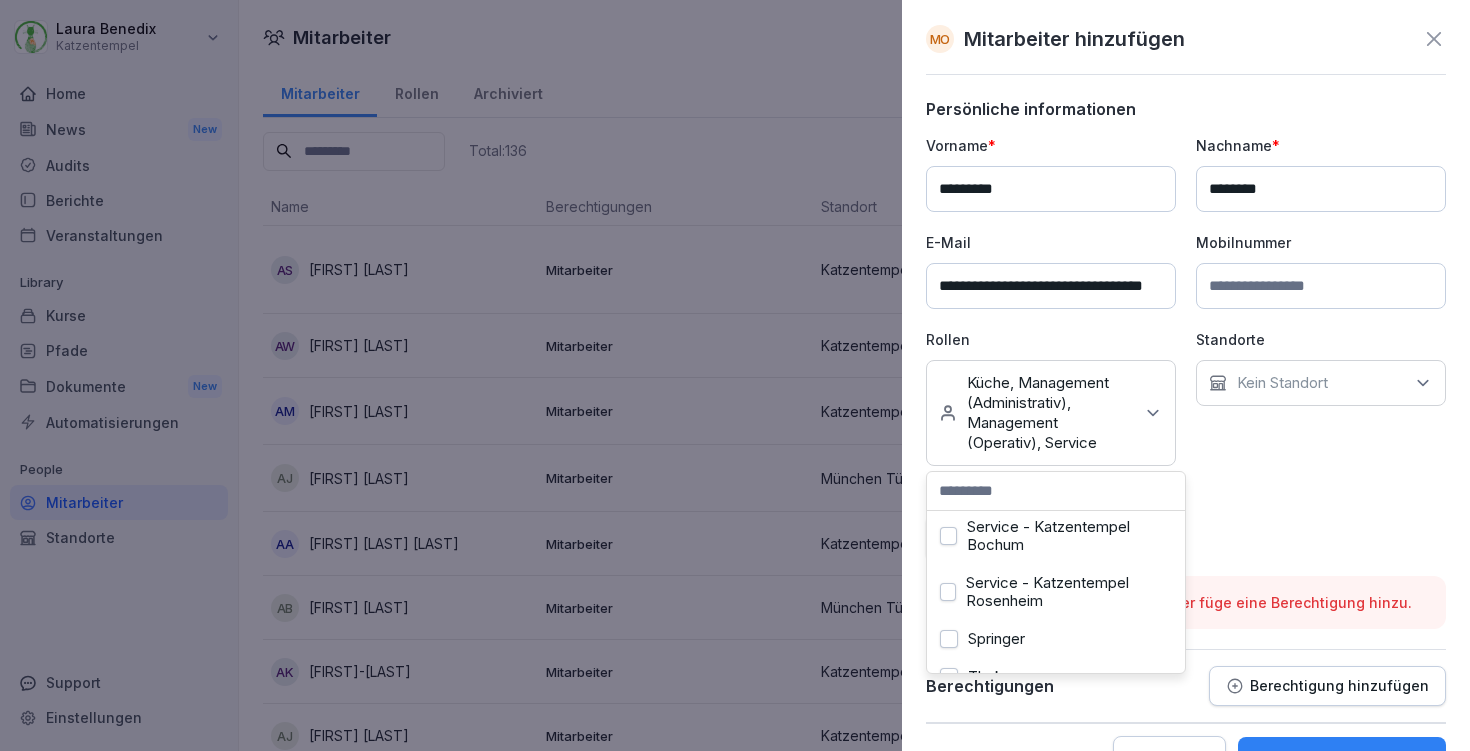 scroll, scrollTop: 1139, scrollLeft: 0, axis: vertical 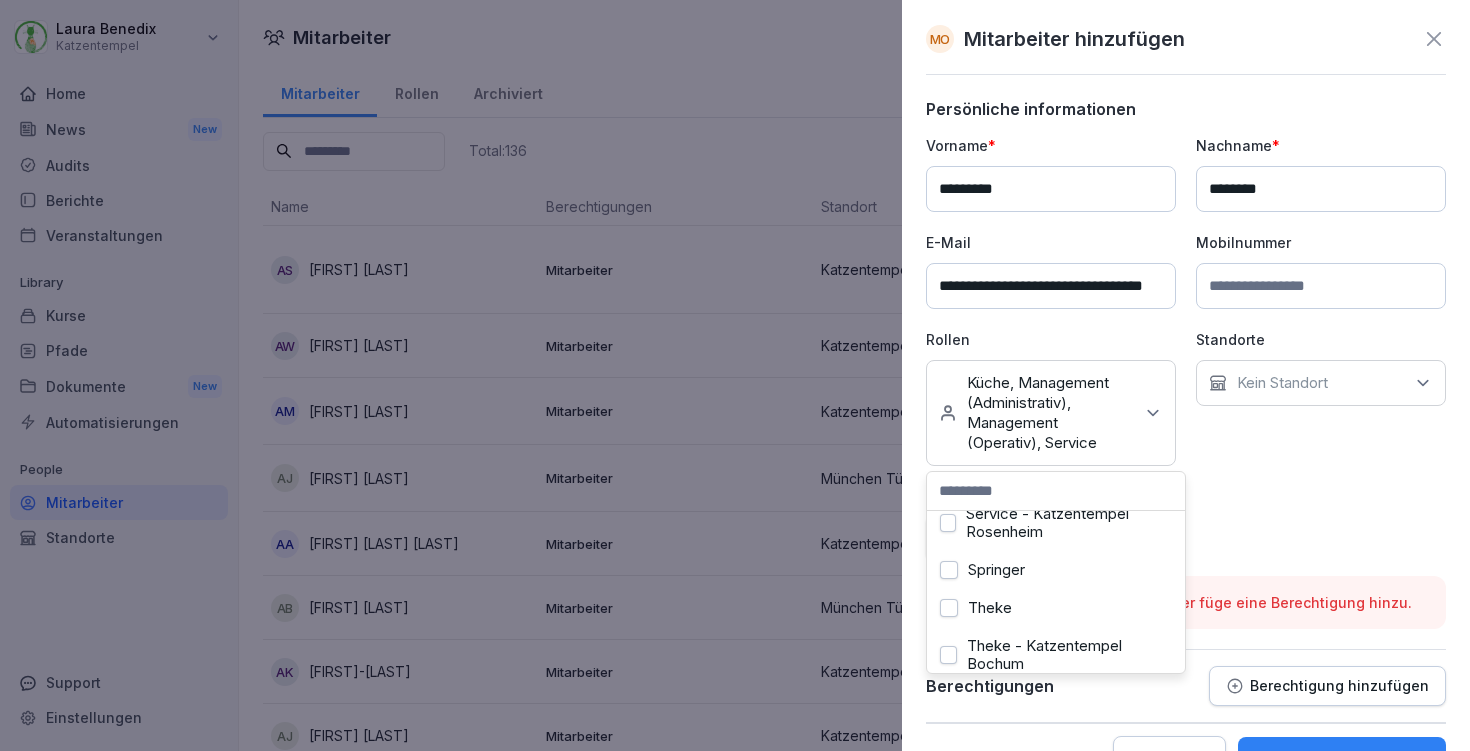 click on "Theke" at bounding box center (1056, 608) 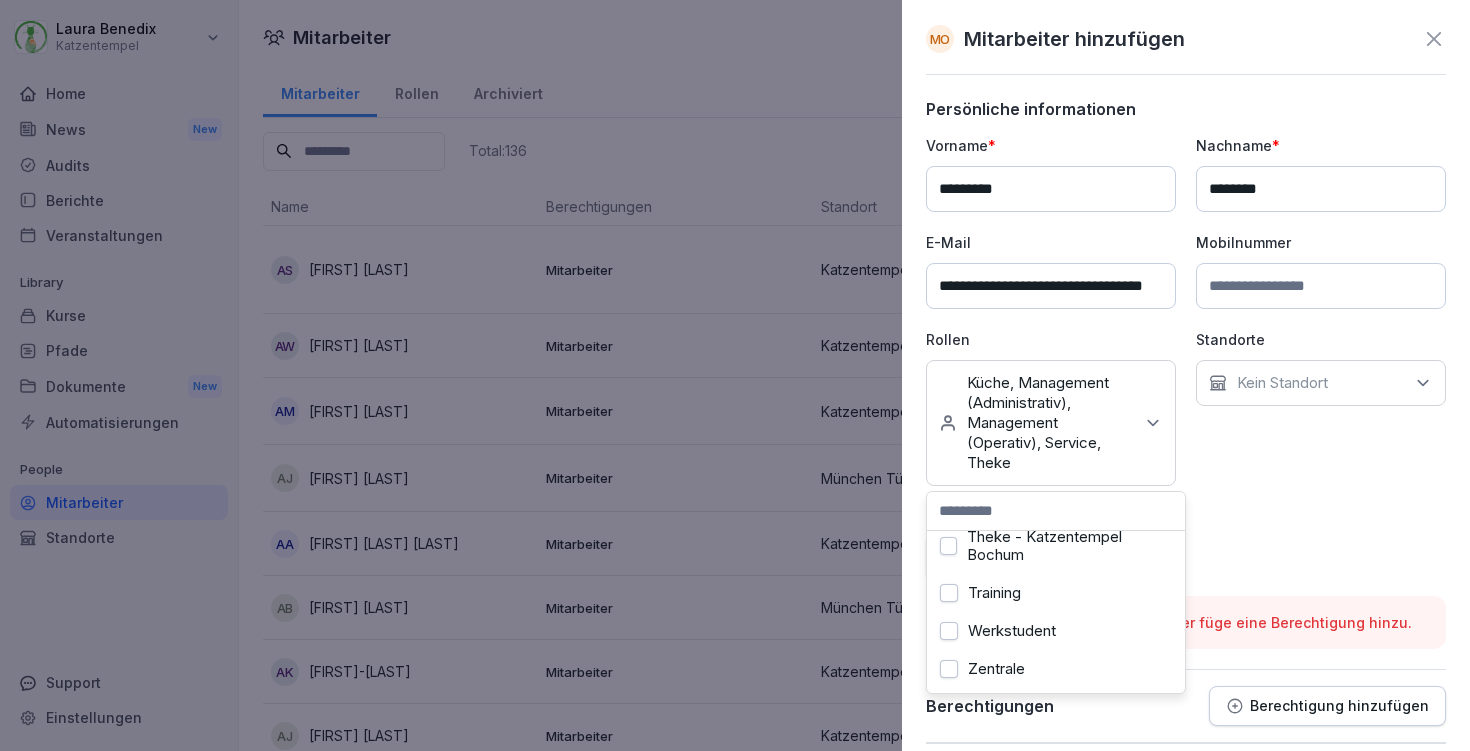 scroll, scrollTop: 1301, scrollLeft: 0, axis: vertical 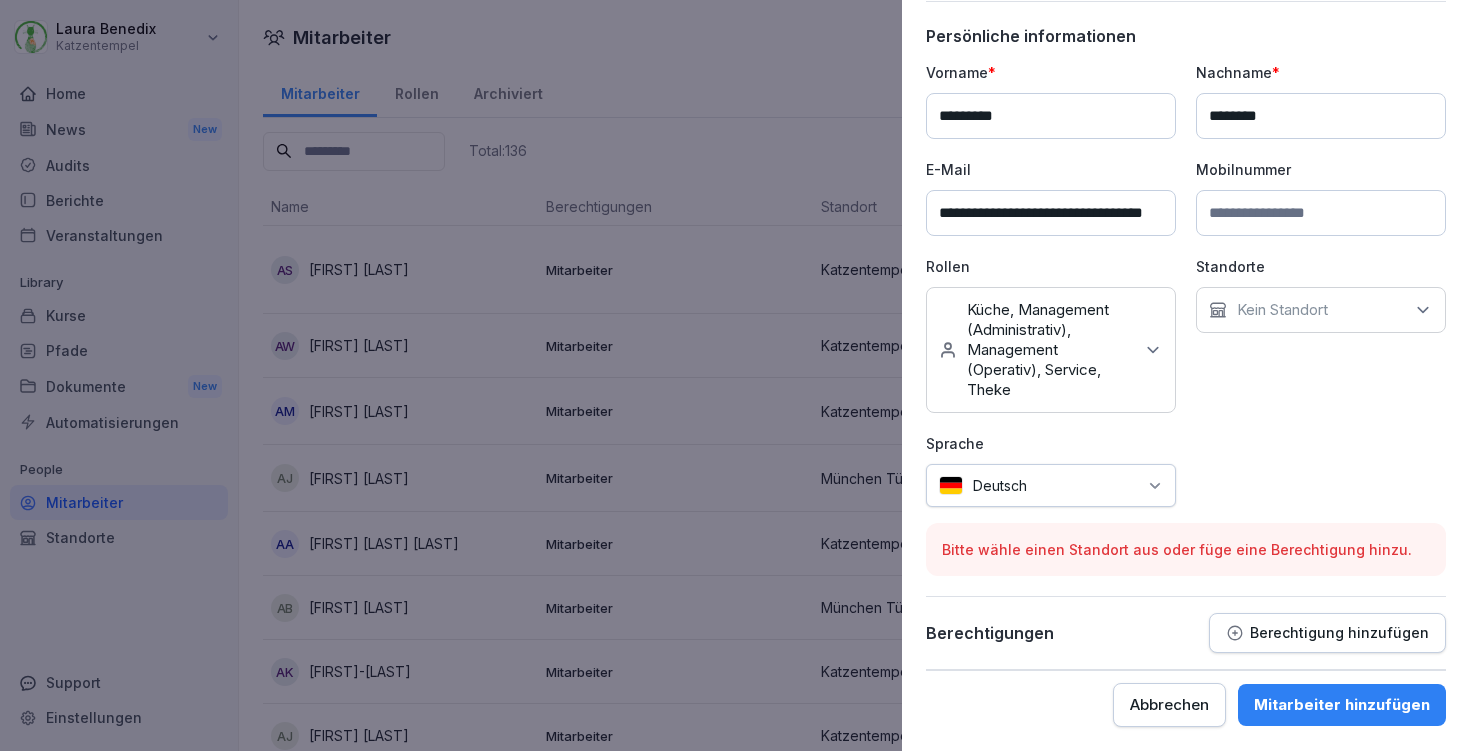 click on "Mitarbeiter hinzufügen" at bounding box center [1342, 705] 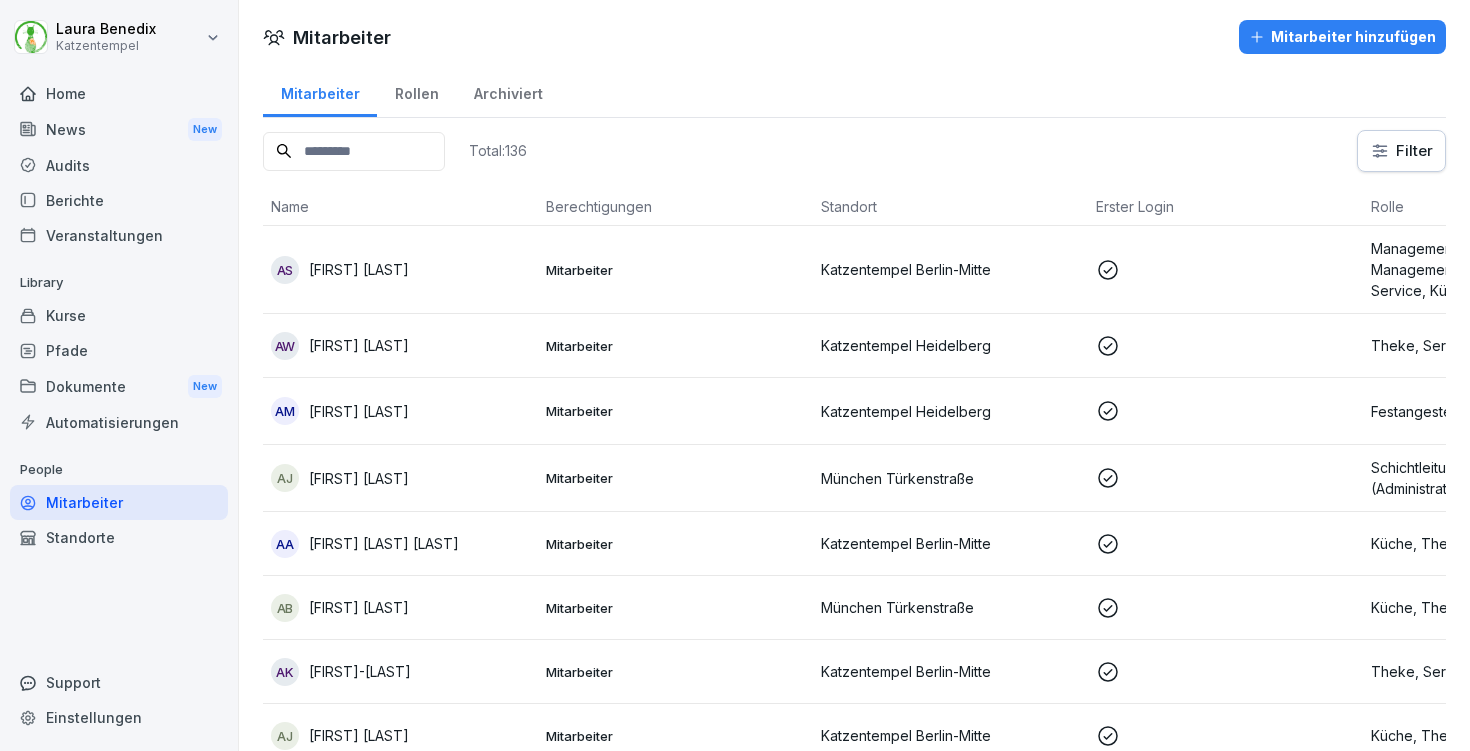click on "Kurse" at bounding box center [119, 315] 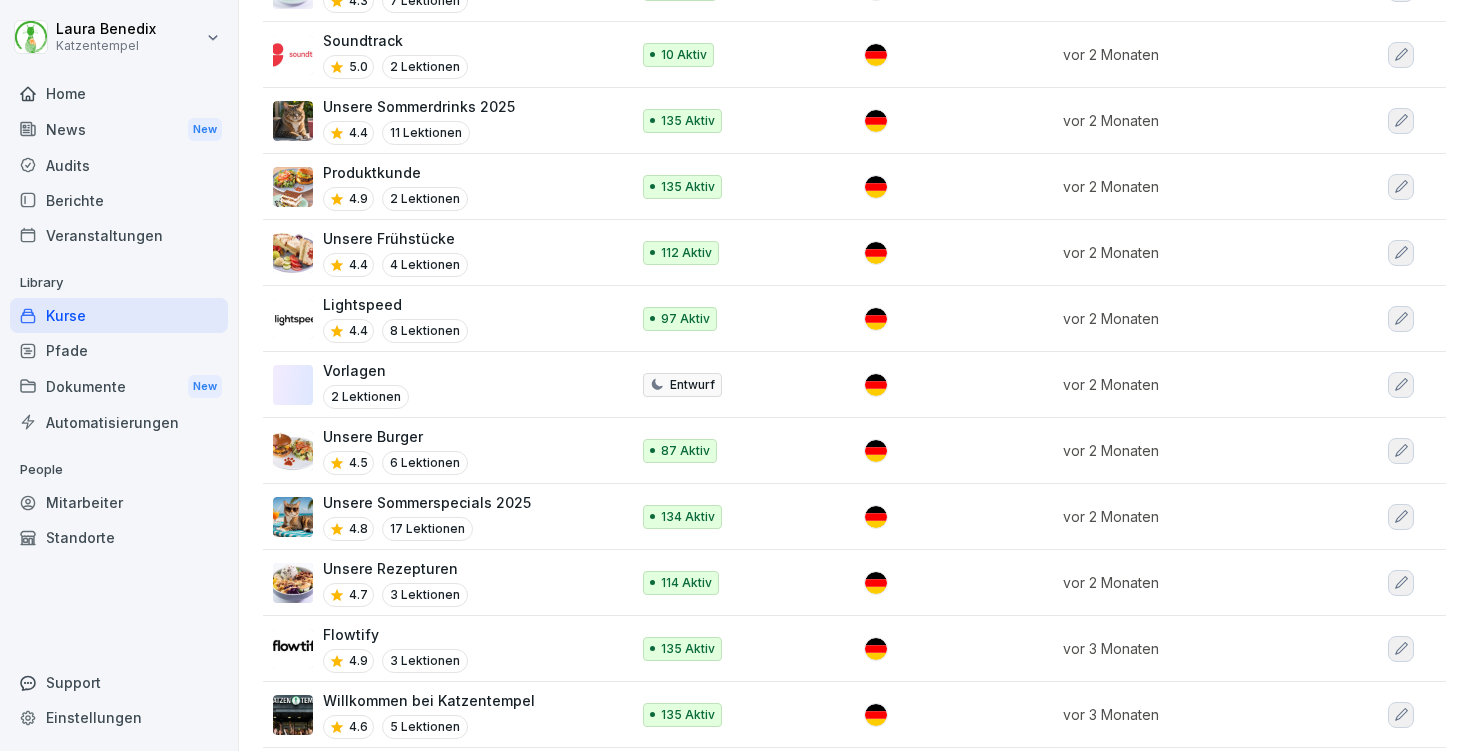 scroll, scrollTop: 2153, scrollLeft: 0, axis: vertical 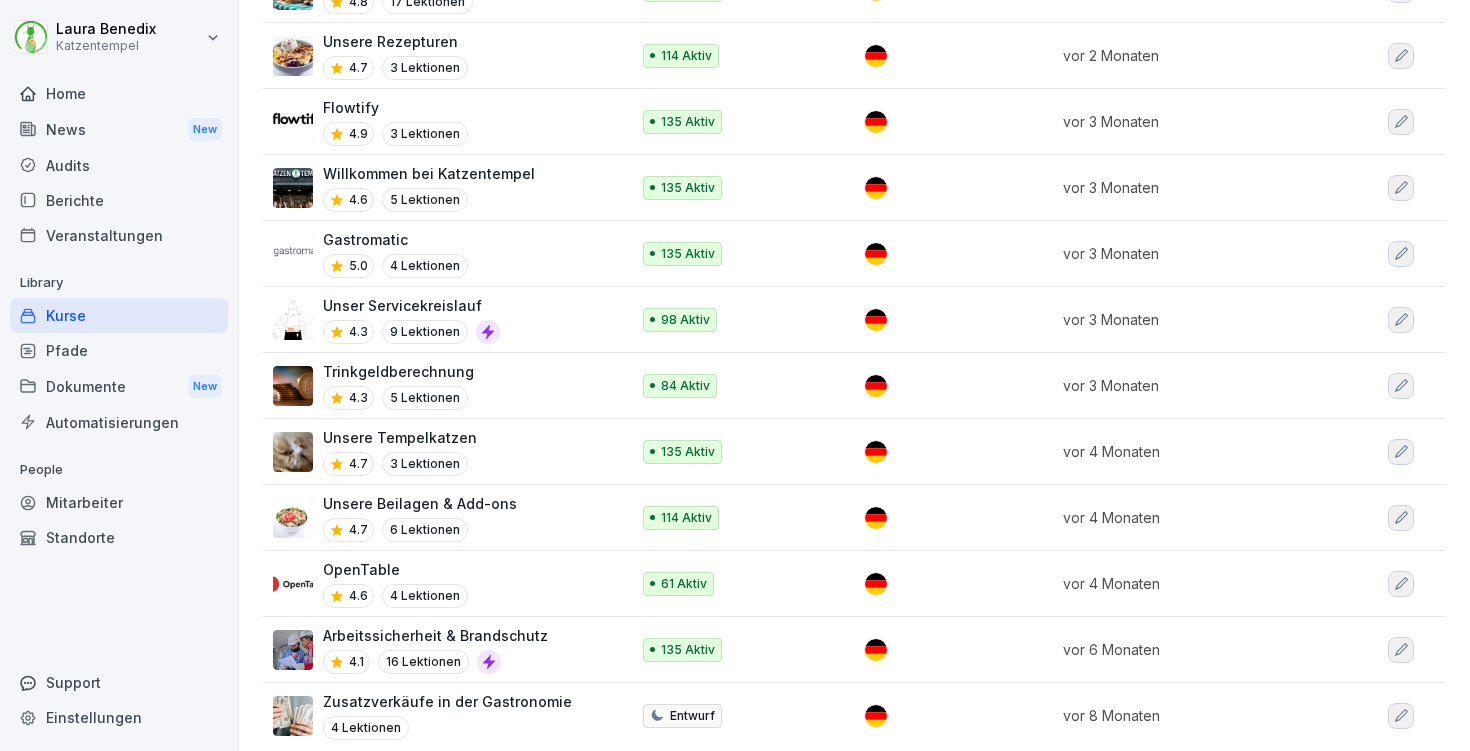click on "4.6 4 Lektionen" at bounding box center [395, 596] 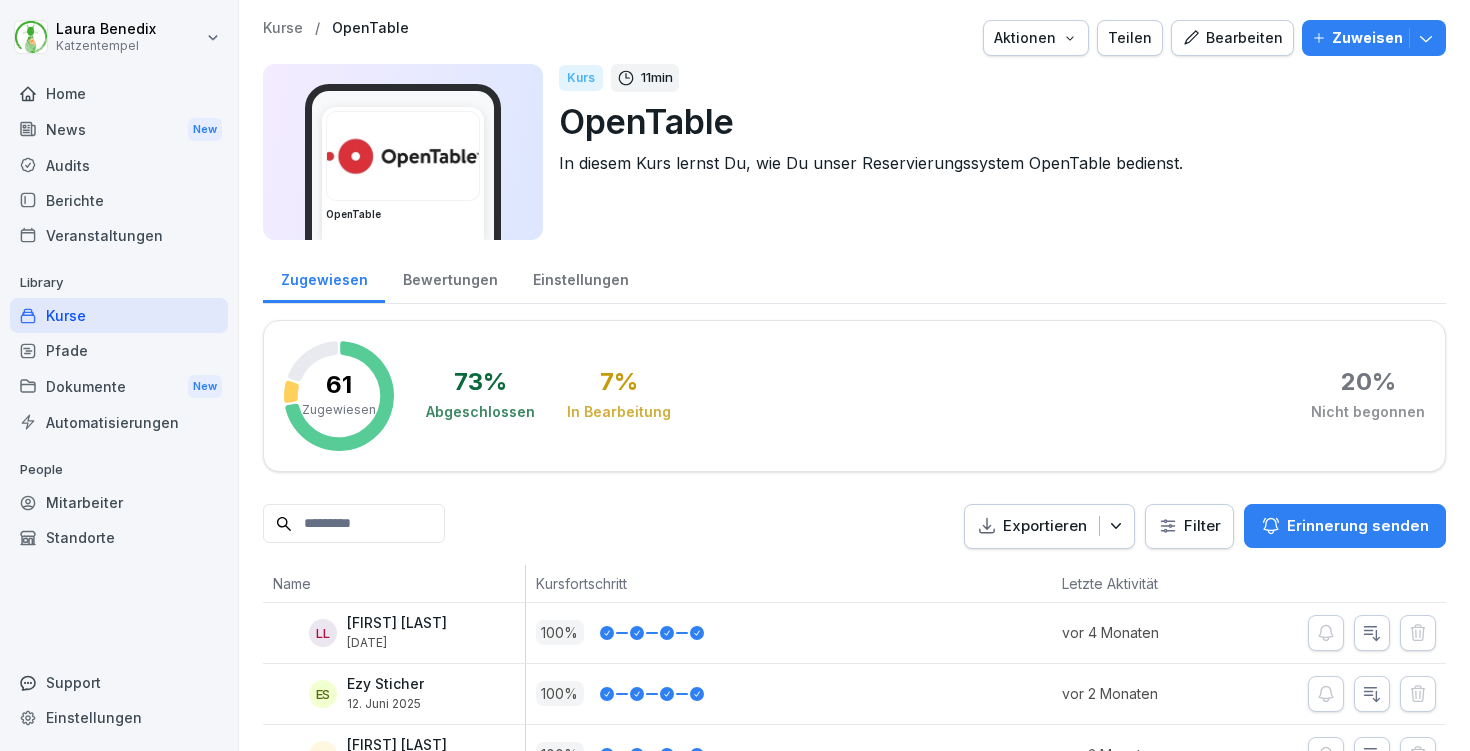 scroll, scrollTop: 0, scrollLeft: 0, axis: both 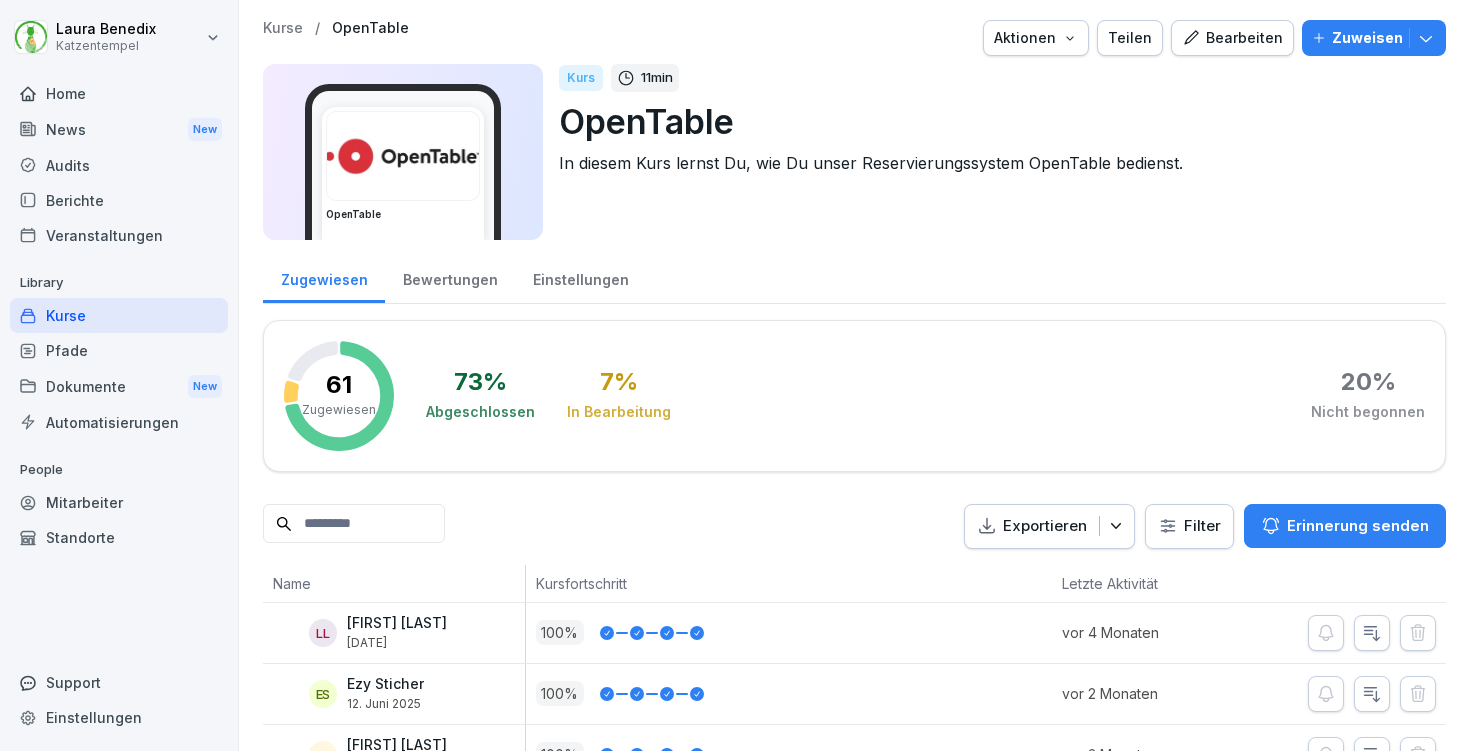 click on "Einstellungen" at bounding box center [580, 277] 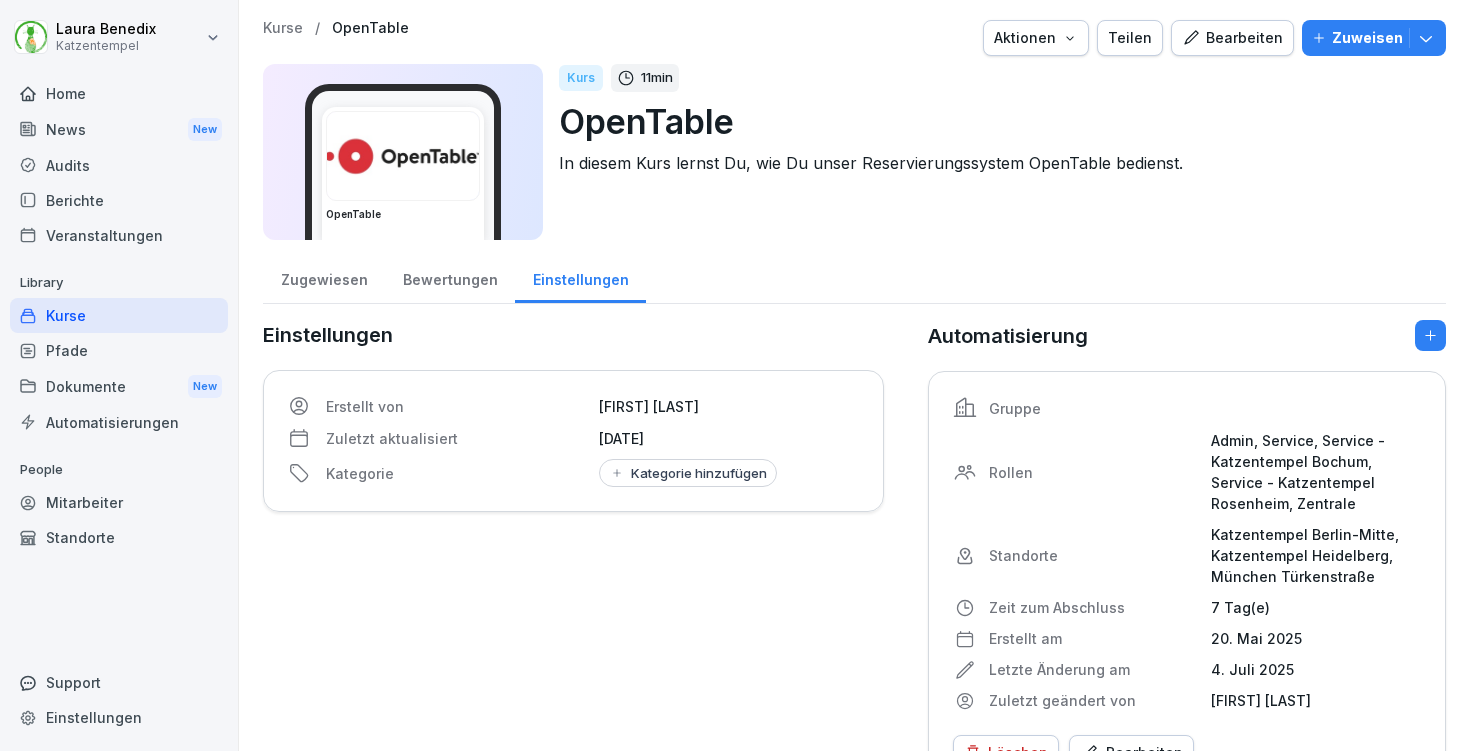 scroll, scrollTop: 80, scrollLeft: 0, axis: vertical 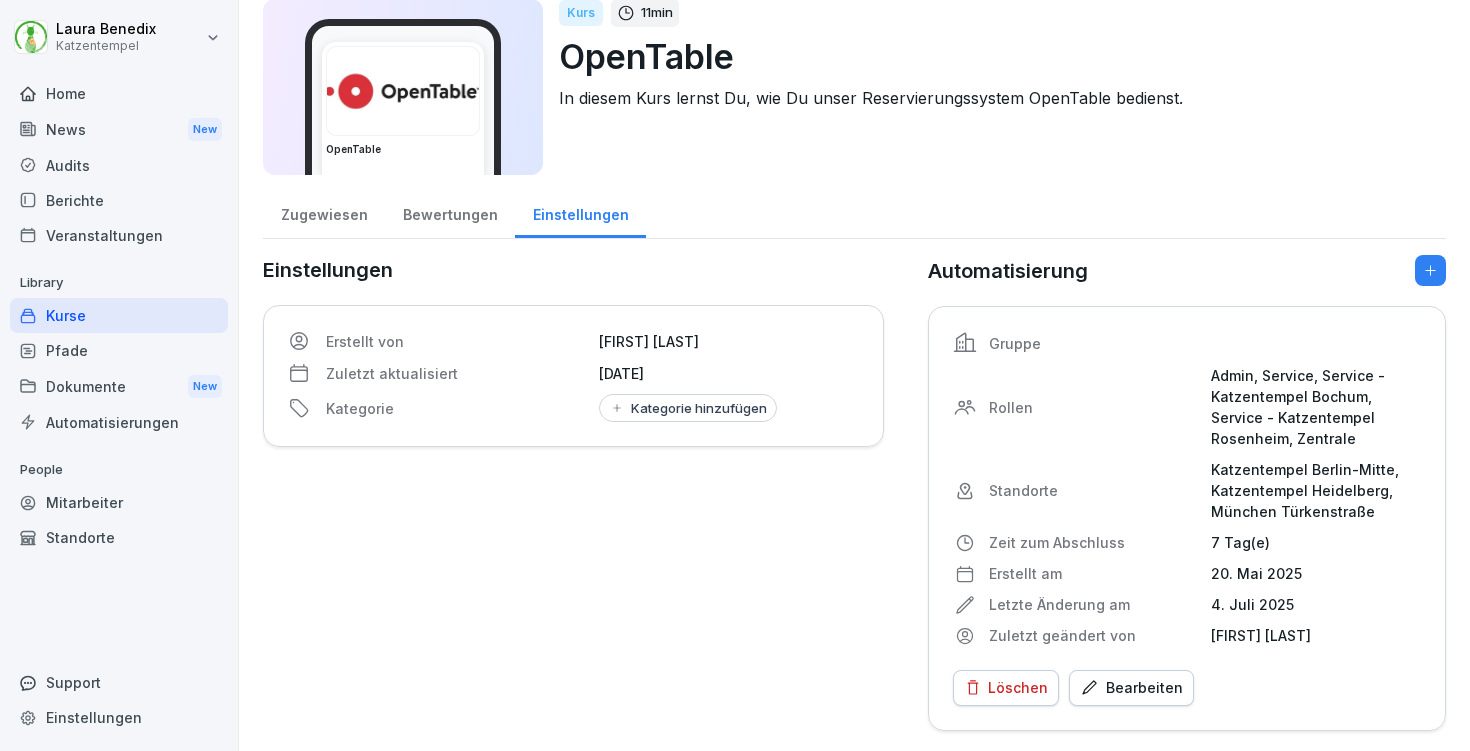 click on "Bewertungen" at bounding box center [450, 212] 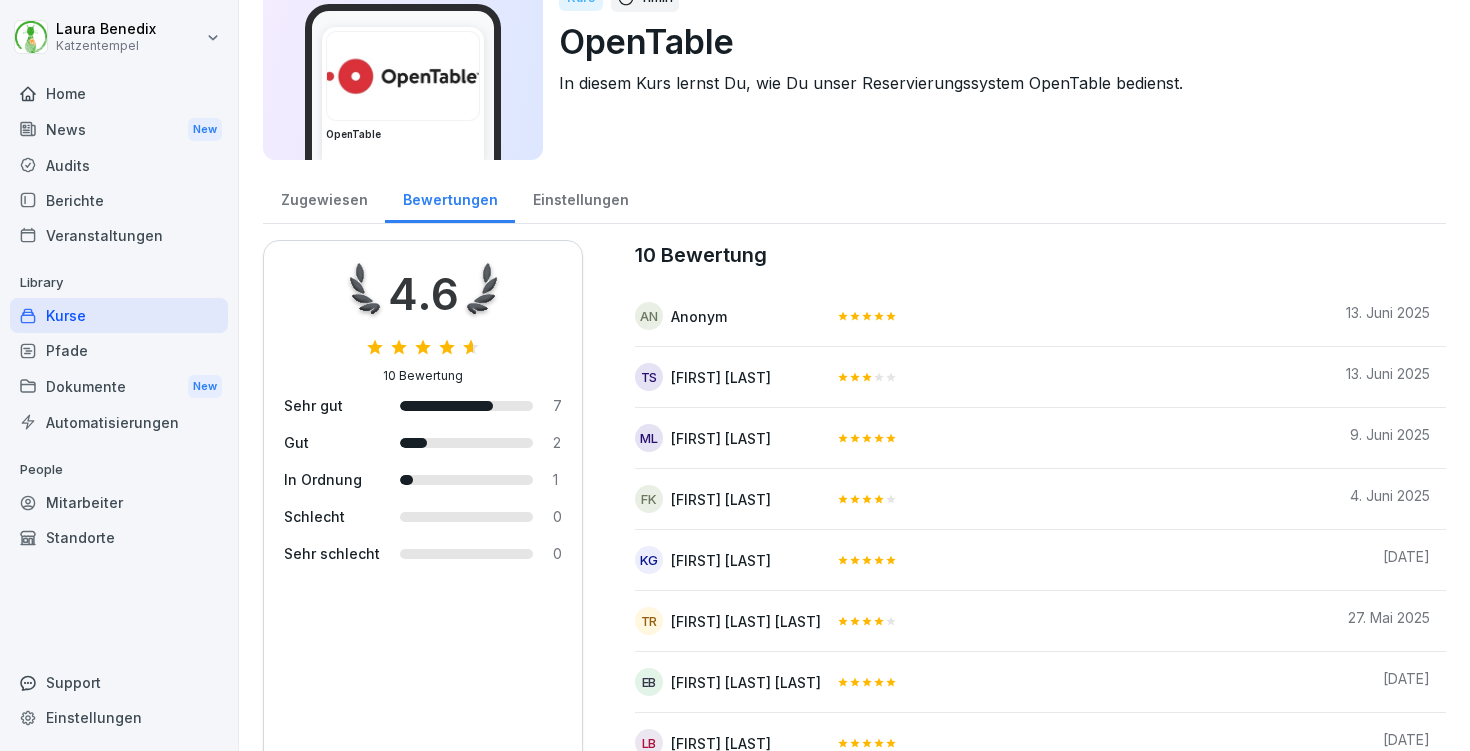 click on "Zugewiesen" at bounding box center [324, 197] 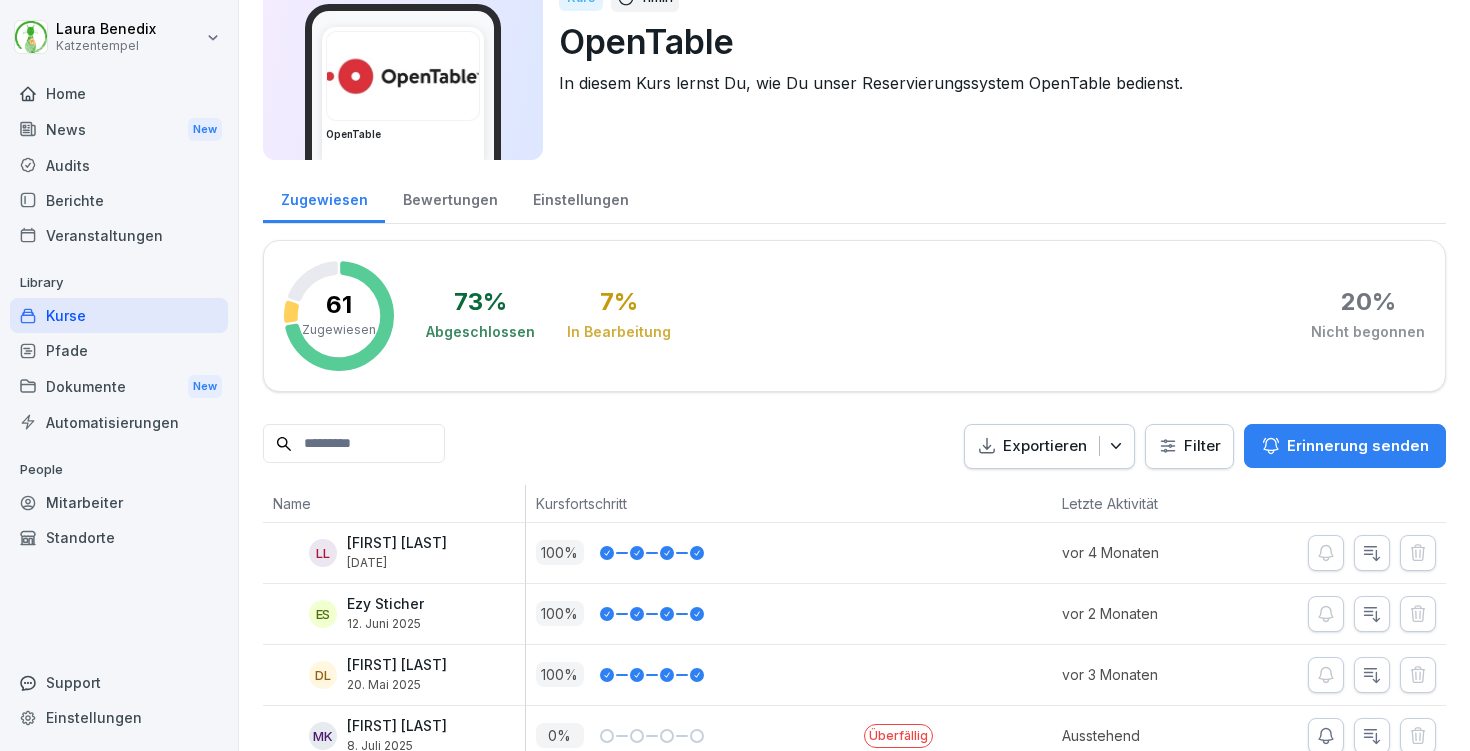 click on "Einstellungen" at bounding box center [580, 197] 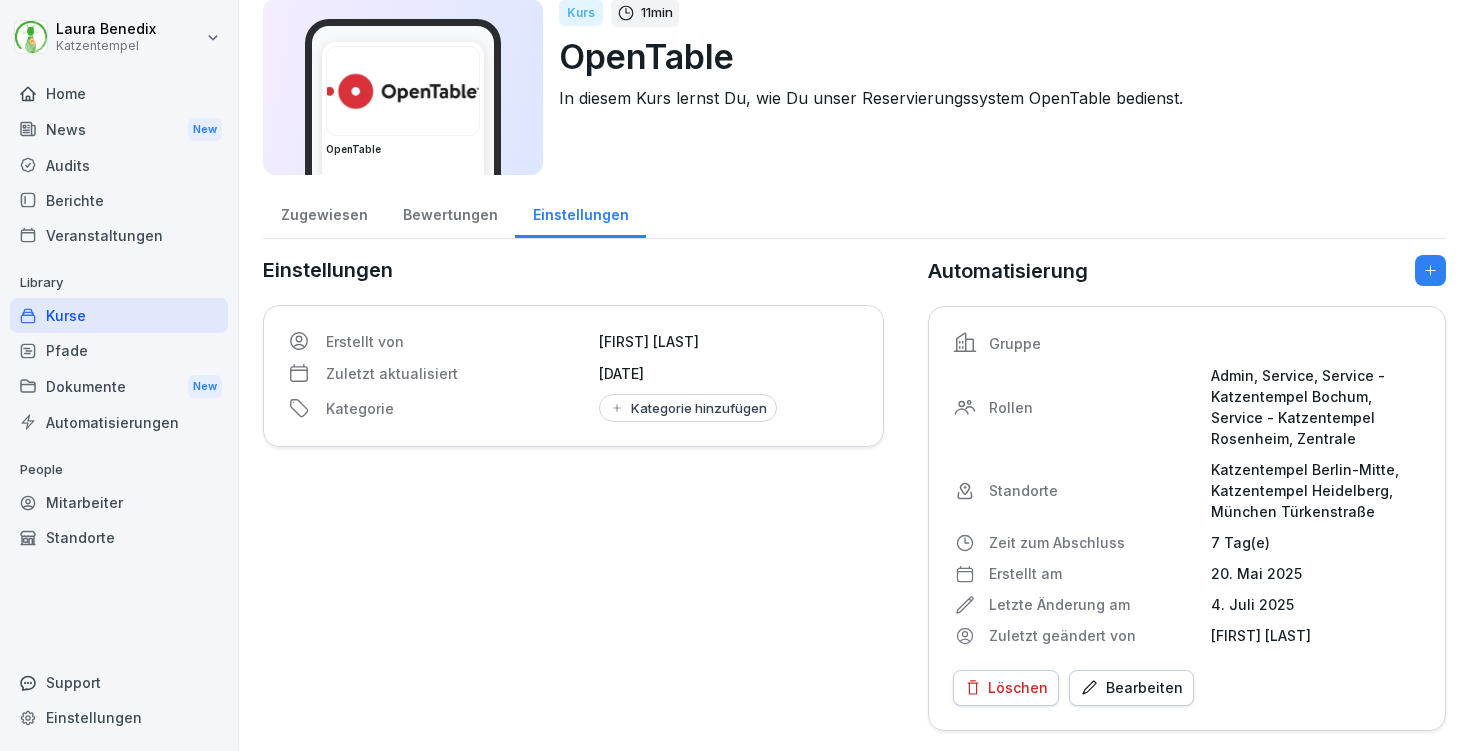 click 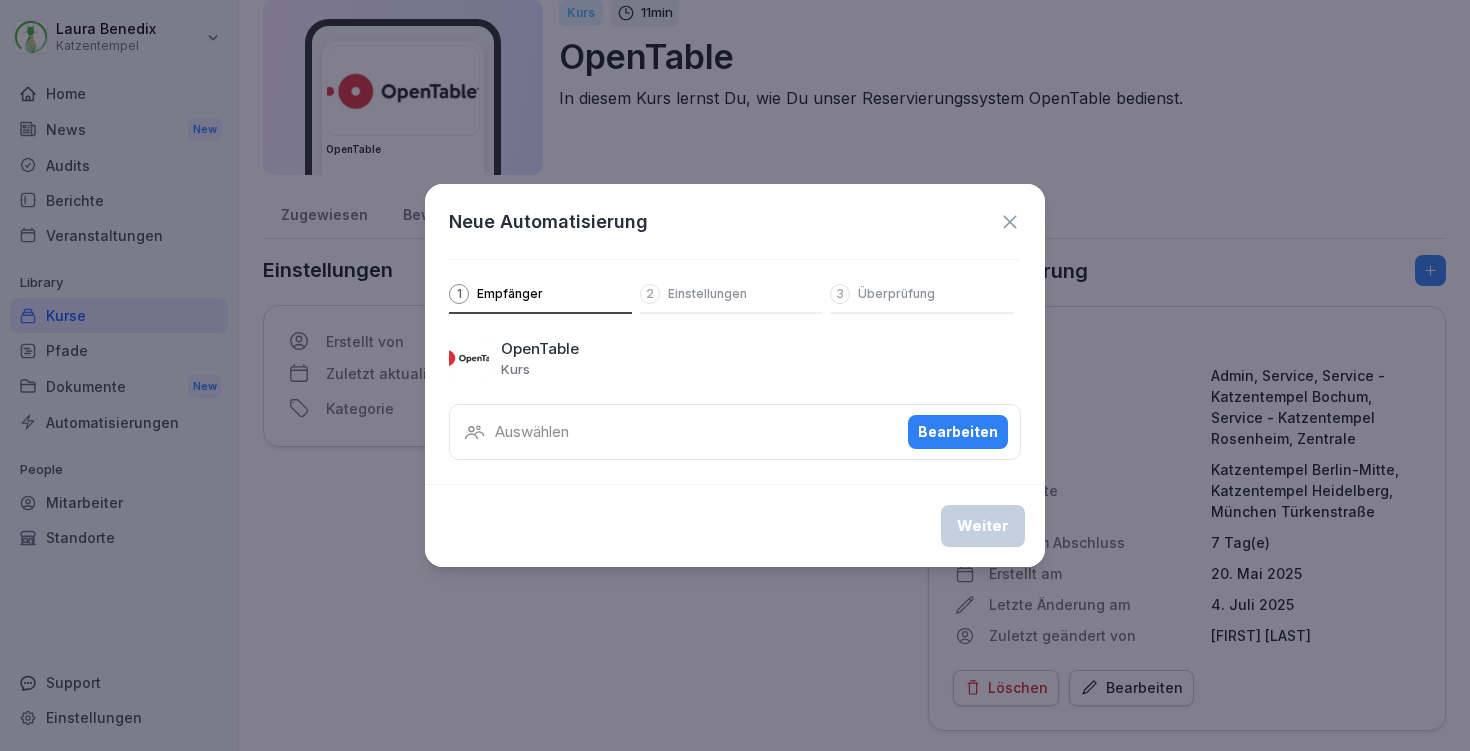 click on "Auswählen Bearbeiten" at bounding box center [735, 432] 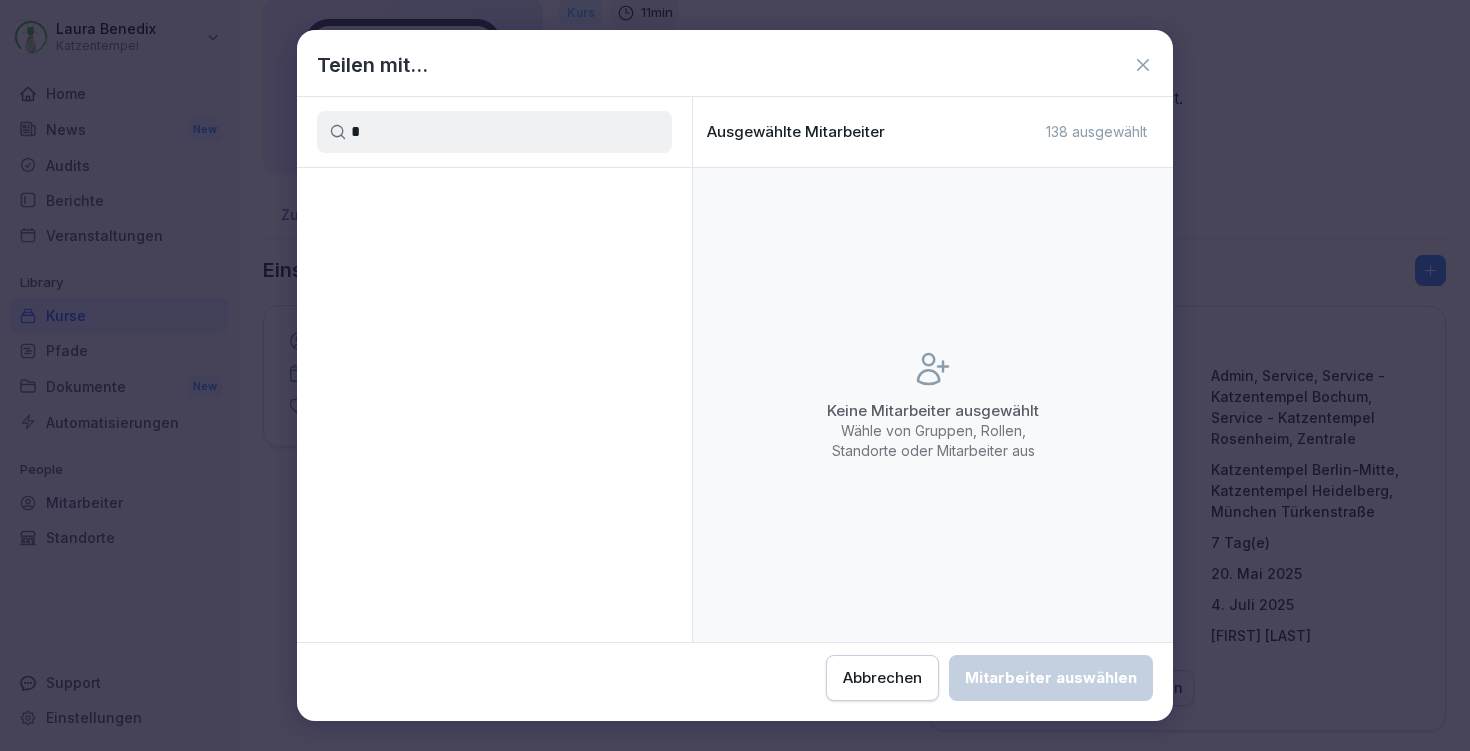 scroll, scrollTop: 0, scrollLeft: 0, axis: both 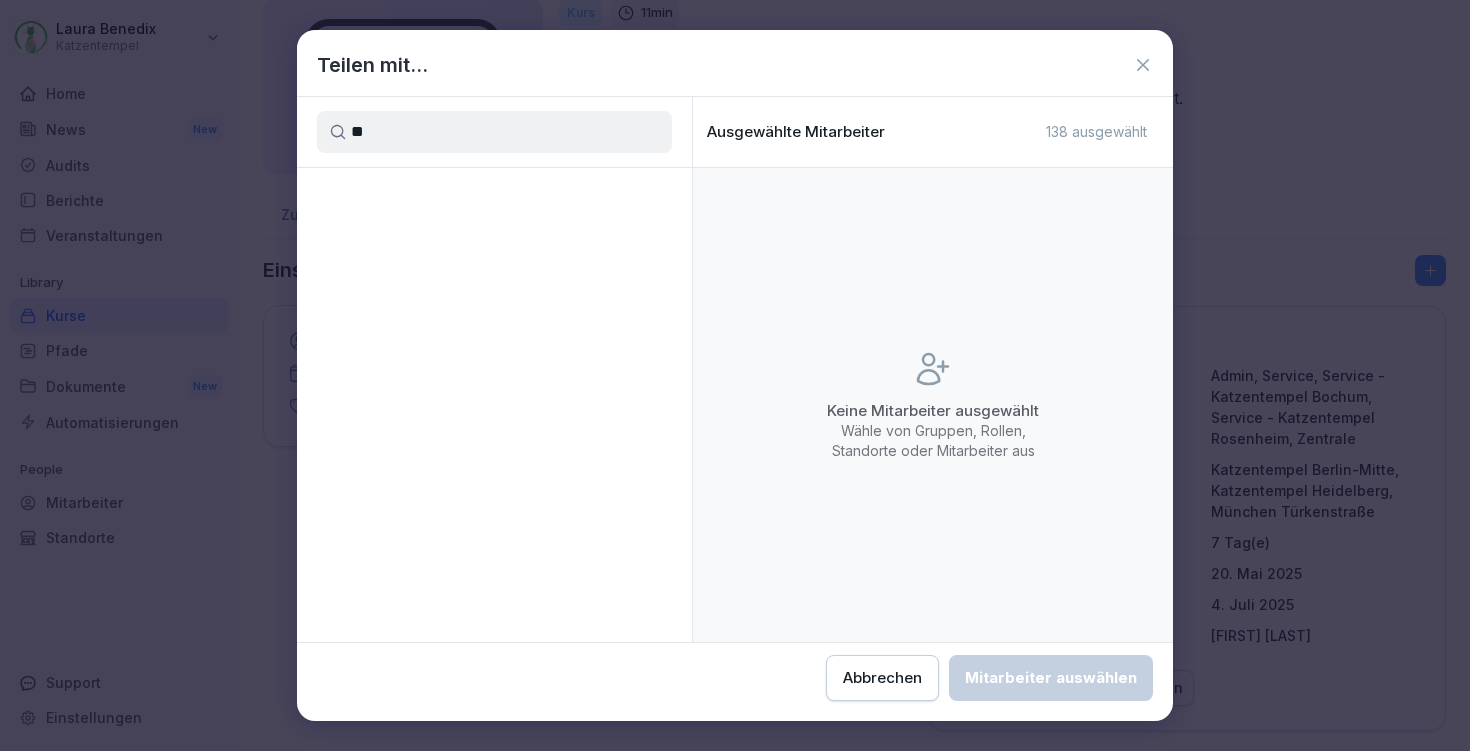 type on "*" 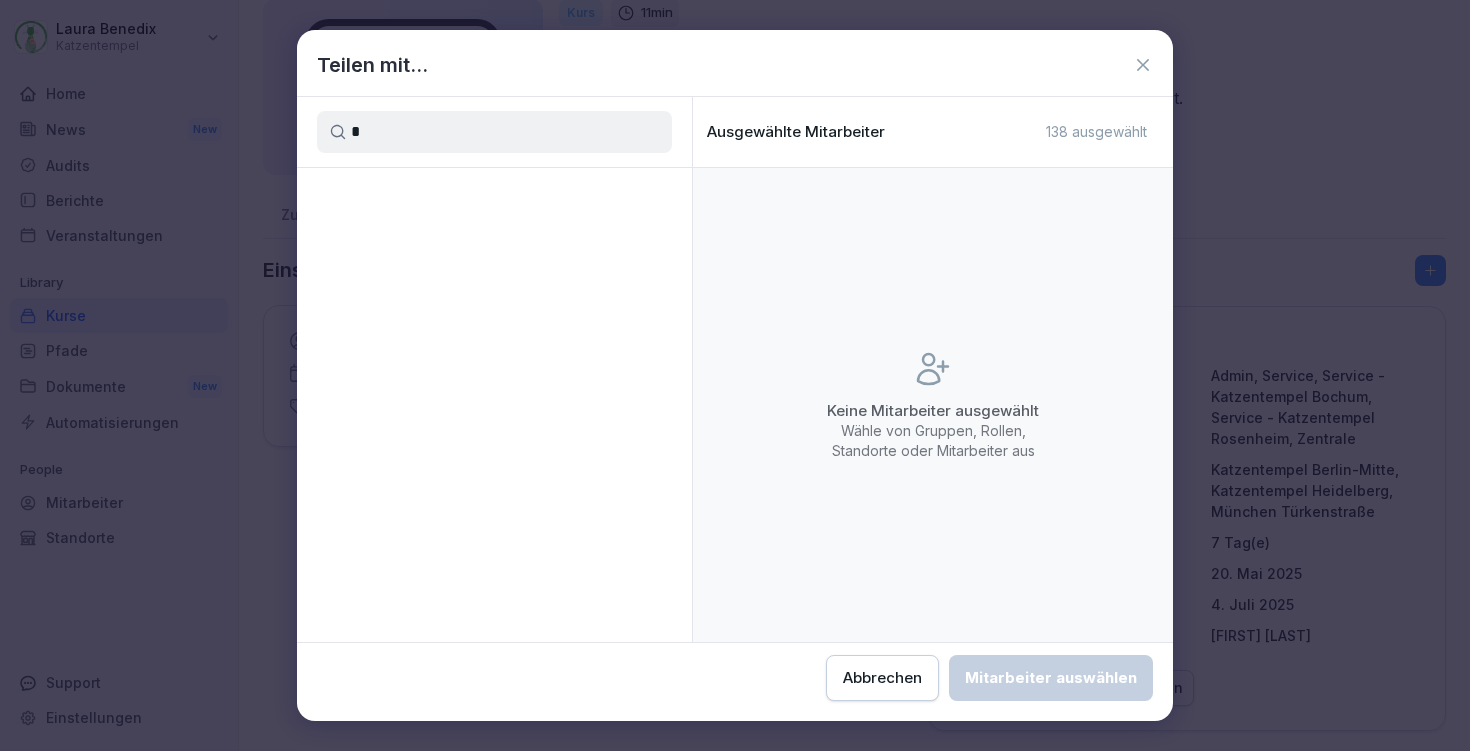 type 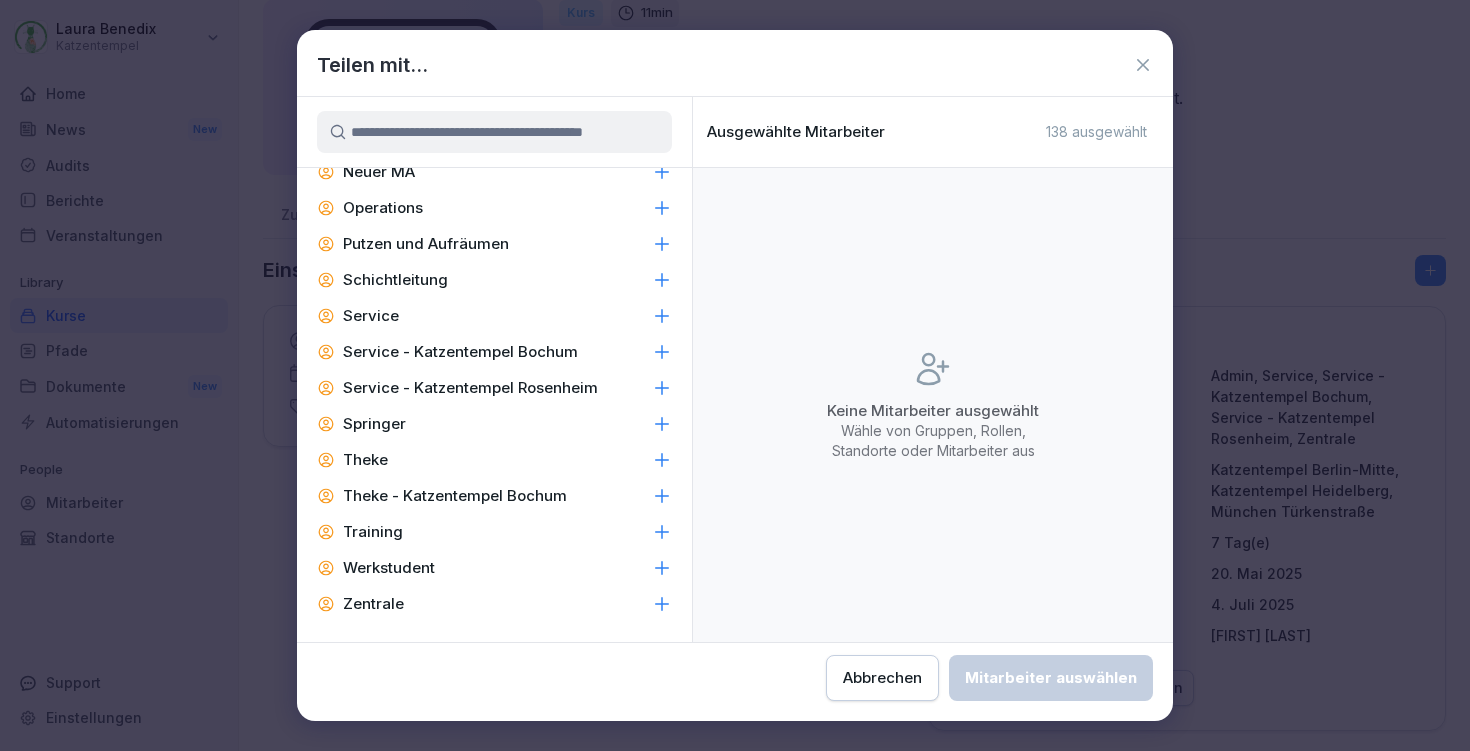 scroll, scrollTop: 0, scrollLeft: 0, axis: both 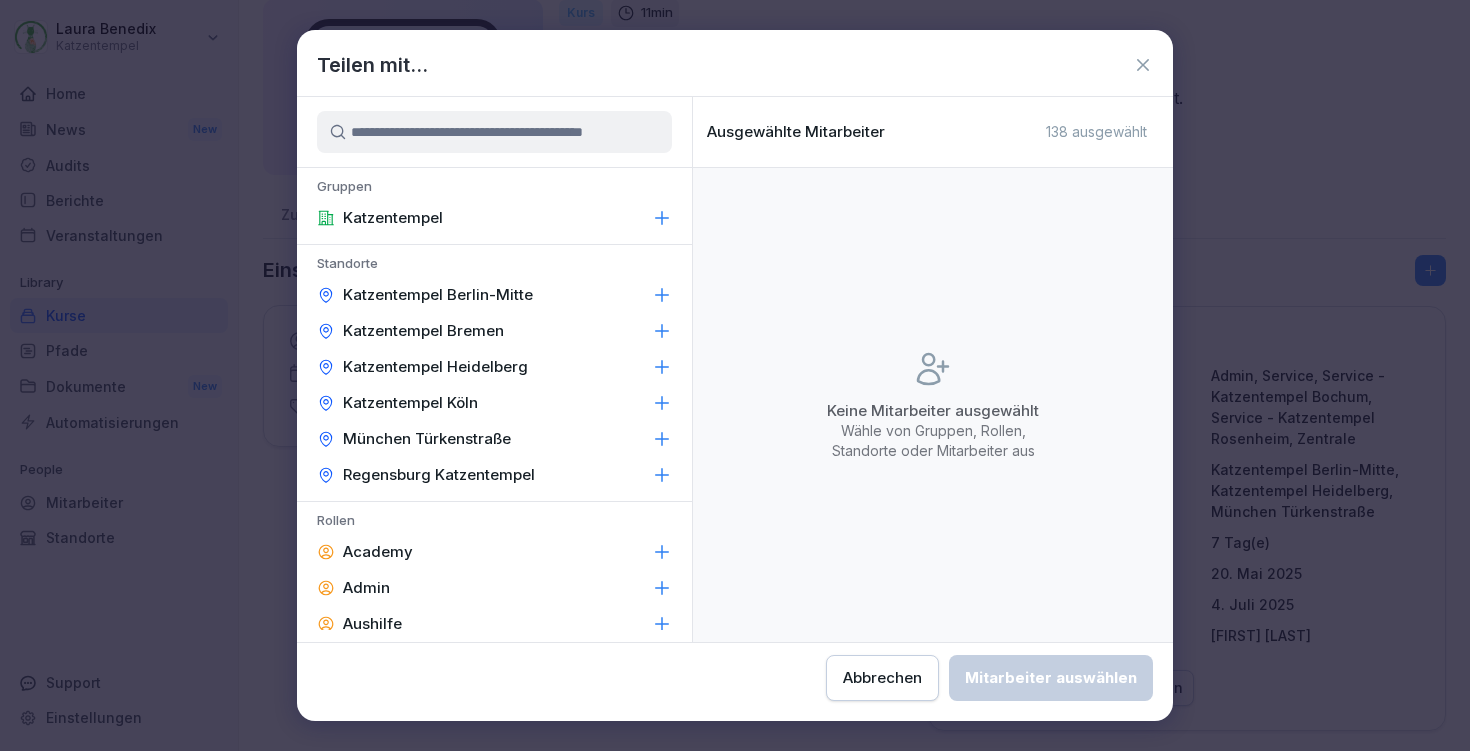 click 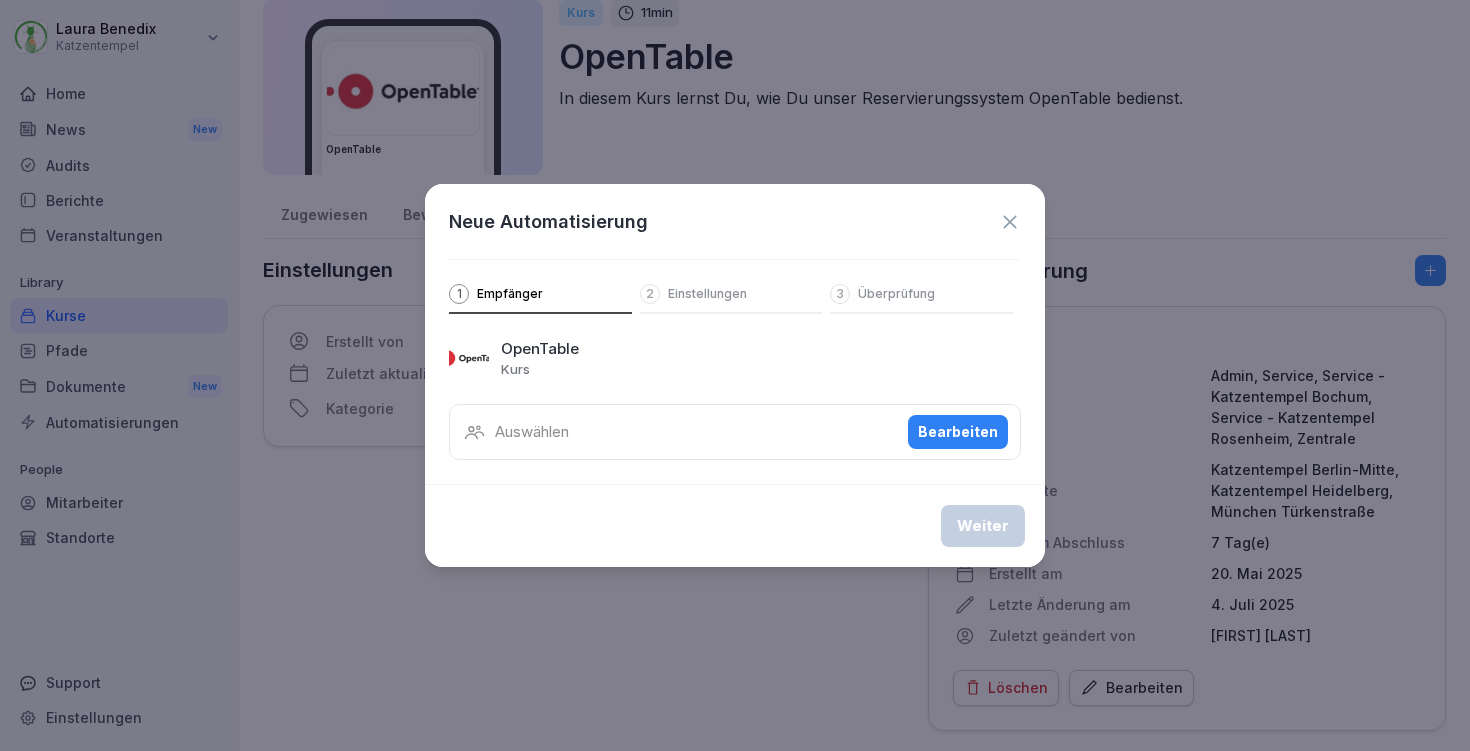 click 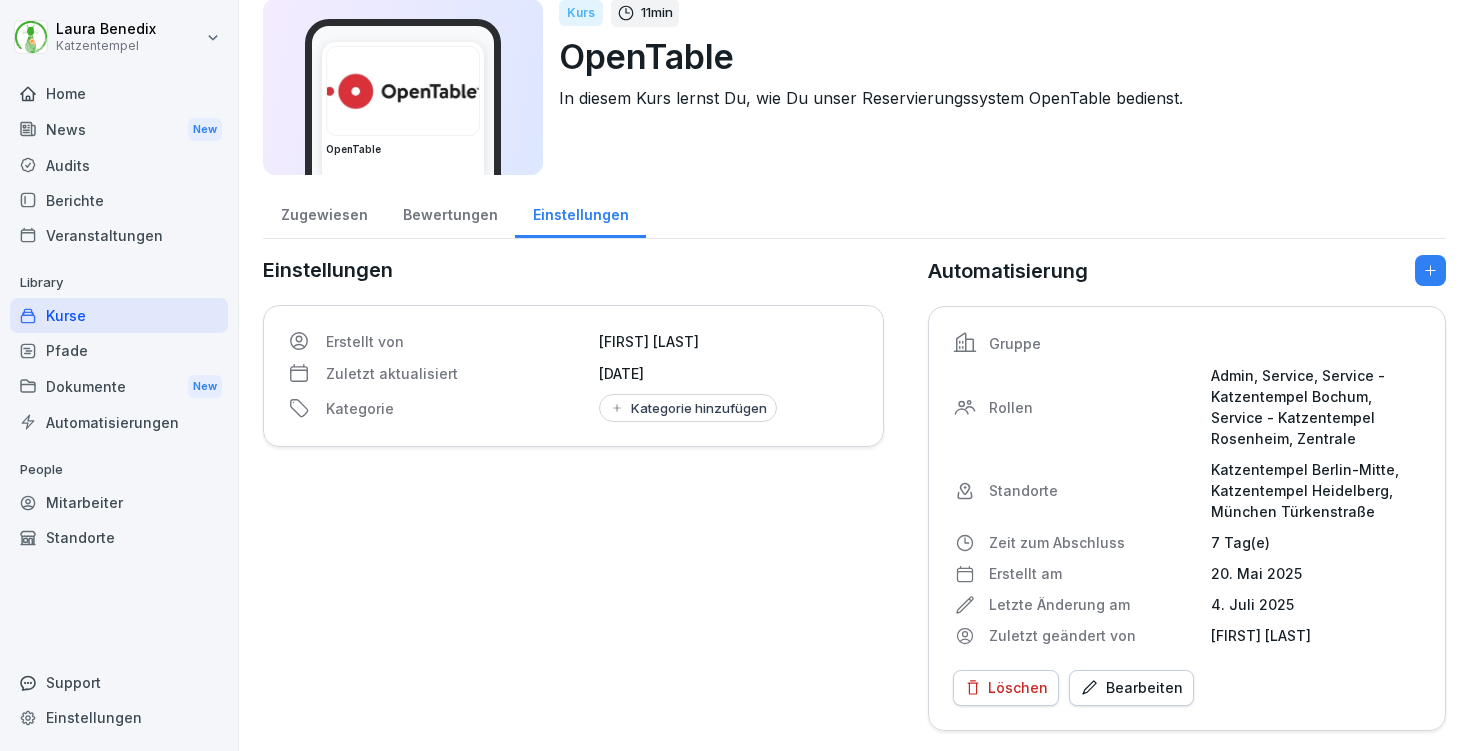 click on "Zugewiesen" at bounding box center [324, 212] 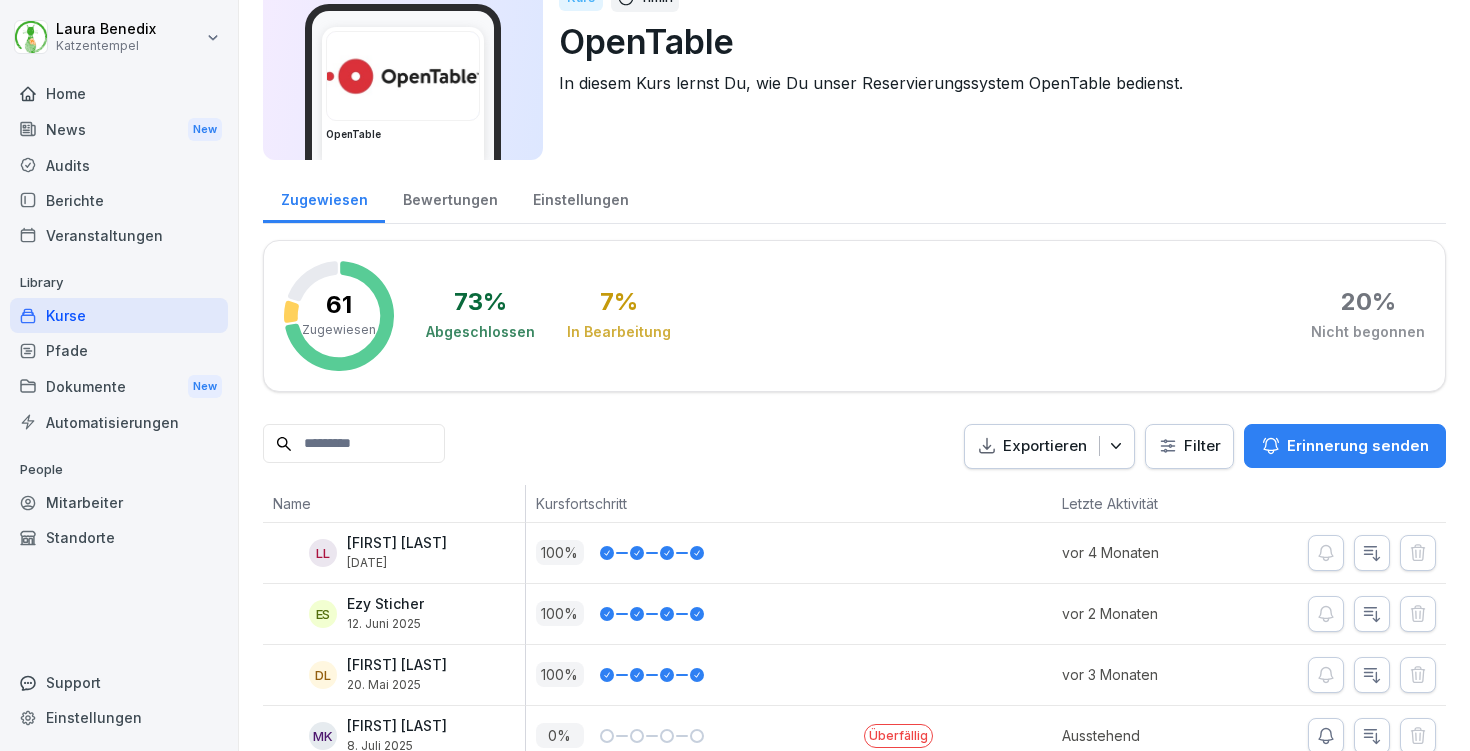 scroll, scrollTop: 0, scrollLeft: 0, axis: both 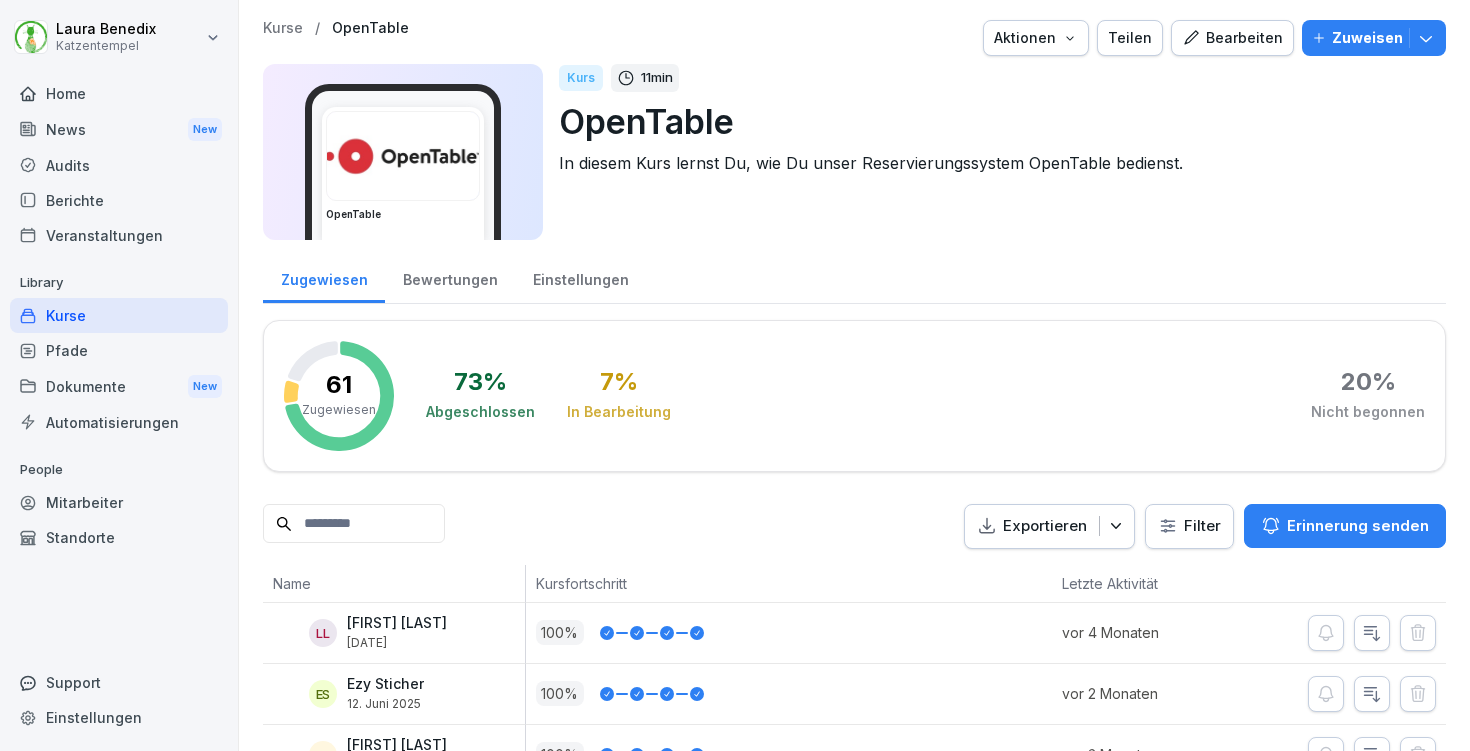 click on "Zuweisen" at bounding box center [1374, 38] 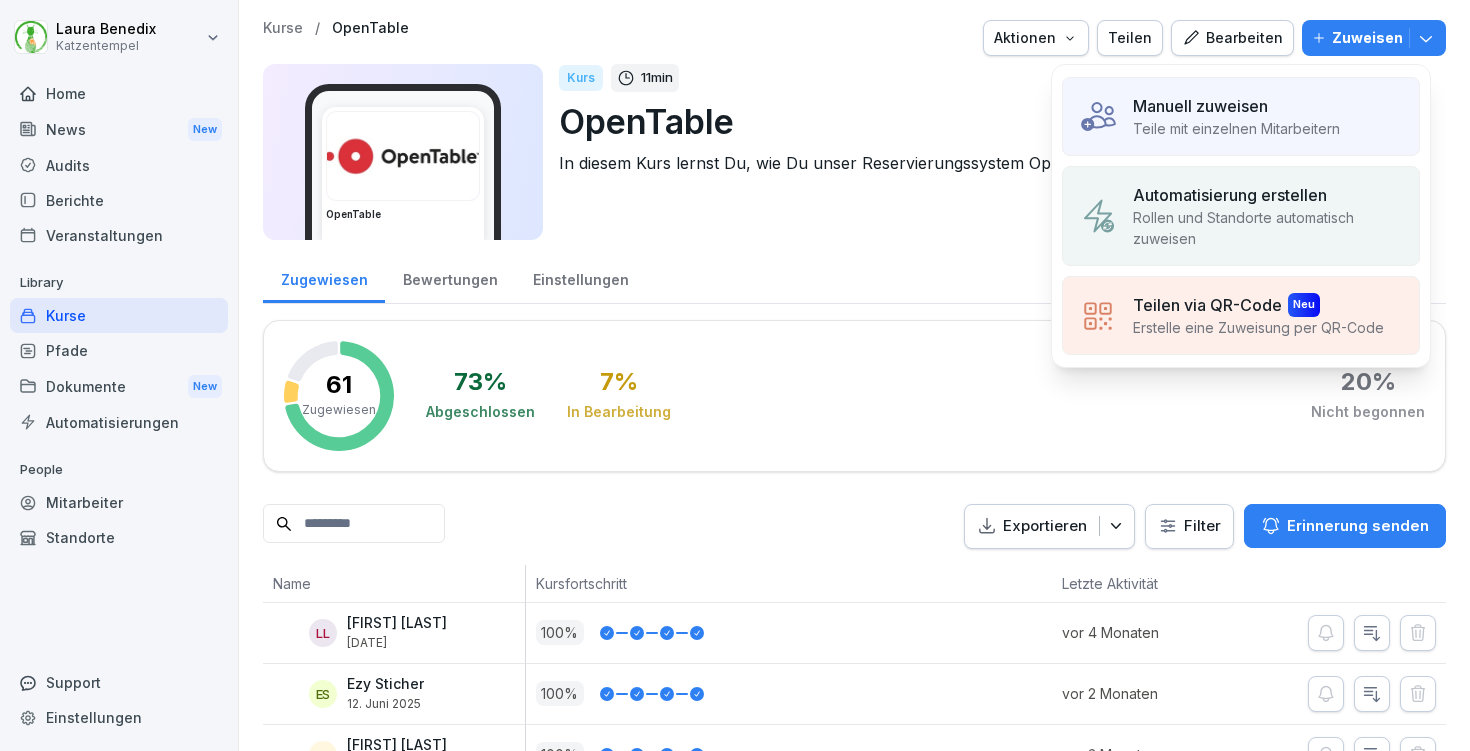 click on "Teile mit einzelnen Mitarbeitern" at bounding box center [1236, 128] 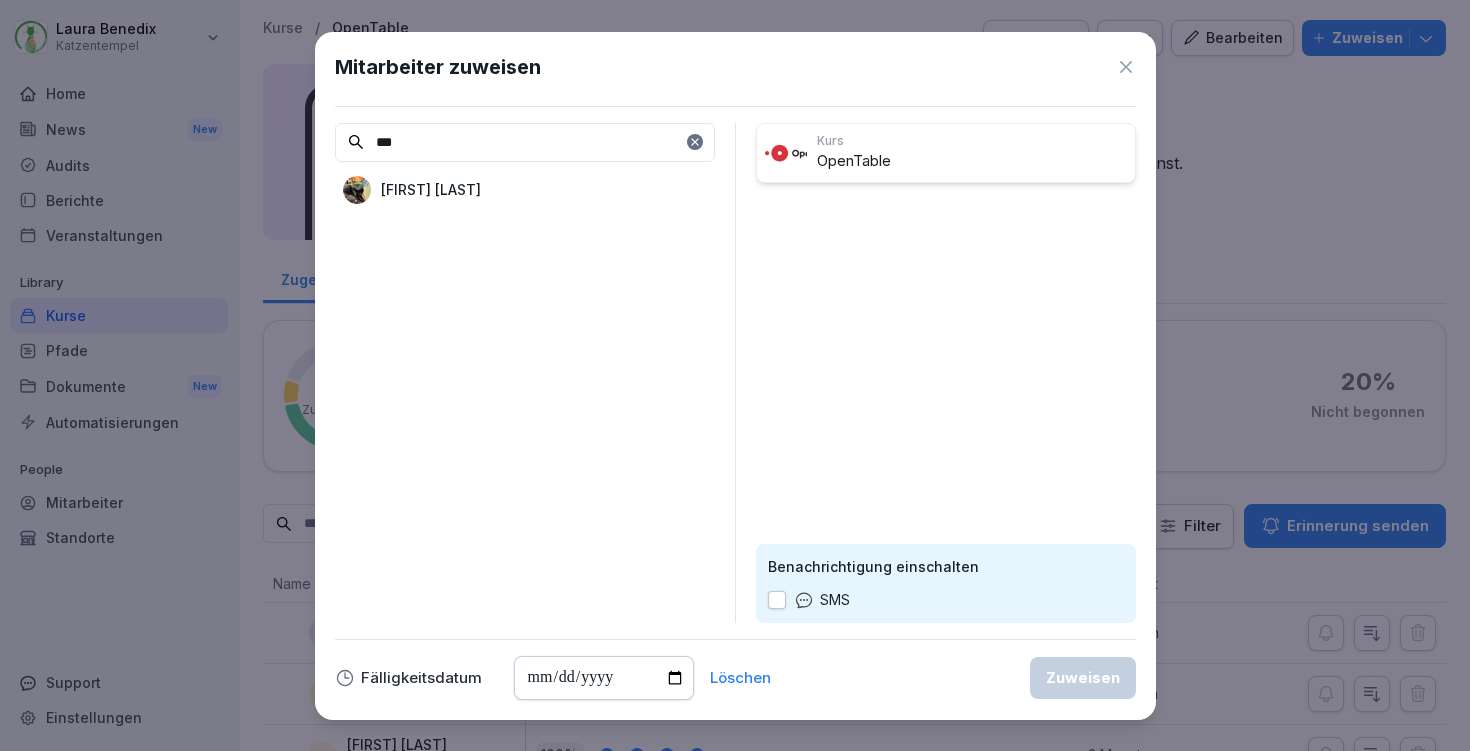 click on "[FIRST] [LAST]" at bounding box center [431, 189] 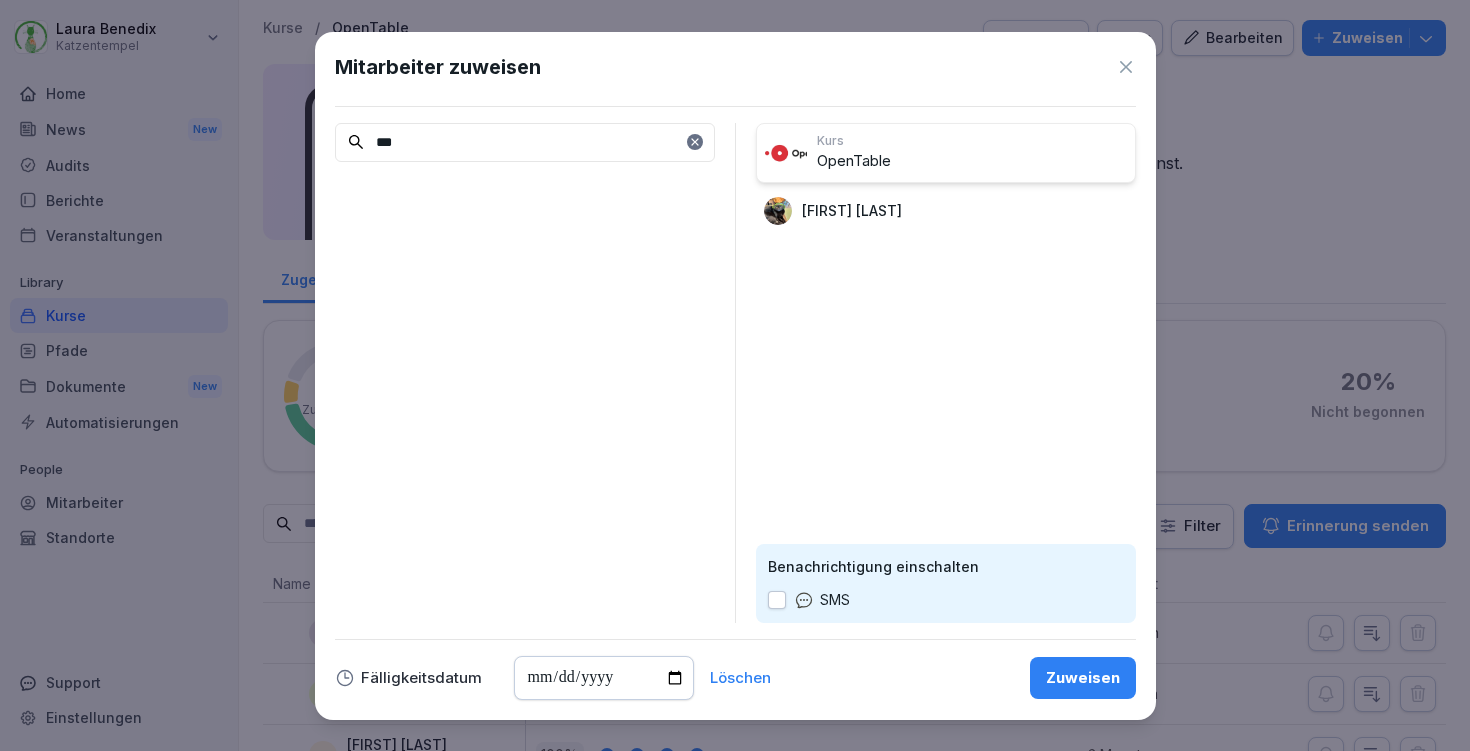 click on "***" at bounding box center [525, 142] 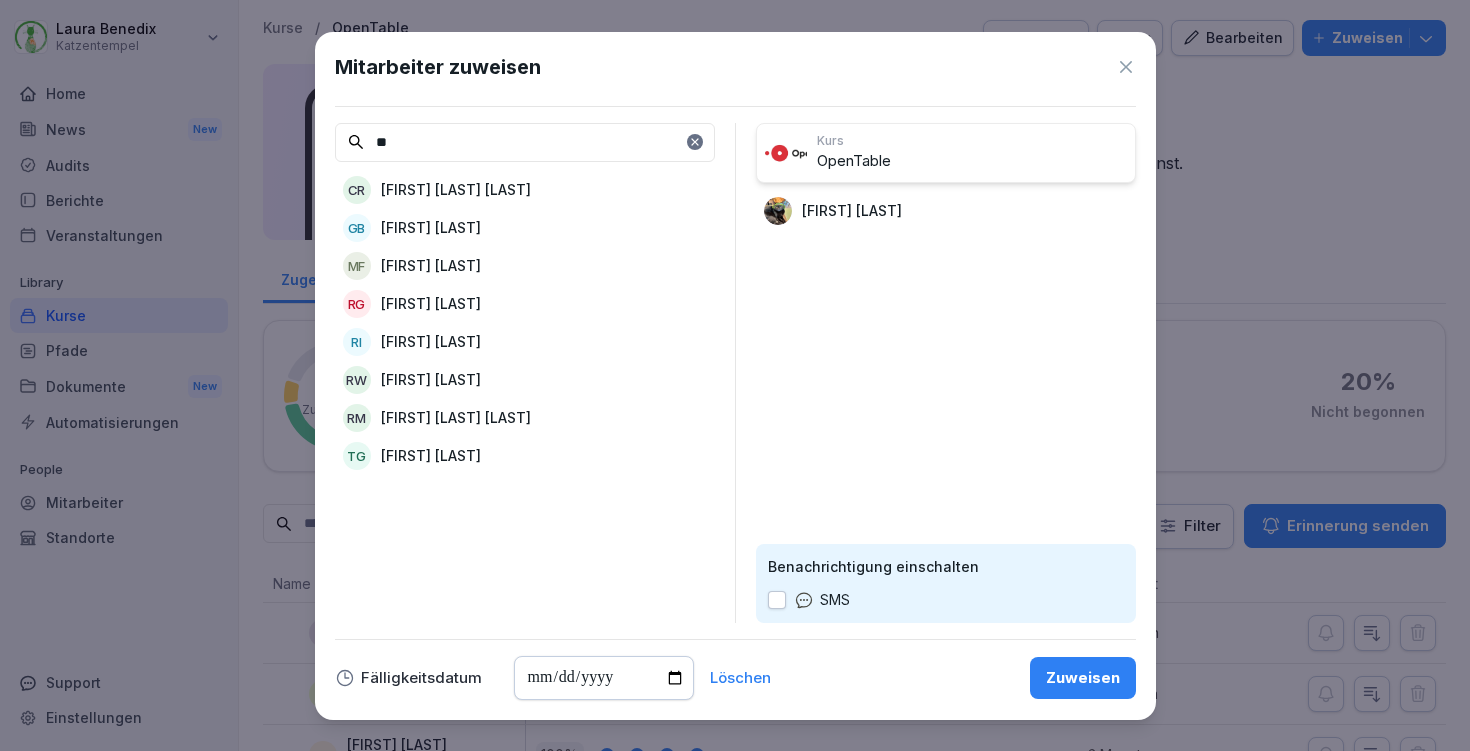 click on "RG Robin Gebauer" at bounding box center [525, 304] 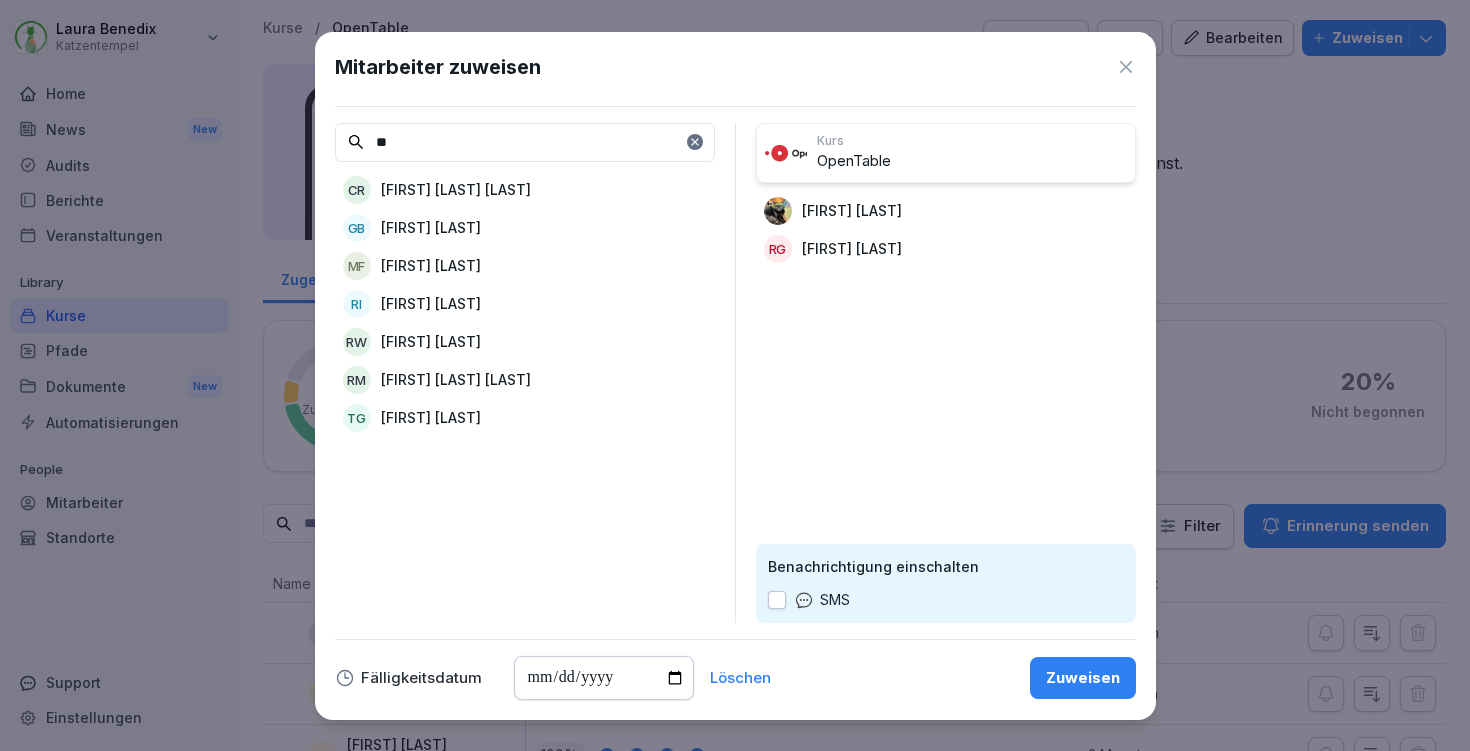 click on "**" at bounding box center [525, 142] 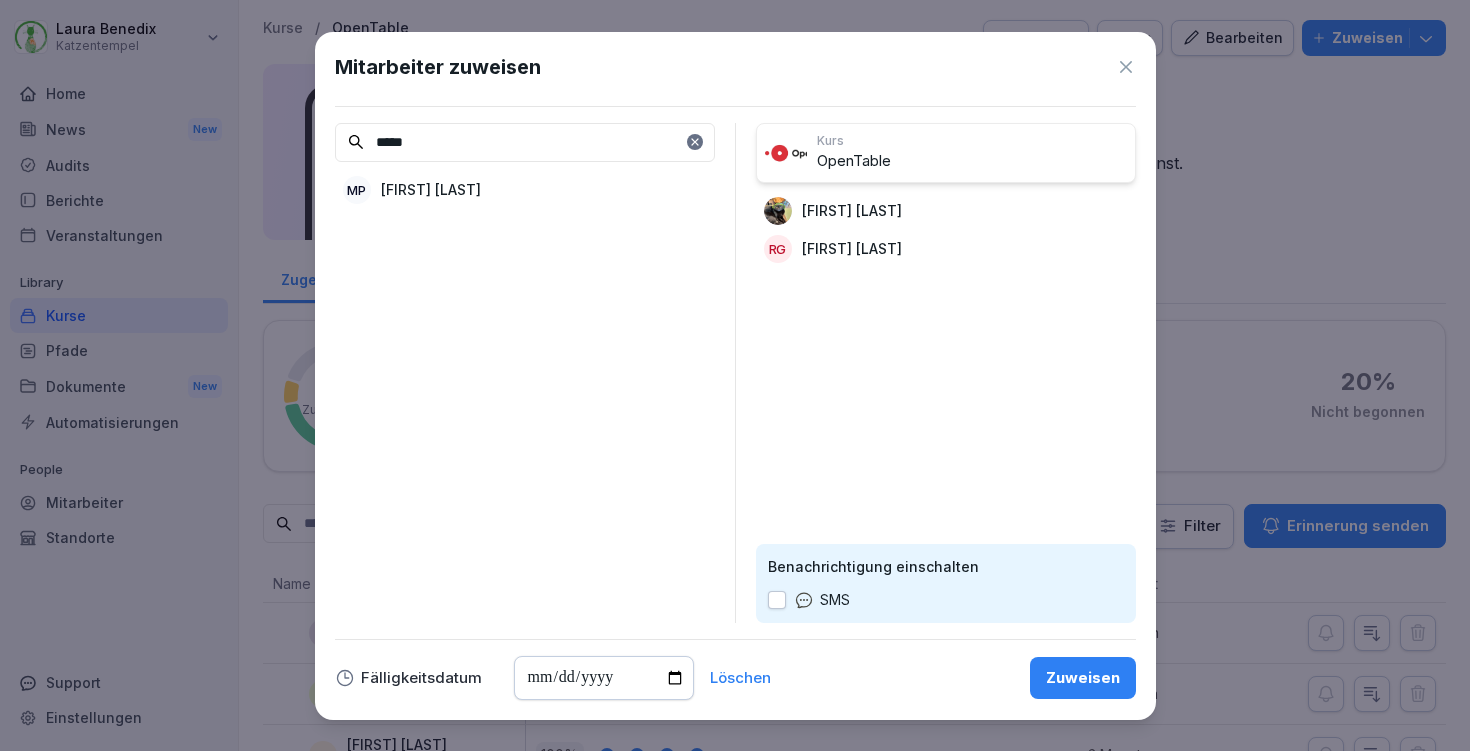 click on "[FIRST] [LAST]" at bounding box center (431, 189) 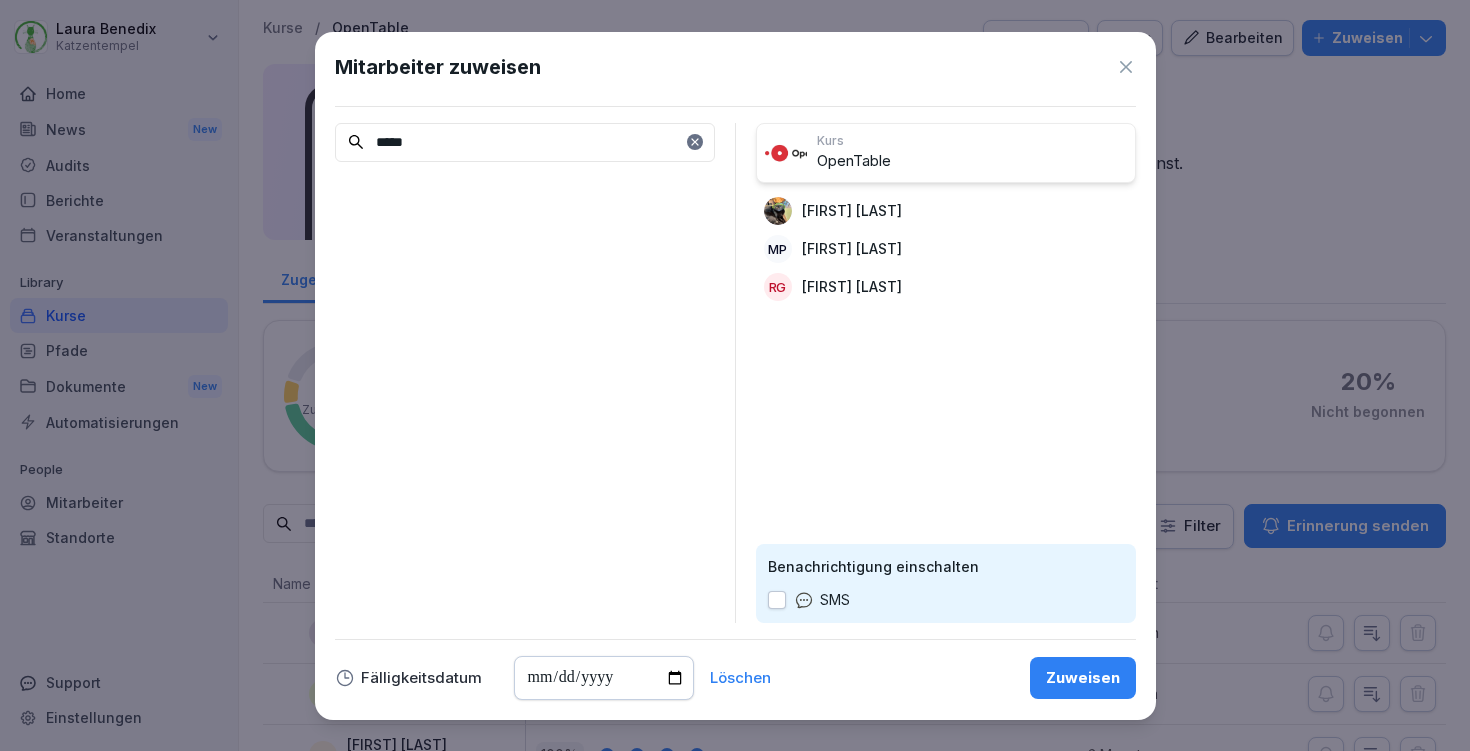 drag, startPoint x: 434, startPoint y: 136, endPoint x: 338, endPoint y: 131, distance: 96.13012 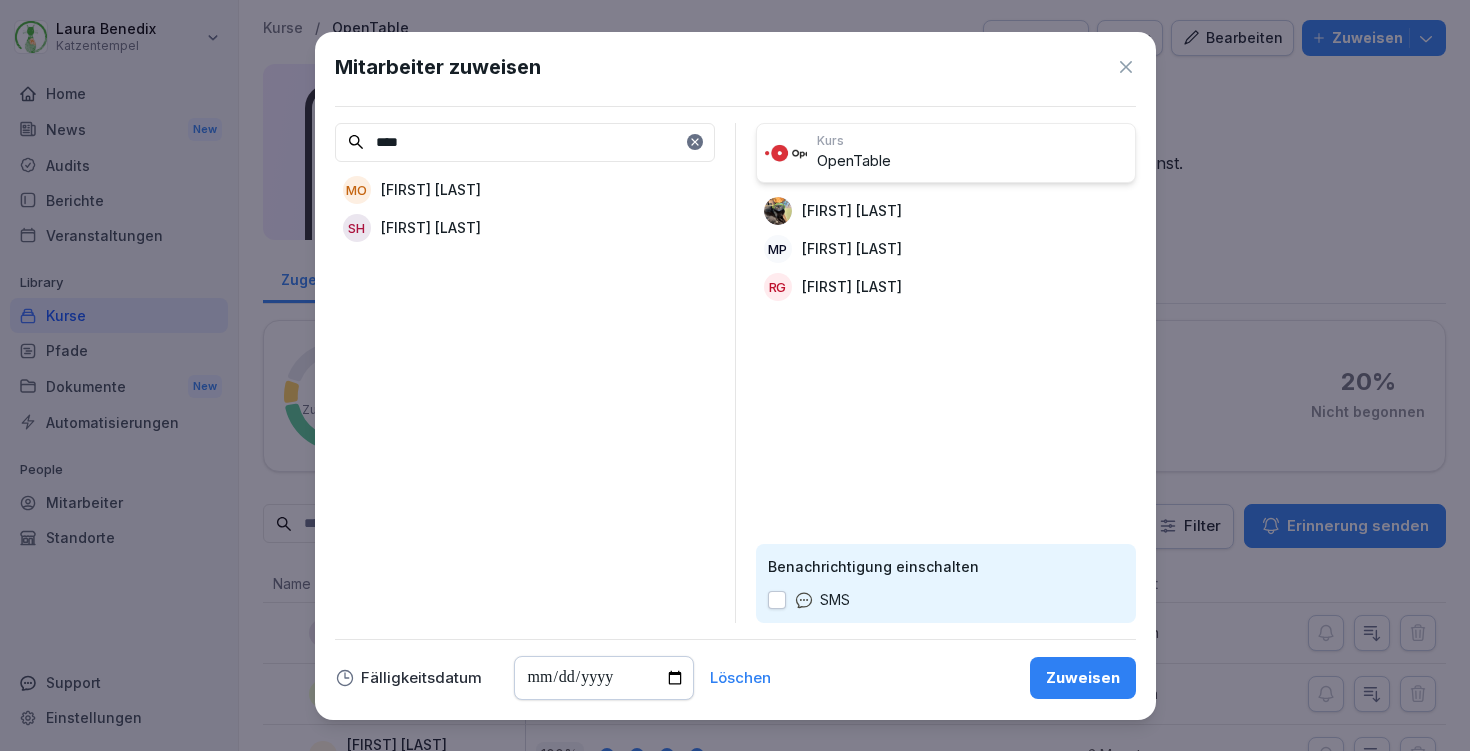 type on "****" 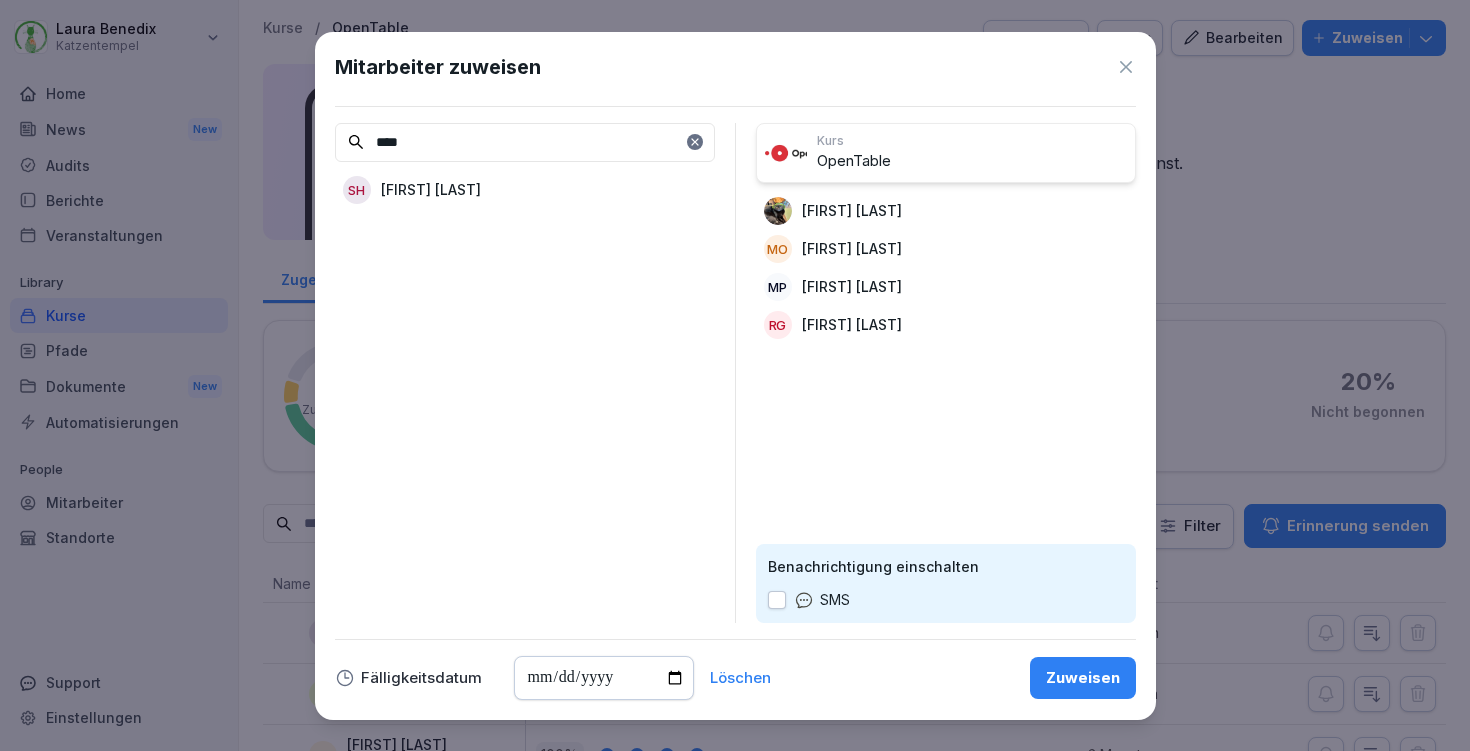 click at bounding box center [604, 678] 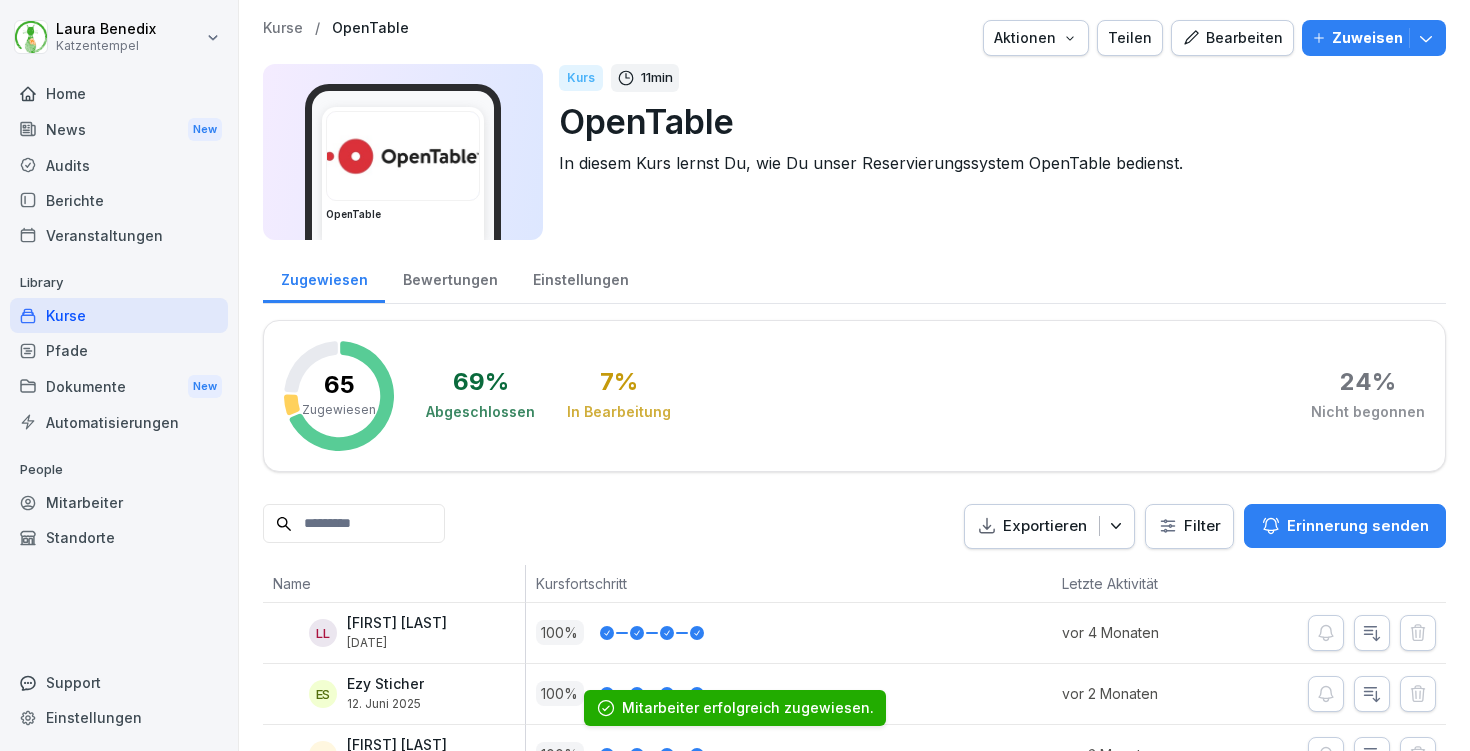 click on "Kurse" at bounding box center [283, 28] 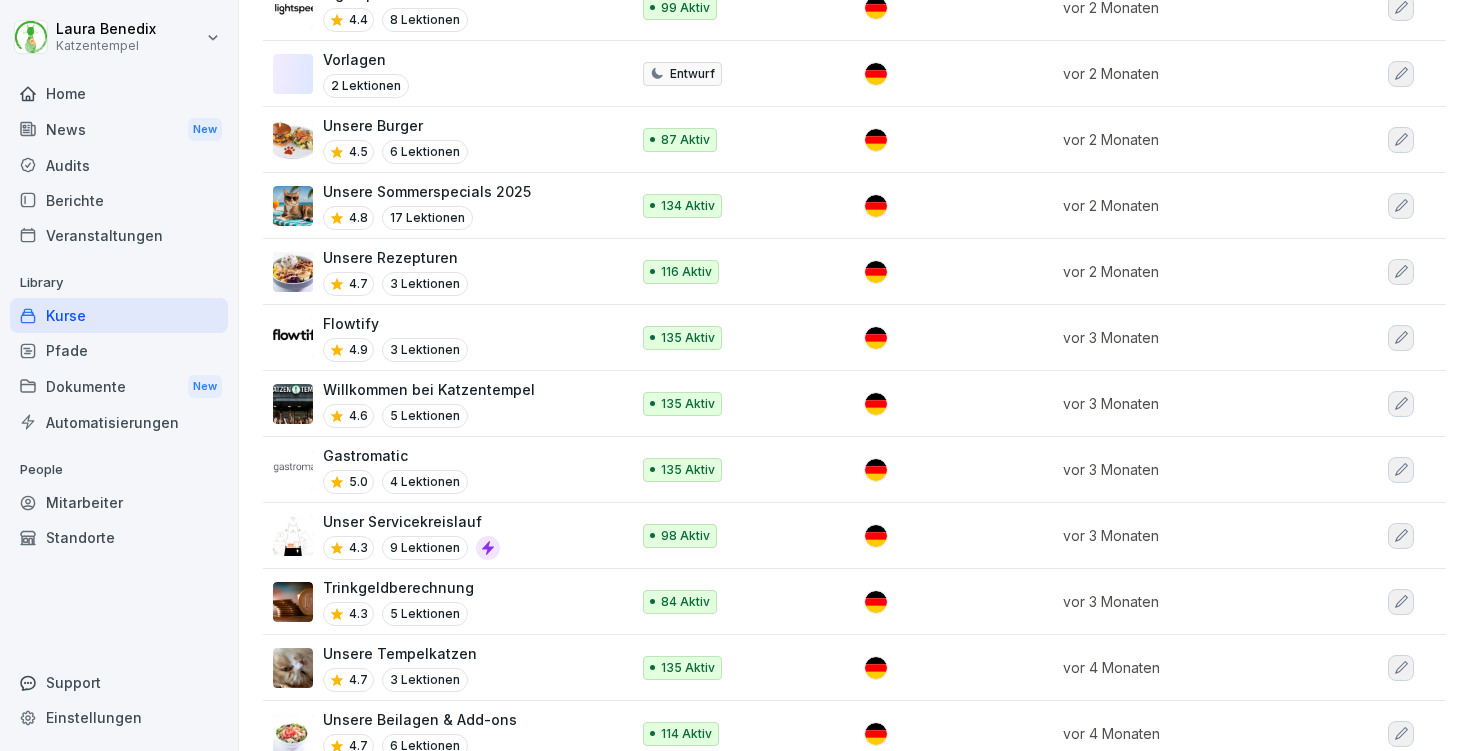 scroll, scrollTop: 2153, scrollLeft: 0, axis: vertical 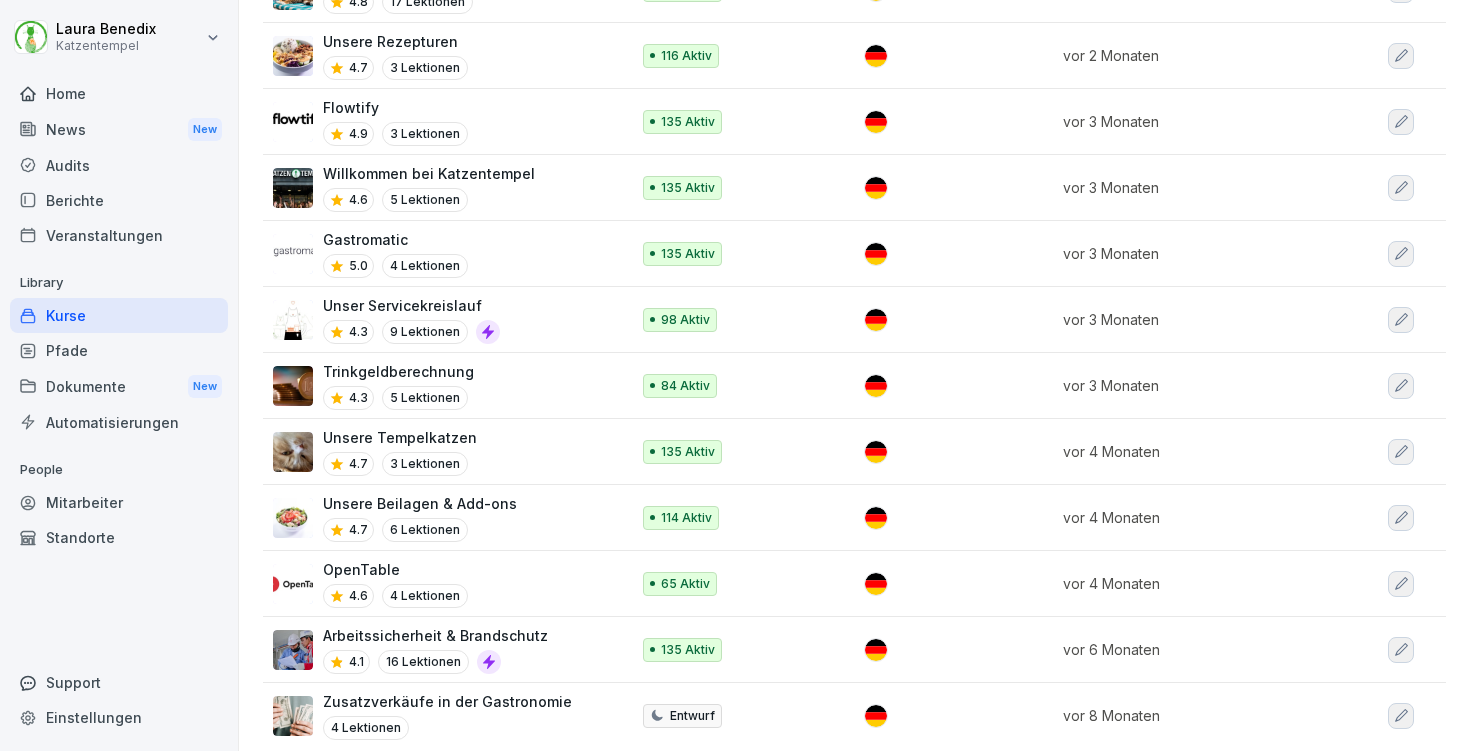 click on "Trinkgeldberechnung" at bounding box center (398, 371) 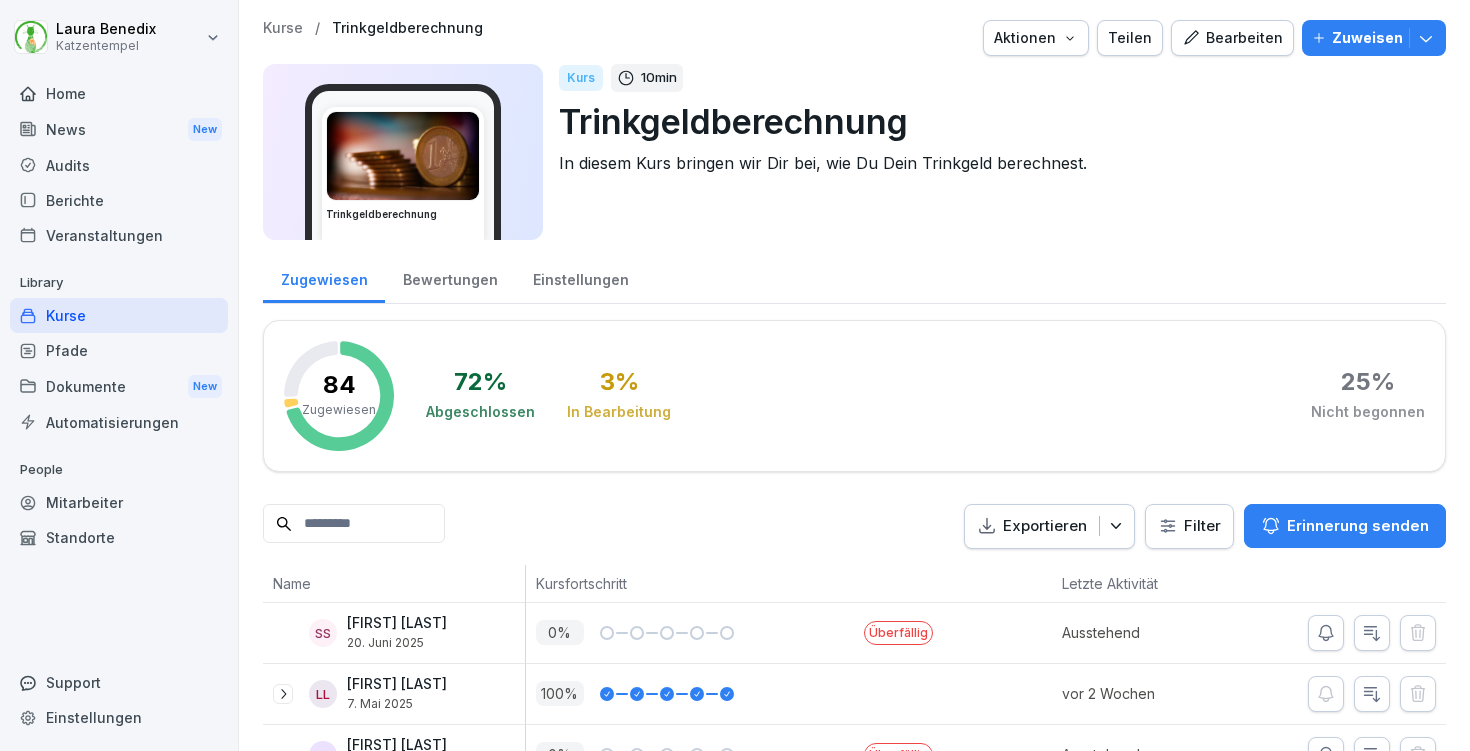 scroll, scrollTop: 0, scrollLeft: 0, axis: both 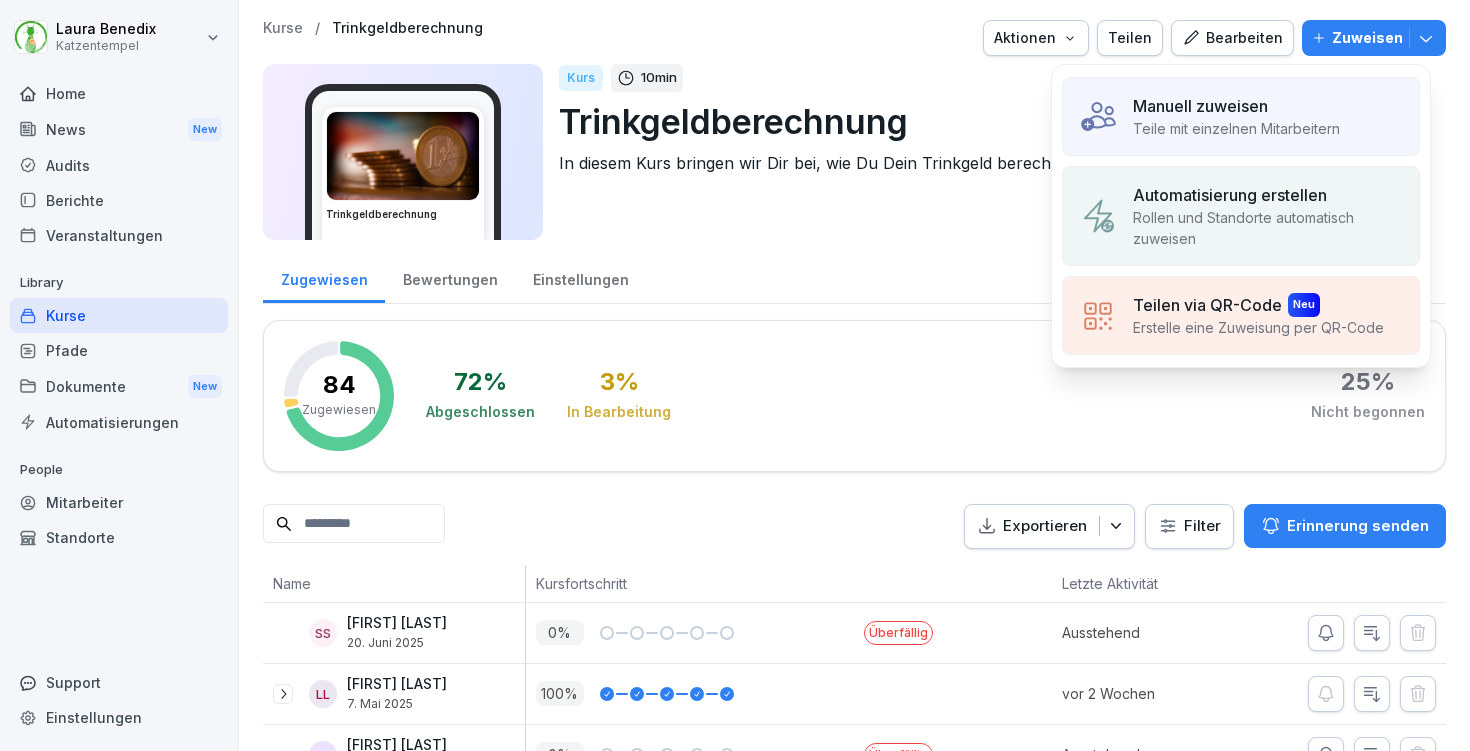 click on "Manuell zuweisen" at bounding box center [1236, 106] 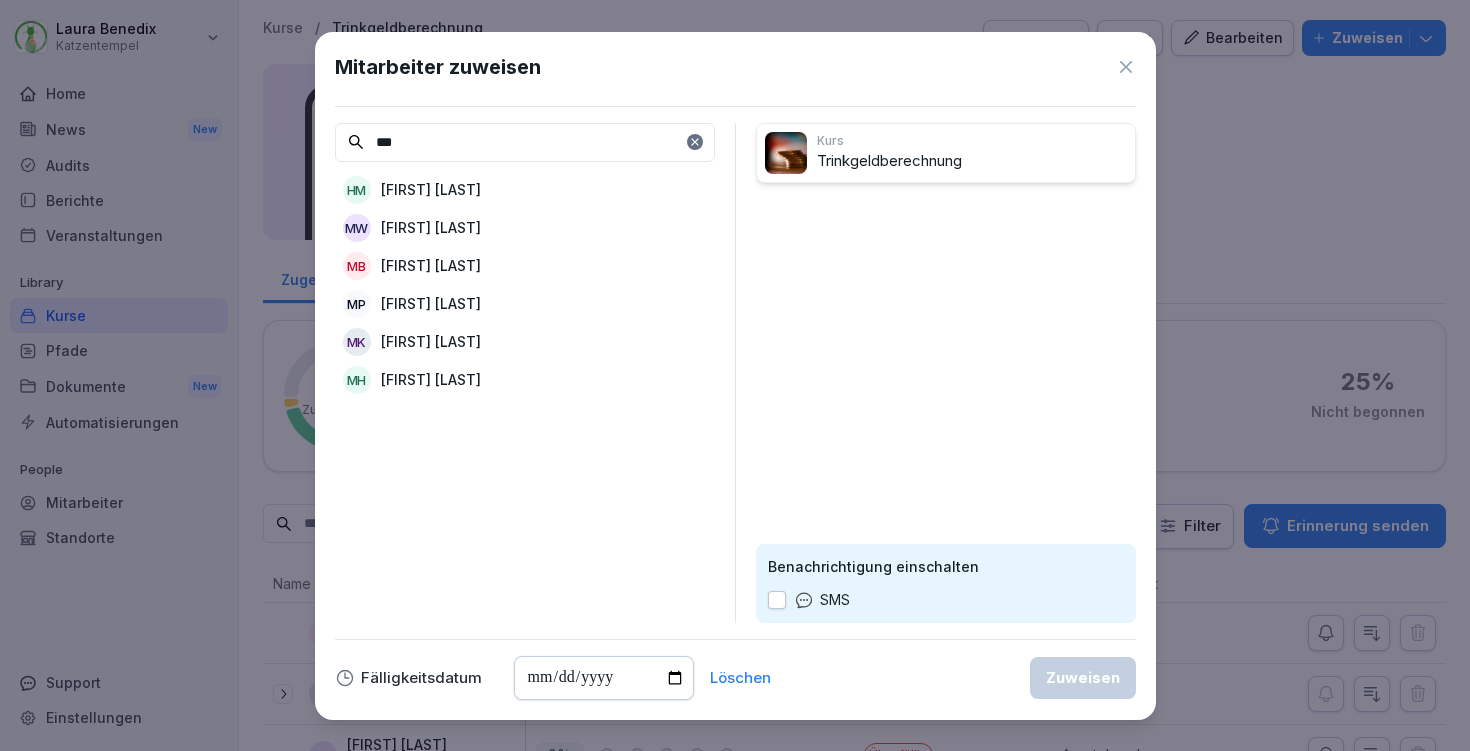 click on "MP [FIRST] [LAST]" at bounding box center [525, 304] 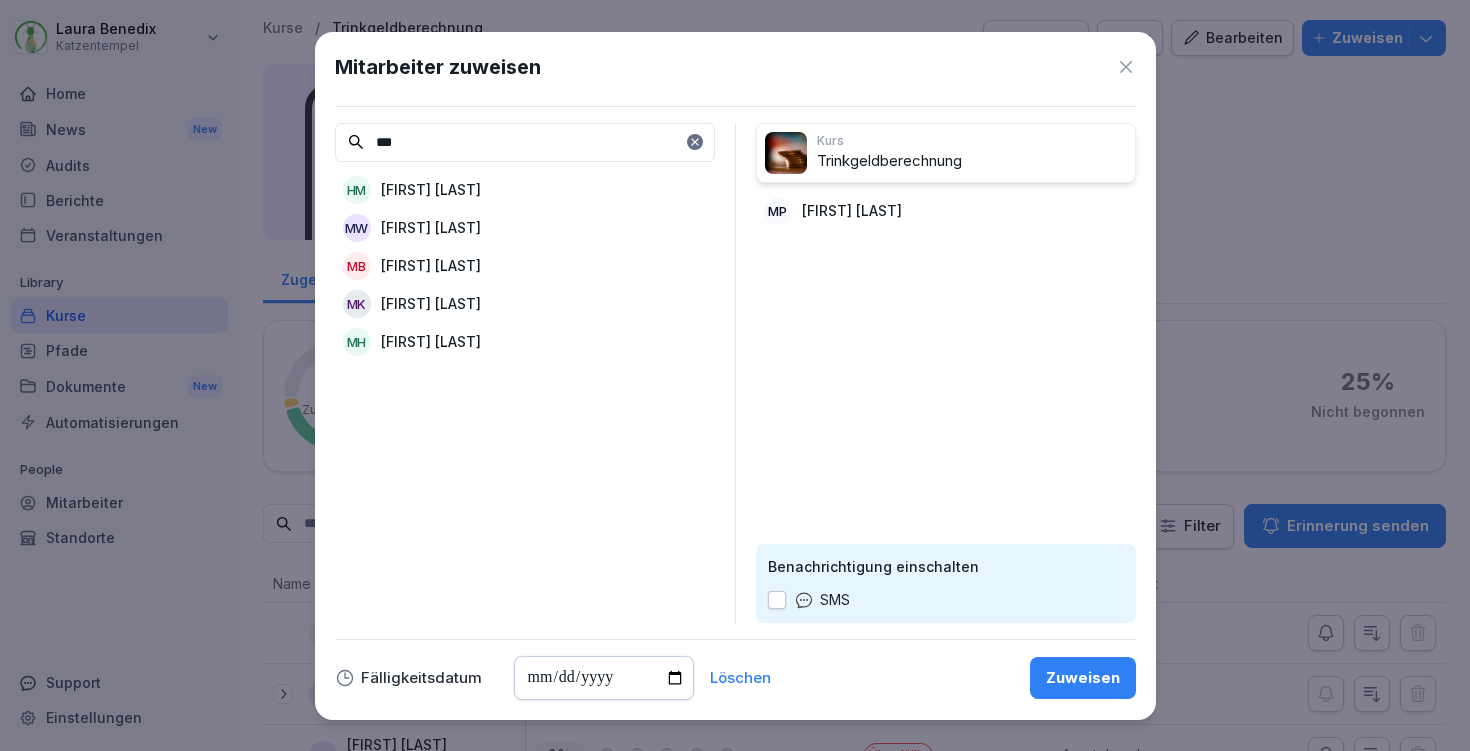 click on "***" at bounding box center (525, 142) 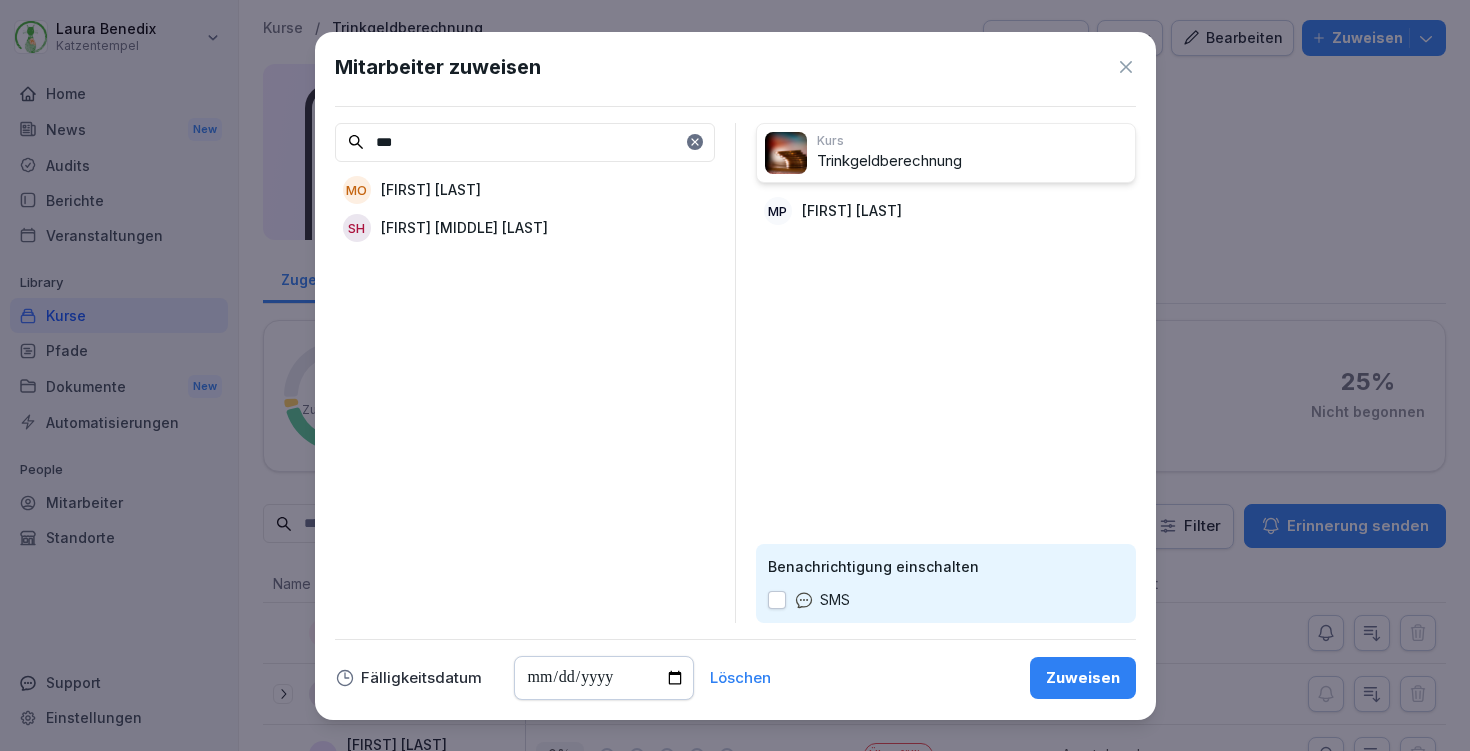 type on "***" 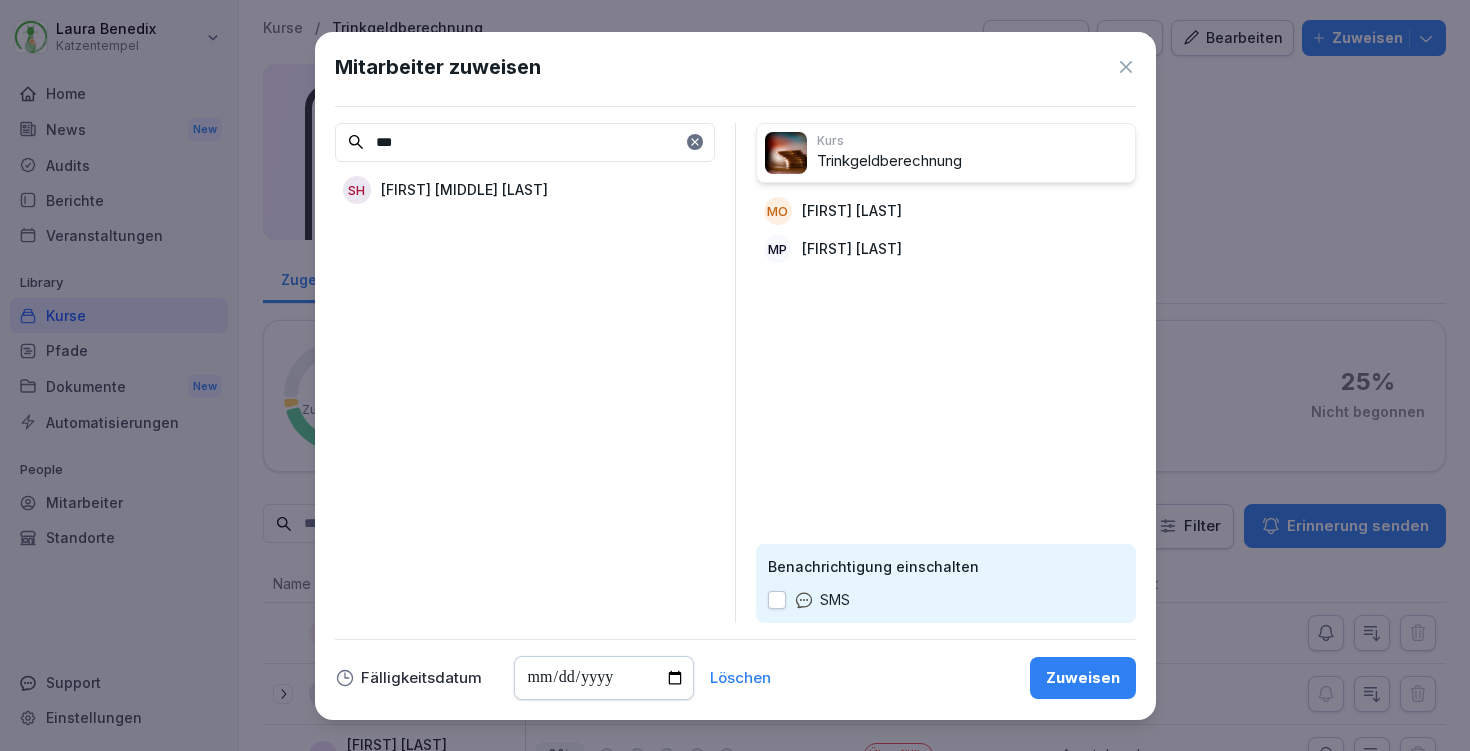click on "Zuweisen" at bounding box center [1083, 678] 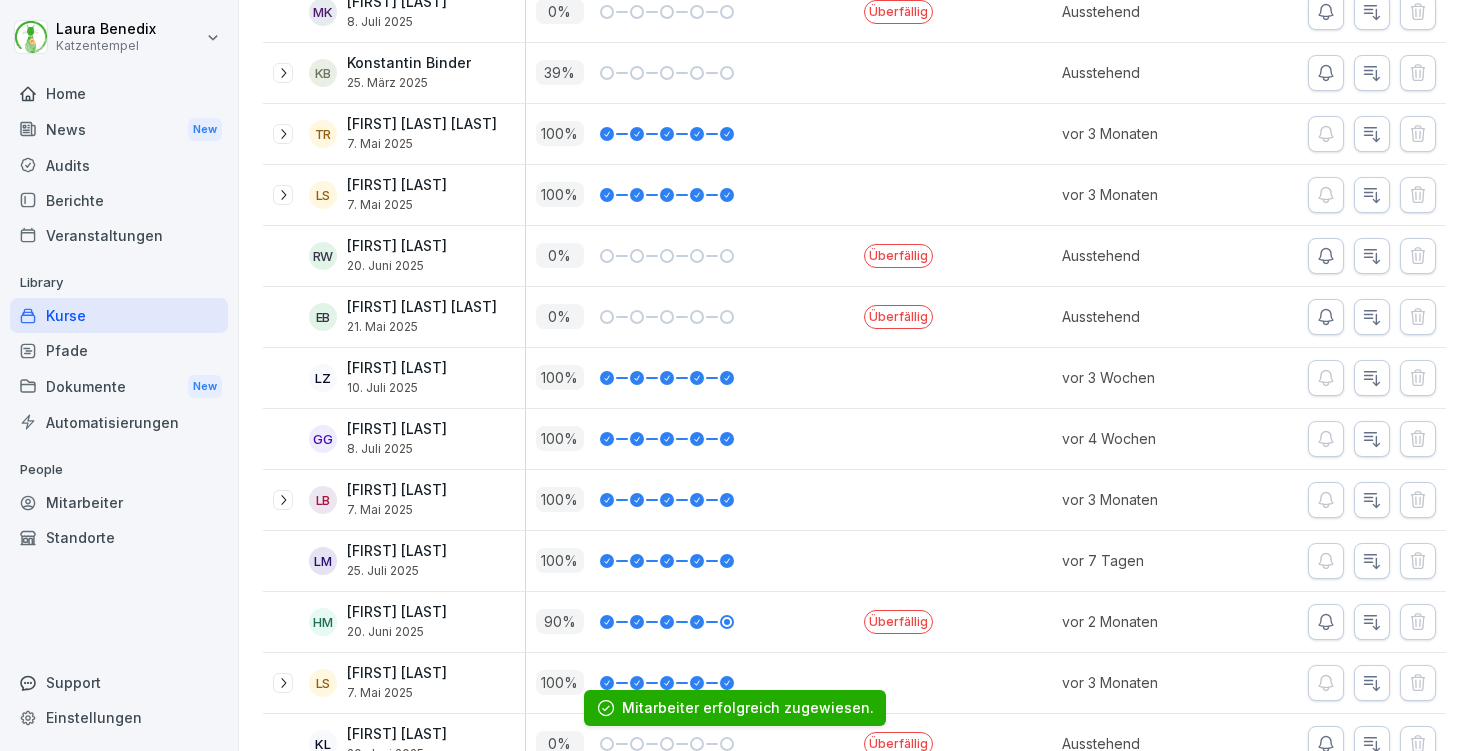 scroll, scrollTop: 0, scrollLeft: 0, axis: both 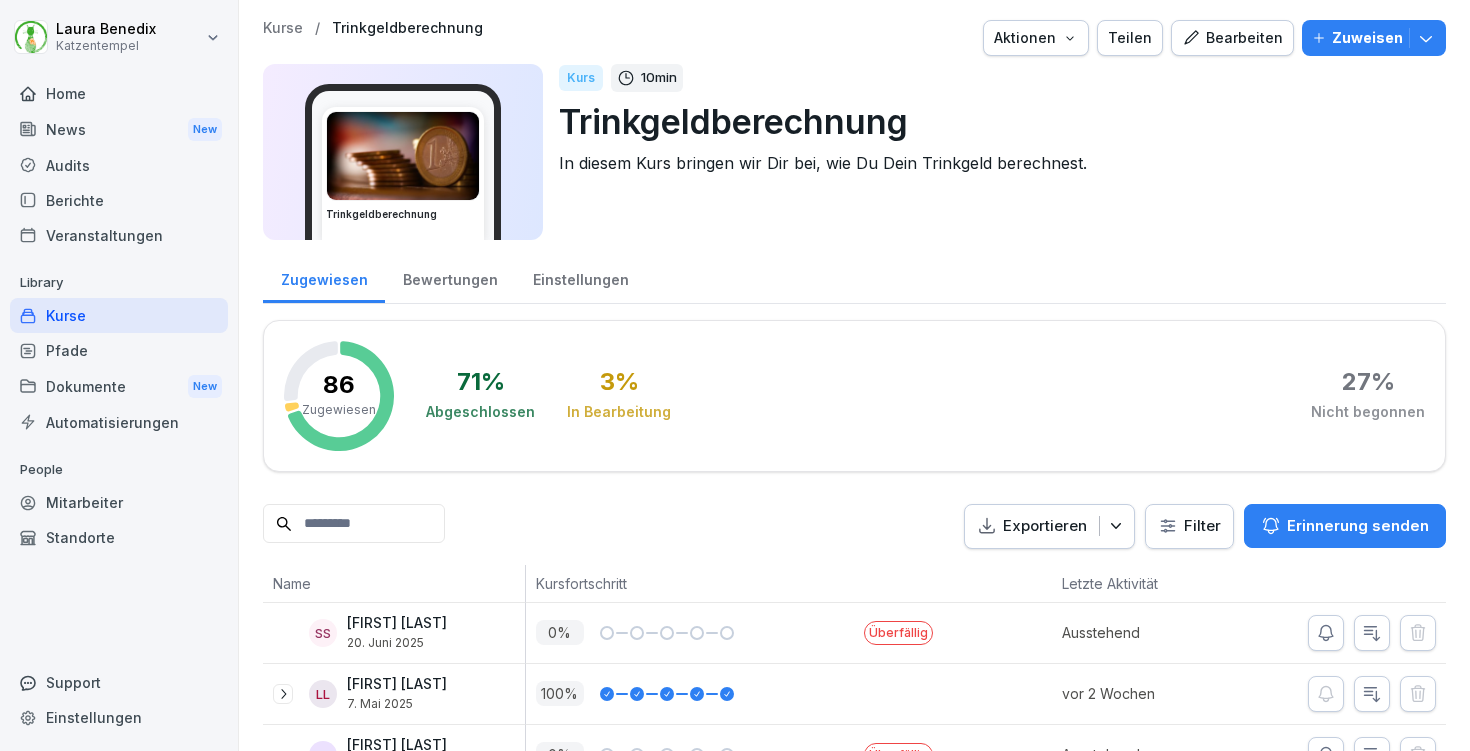 click on "Kurse" at bounding box center [283, 28] 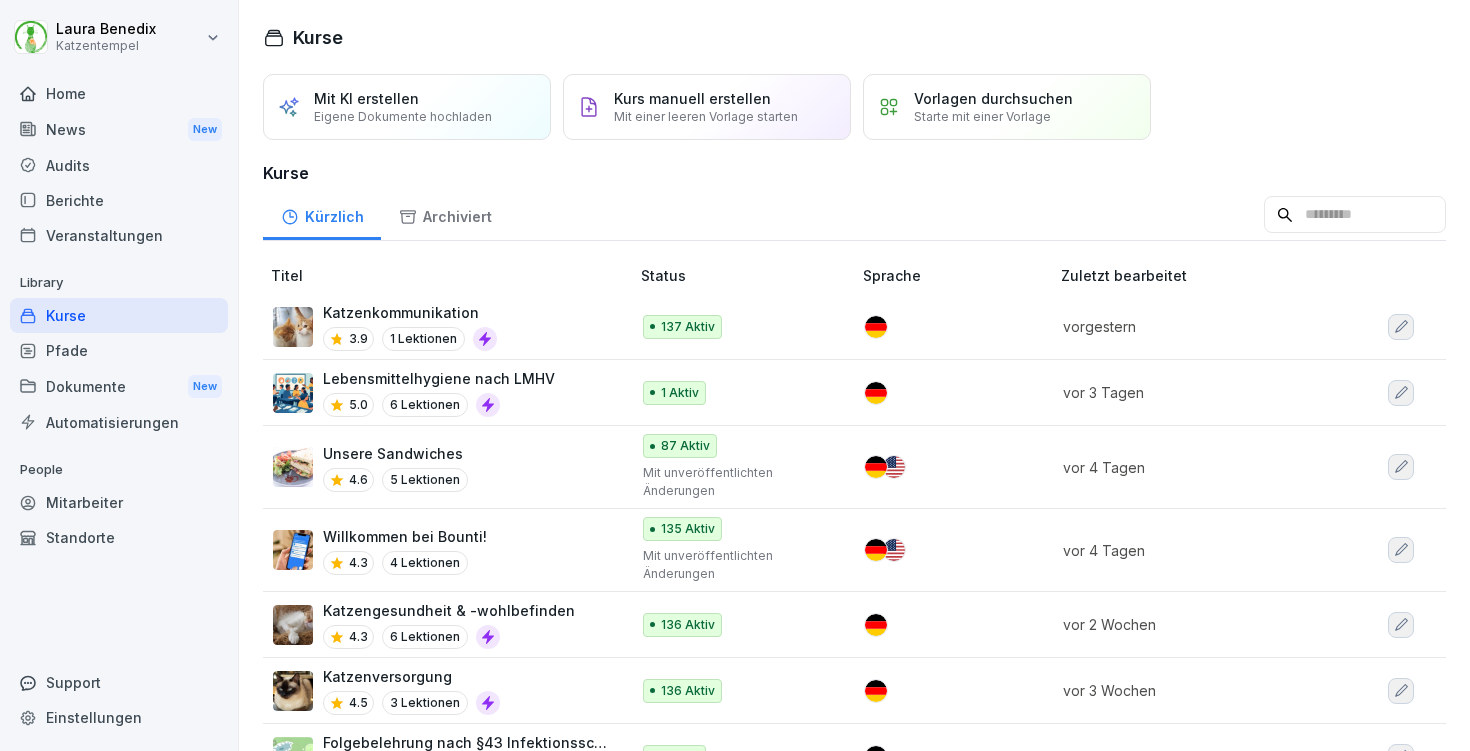 click on "Mitarbeiter" at bounding box center [119, 502] 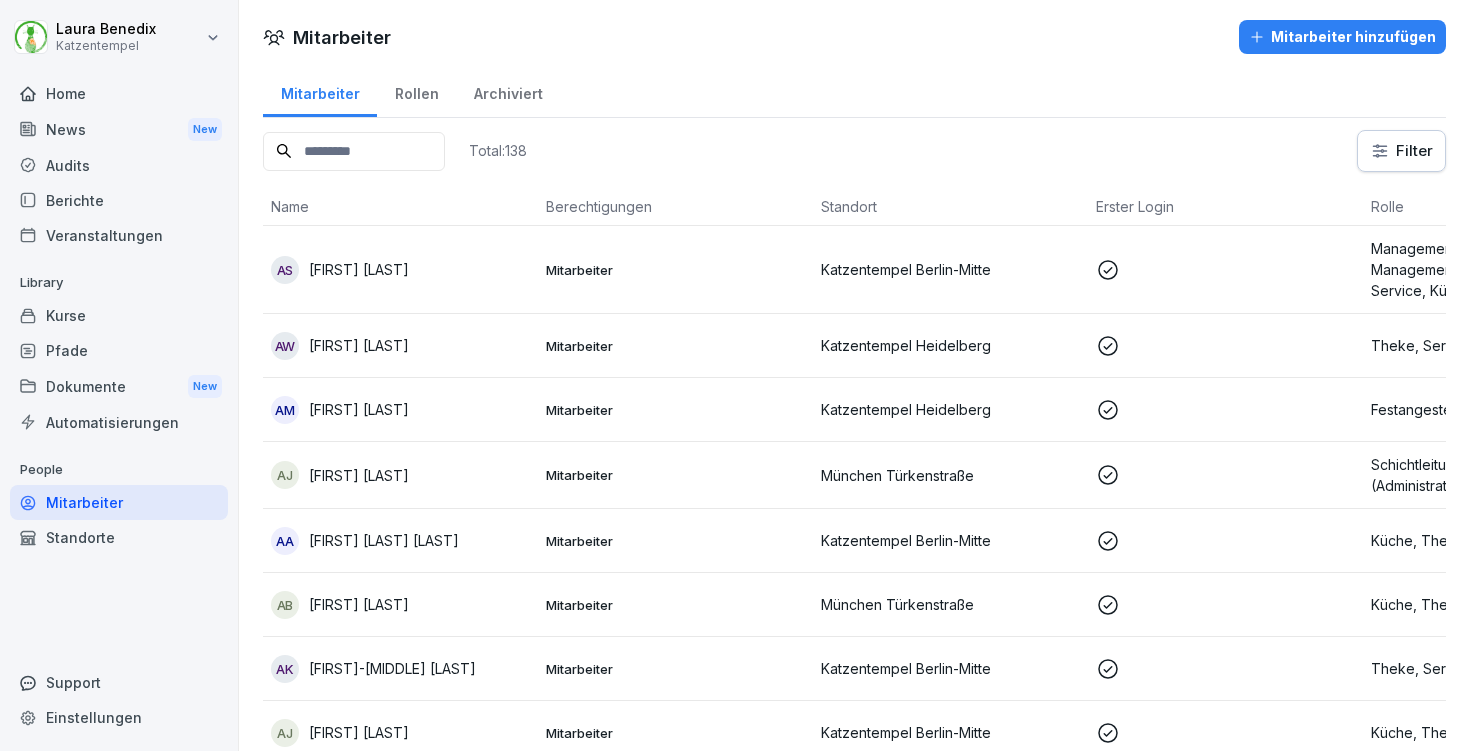 click at bounding box center [354, 151] 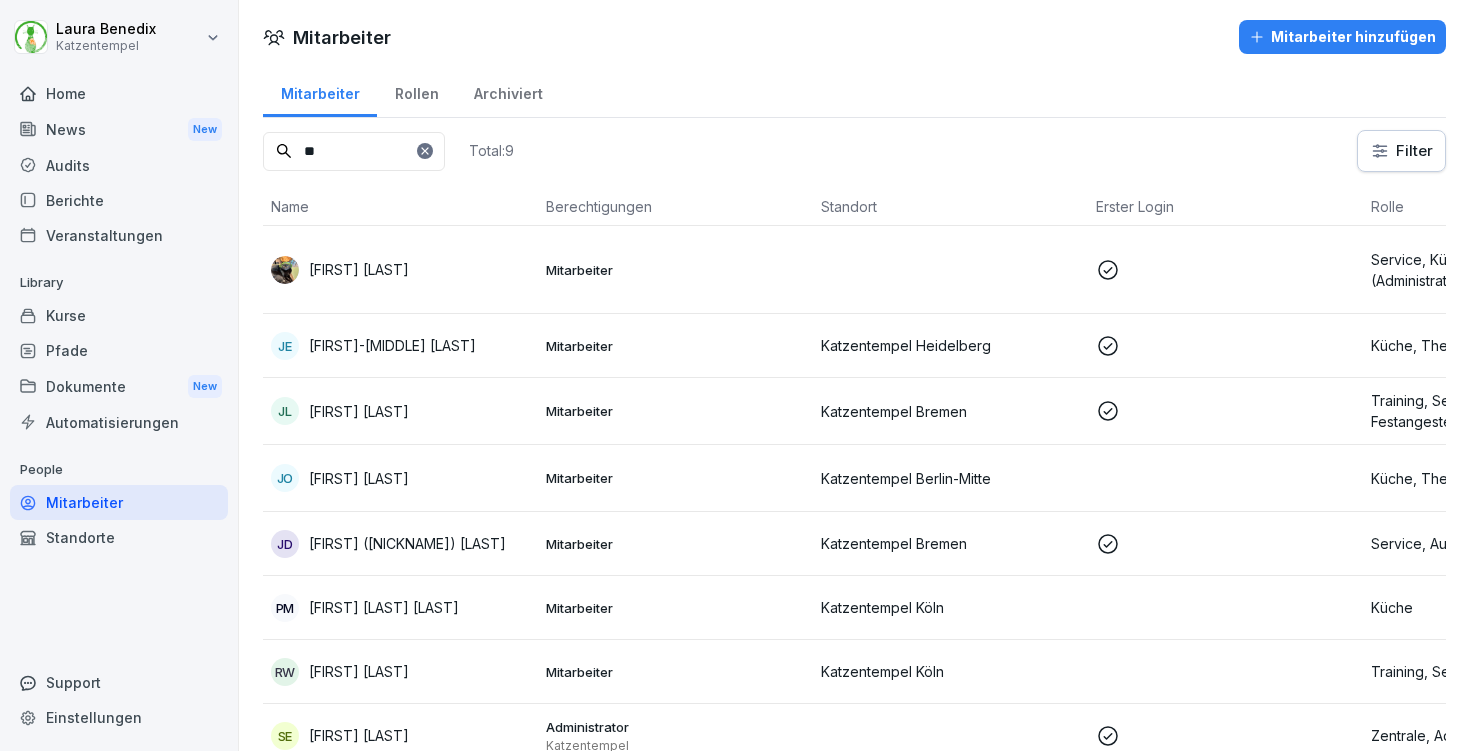 click on "[FIRST] [LAST]" at bounding box center (359, 269) 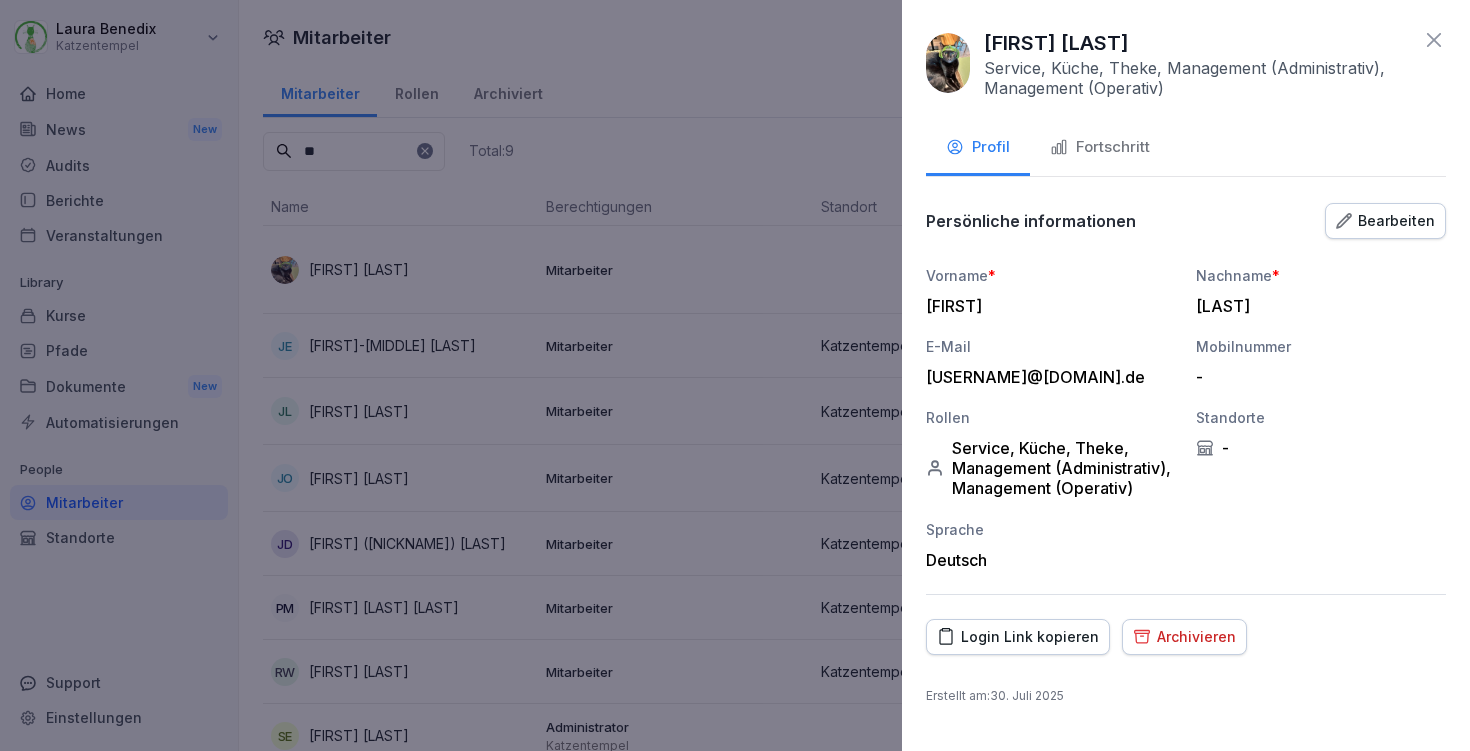click on "Fortschritt" at bounding box center (1100, 147) 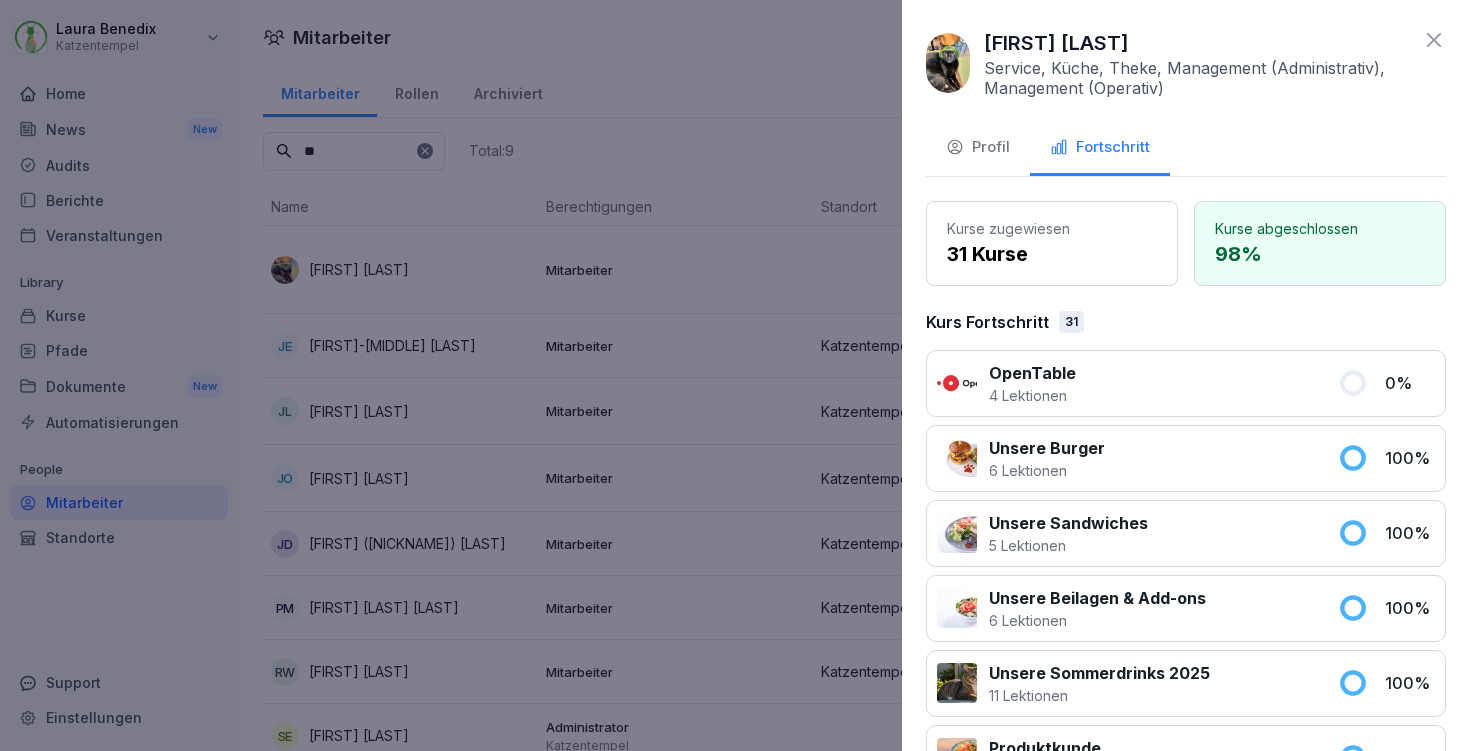 click 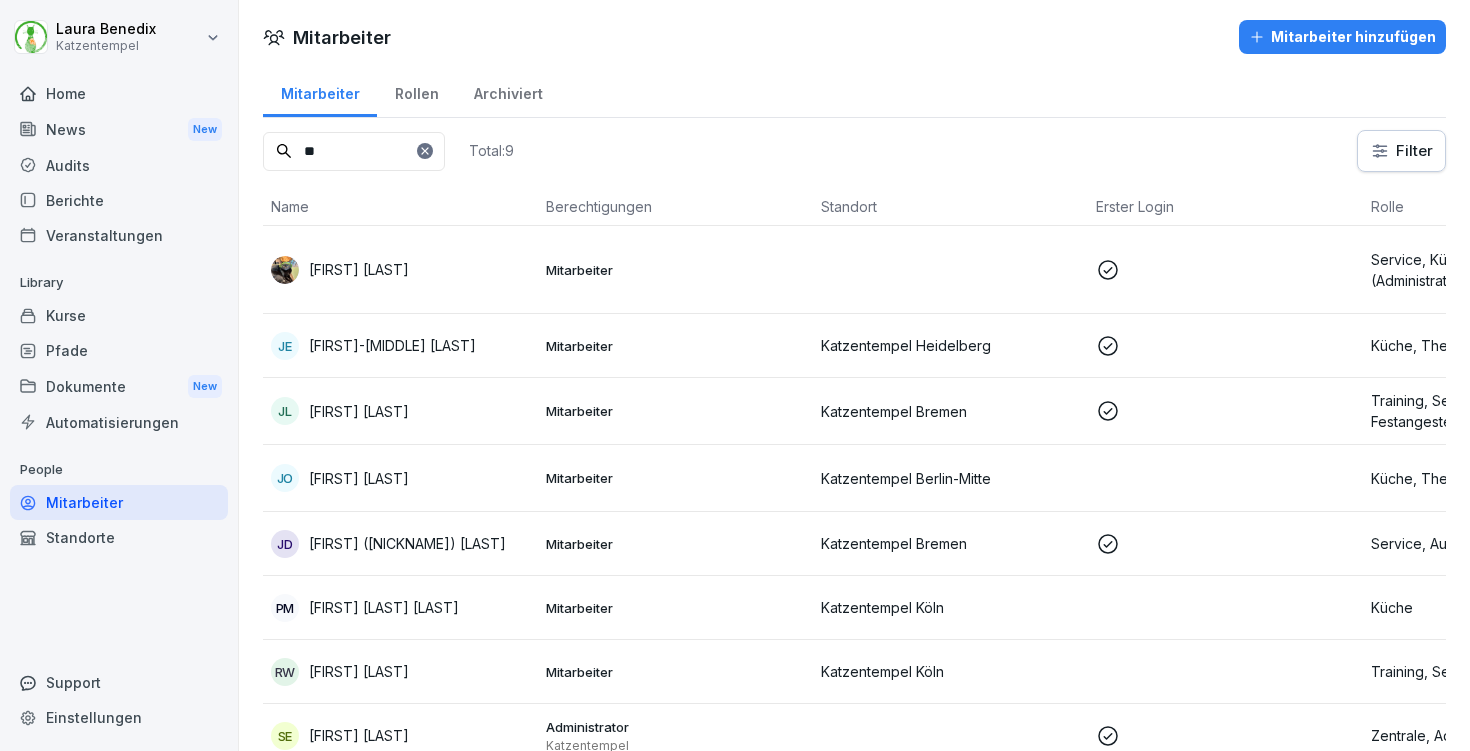 click on "**" at bounding box center (354, 151) 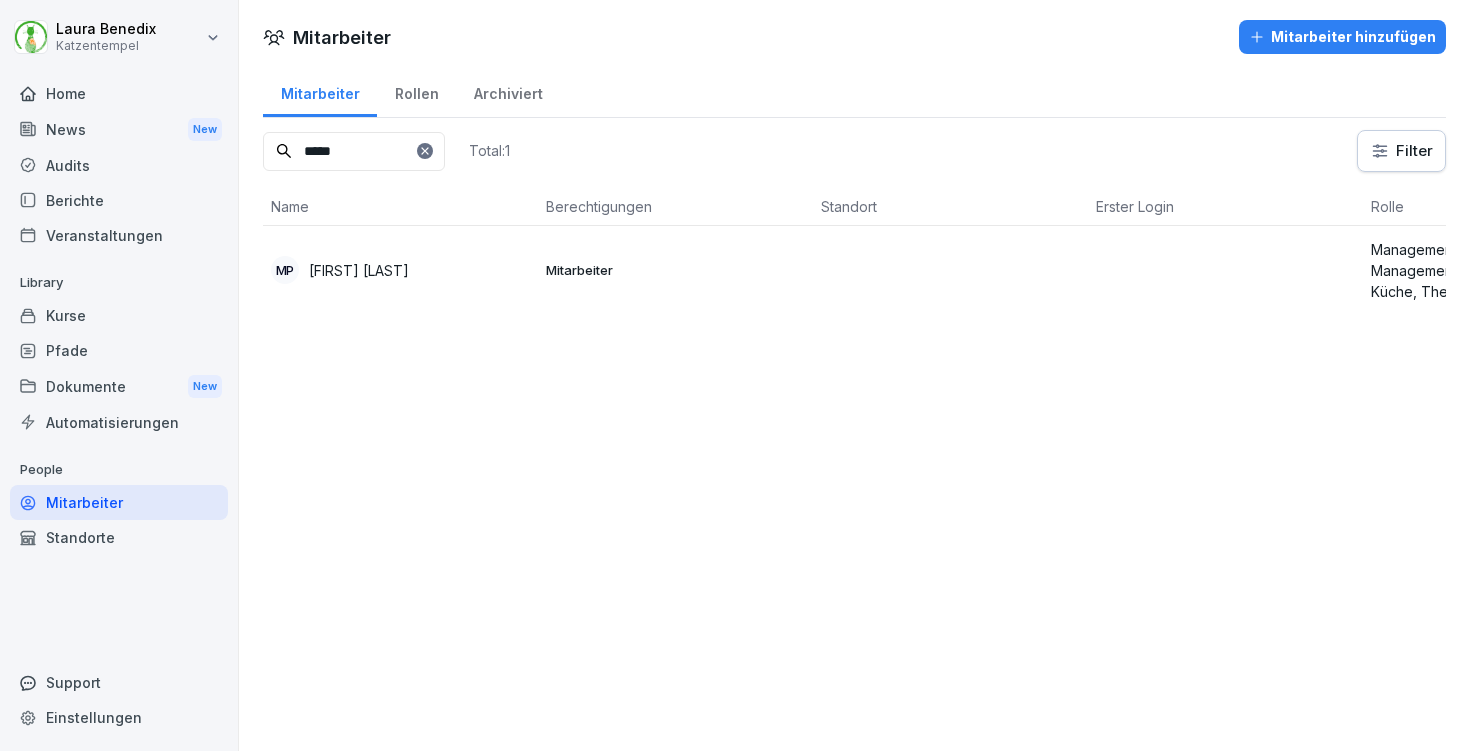click on "Mario Pawellek" at bounding box center (359, 270) 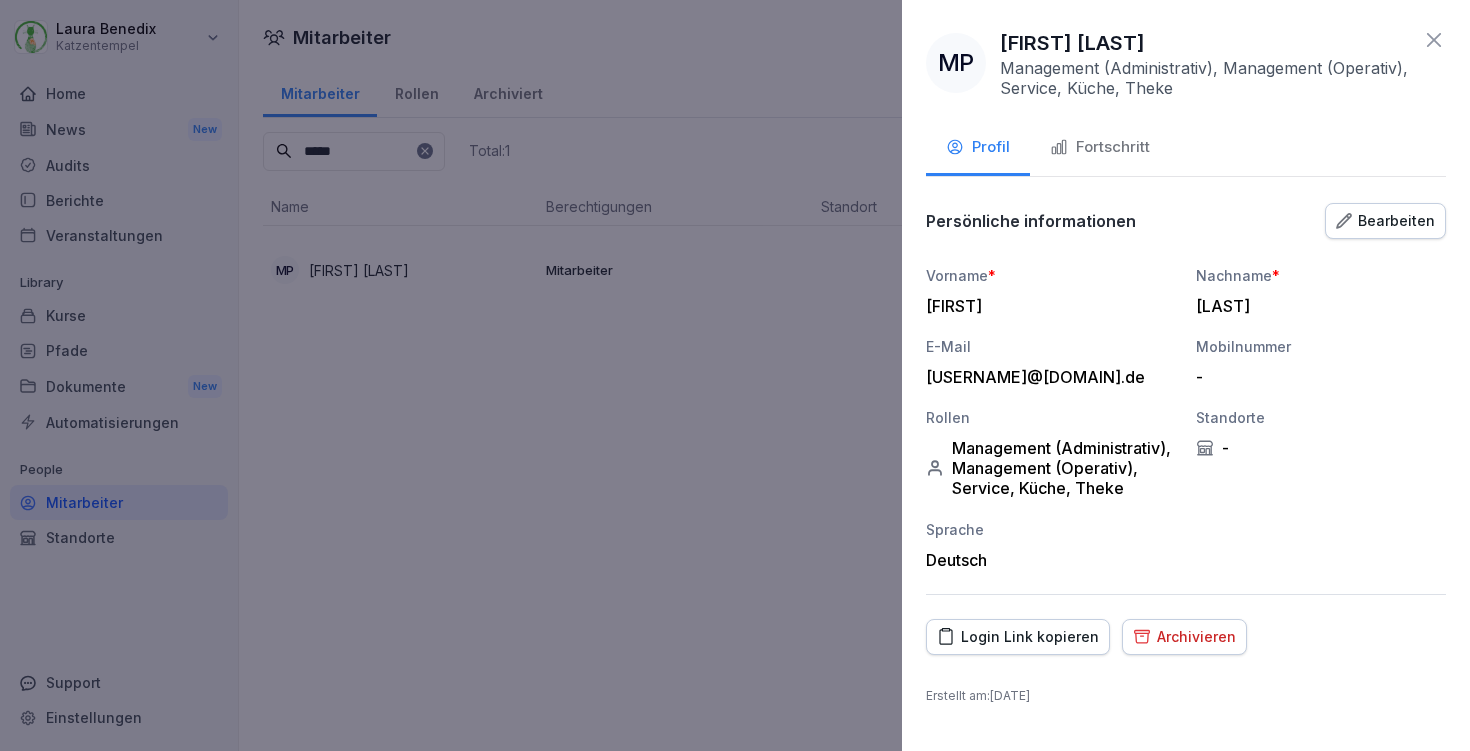 click on "Fortschritt" at bounding box center [1100, 147] 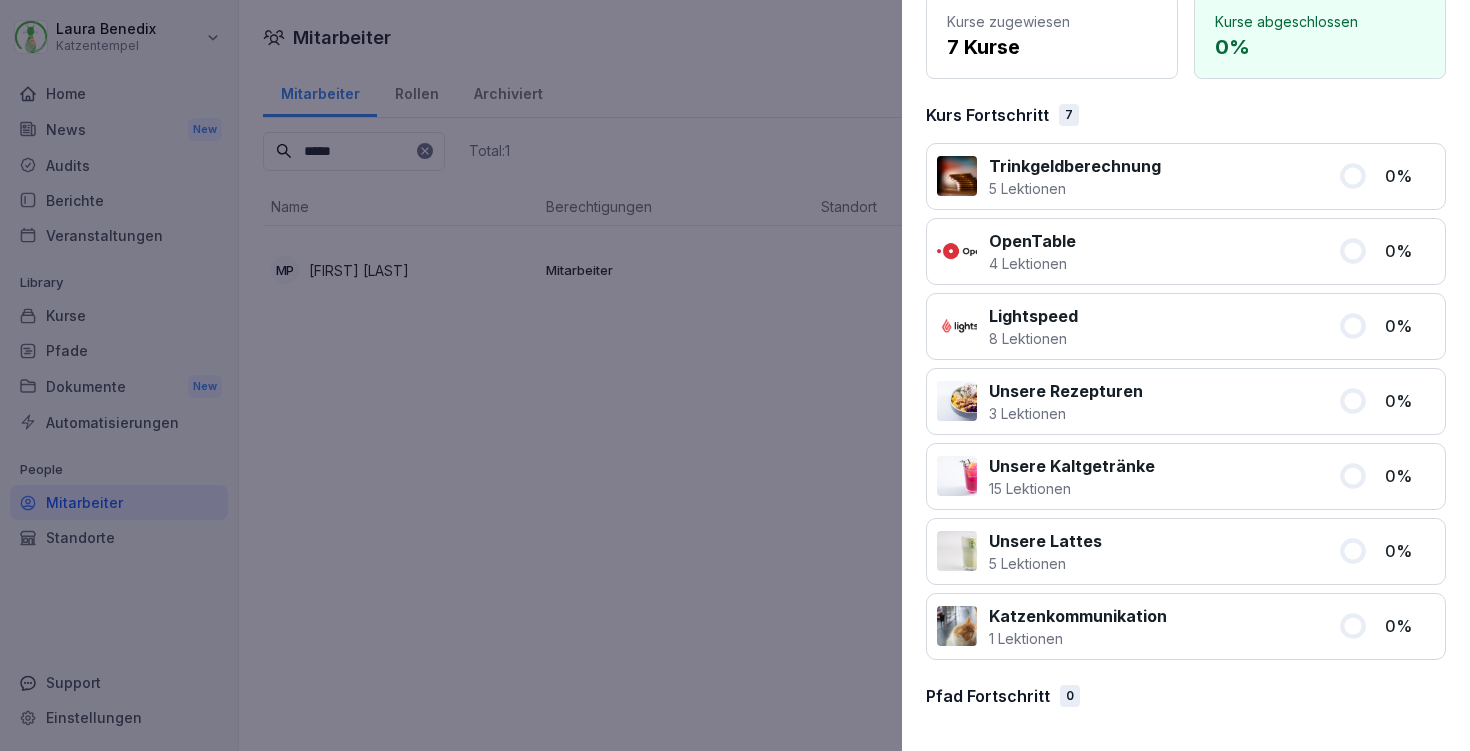 scroll, scrollTop: 0, scrollLeft: 0, axis: both 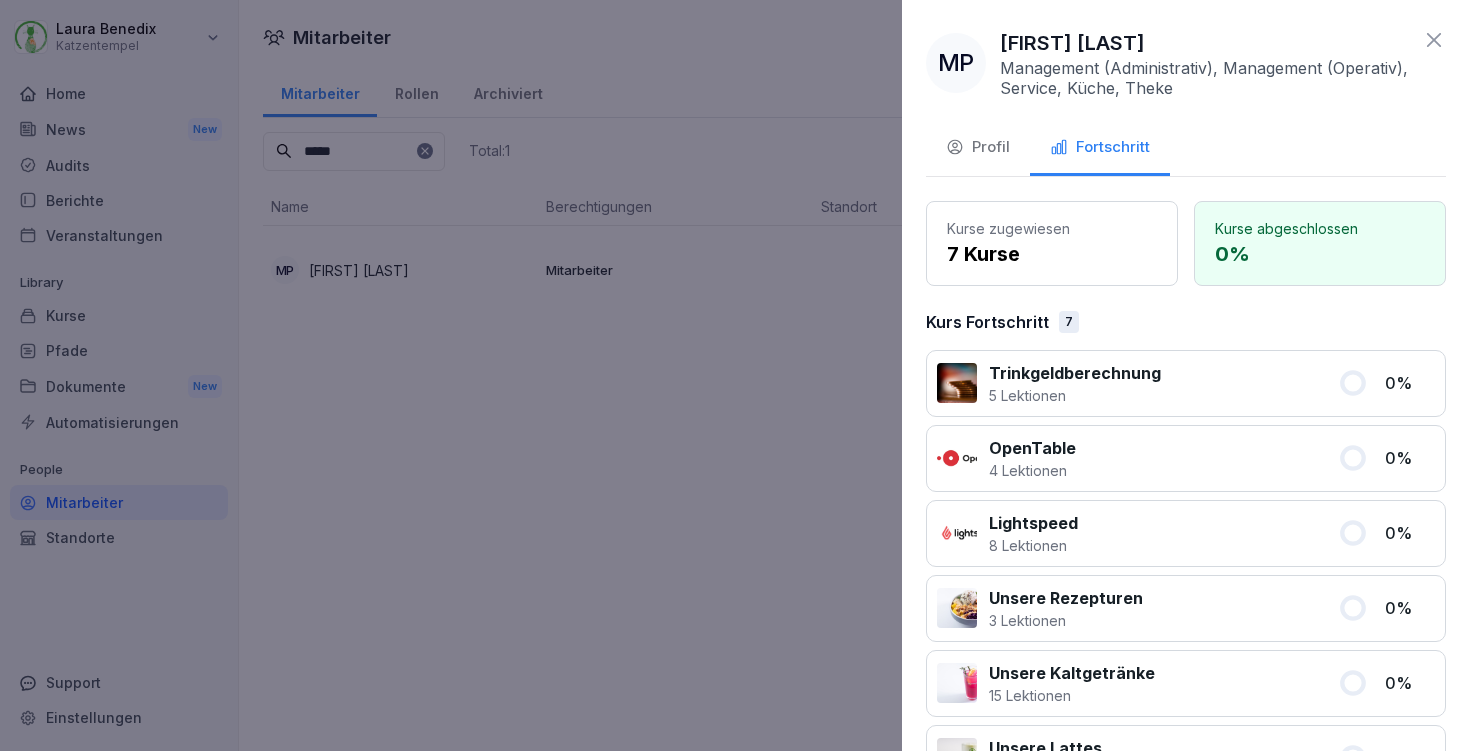 click 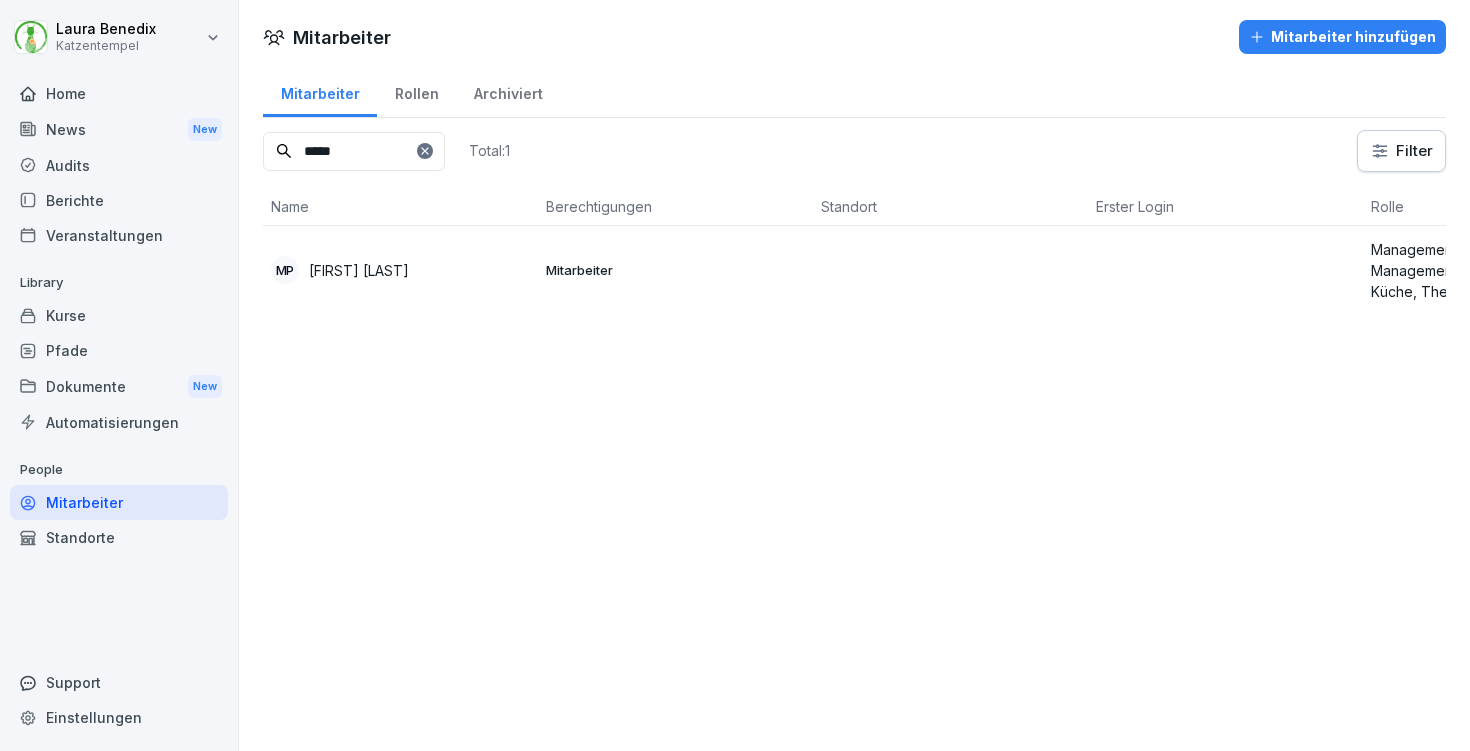 click on "*****" at bounding box center (354, 151) 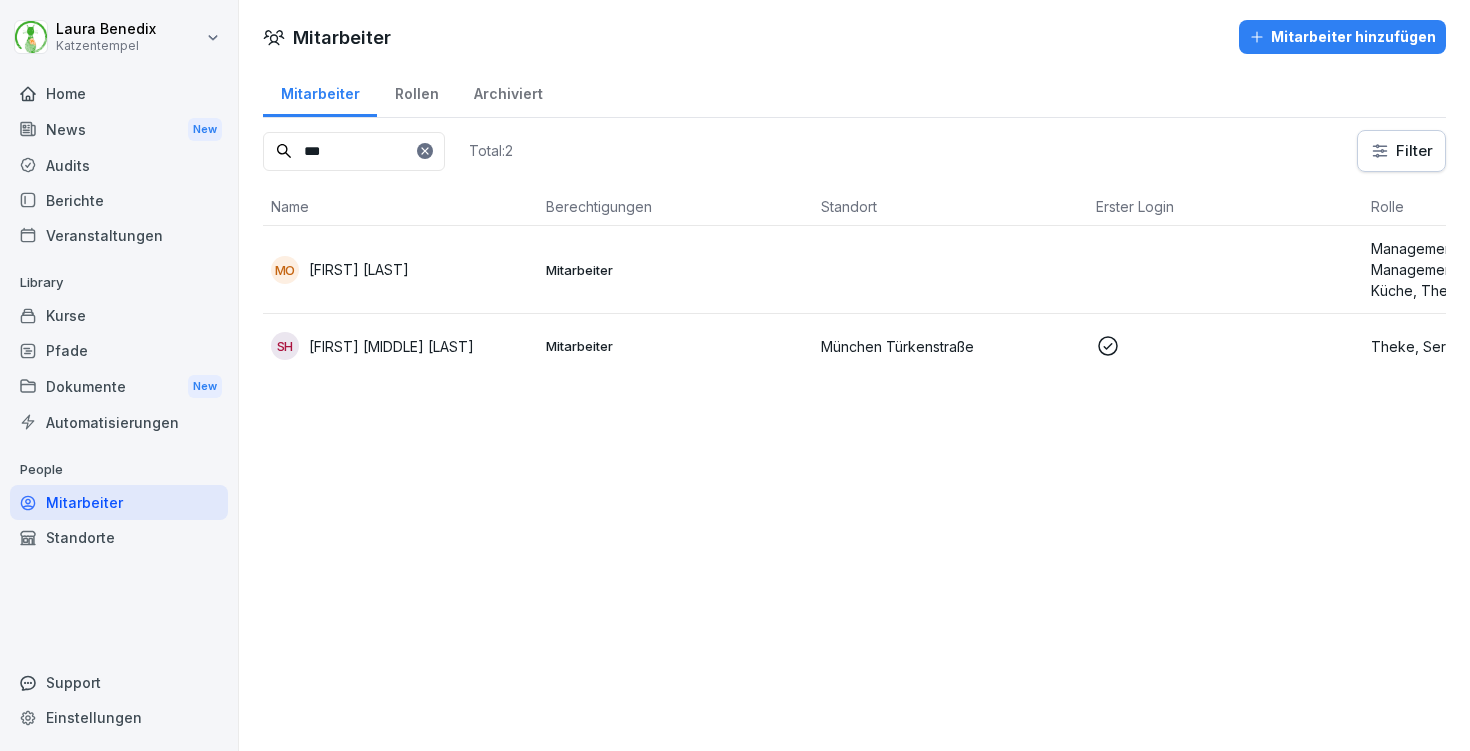 type on "***" 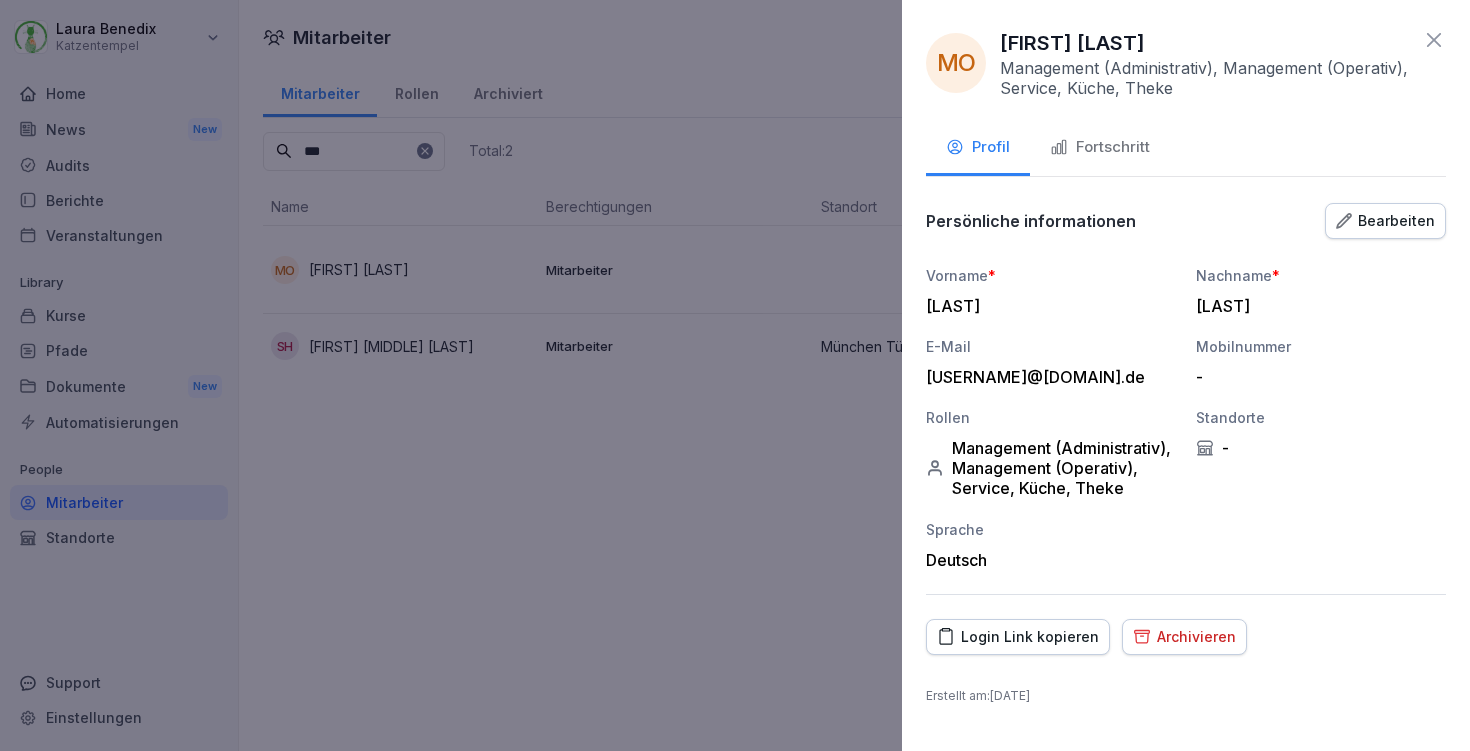 click on "Fortschritt" at bounding box center [1100, 149] 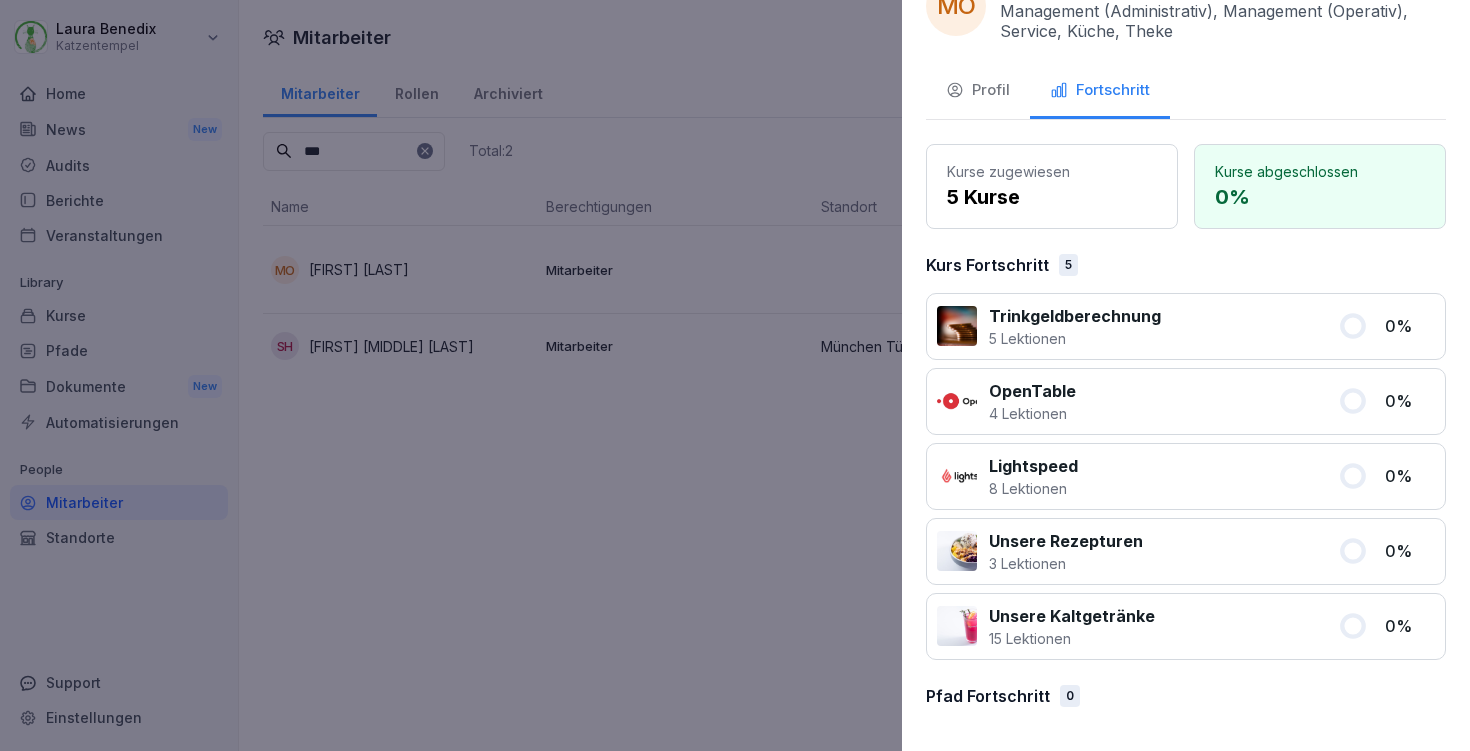 scroll, scrollTop: 0, scrollLeft: 0, axis: both 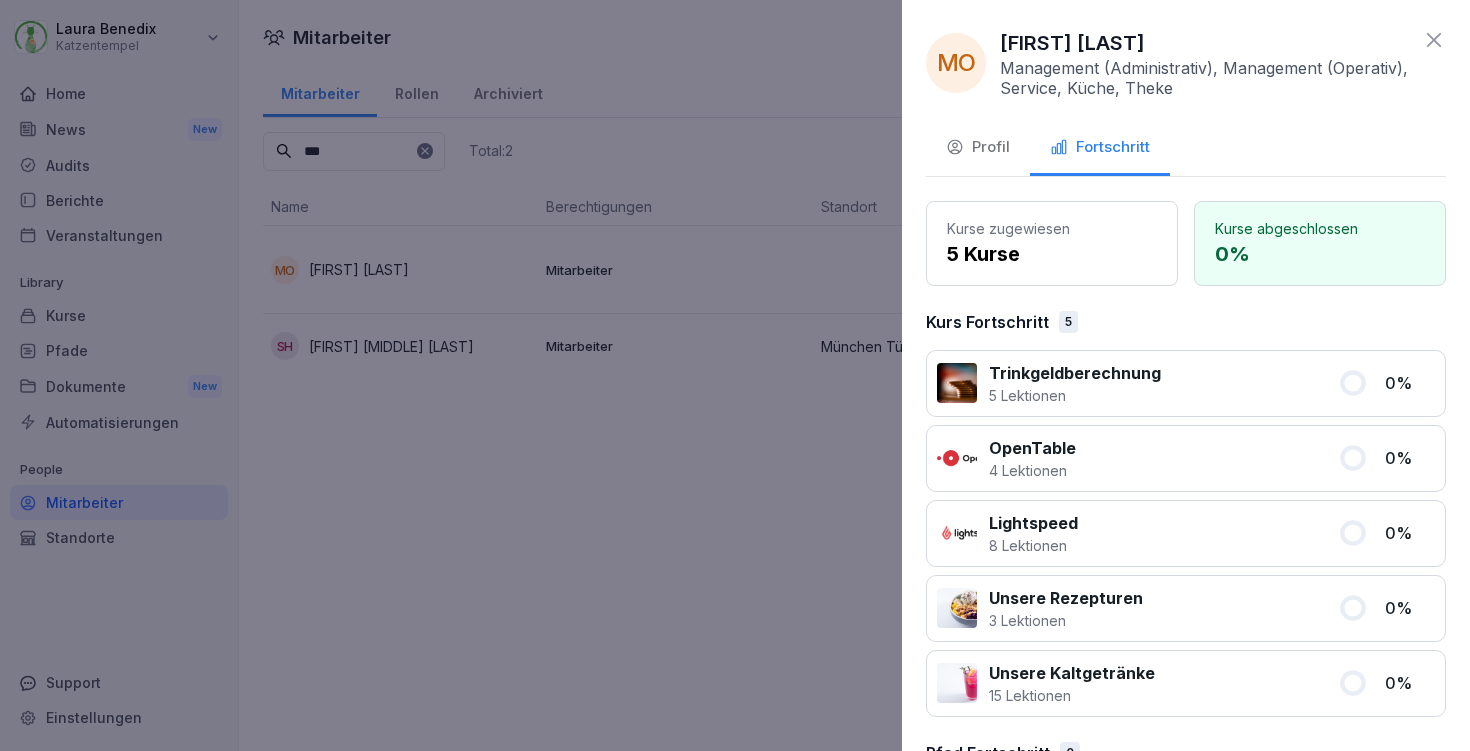click 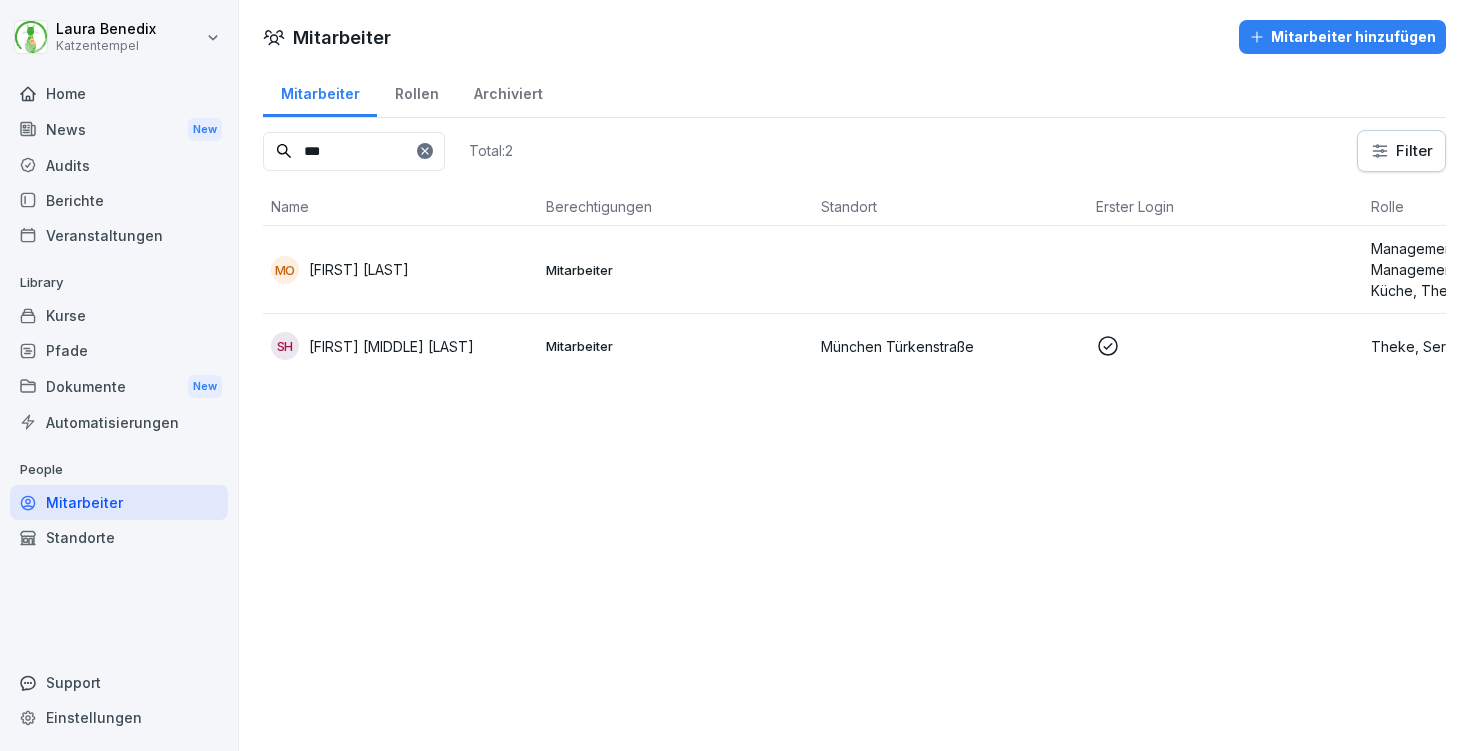 click on "Home" at bounding box center (119, 93) 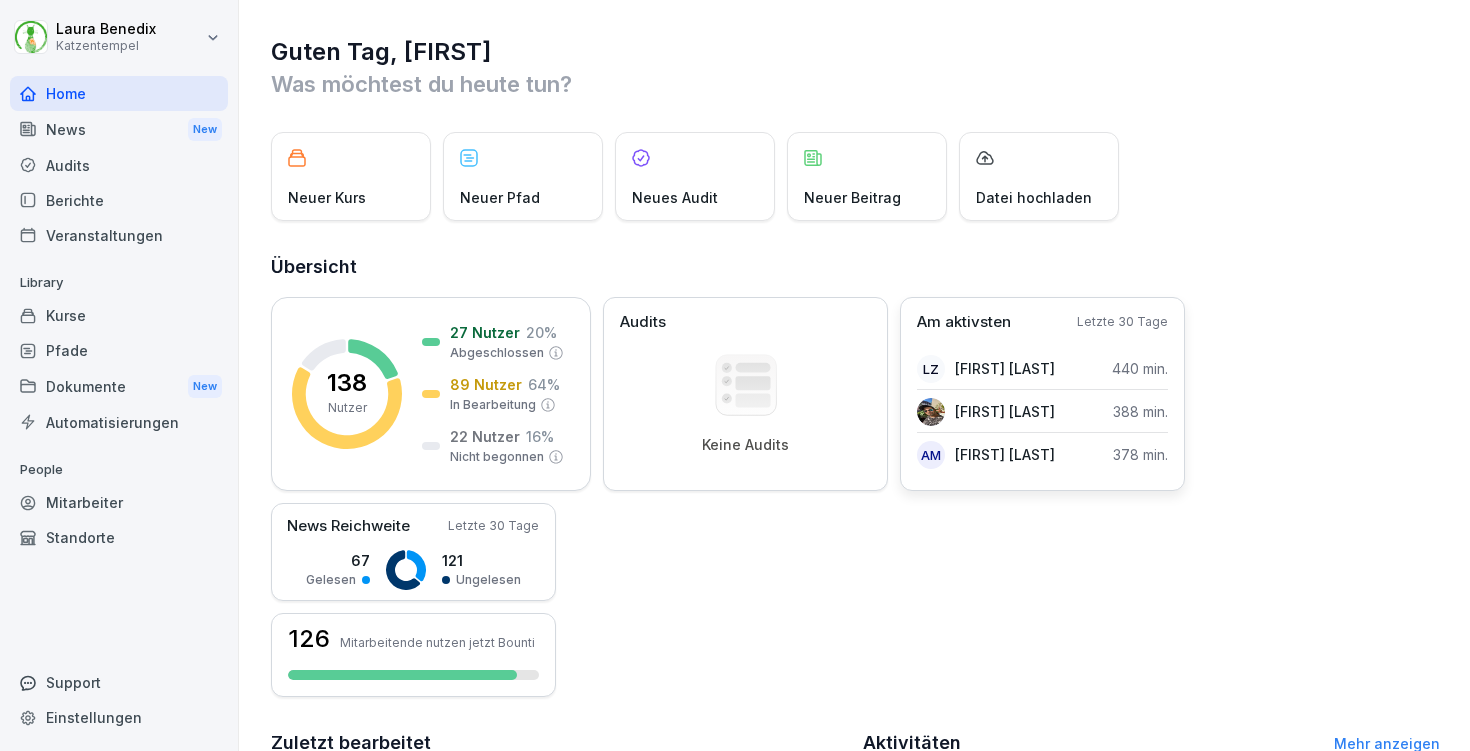 scroll, scrollTop: 482, scrollLeft: 0, axis: vertical 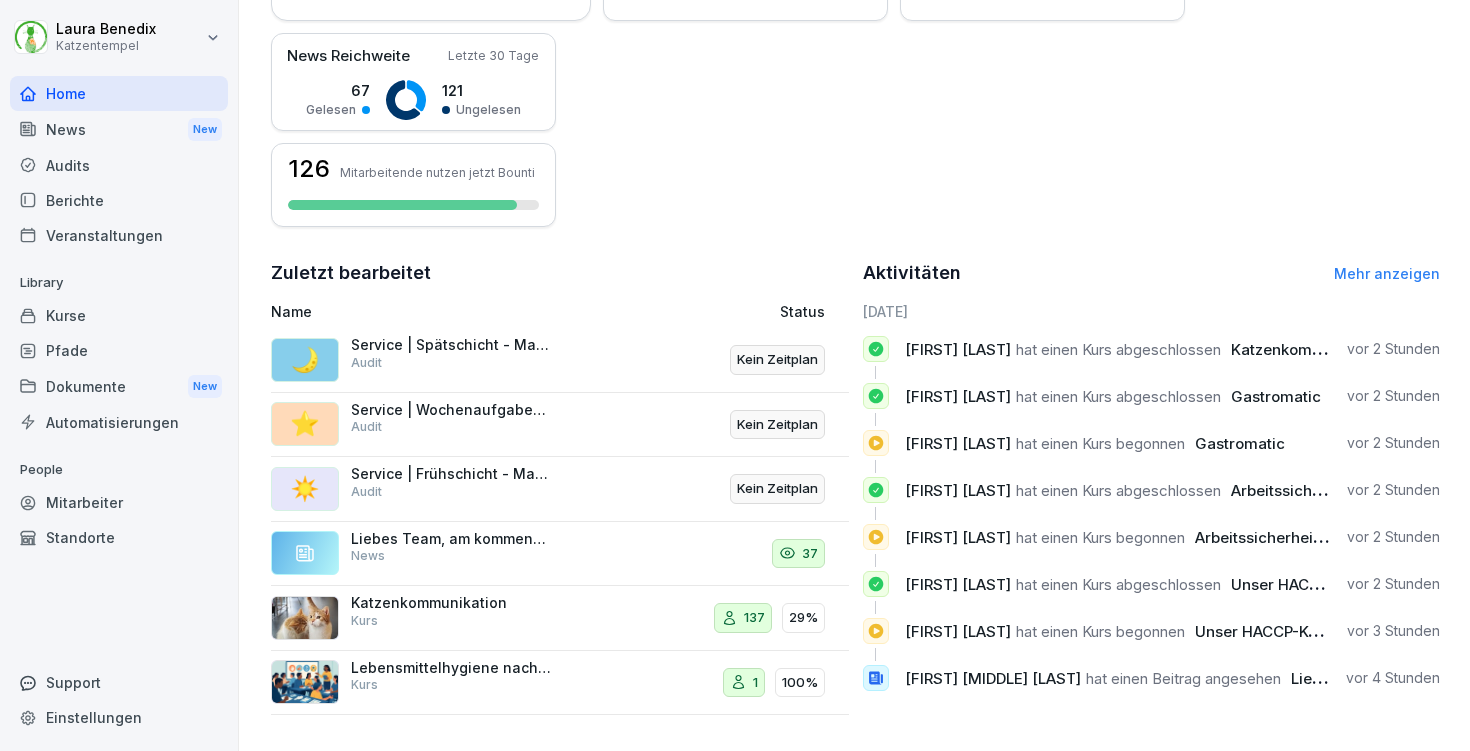 click on "Mehr anzeigen" at bounding box center (1387, 273) 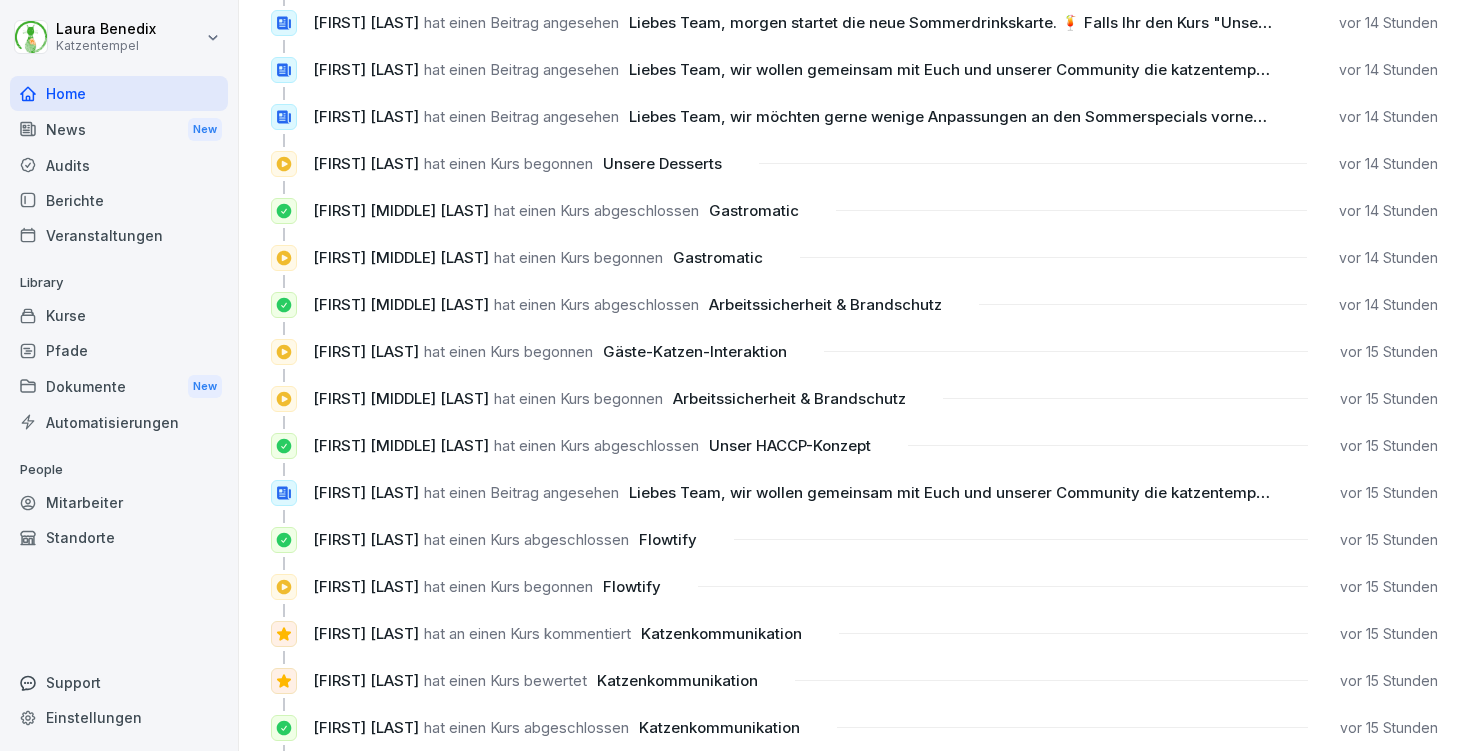 scroll, scrollTop: 872, scrollLeft: 0, axis: vertical 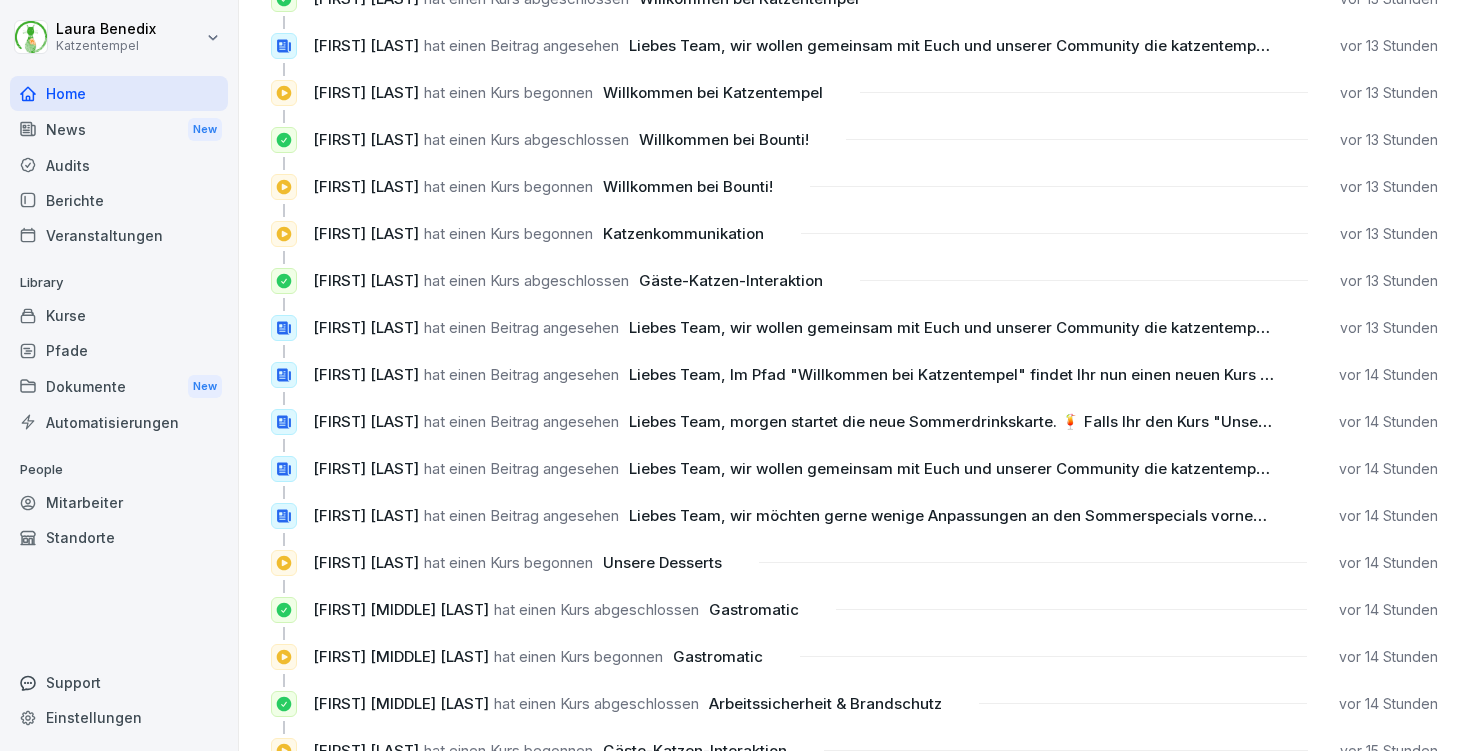 click on "Kurse" at bounding box center (119, 315) 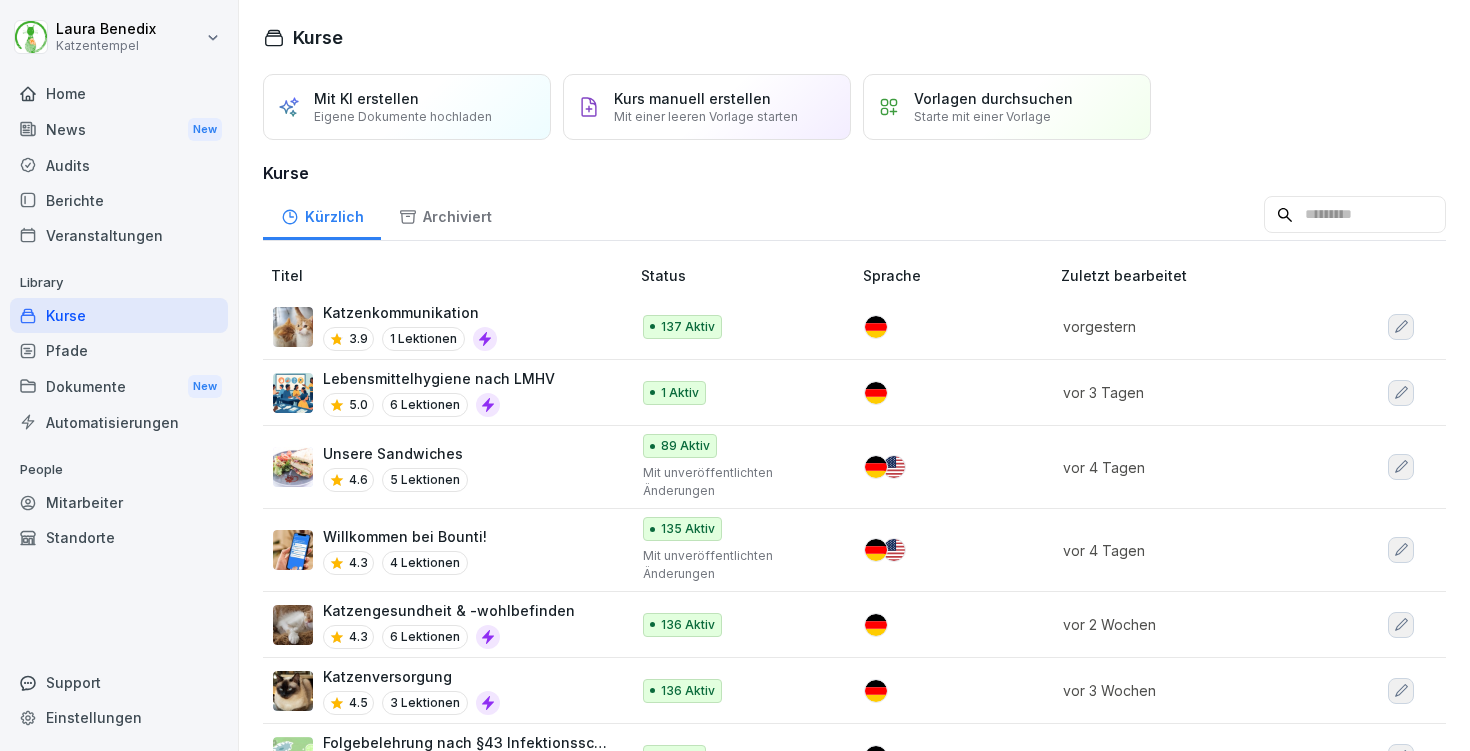 click on "Katzenkommunikation 3.9 1 Lektionen" at bounding box center (441, 326) 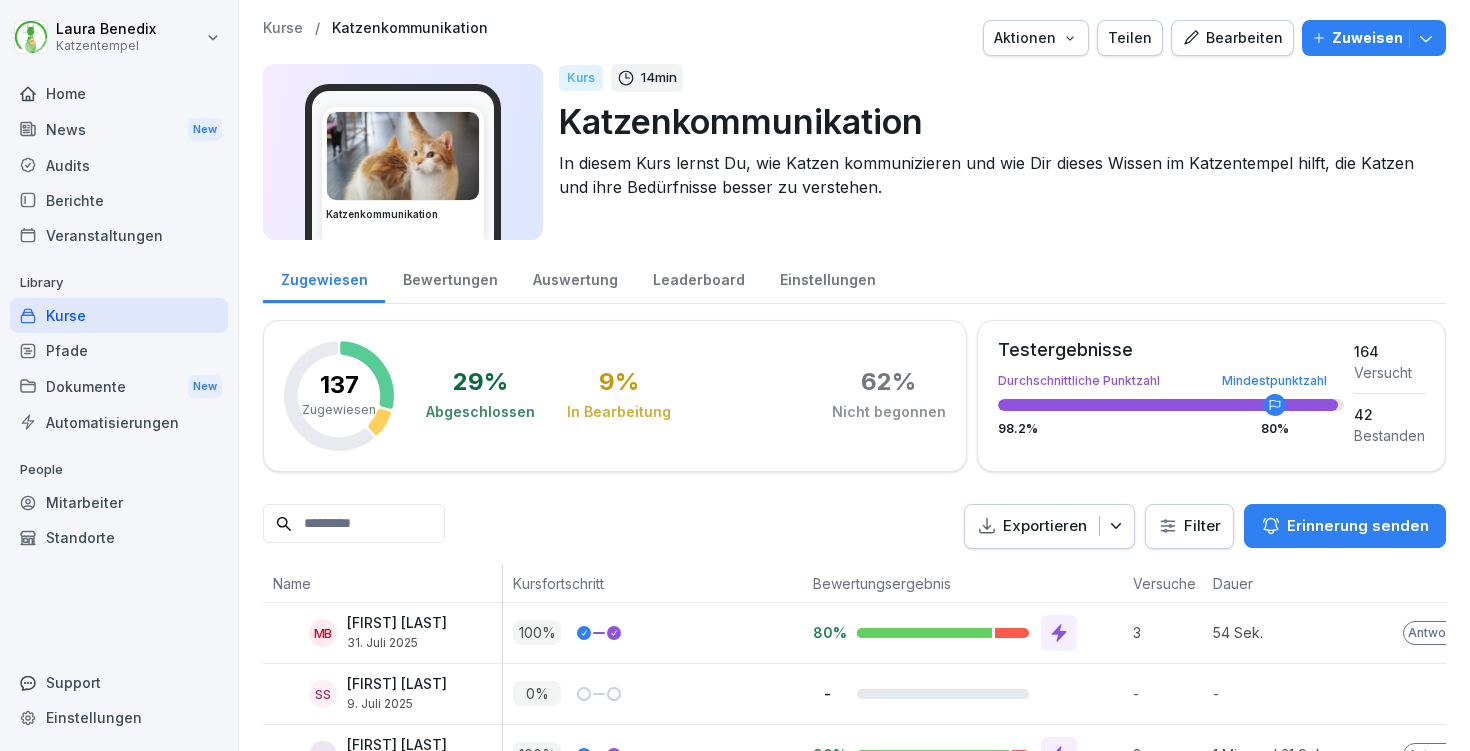 scroll, scrollTop: 0, scrollLeft: 0, axis: both 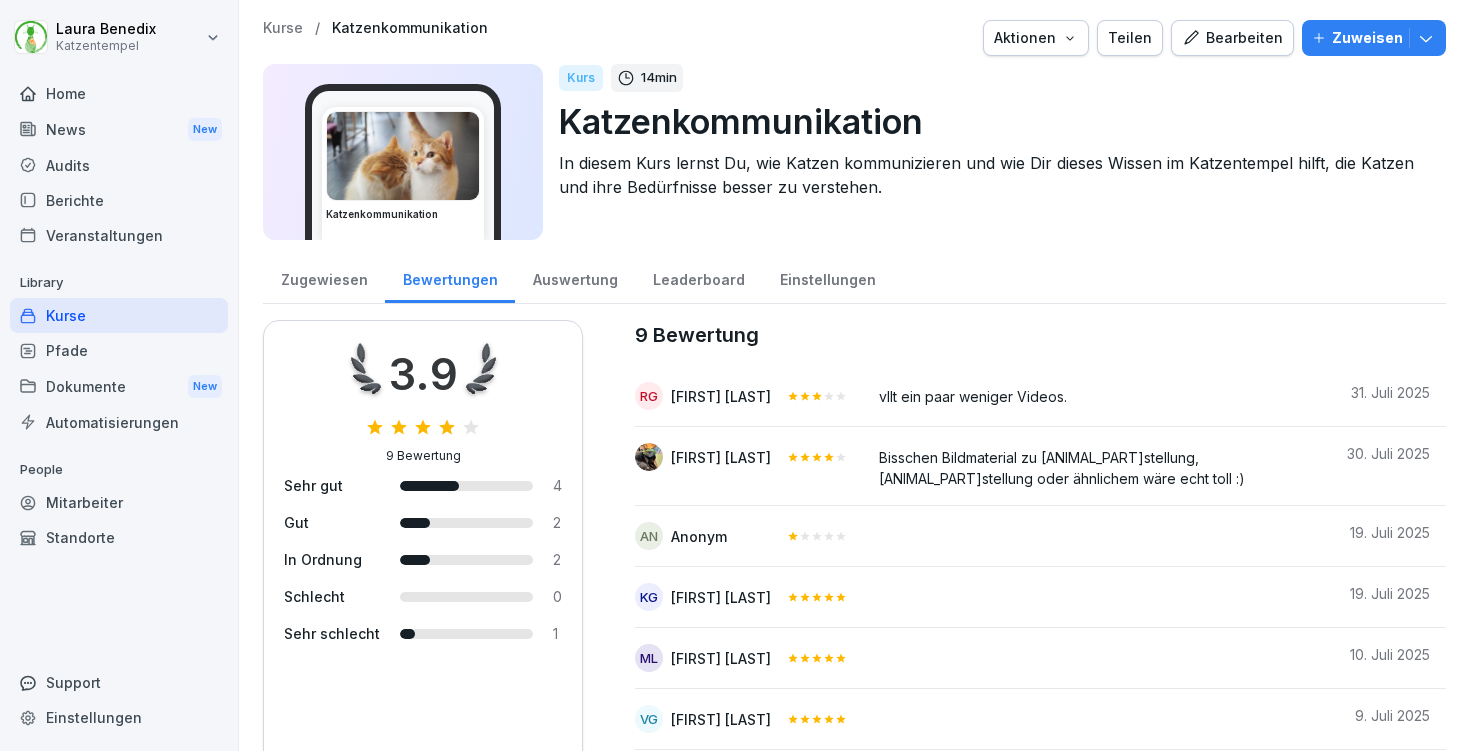 click on "Kurse" at bounding box center (283, 28) 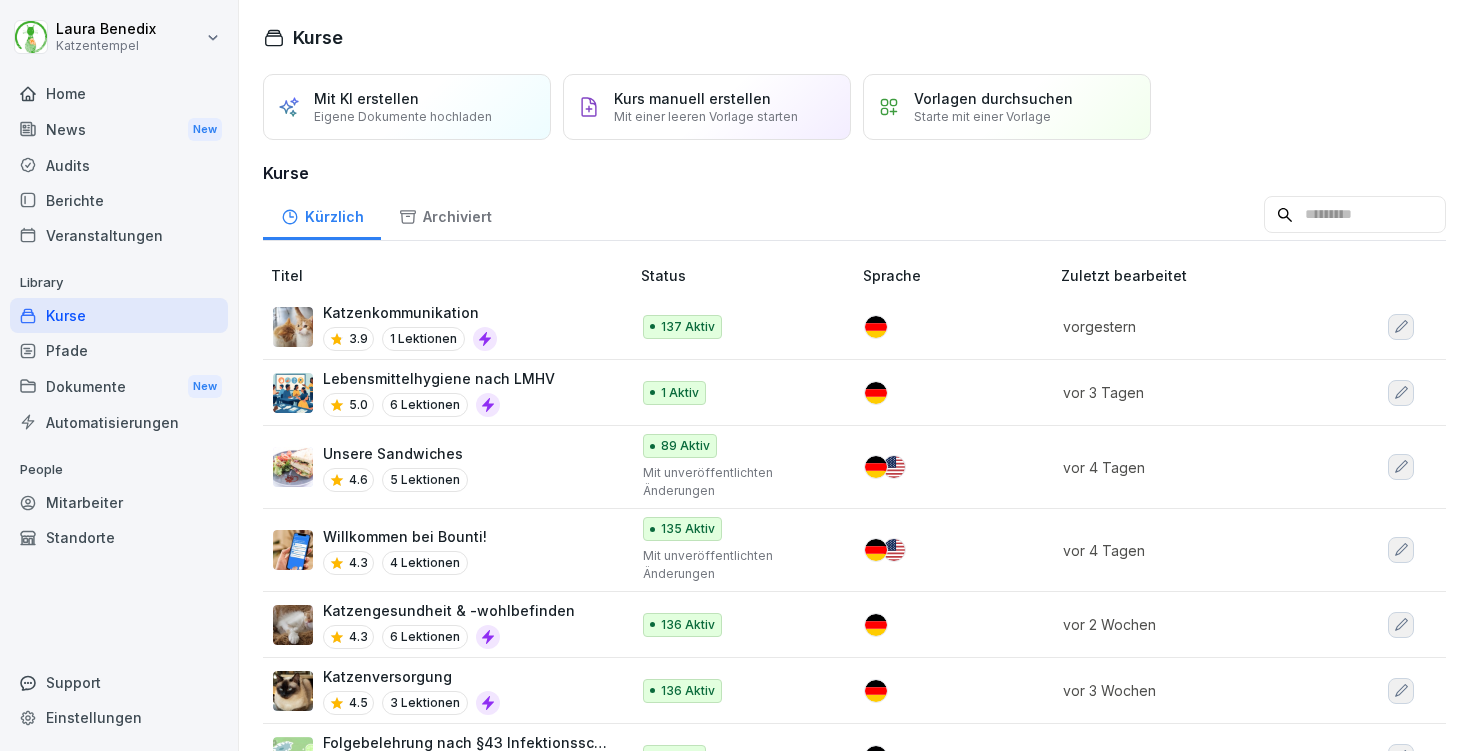 scroll, scrollTop: 35, scrollLeft: 0, axis: vertical 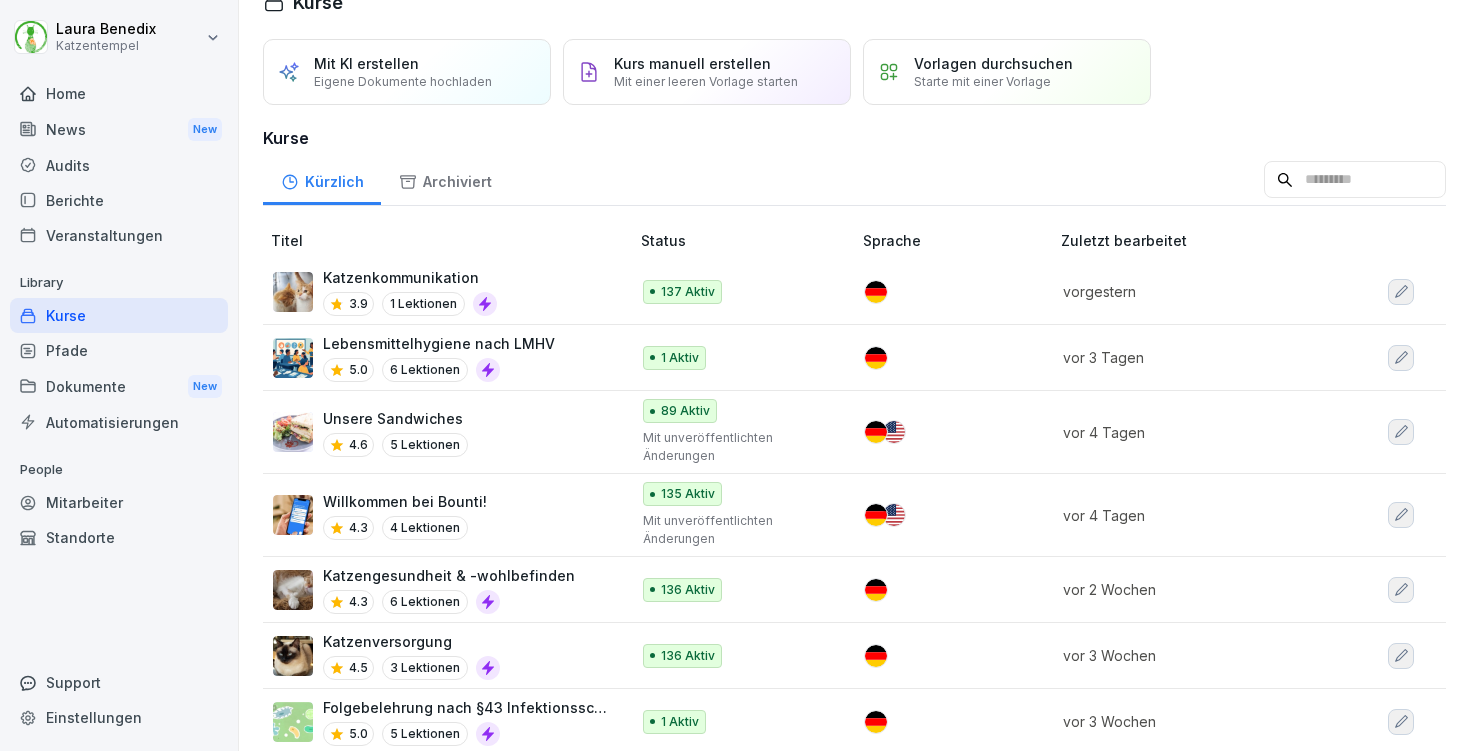 click on "Katzenversorgung 4.5 3 Lektionen" at bounding box center [441, 655] 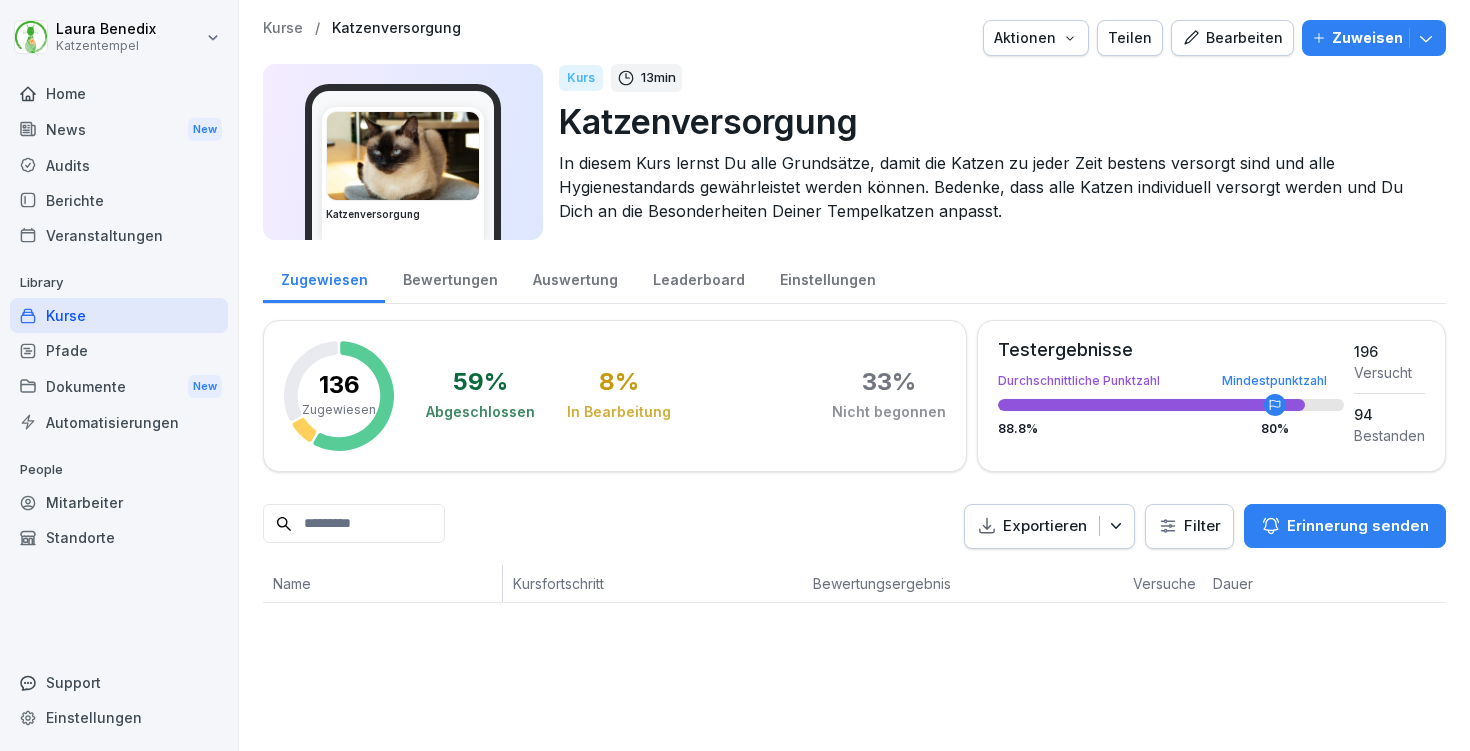 scroll, scrollTop: 0, scrollLeft: 0, axis: both 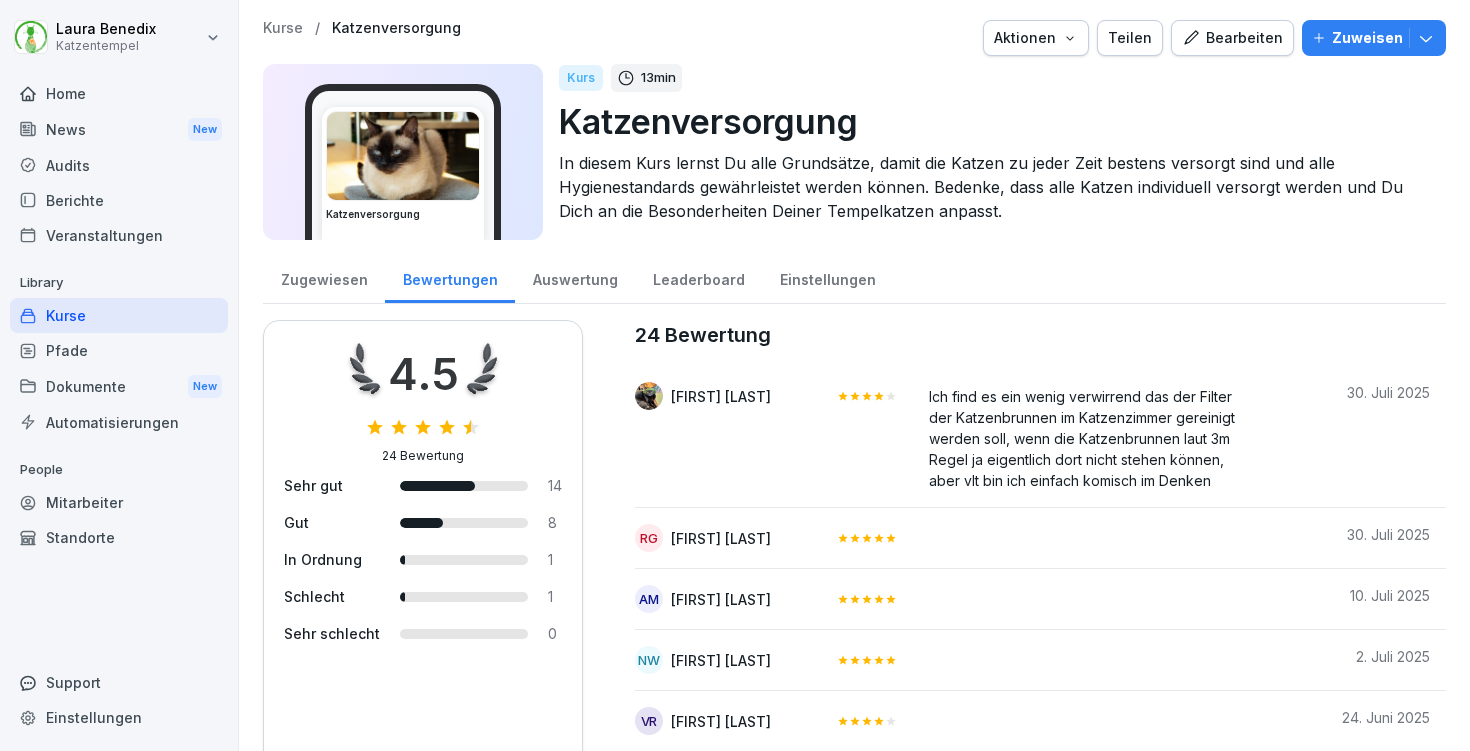 click on "Kurse" at bounding box center [283, 28] 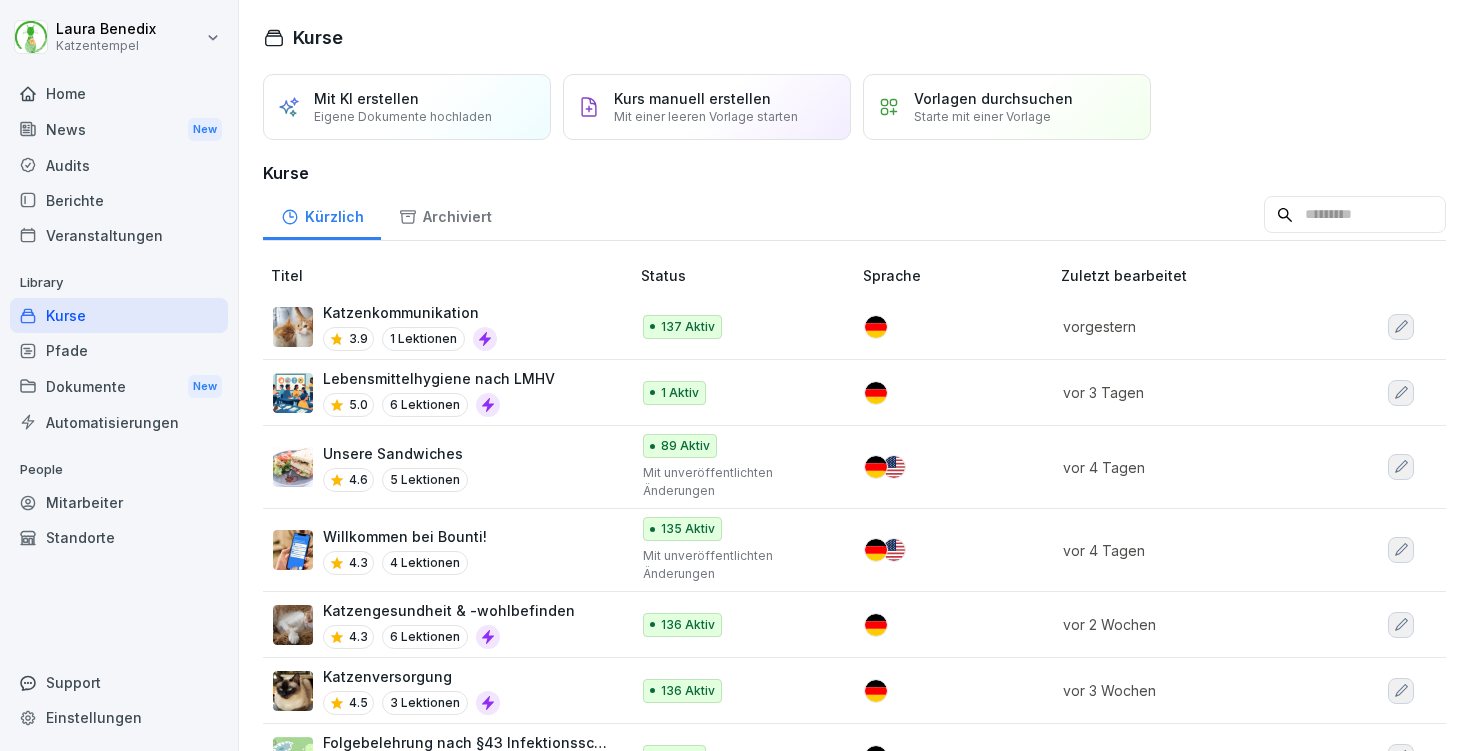 scroll, scrollTop: 29, scrollLeft: 0, axis: vertical 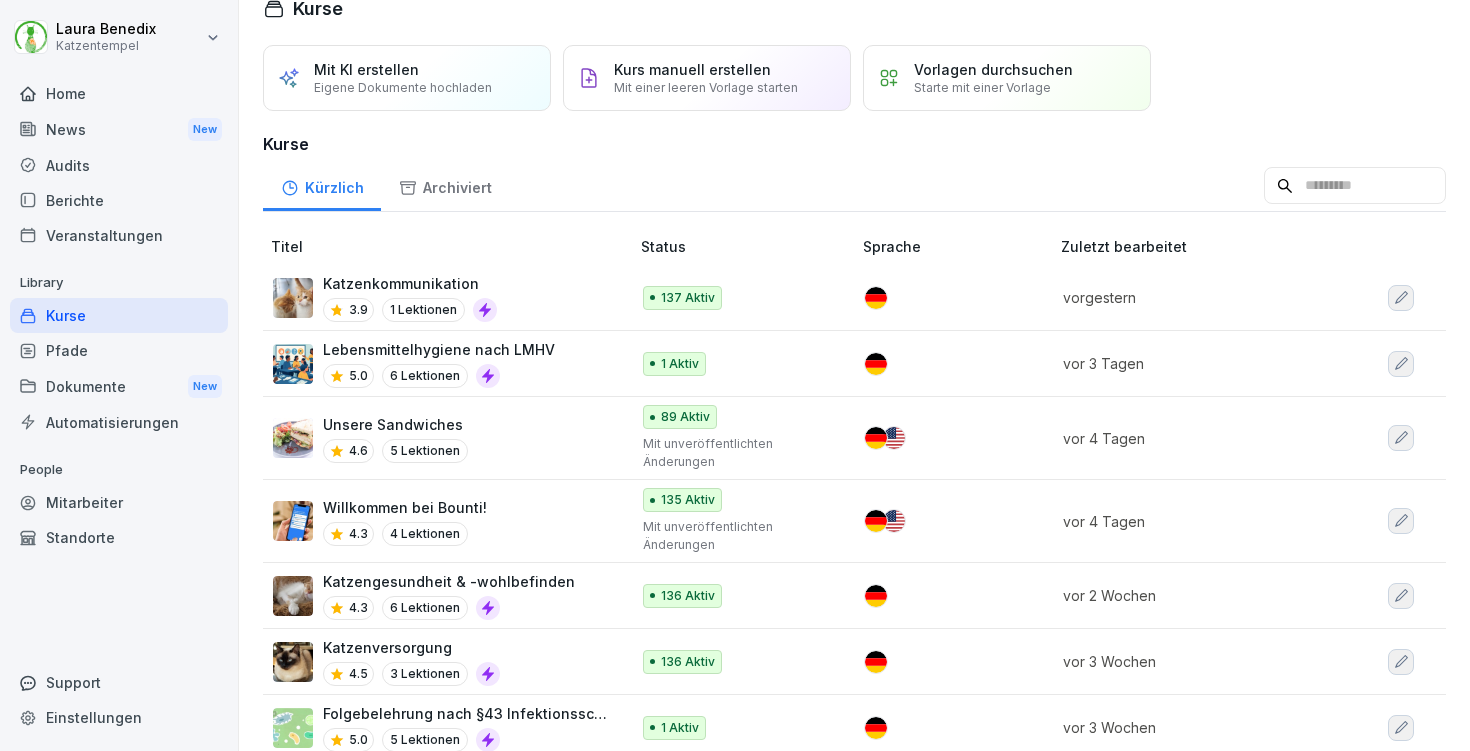 click on "Katzenversorgung 4.5 3 Lektionen" at bounding box center (441, 661) 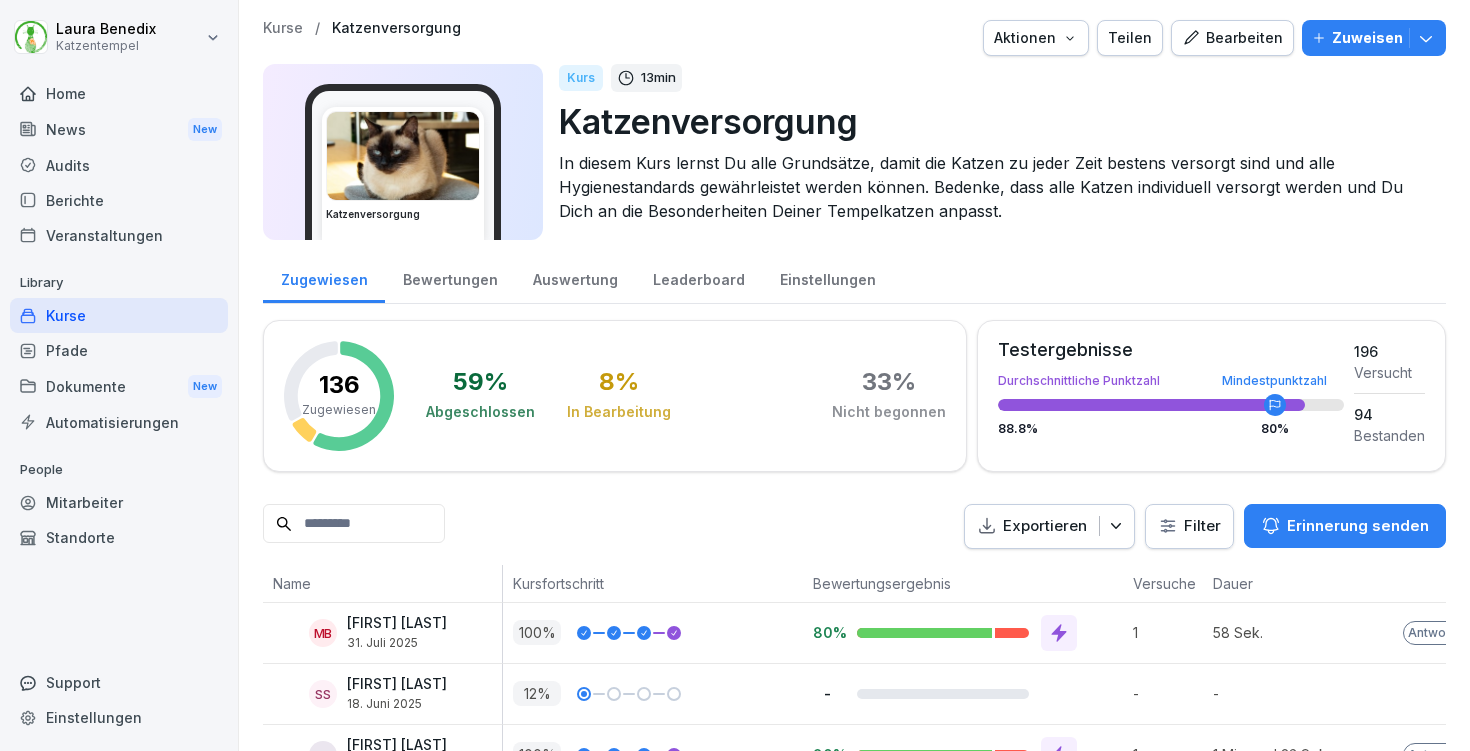 scroll, scrollTop: 0, scrollLeft: 0, axis: both 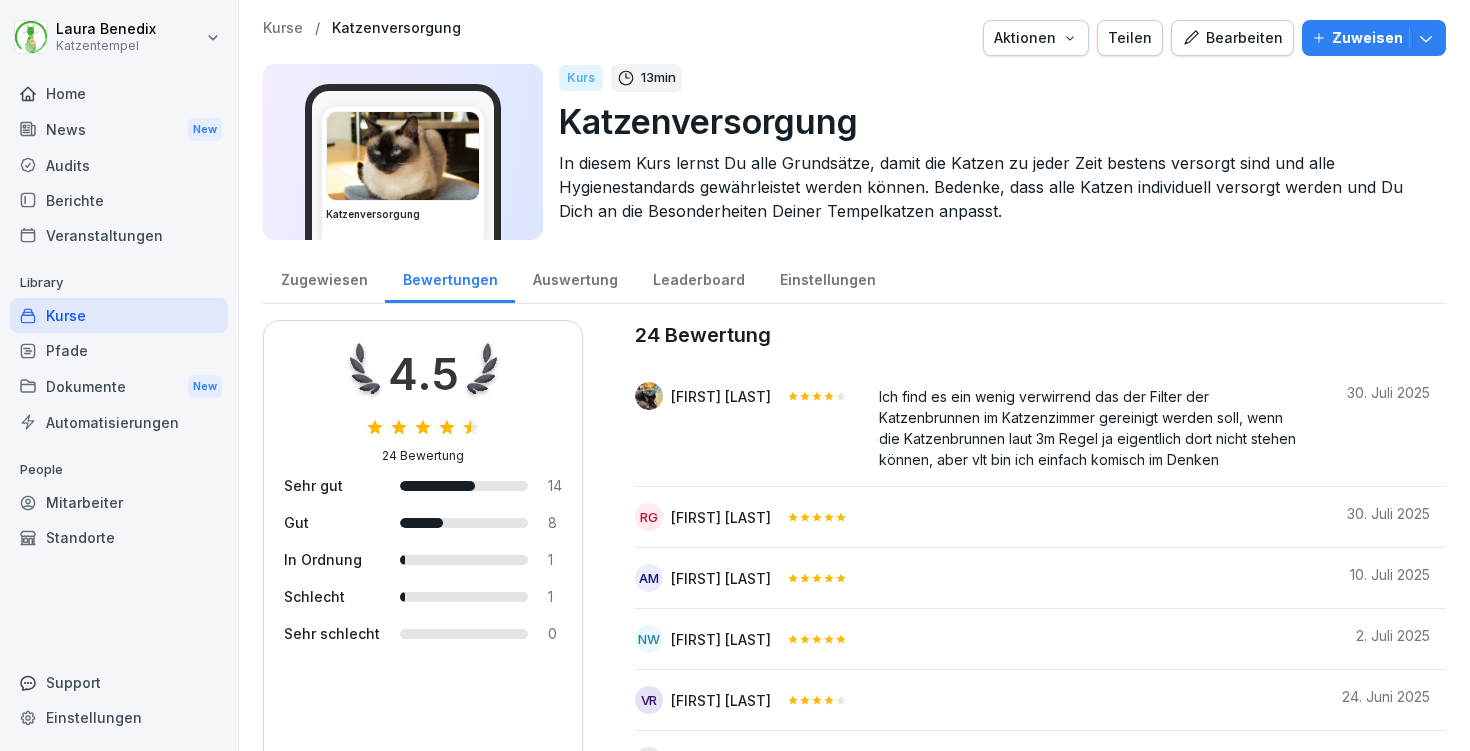 click on "Kurse" at bounding box center (283, 28) 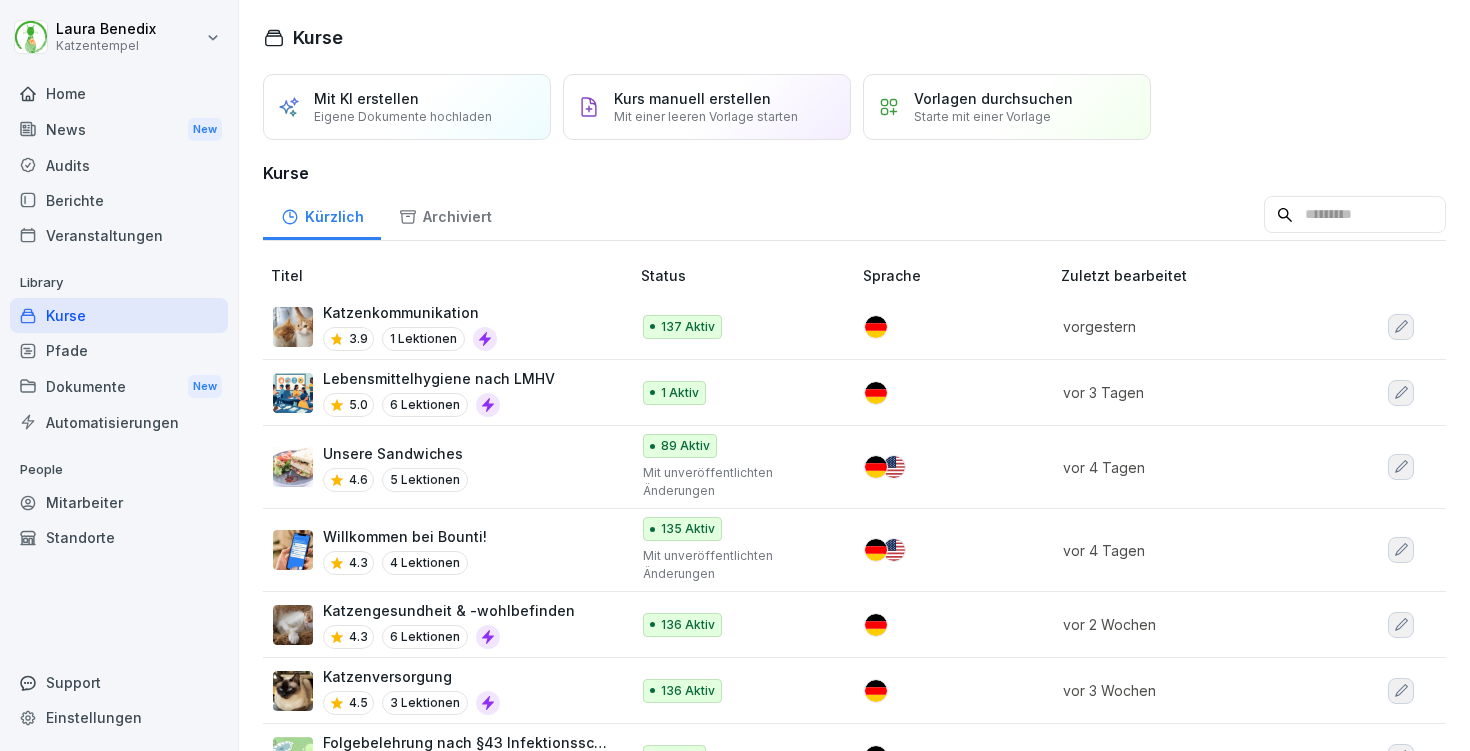scroll, scrollTop: 26, scrollLeft: 0, axis: vertical 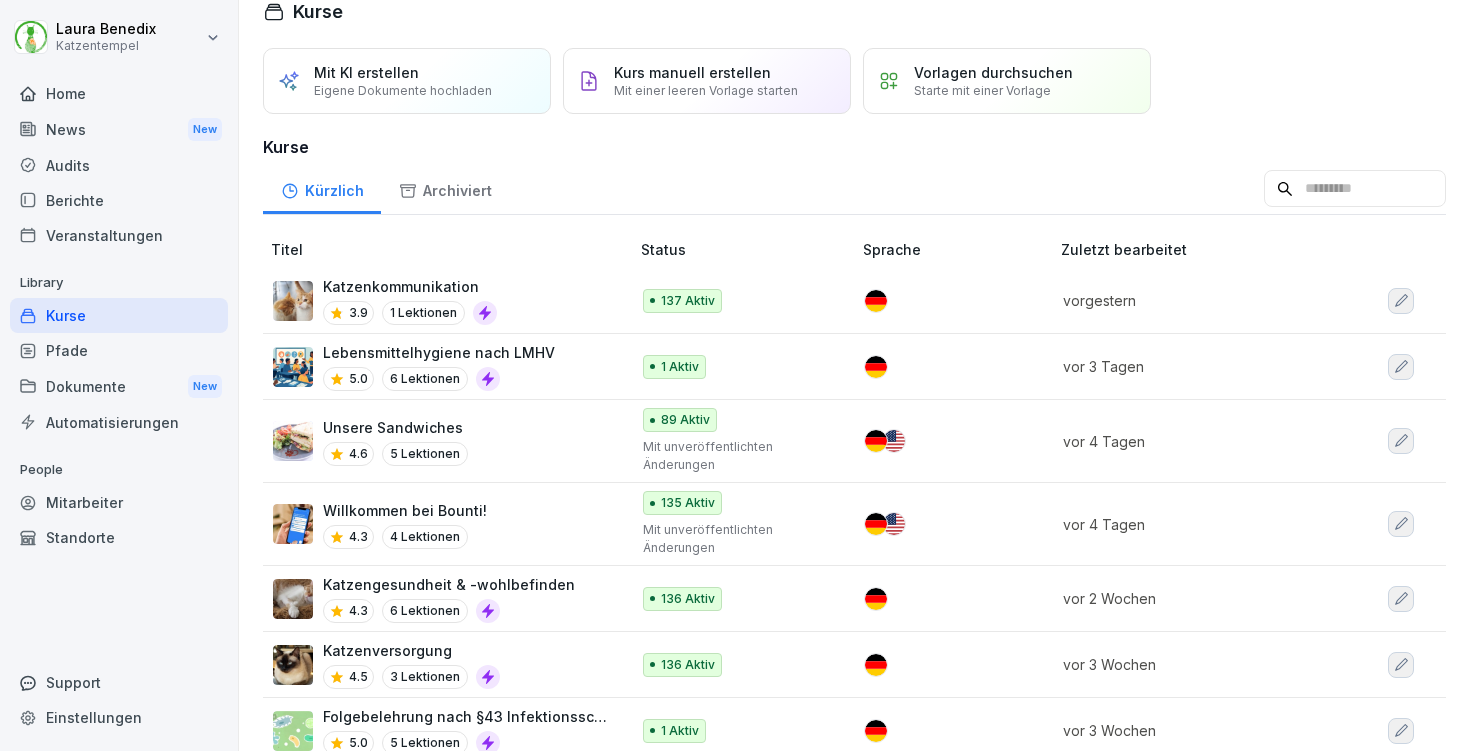 click on "Katzengesundheit & -wohlbefinden 4.3 6 Lektionen" at bounding box center [441, 598] 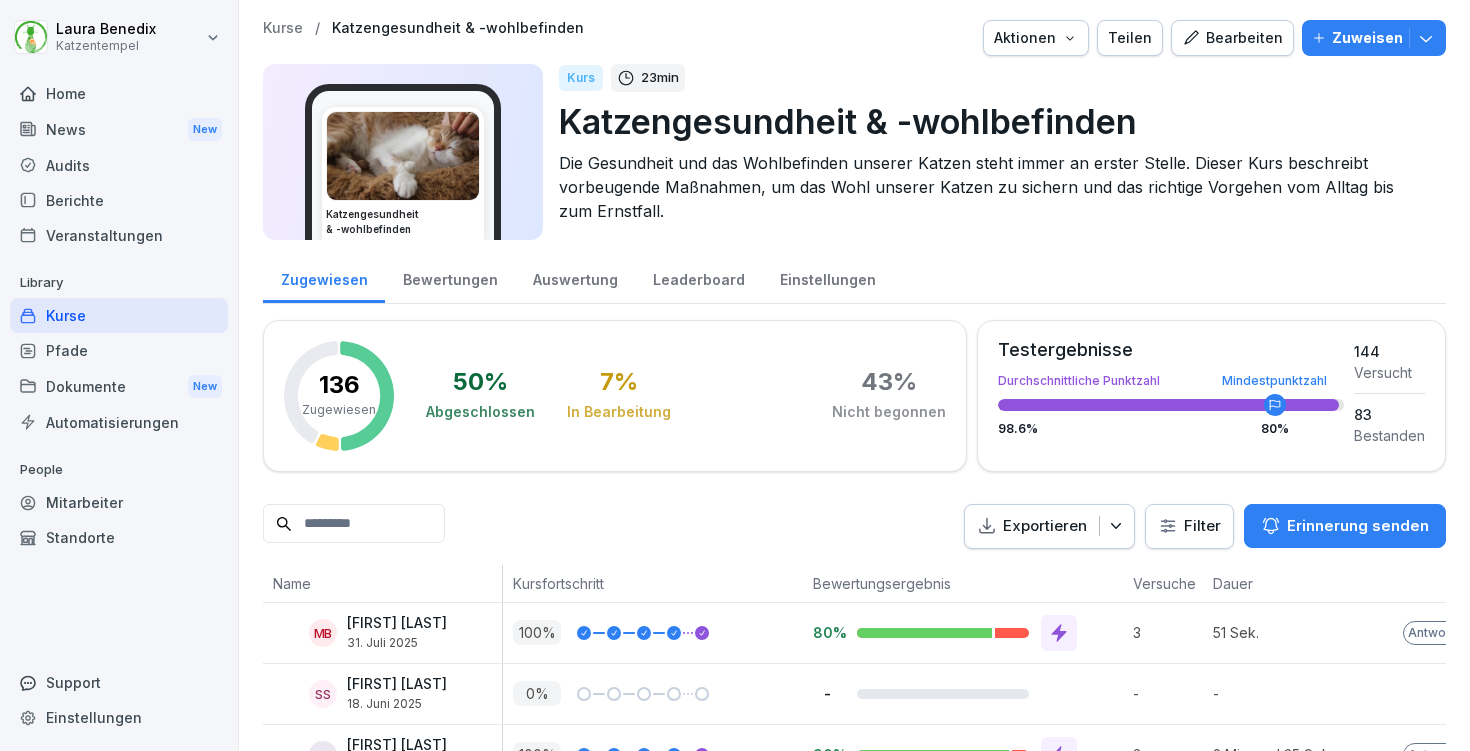 scroll, scrollTop: 0, scrollLeft: 0, axis: both 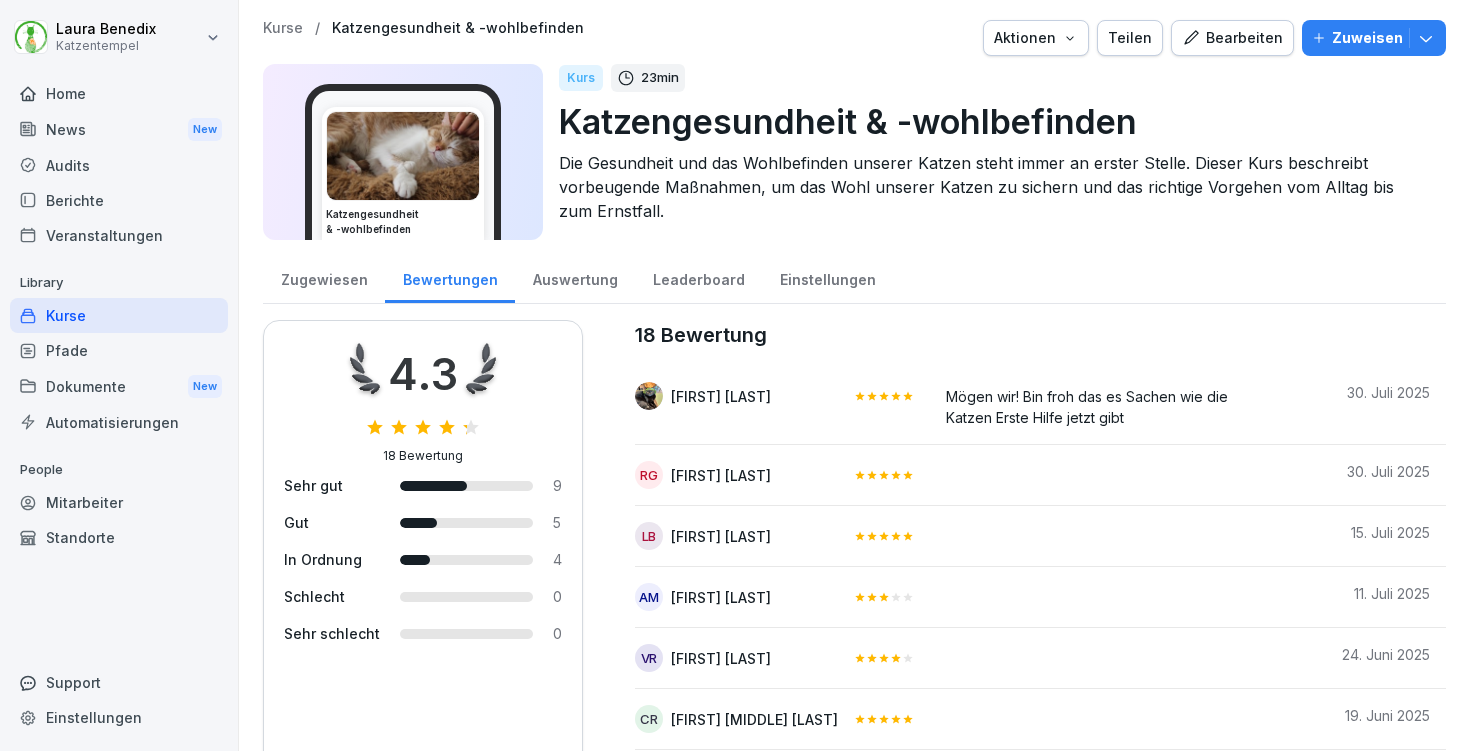 click on "Kurse" at bounding box center (283, 28) 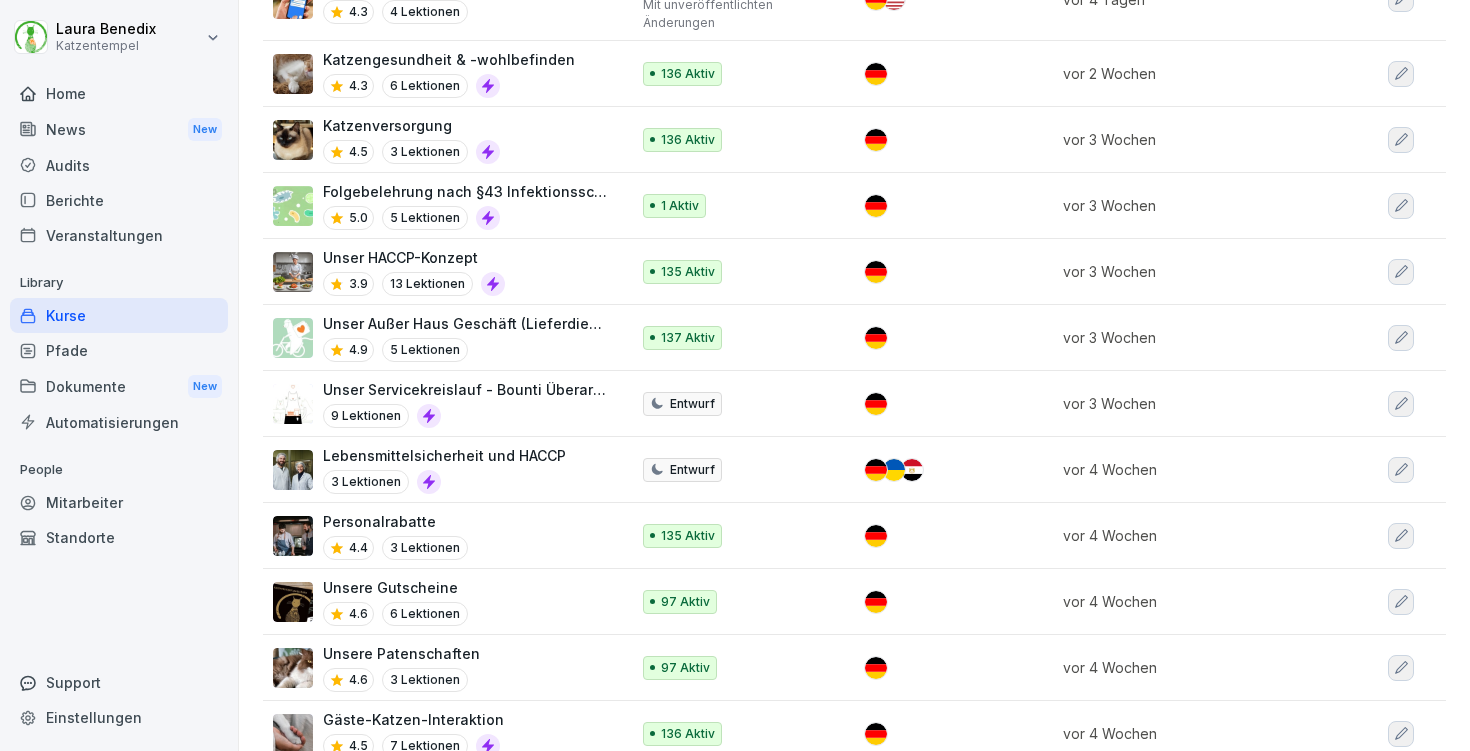 scroll, scrollTop: 730, scrollLeft: 0, axis: vertical 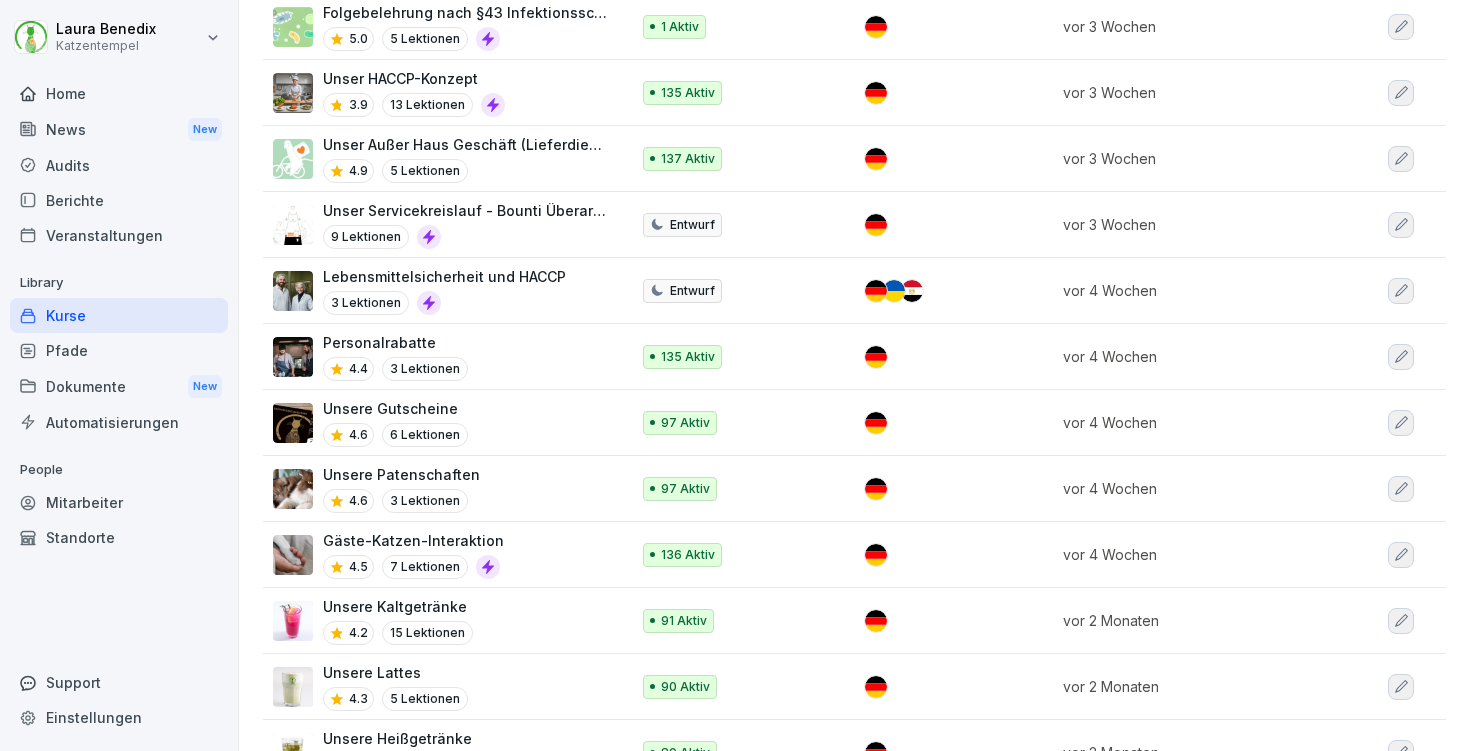 click on "7 Lektionen" at bounding box center [425, 567] 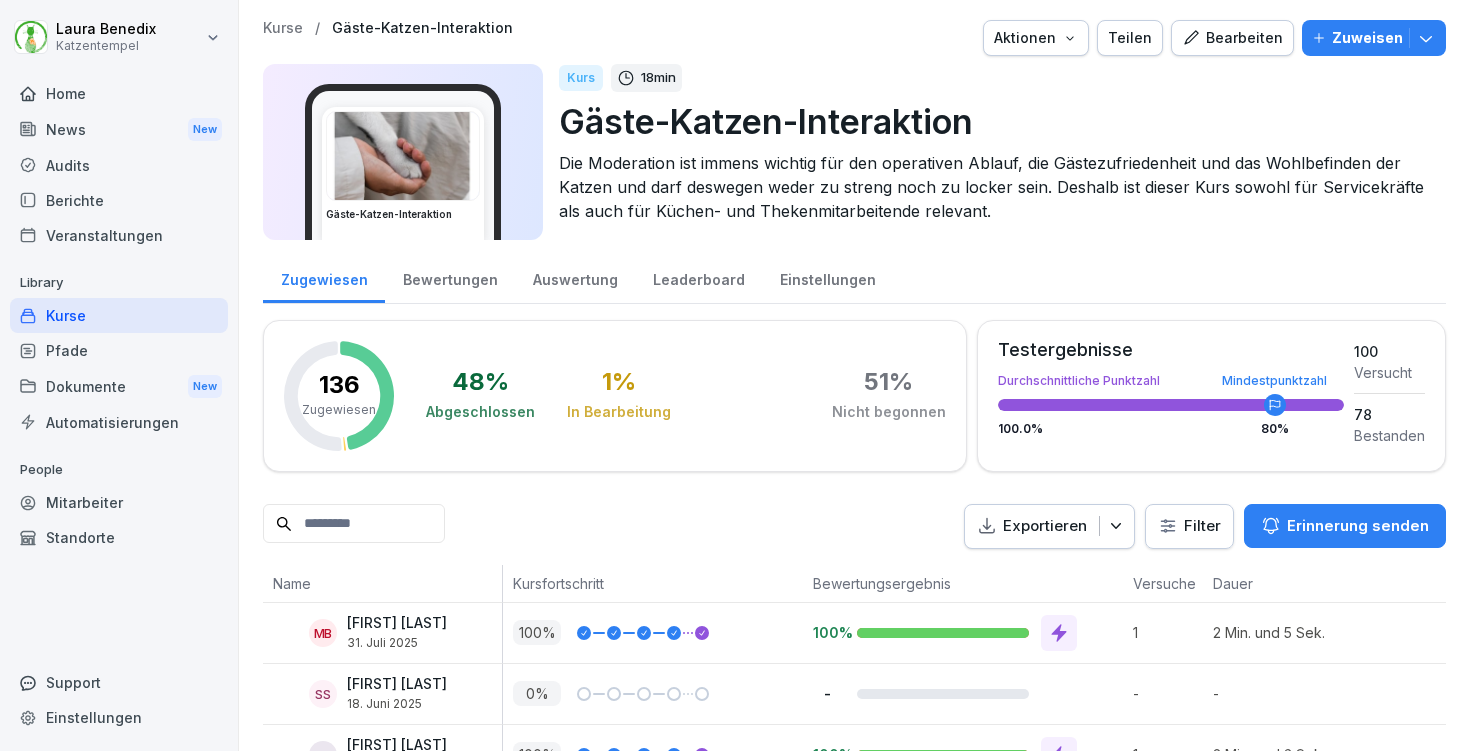 scroll, scrollTop: 0, scrollLeft: 0, axis: both 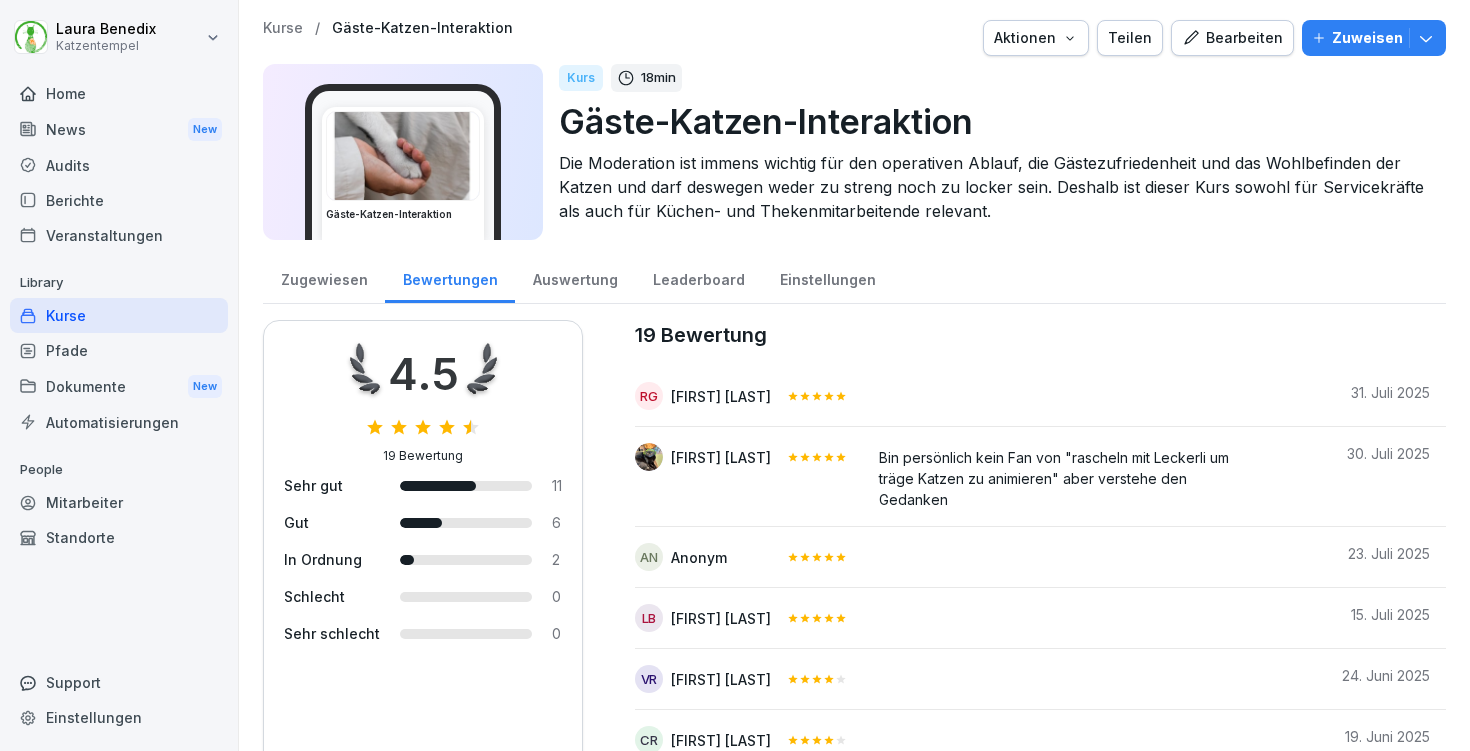 click on "Kurse" at bounding box center (283, 28) 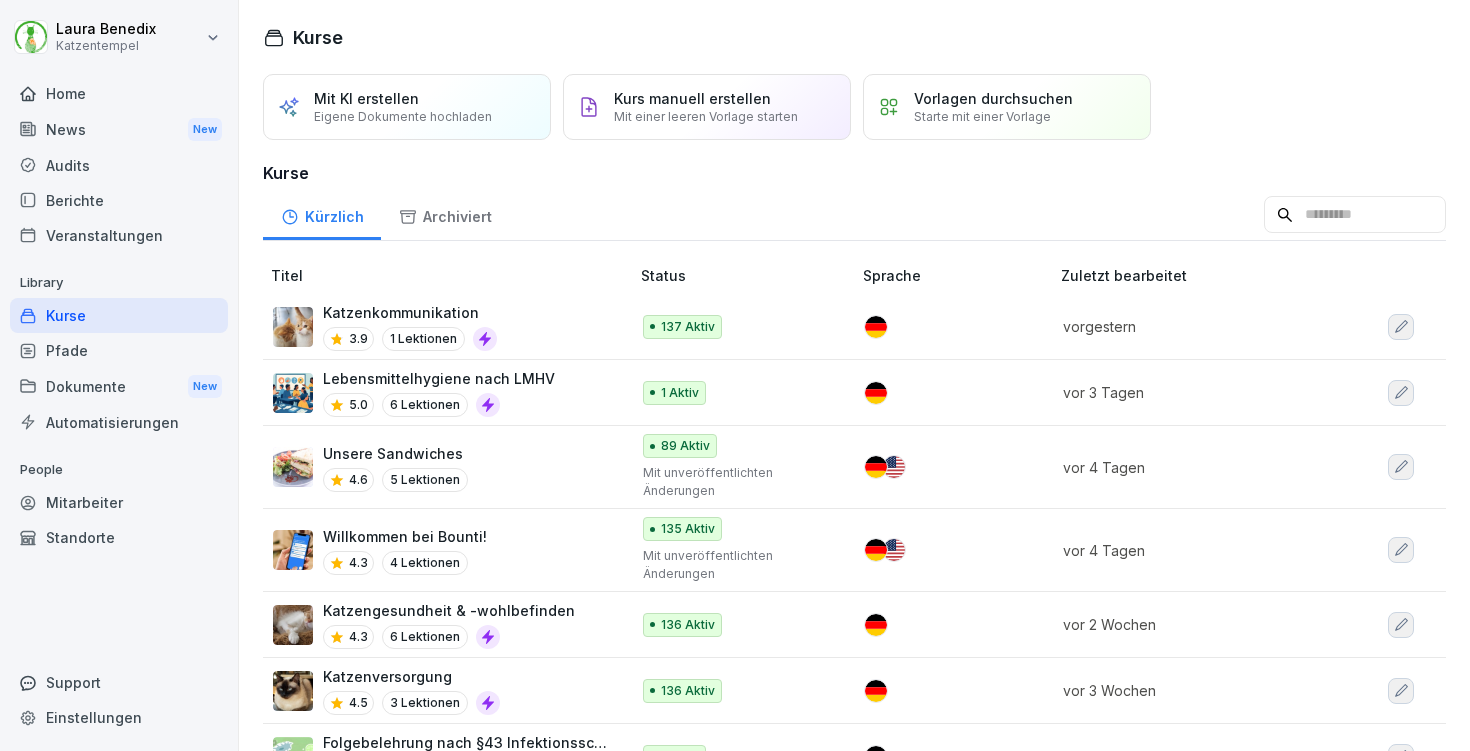 click on "Home" at bounding box center [119, 93] 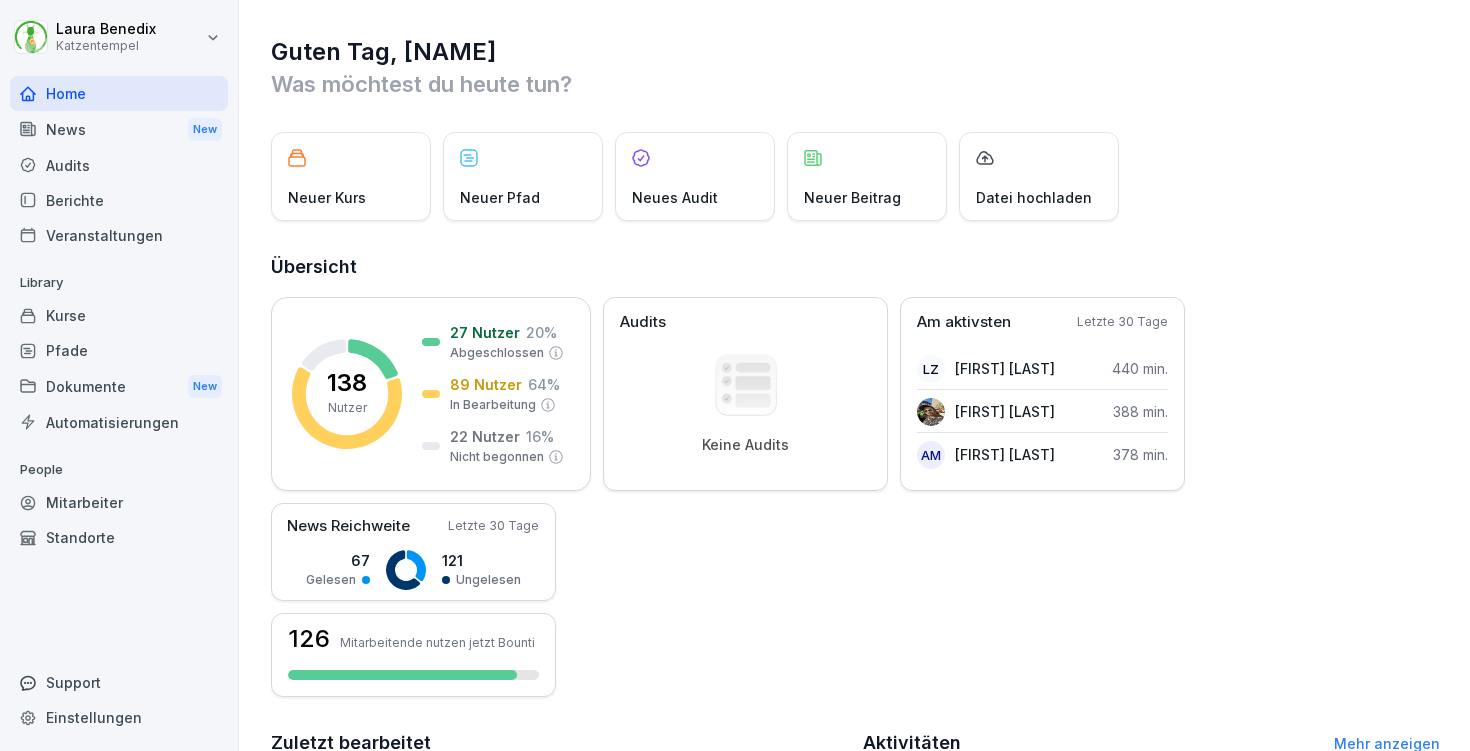 click on "Kurse" at bounding box center (119, 315) 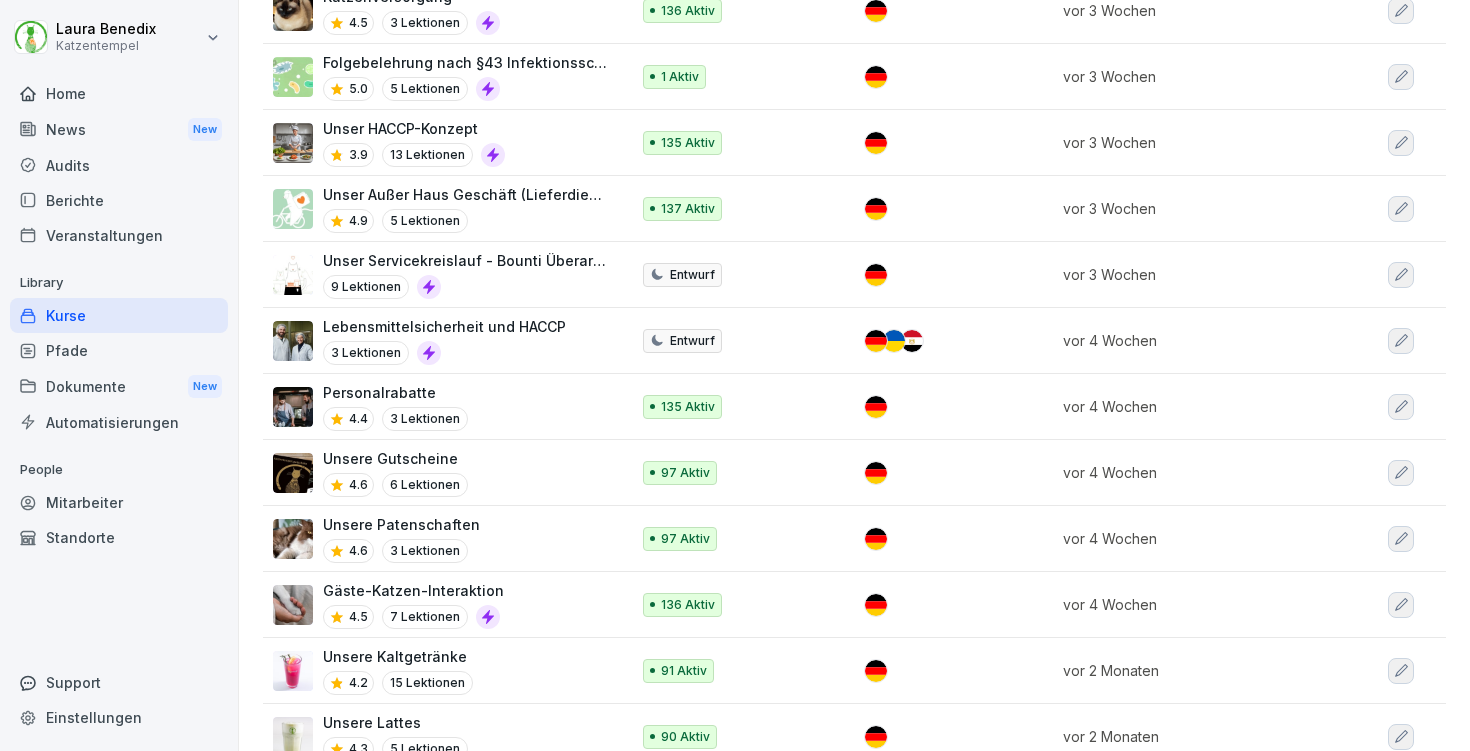 scroll, scrollTop: 0, scrollLeft: 0, axis: both 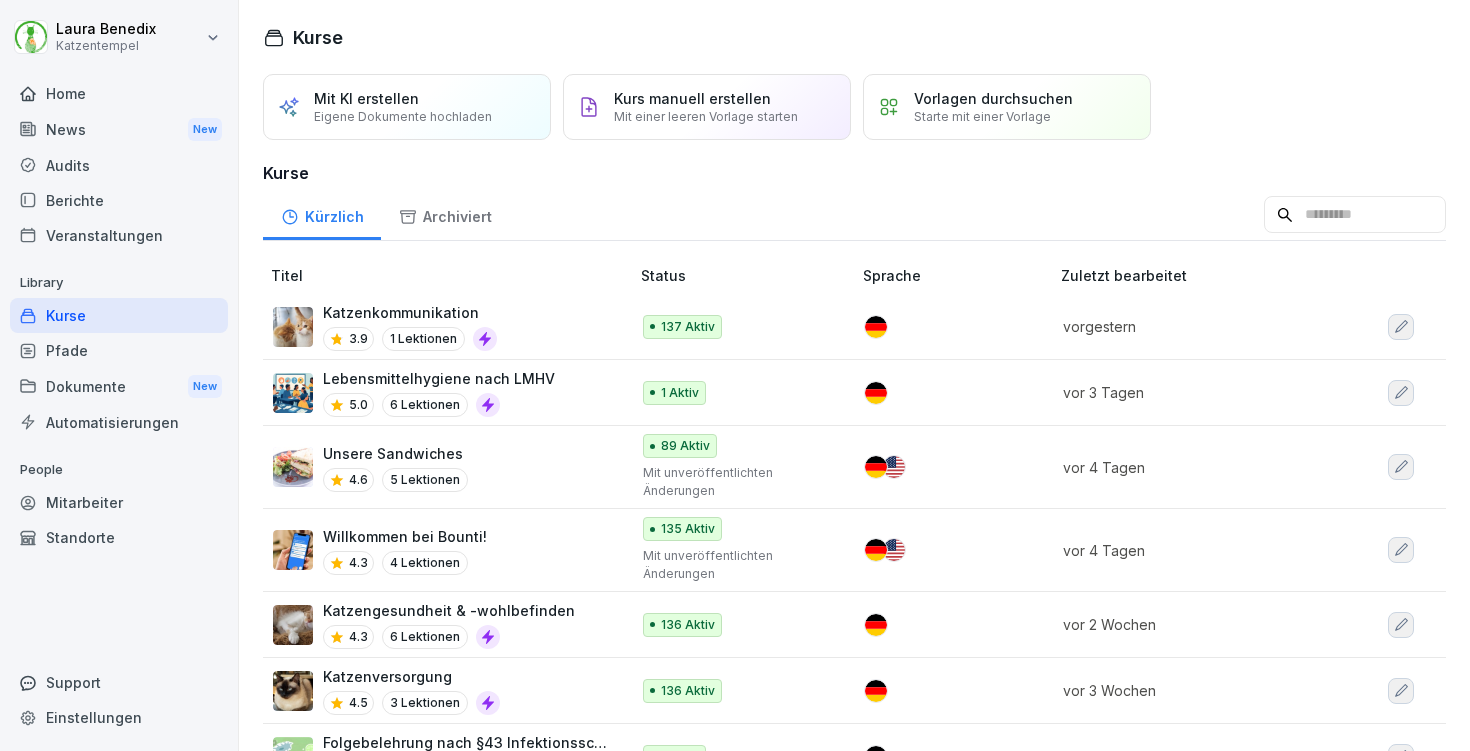 click on "Mitarbeiter" at bounding box center [119, 502] 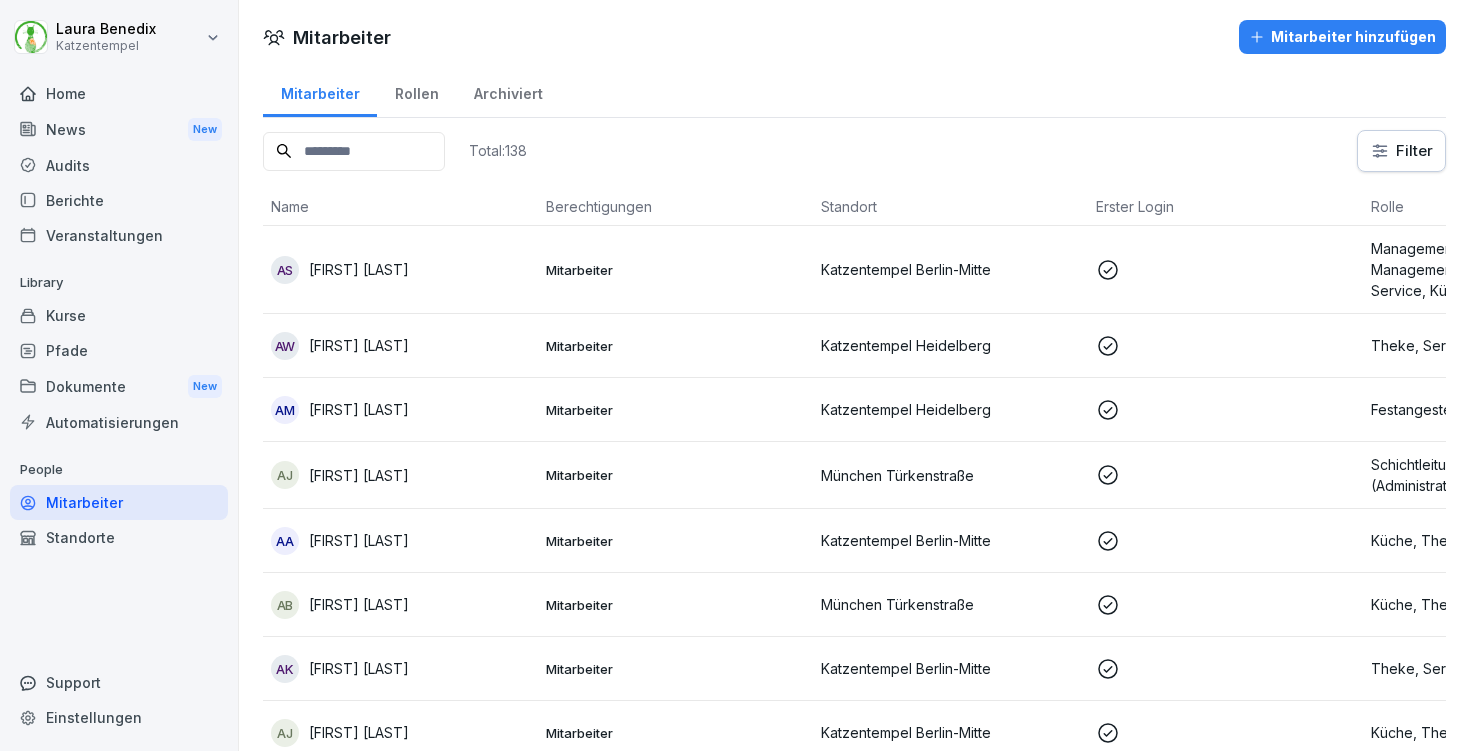 click on "Standorte" at bounding box center (119, 537) 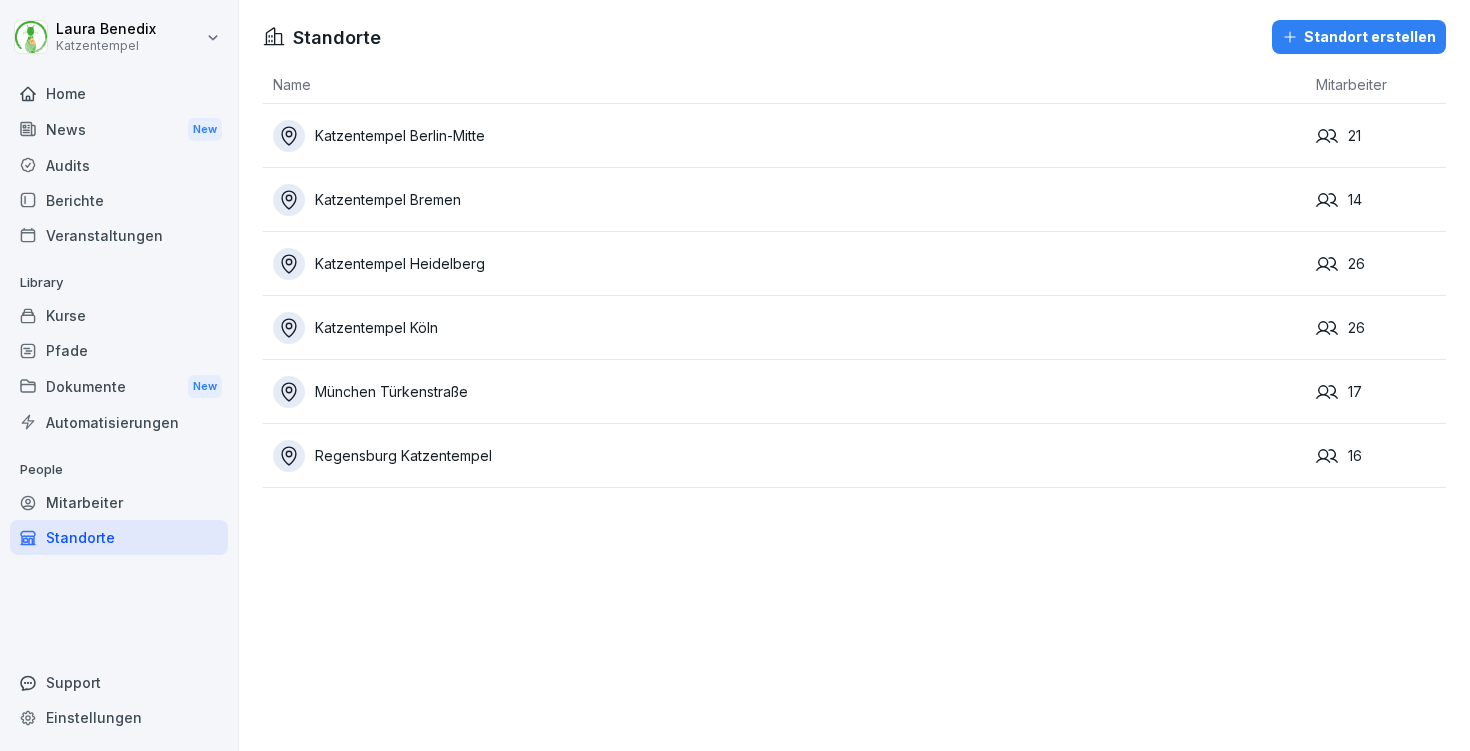 click on "News New" at bounding box center (119, 129) 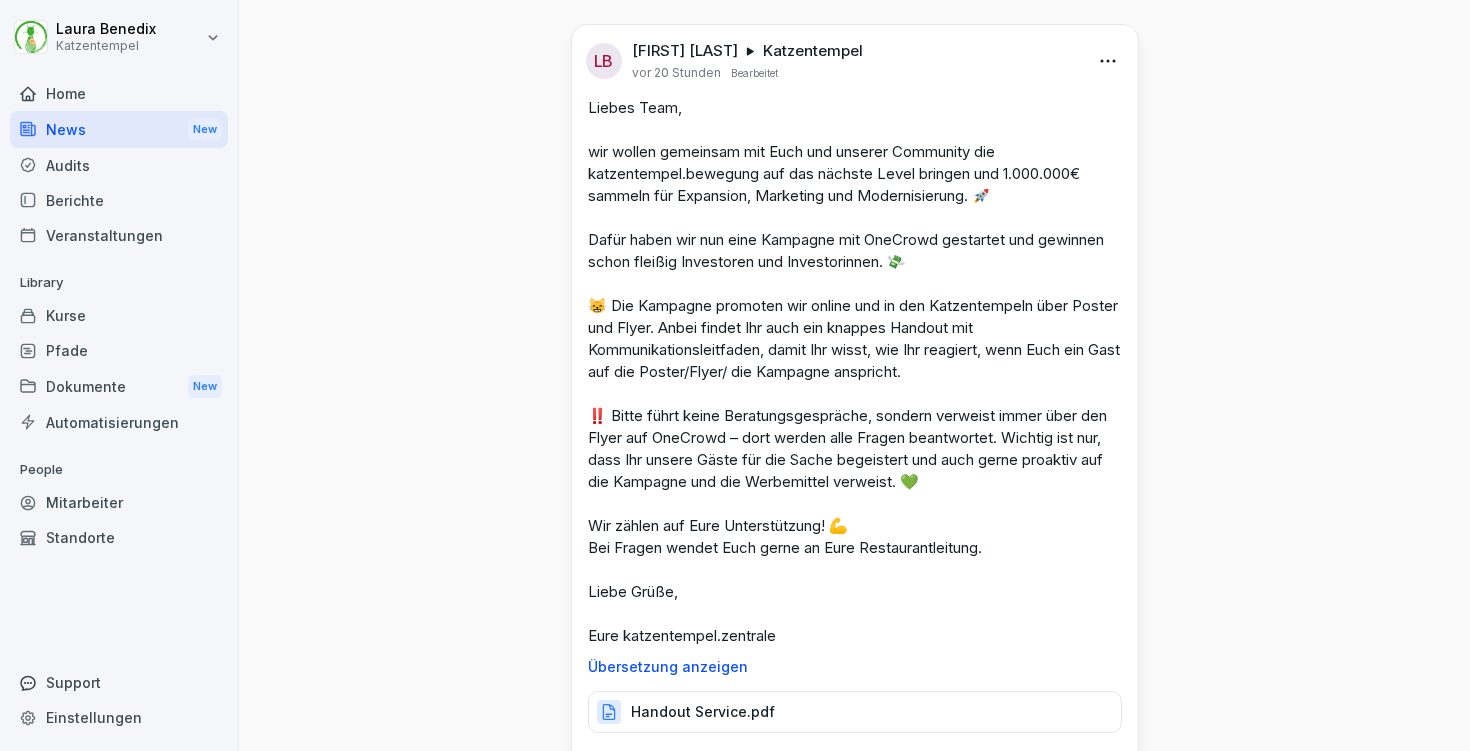 scroll, scrollTop: 231, scrollLeft: 0, axis: vertical 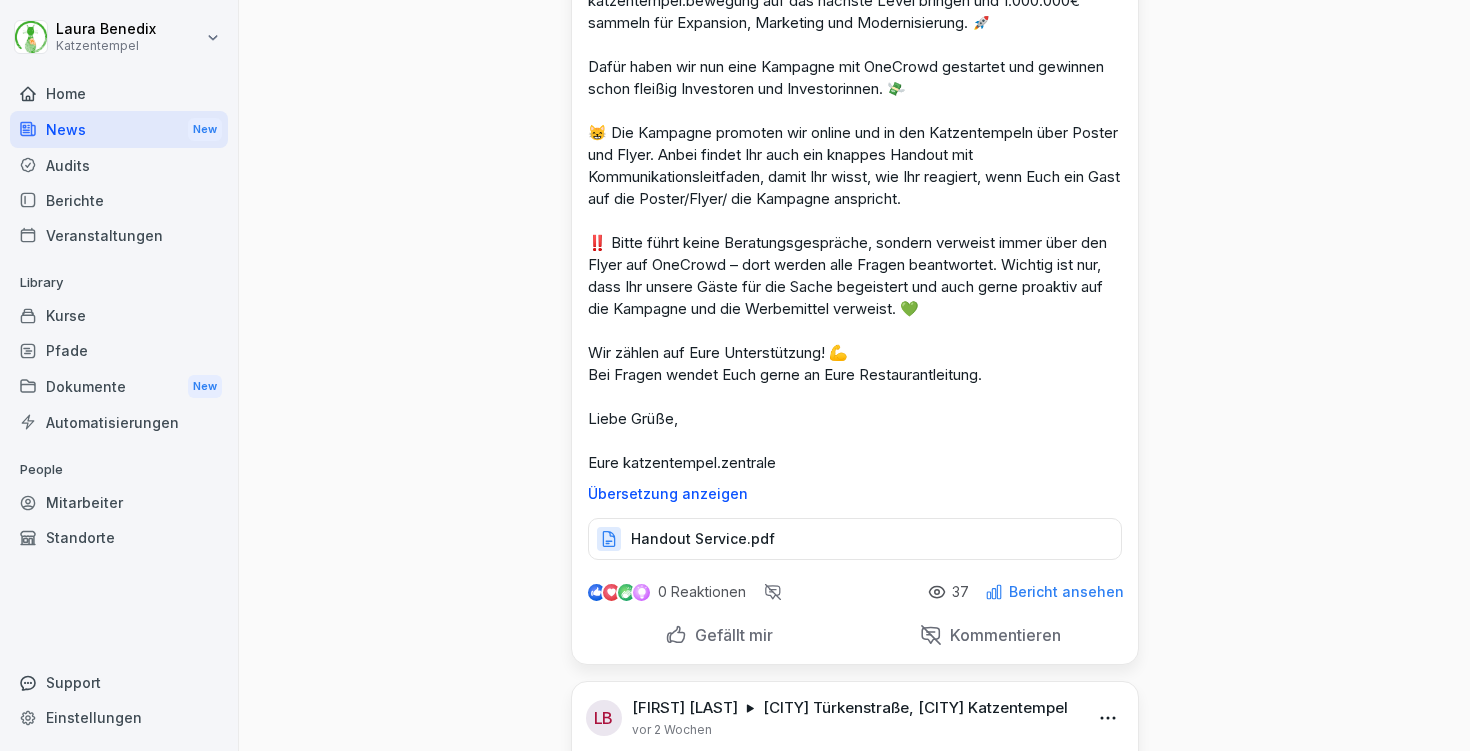 click on "Bericht ansehen" at bounding box center [1066, 592] 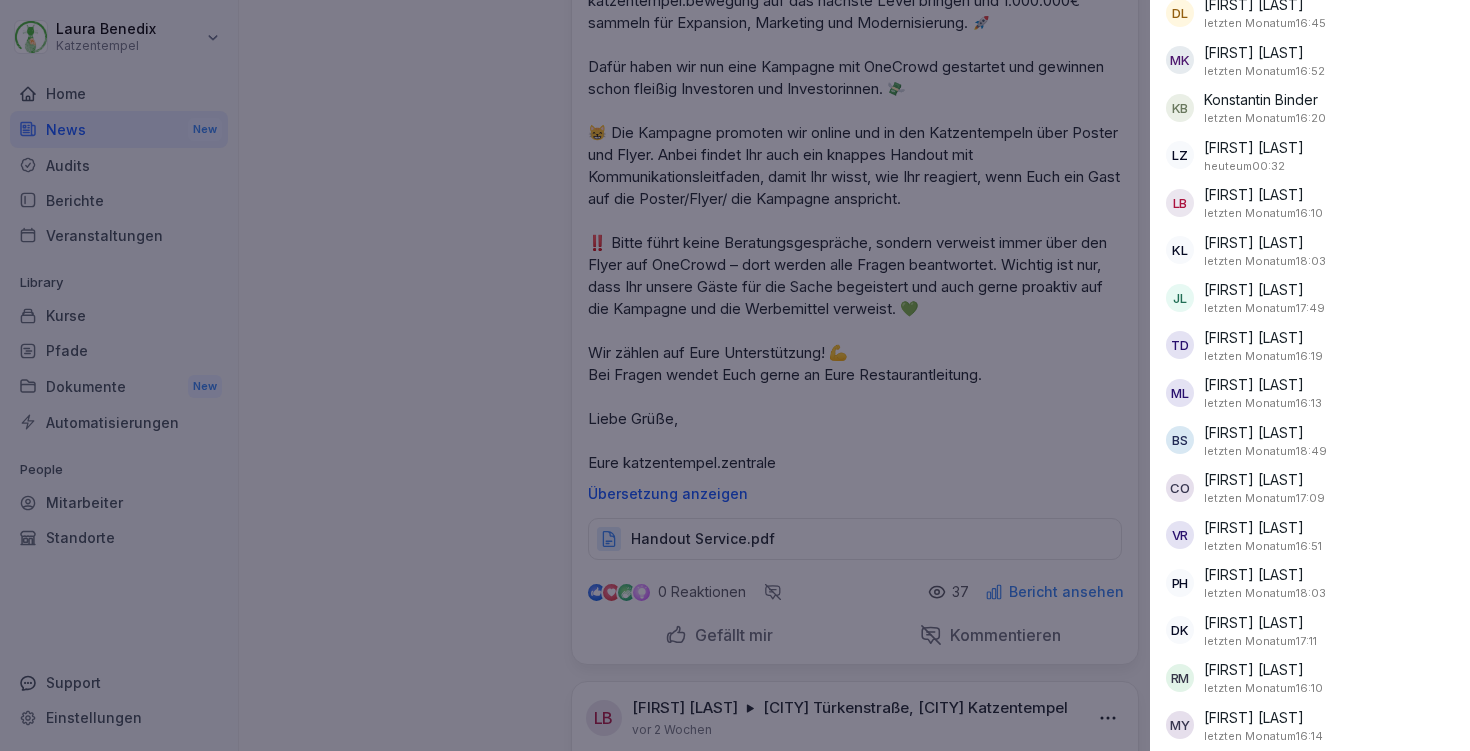 scroll, scrollTop: 52, scrollLeft: 0, axis: vertical 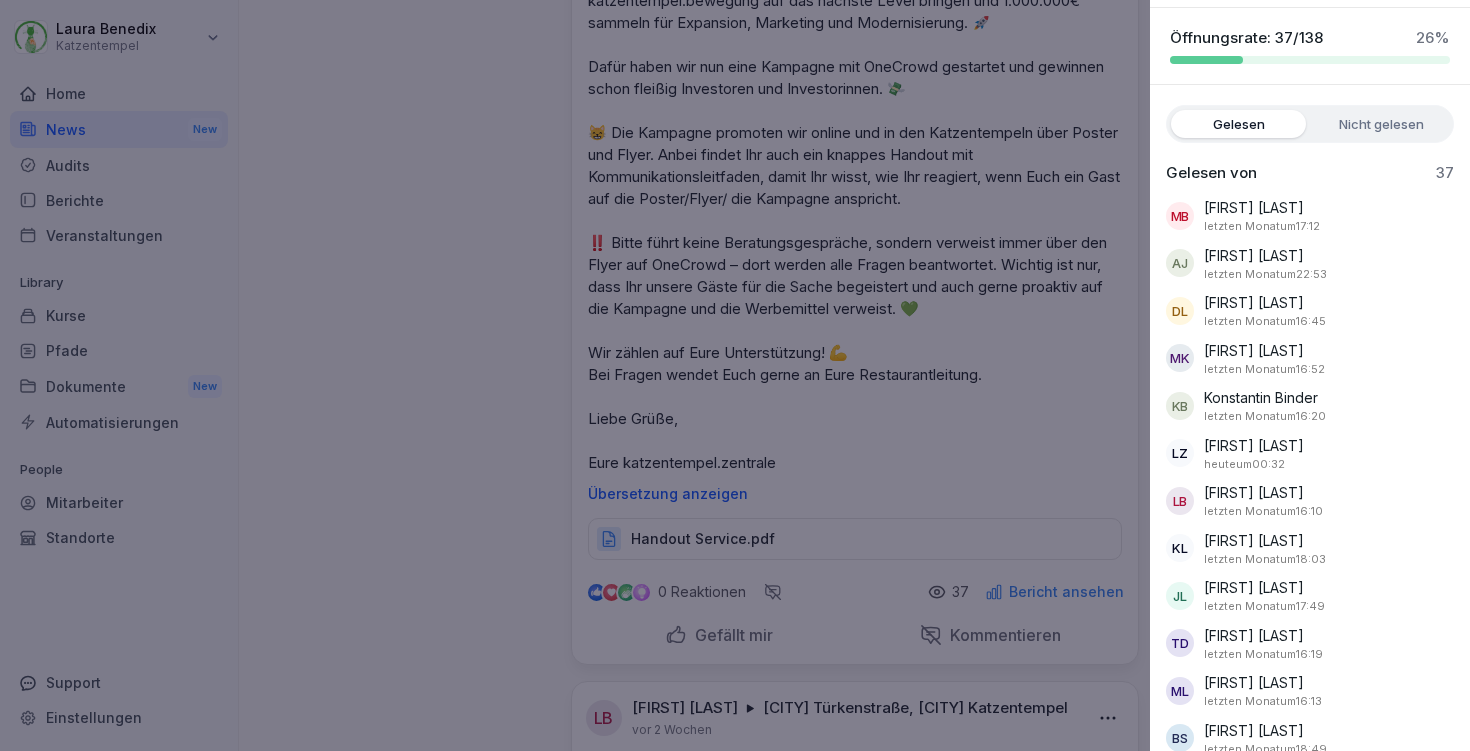 click on "Öffnungsrate: 37/138 26 %" at bounding box center [1310, 46] 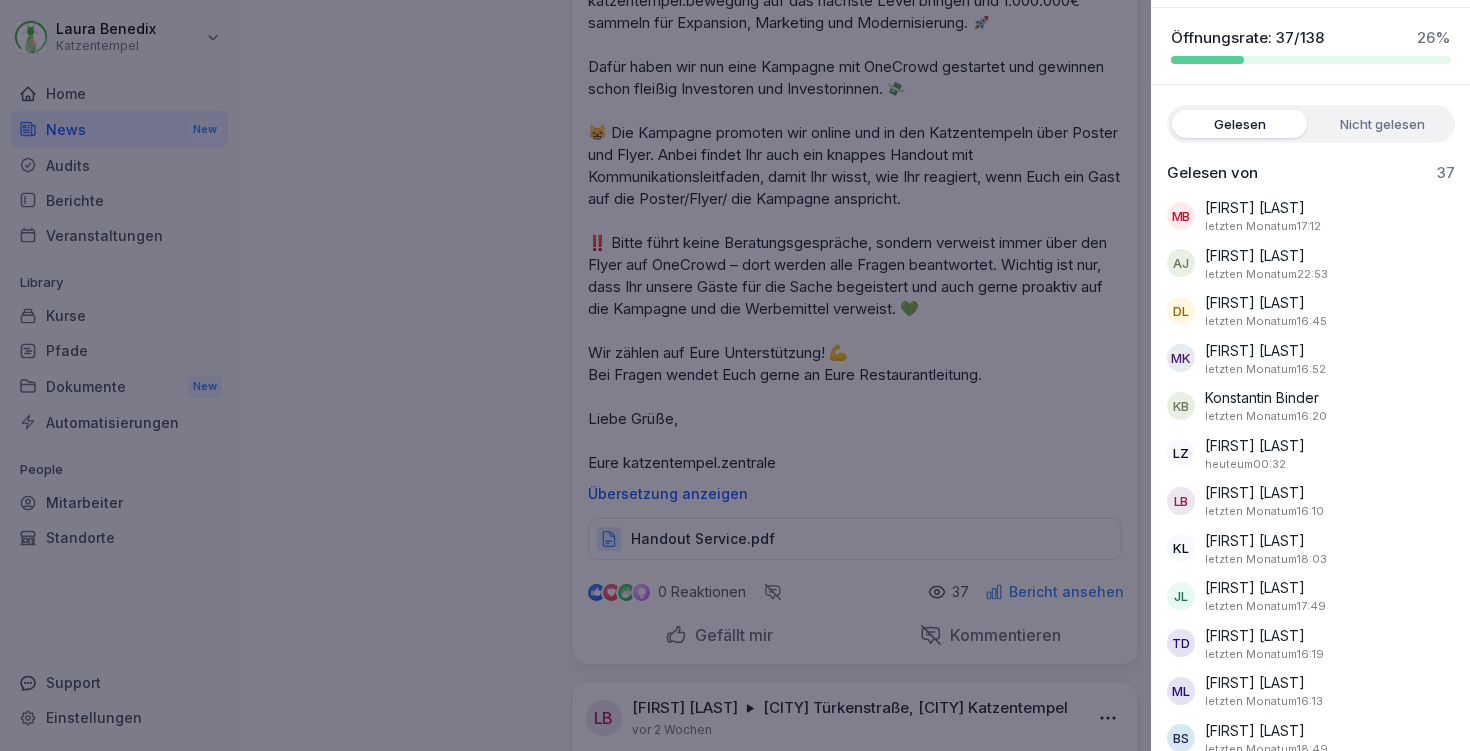 click at bounding box center (735, 375) 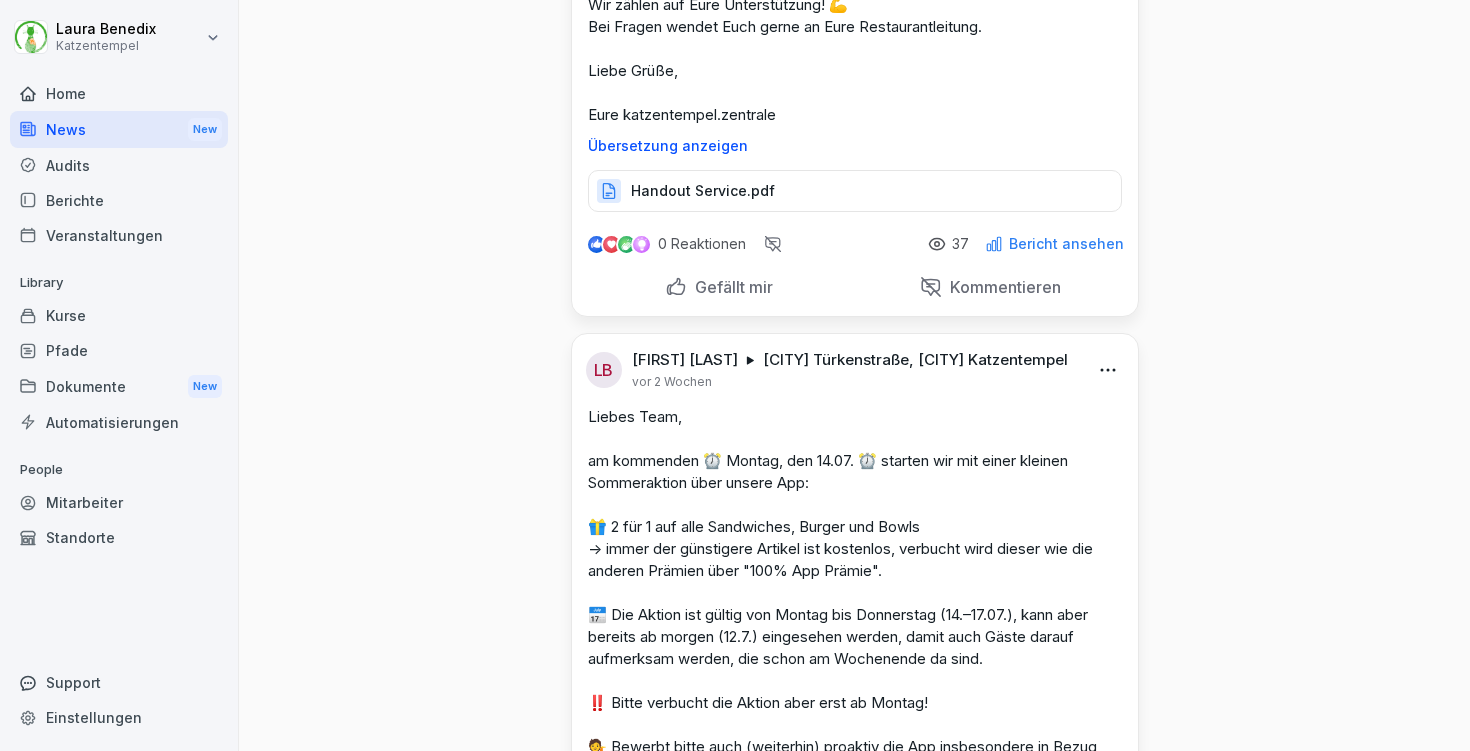 scroll, scrollTop: 0, scrollLeft: 0, axis: both 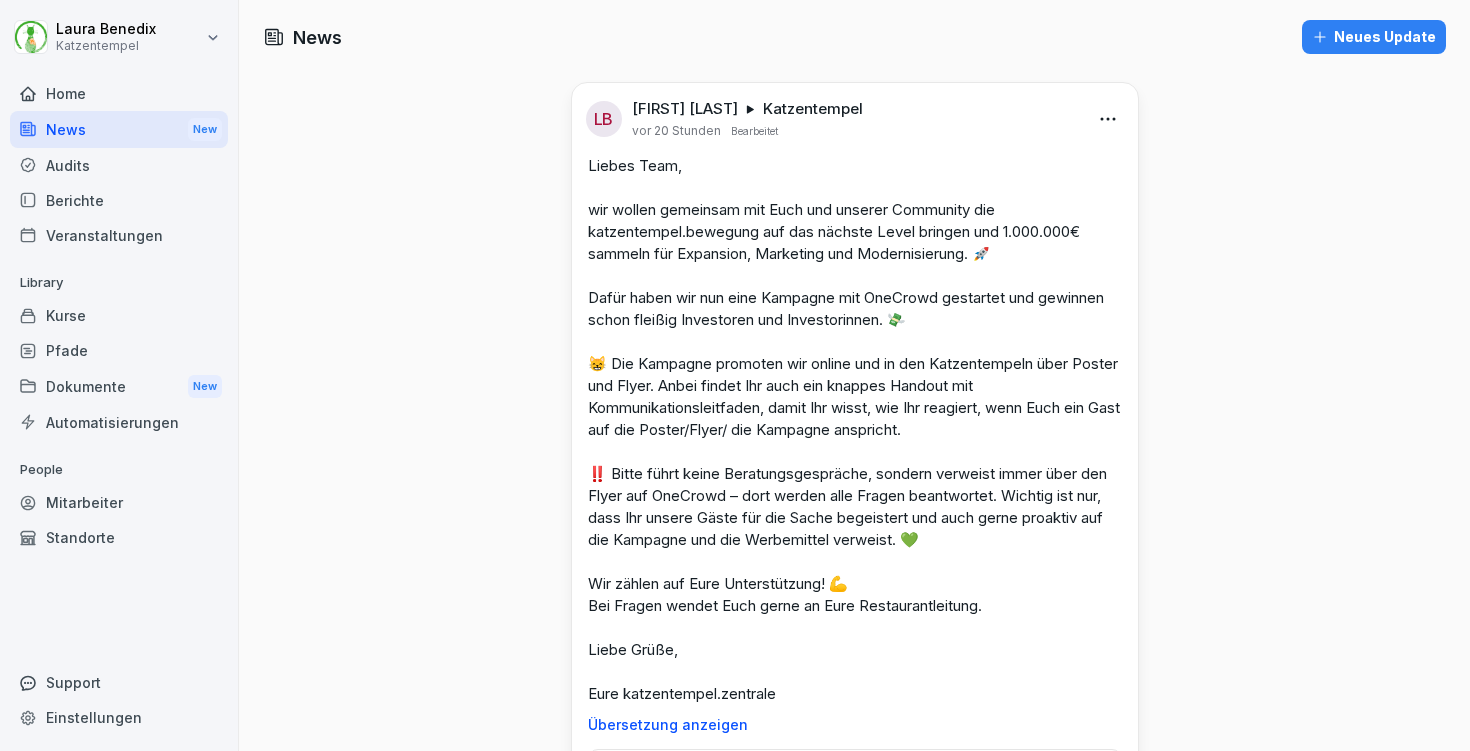 click on "Kurse" at bounding box center [119, 315] 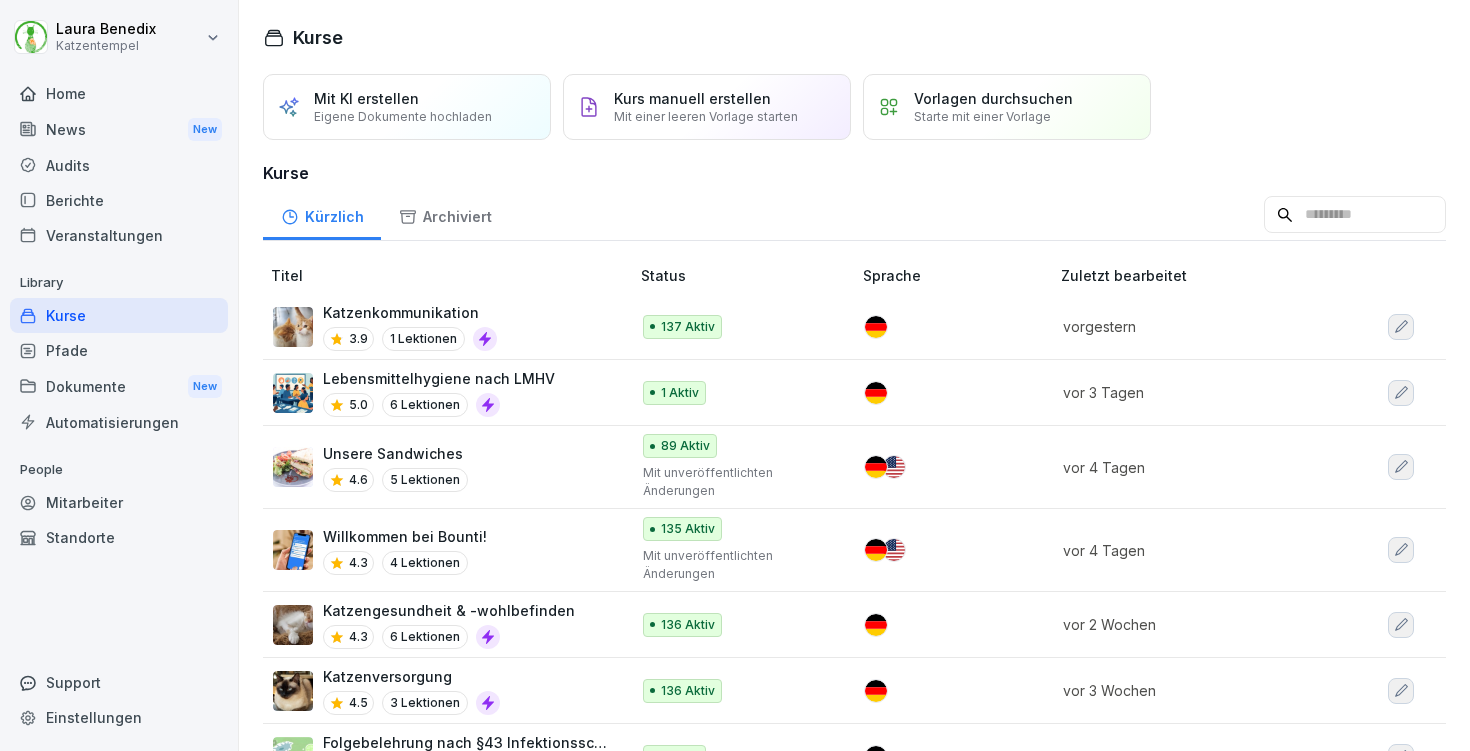 click on "Katzenversorgung 4.5 3 Lektionen" at bounding box center [441, 690] 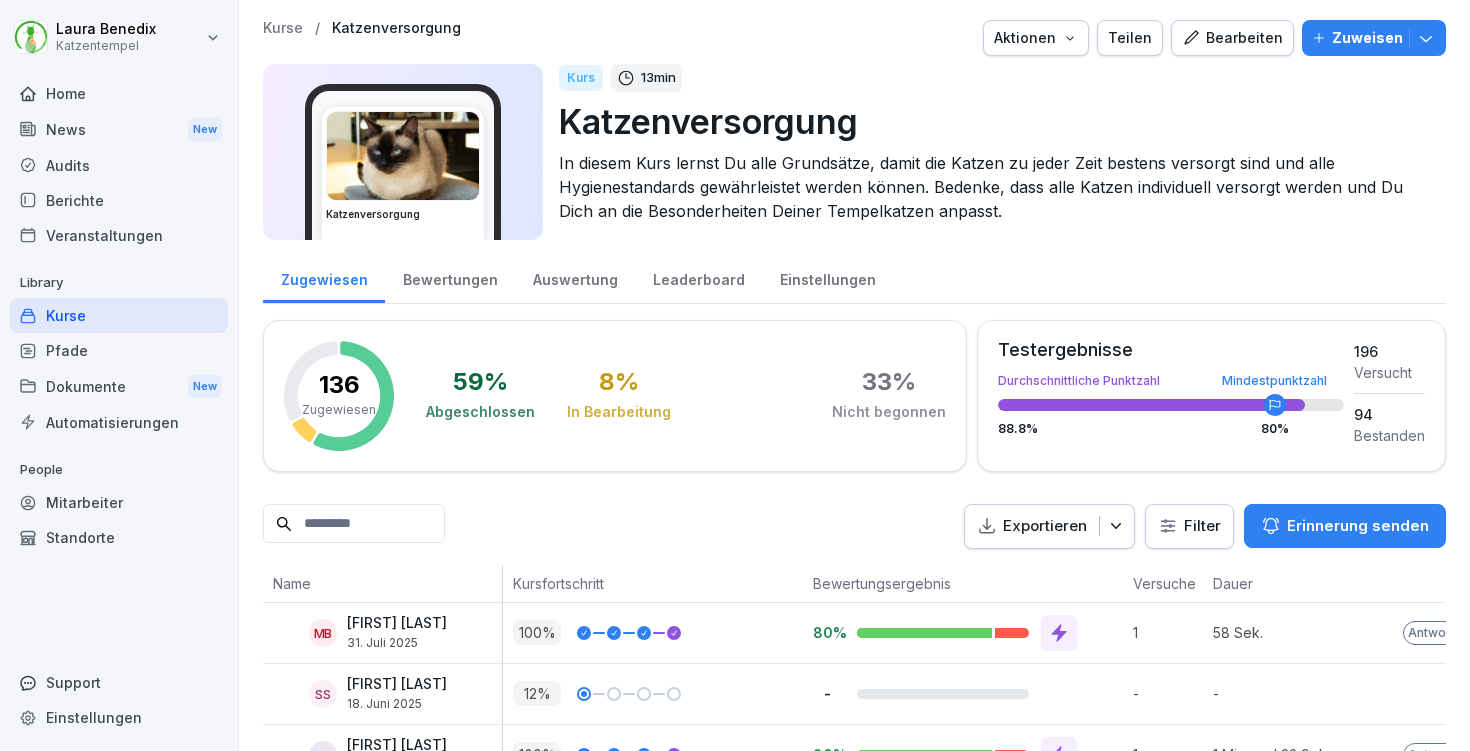 scroll, scrollTop: 0, scrollLeft: 0, axis: both 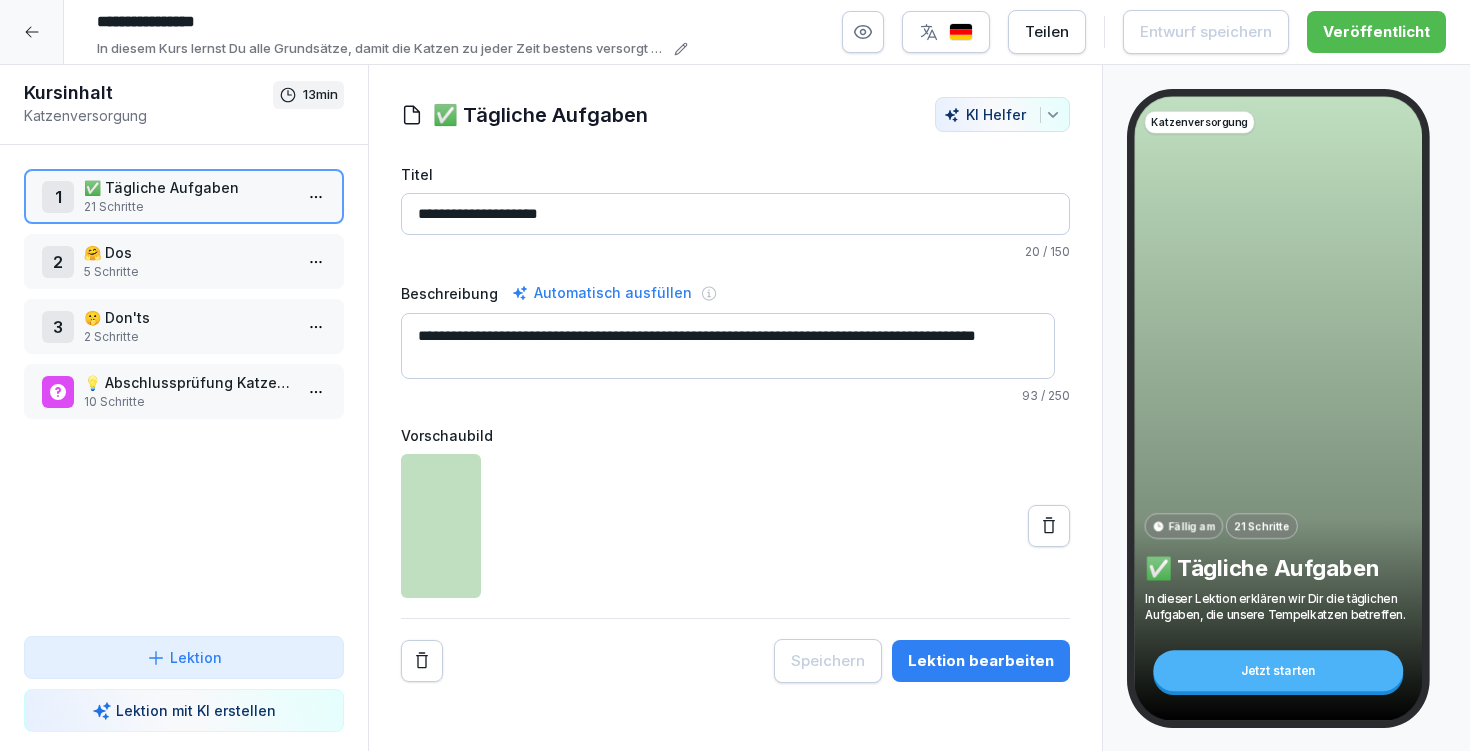 click on "Lektion bearbeiten" at bounding box center [981, 661] 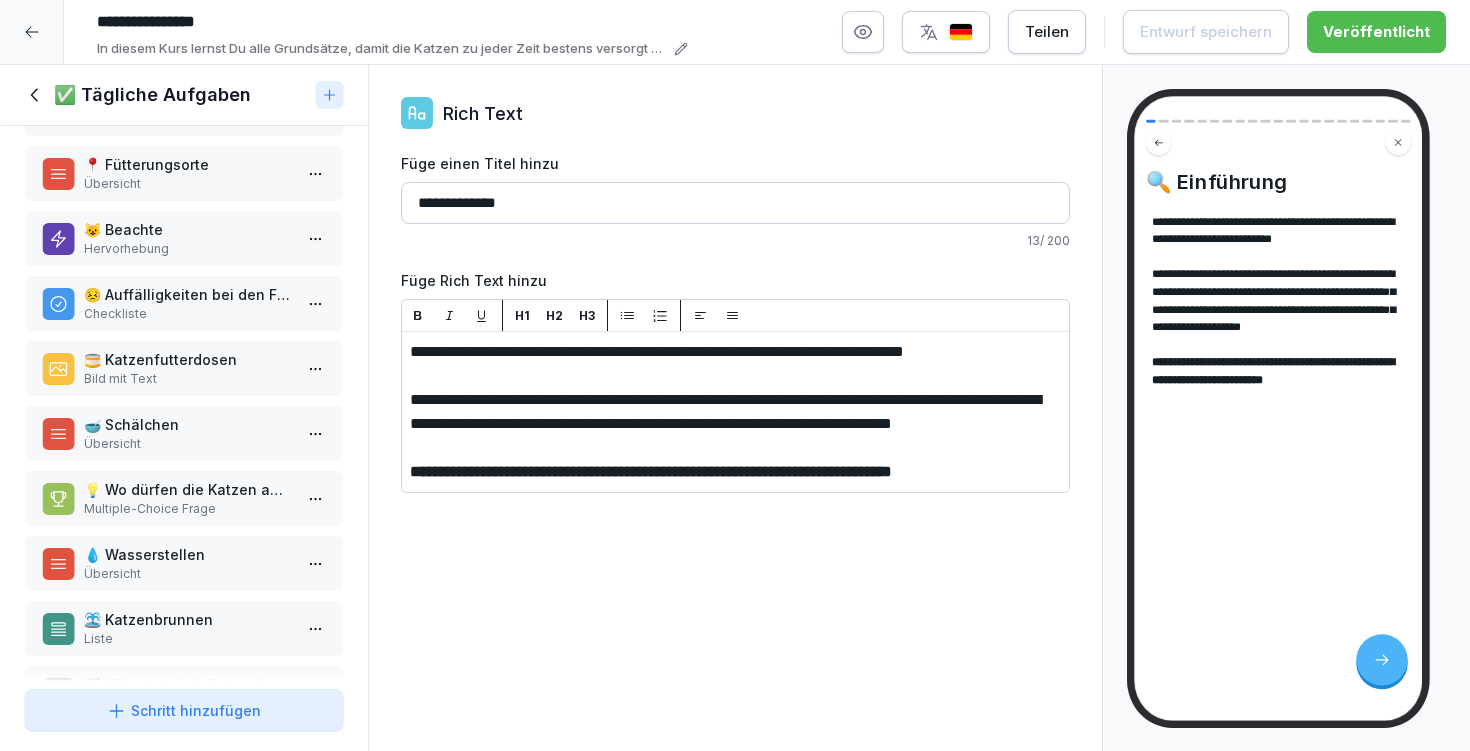 scroll, scrollTop: 159, scrollLeft: 0, axis: vertical 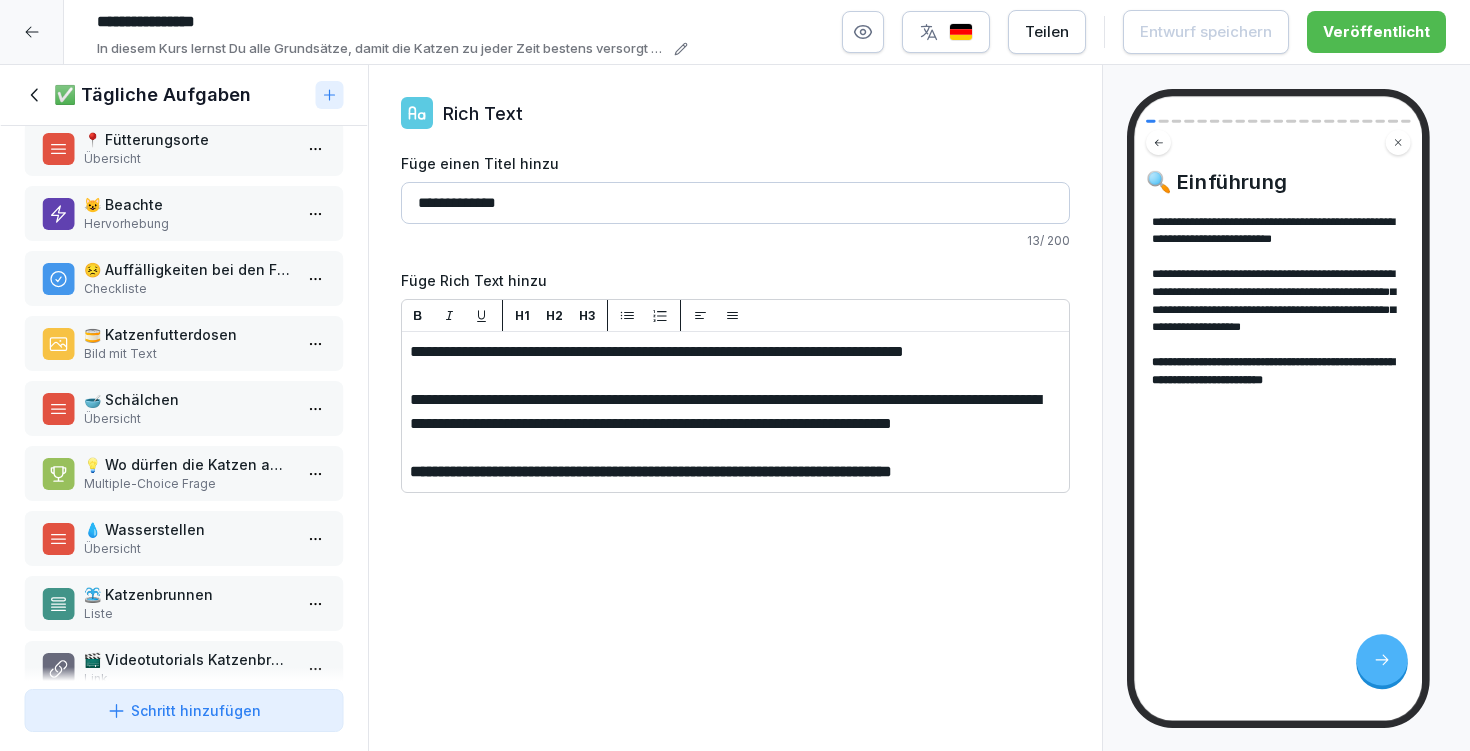 click on "⛲️ Katzenbrunnen" at bounding box center [188, 594] 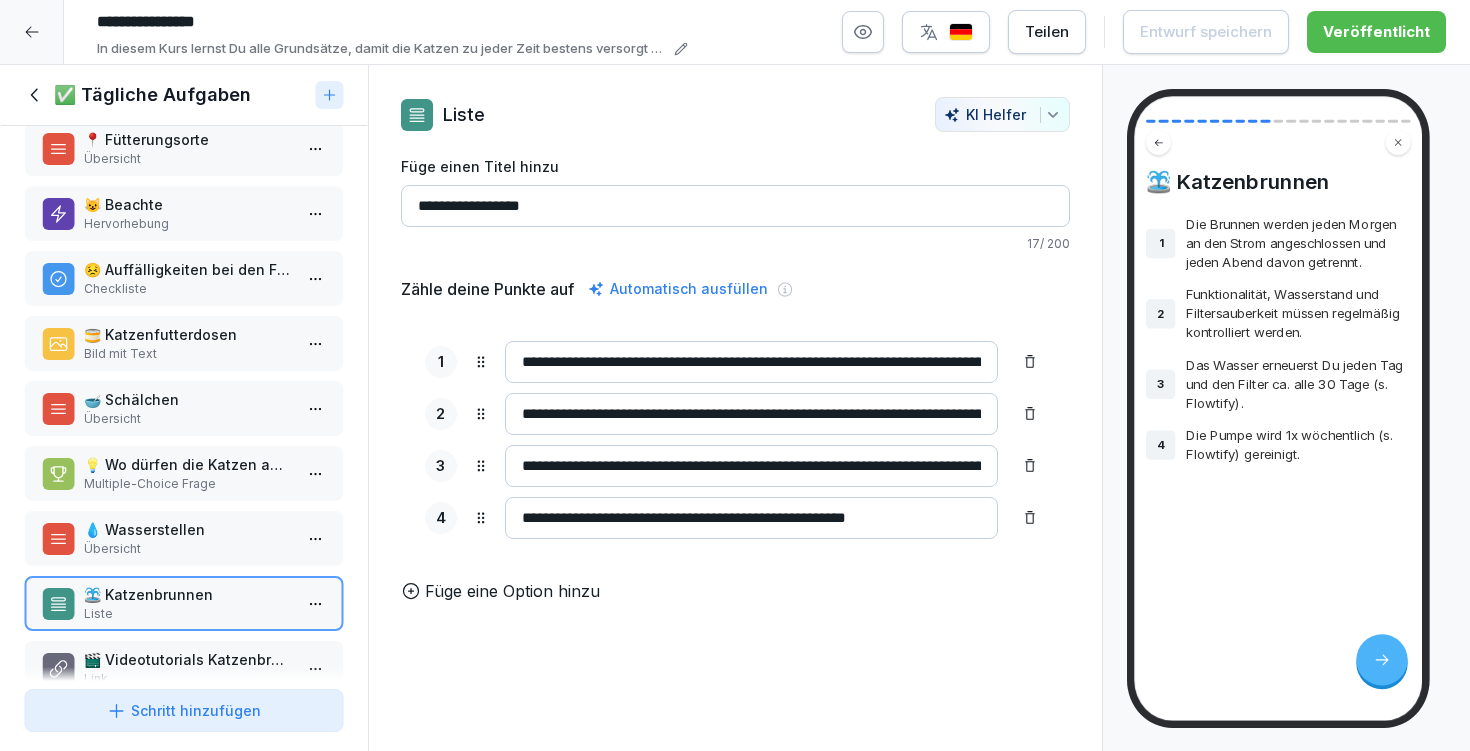 click on "💧 Wasserstellen" at bounding box center (188, 529) 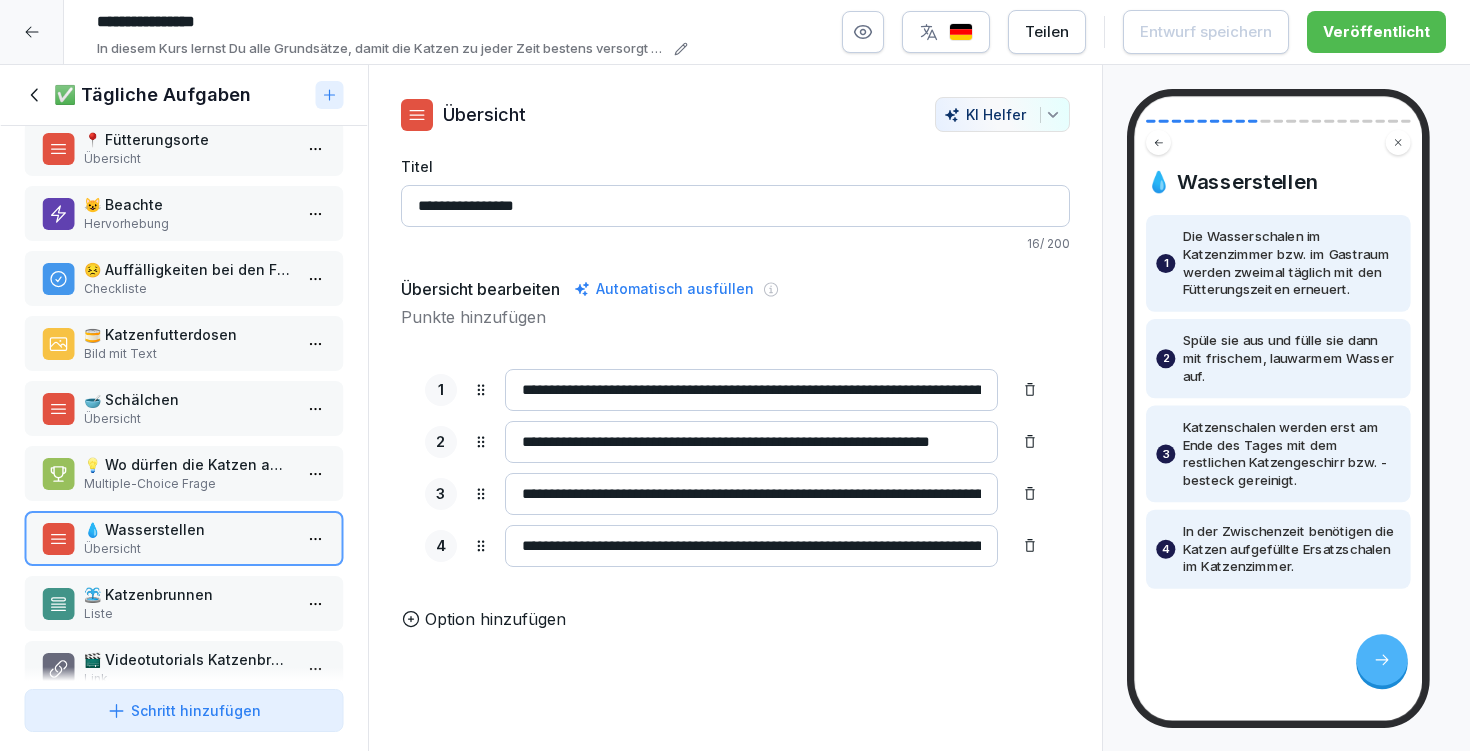click on "**********" at bounding box center (751, 390) 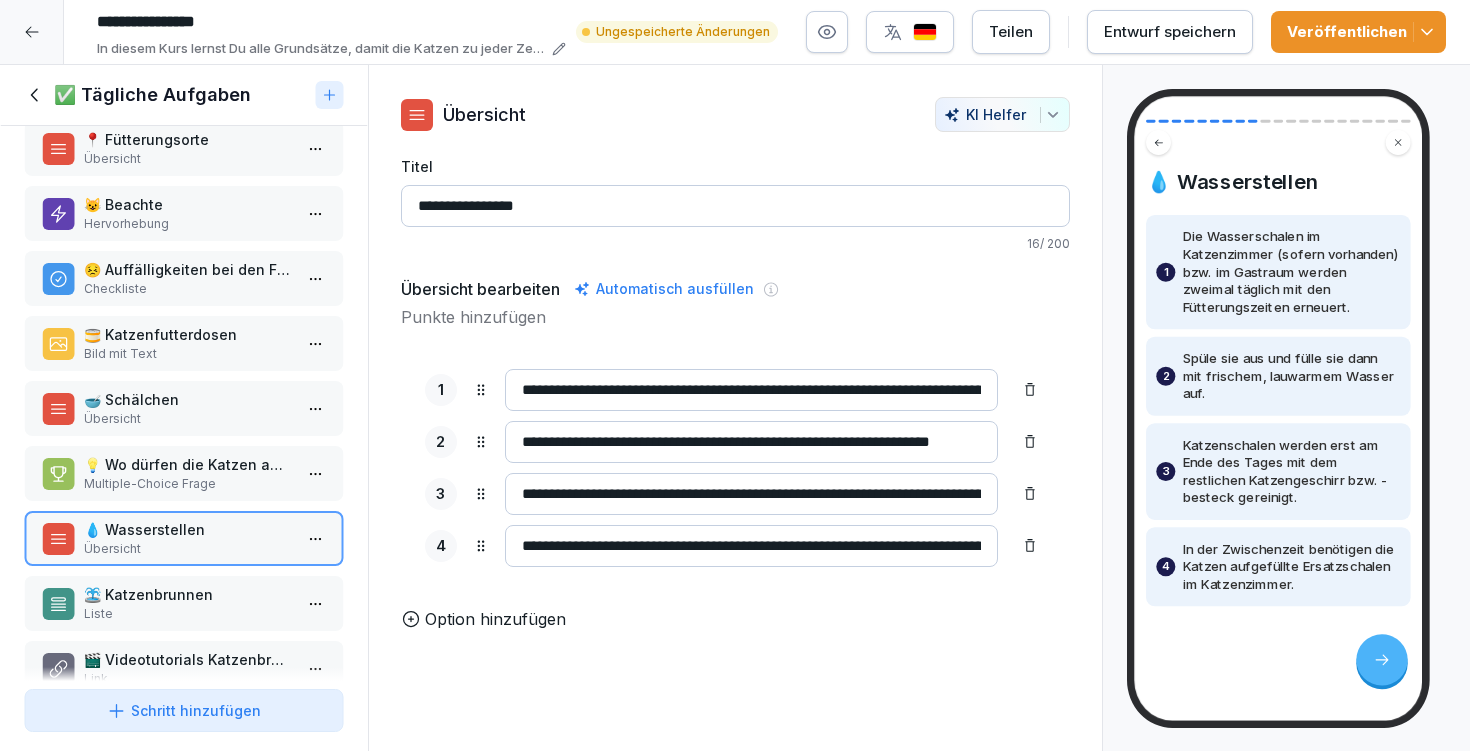 type on "**********" 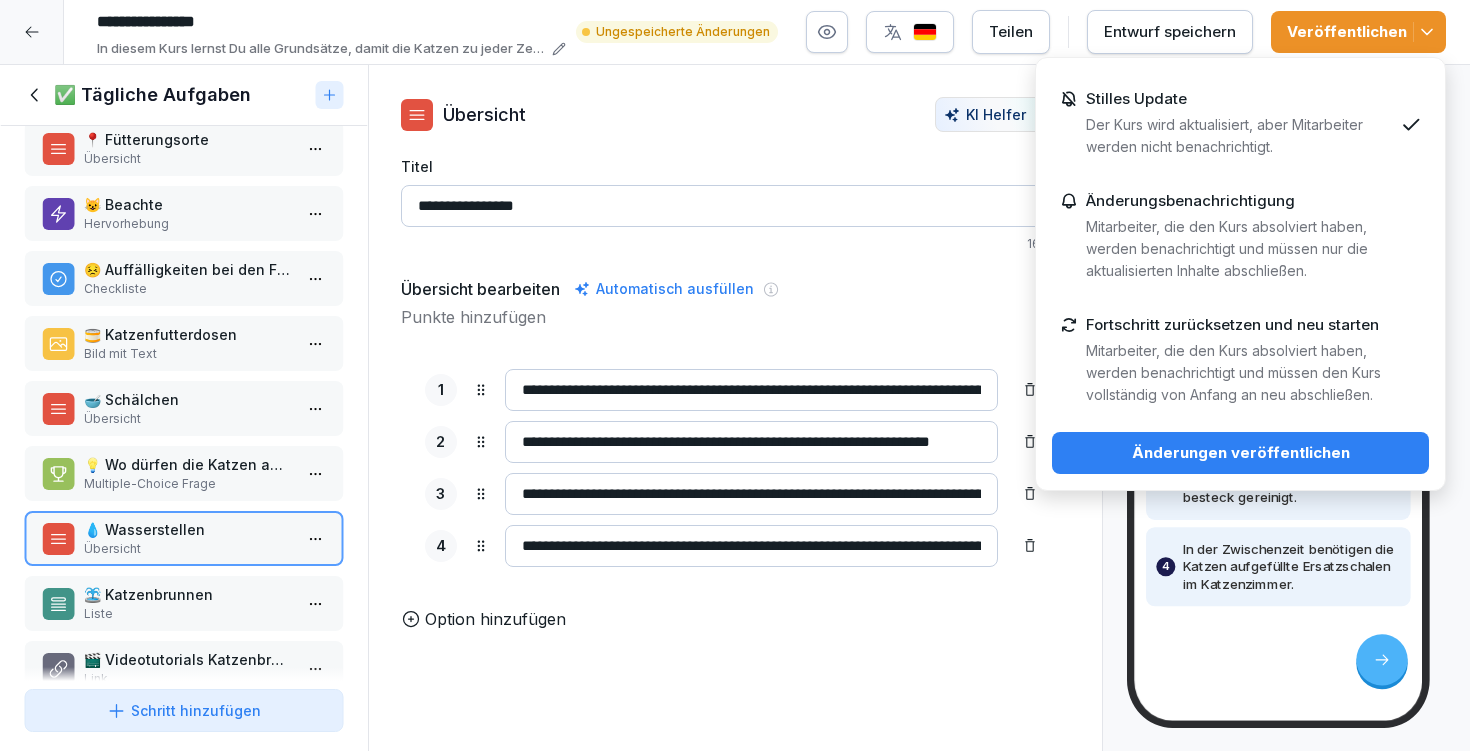 click on "Änderungen veröffentlichen" at bounding box center [1240, 453] 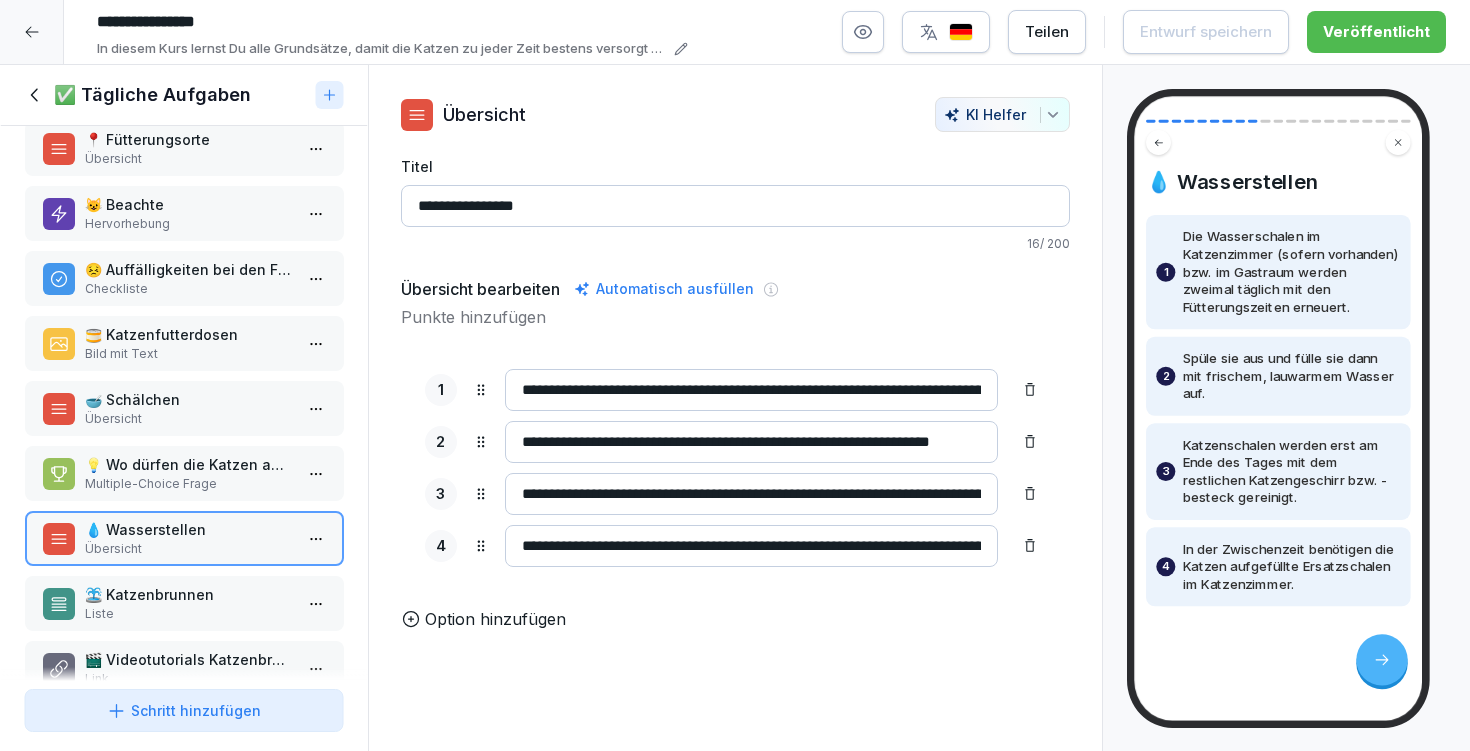 click on "🥣 Schälchen" at bounding box center [188, 399] 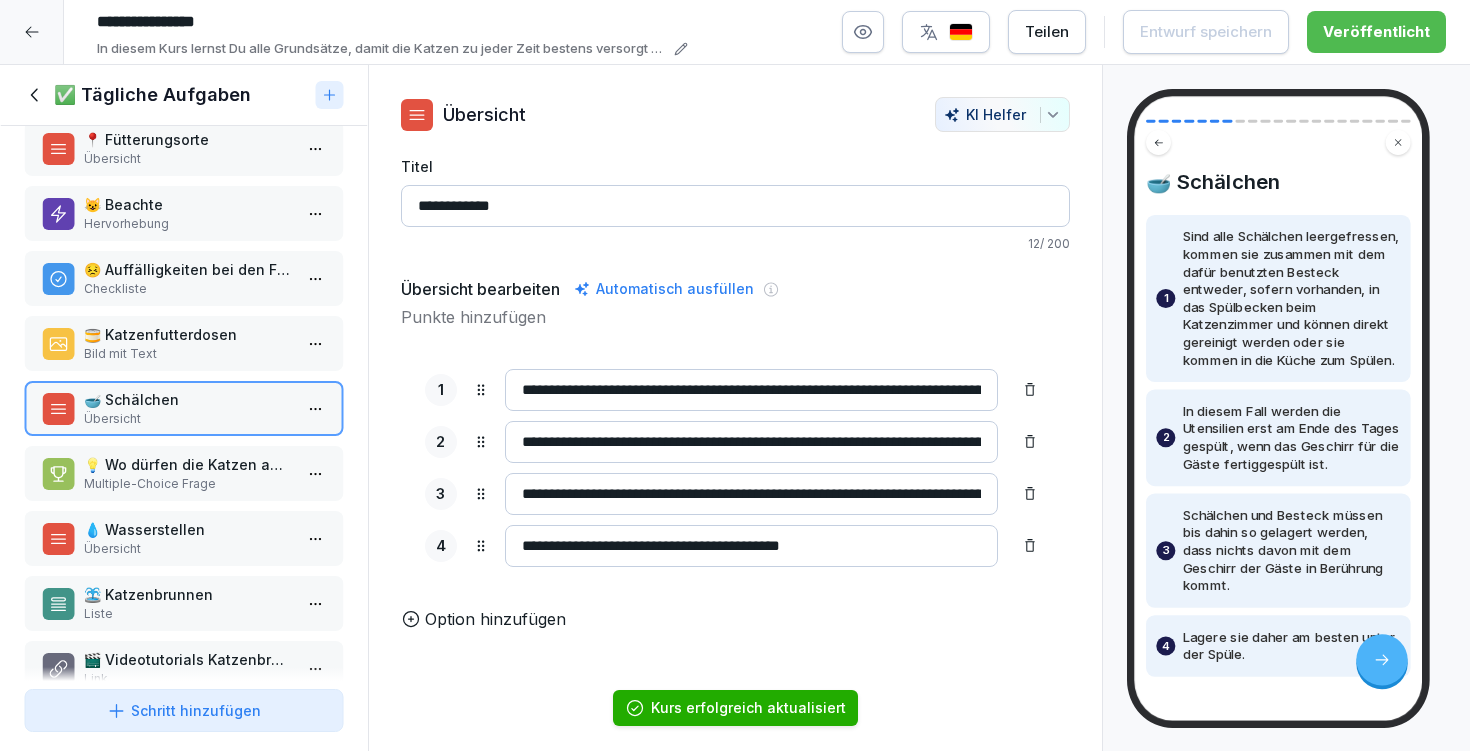 click on "🥫 Katzenfutterdosen" at bounding box center (188, 334) 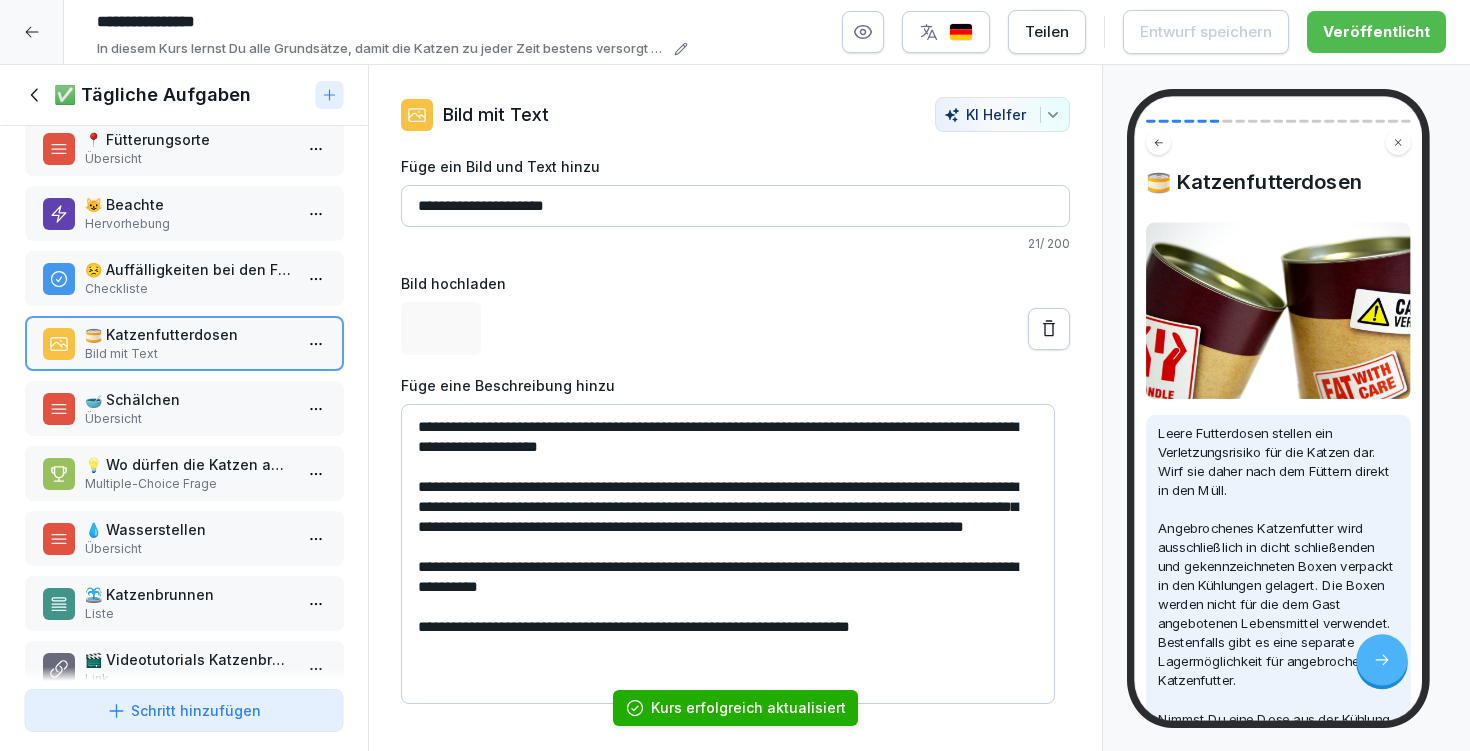 click on "😣 Auffälligkeiten bei den Fütterungszeiten Checkliste" at bounding box center [184, 278] 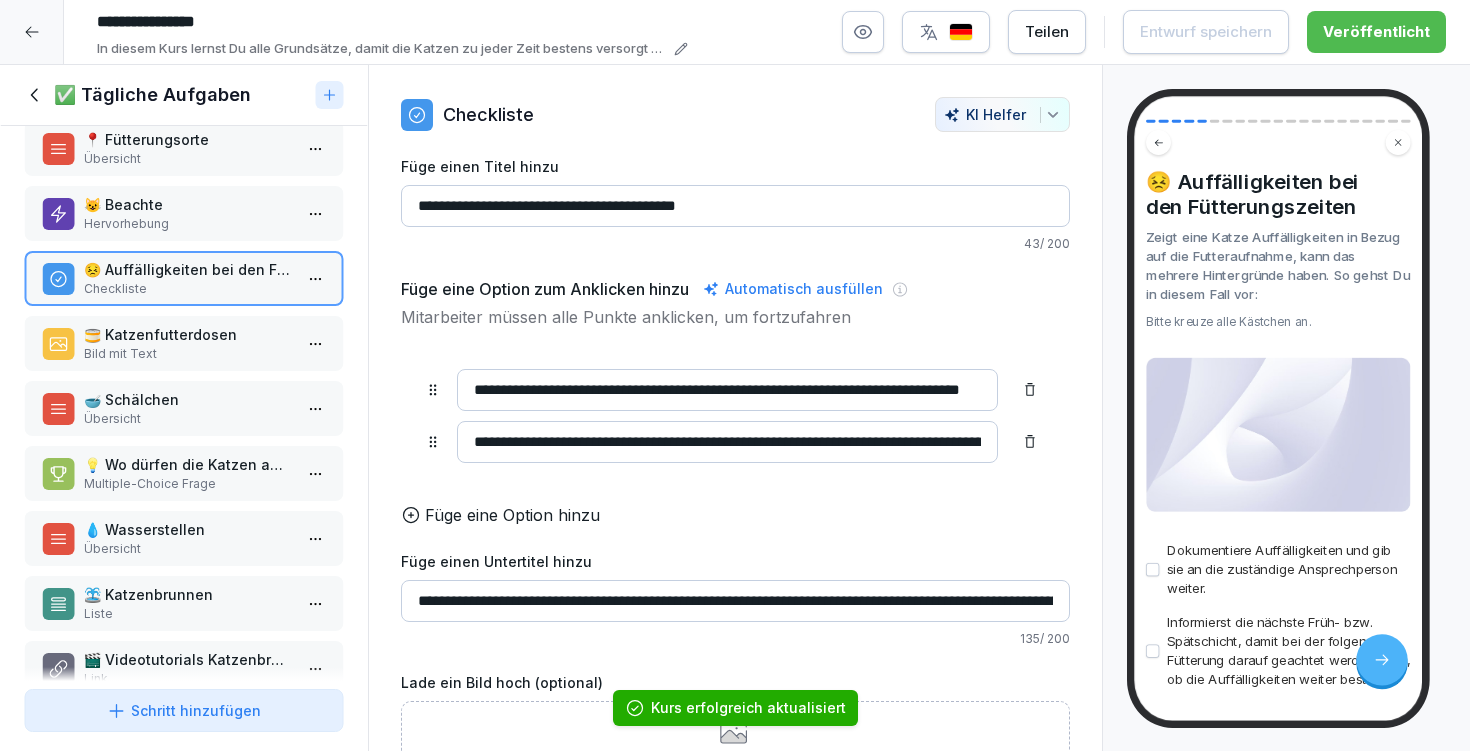 scroll, scrollTop: 117, scrollLeft: 0, axis: vertical 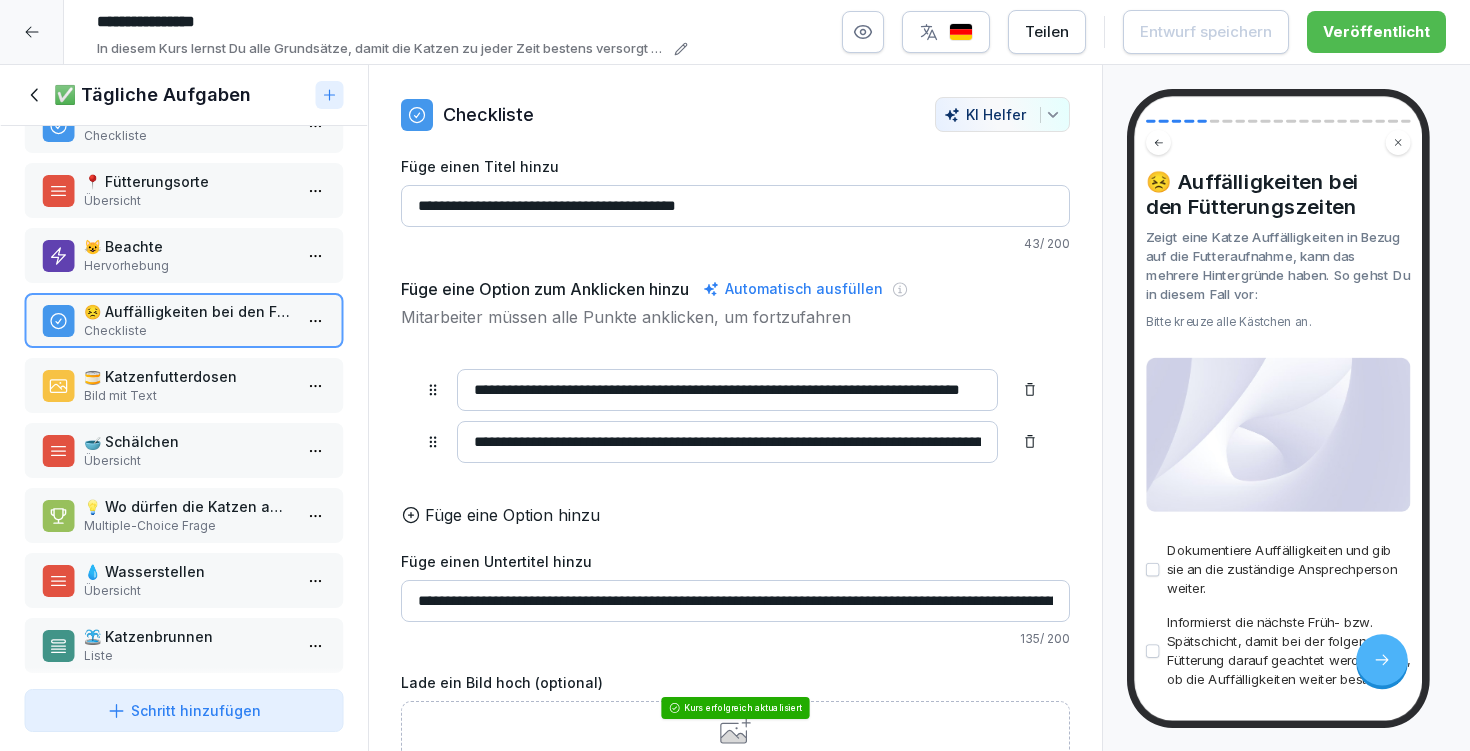 click on "📍 Fütterungsorte" at bounding box center [188, 181] 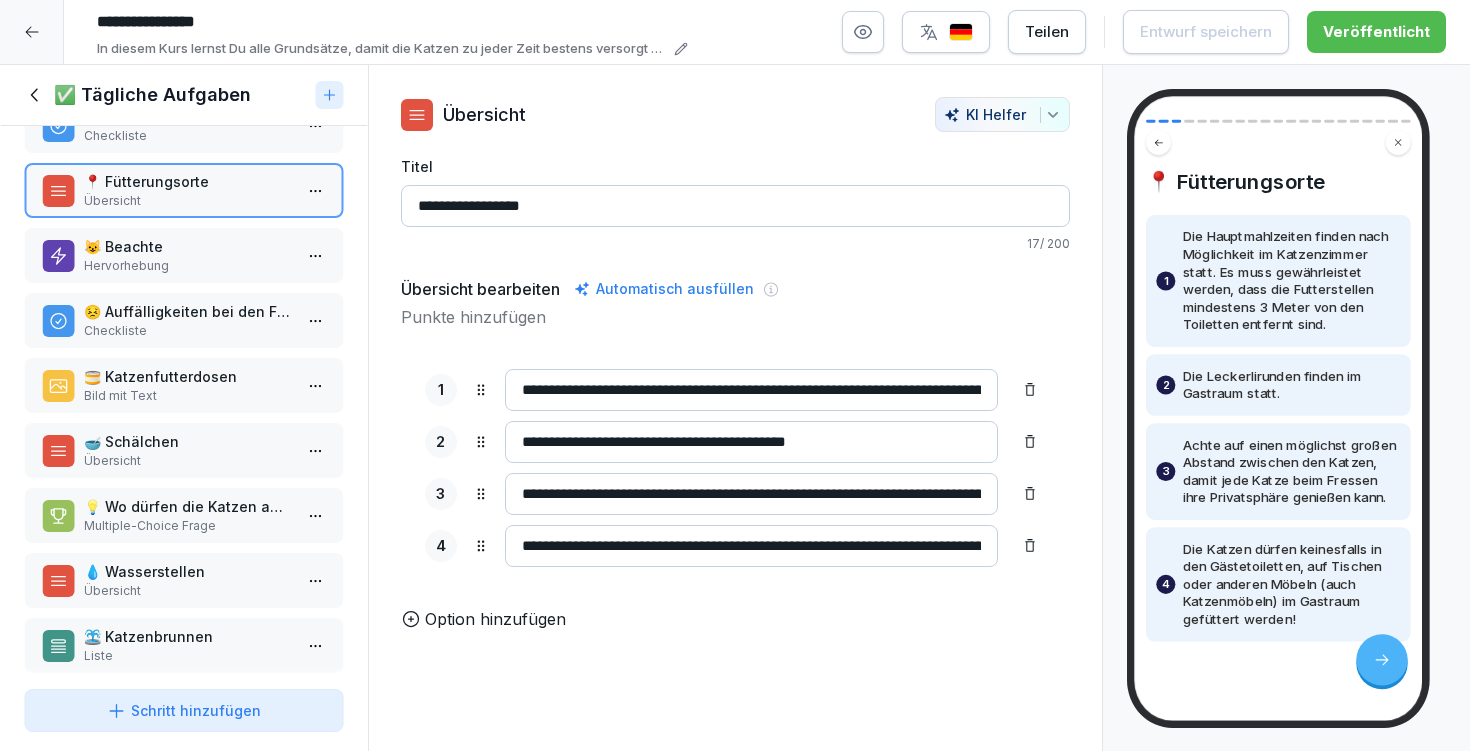 scroll, scrollTop: 0, scrollLeft: 0, axis: both 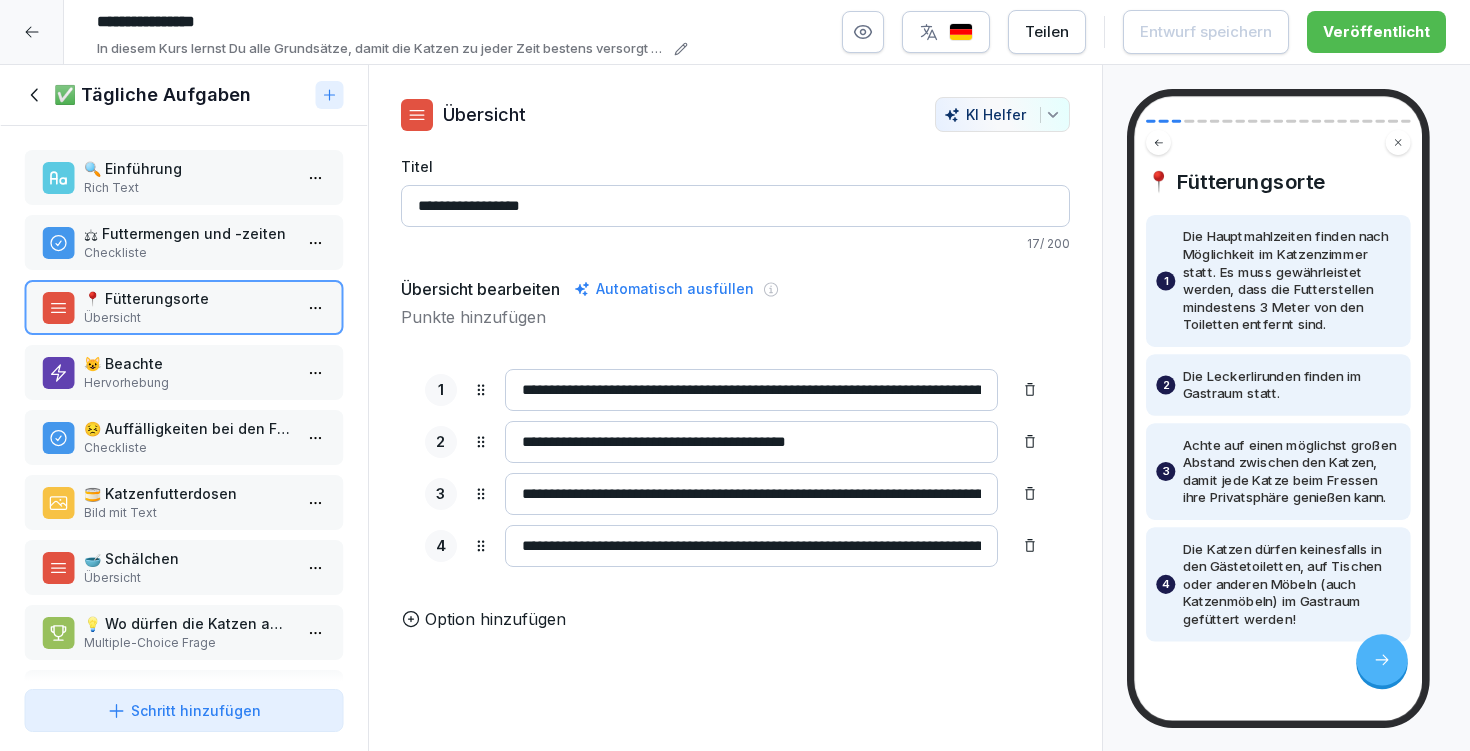 click on "✅ Tägliche Aufgaben" at bounding box center [166, 95] 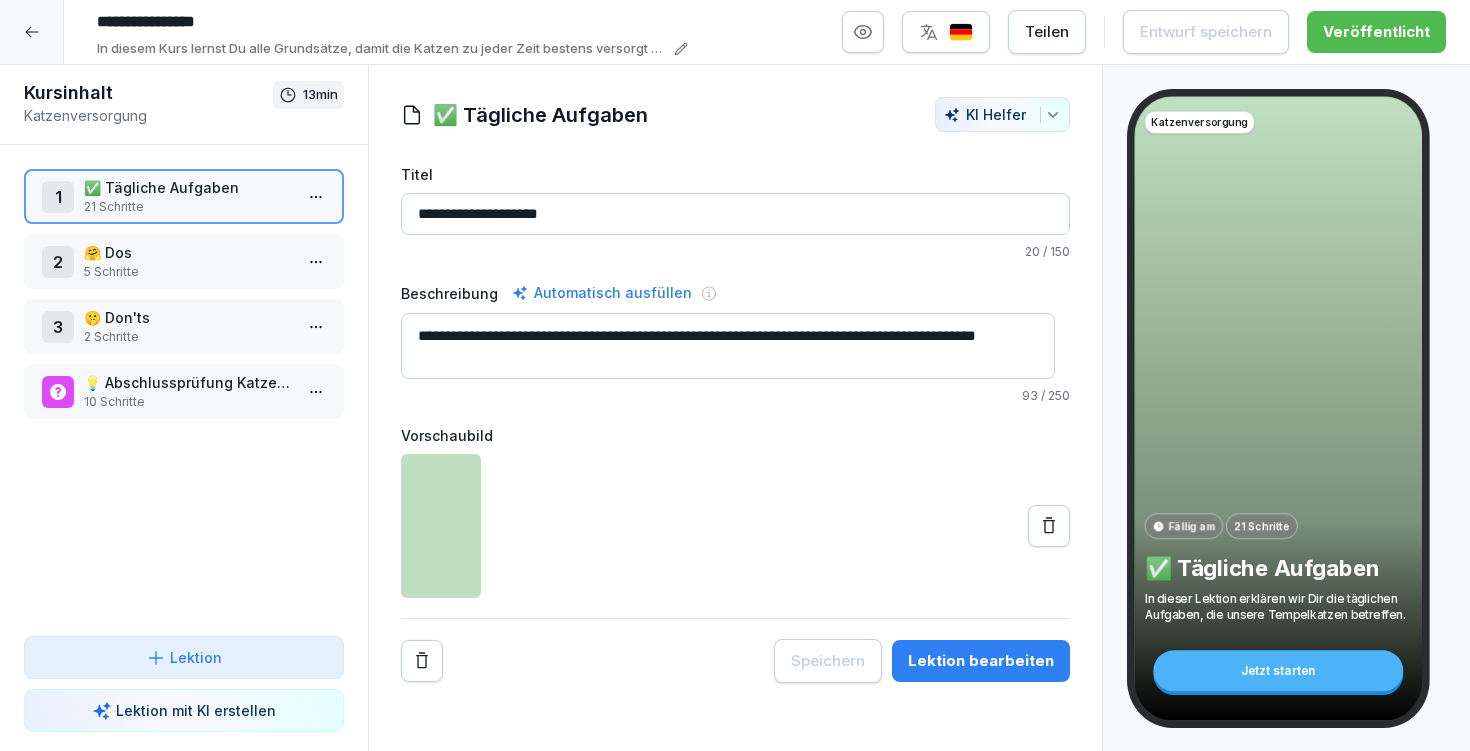 click at bounding box center [32, 32] 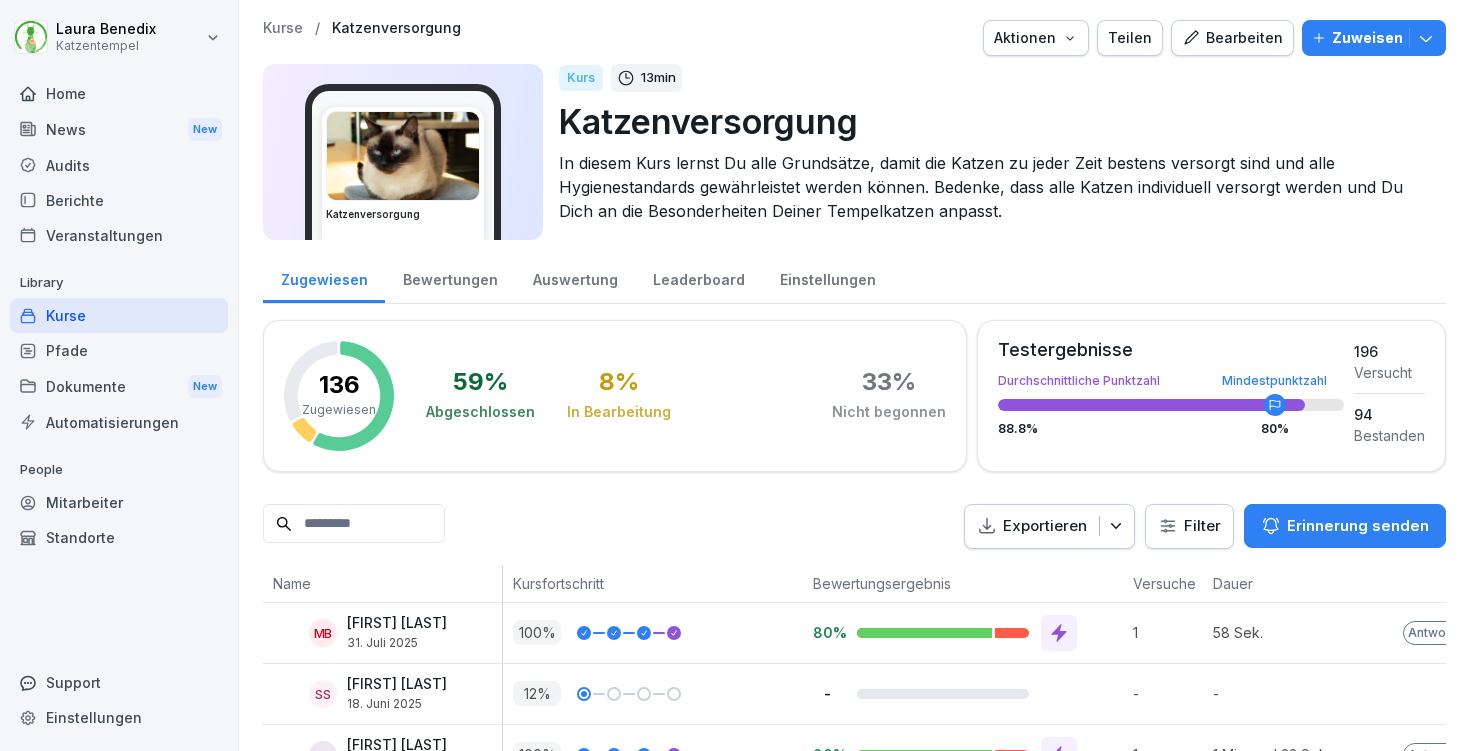 click on "Audits" at bounding box center [119, 165] 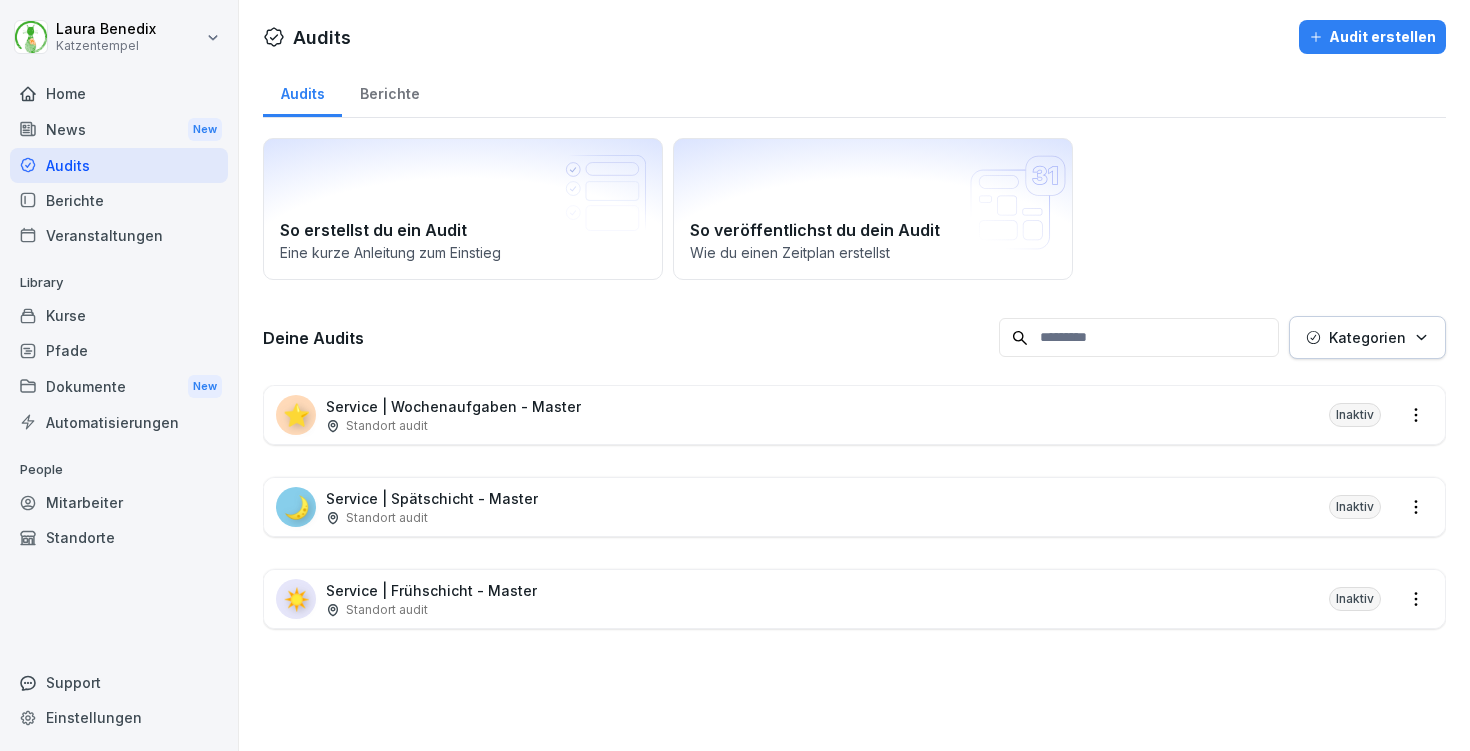 click on "⭐ Service | Wochenaufgaben - Master Standort audit Inaktiv" at bounding box center [854, 415] 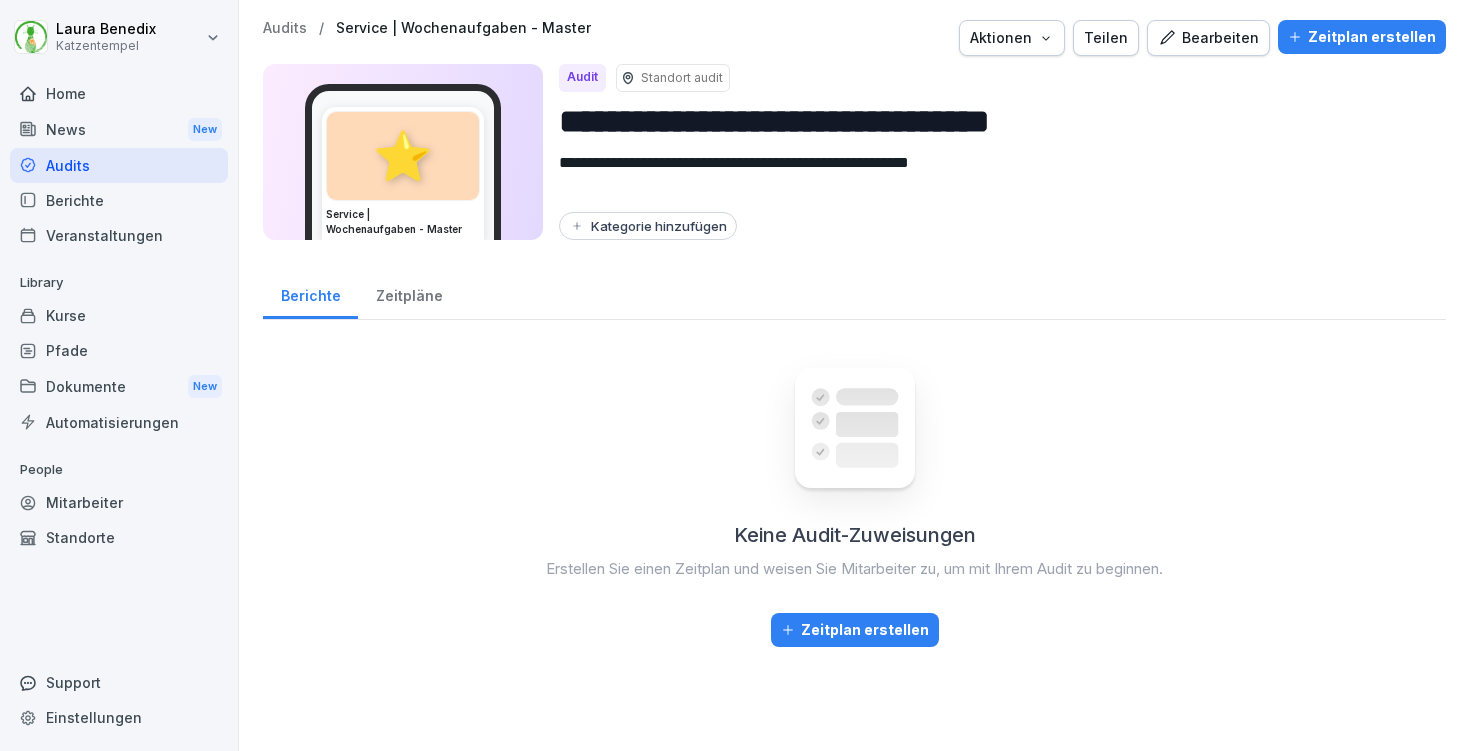 click on "Zeitpläne" at bounding box center [409, 293] 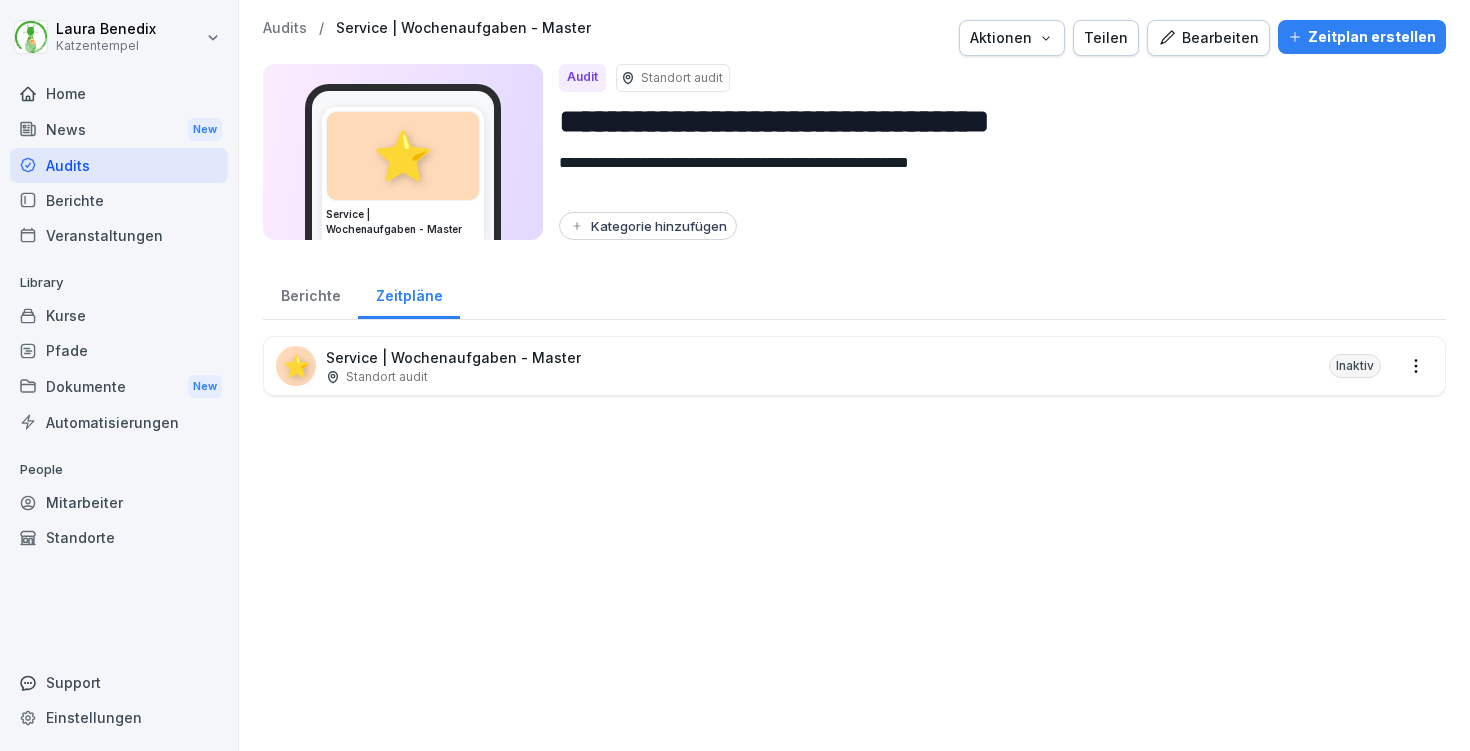 click on "Berichte" at bounding box center [310, 293] 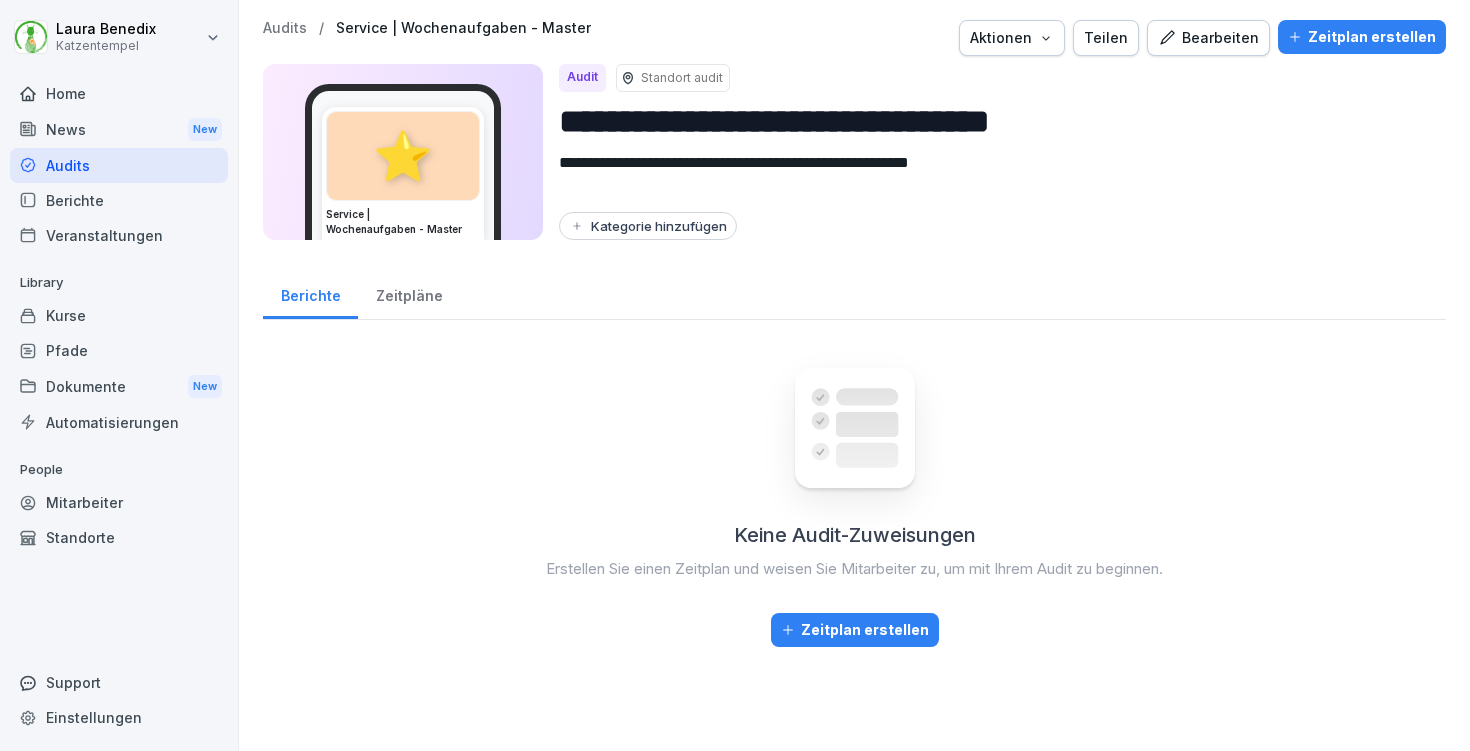 click on "**********" at bounding box center [854, 333] 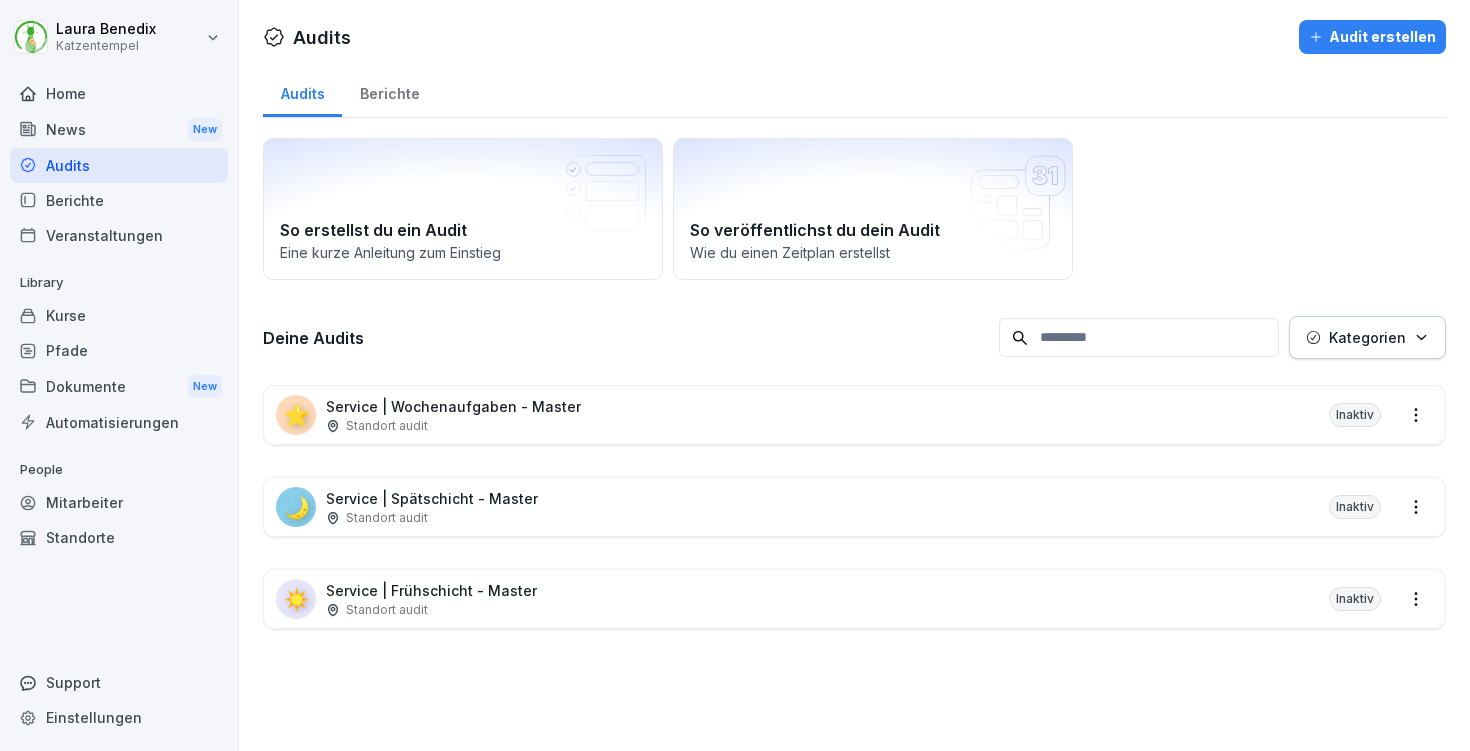 click on "Standort audit" at bounding box center (431, 610) 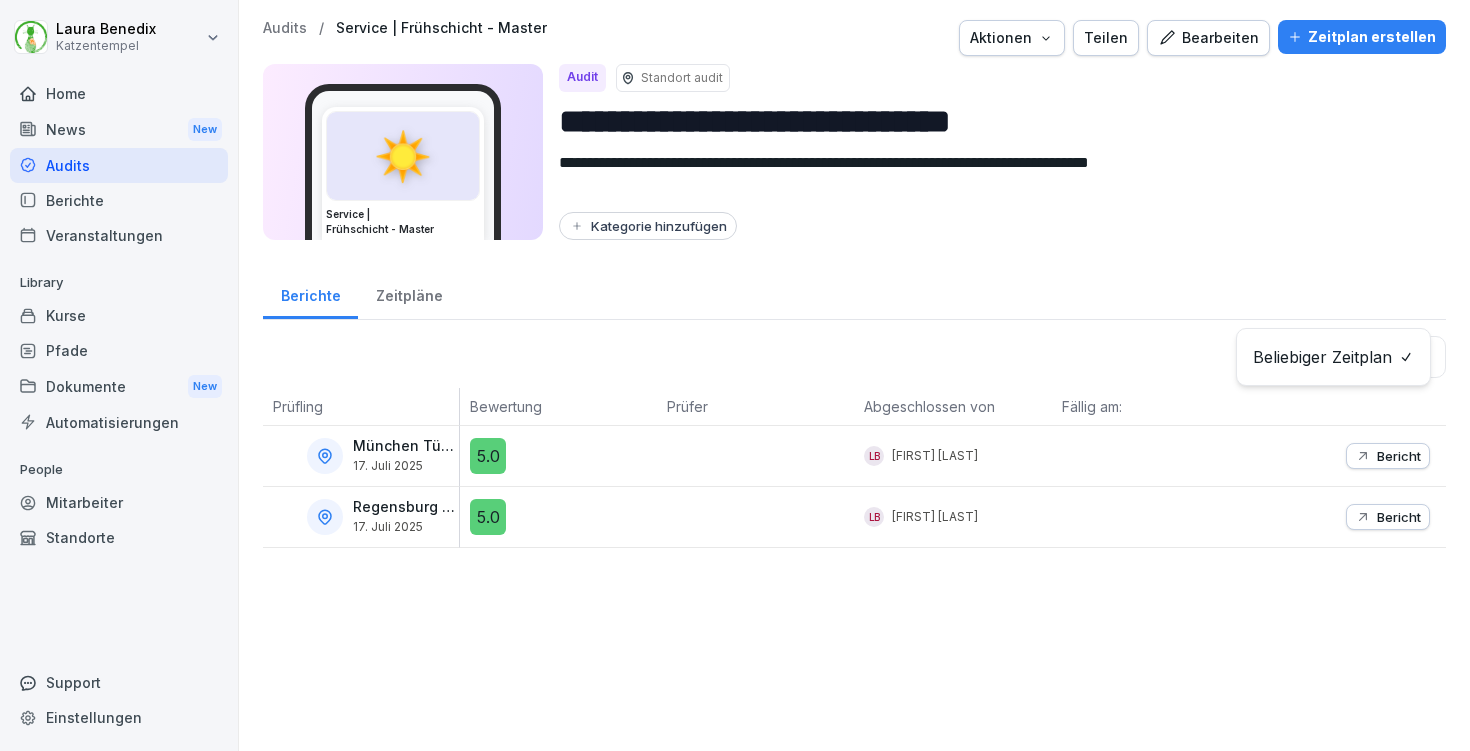 click on "**********" at bounding box center [735, 375] 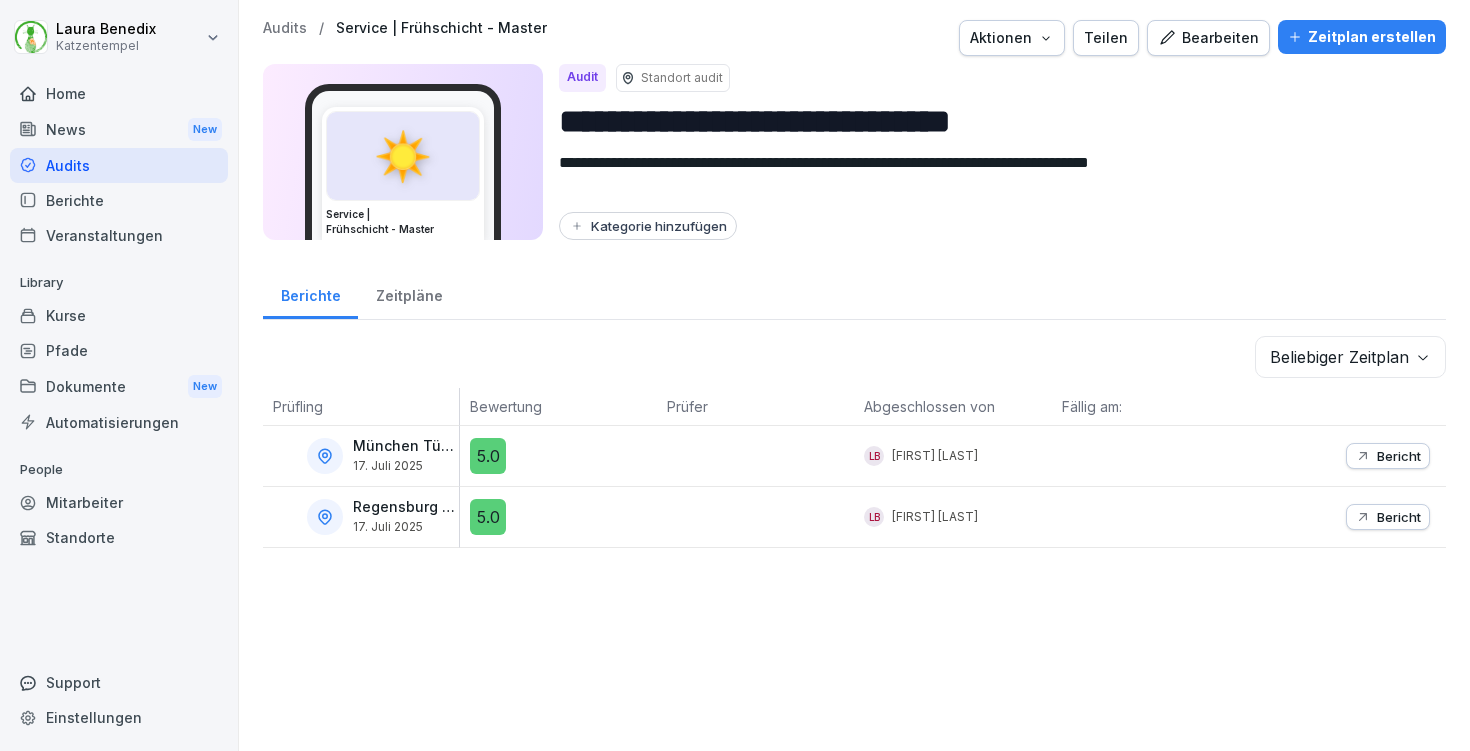 click on "**********" at bounding box center (854, 136) 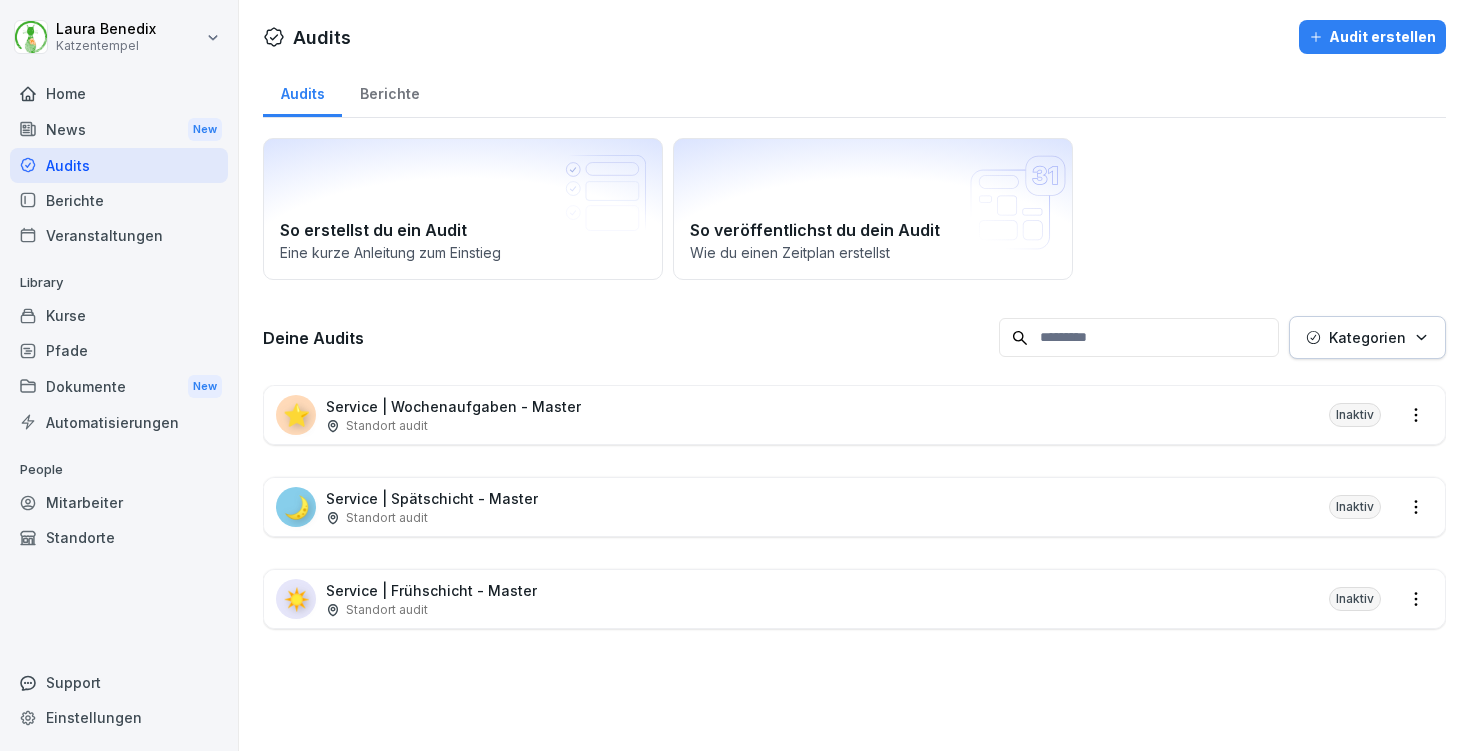 click on "Audit erstellen" at bounding box center [1372, 37] 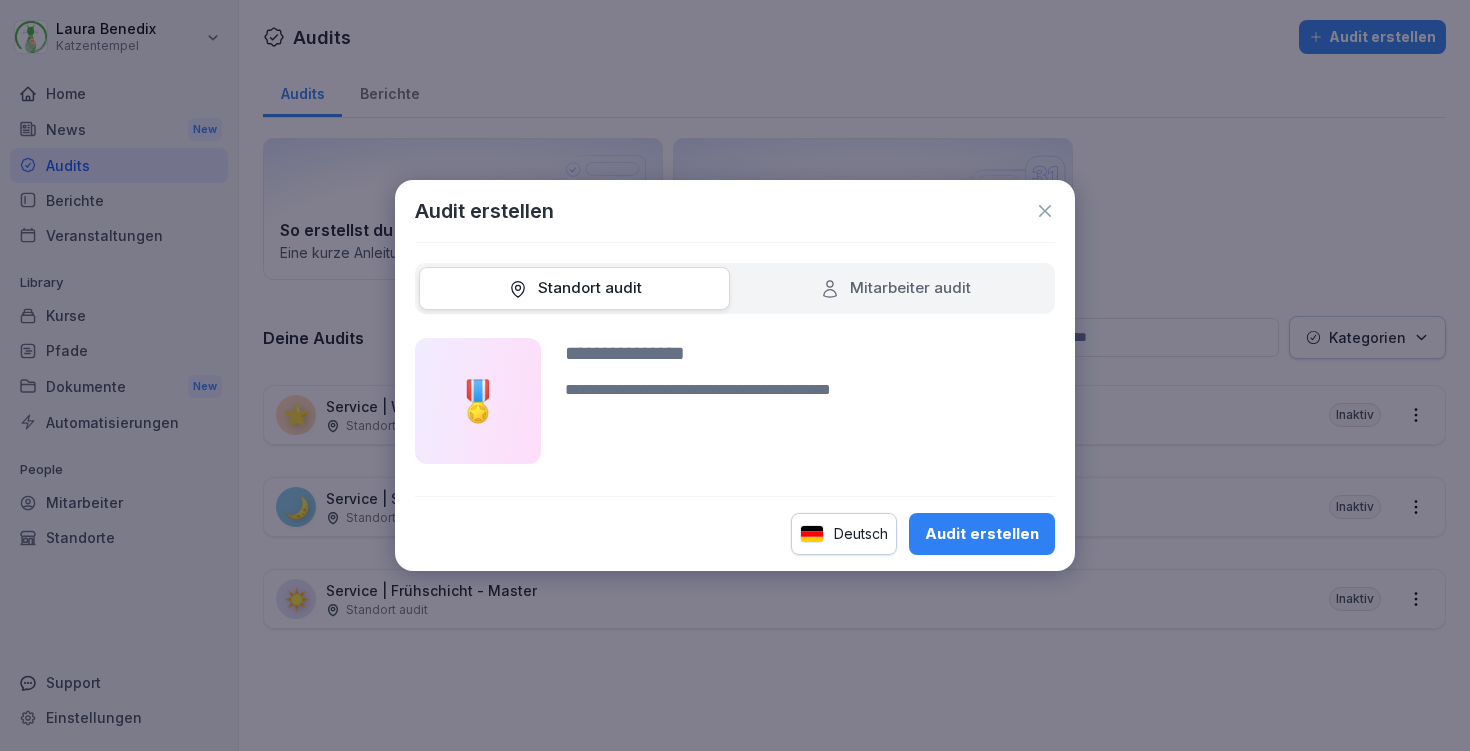 click at bounding box center (810, 353) 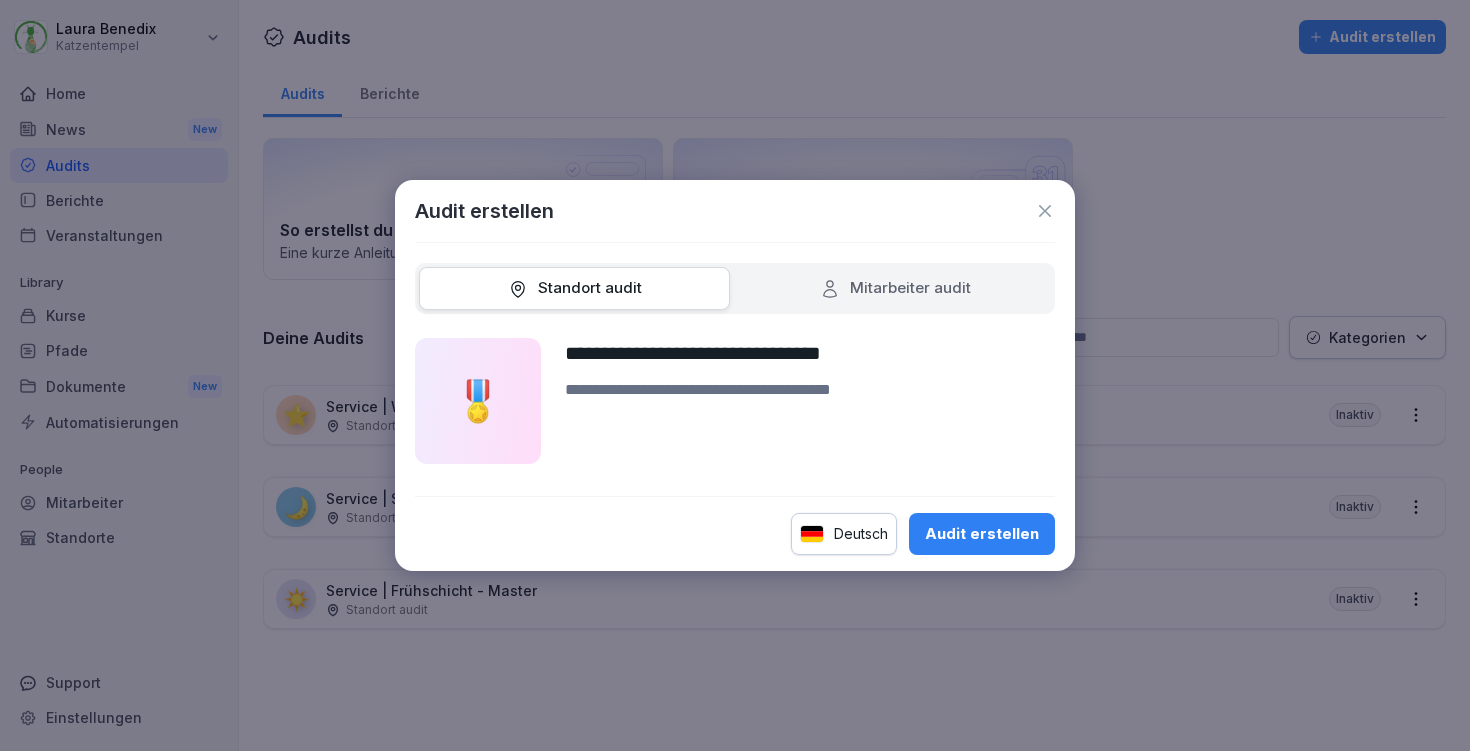type on "**********" 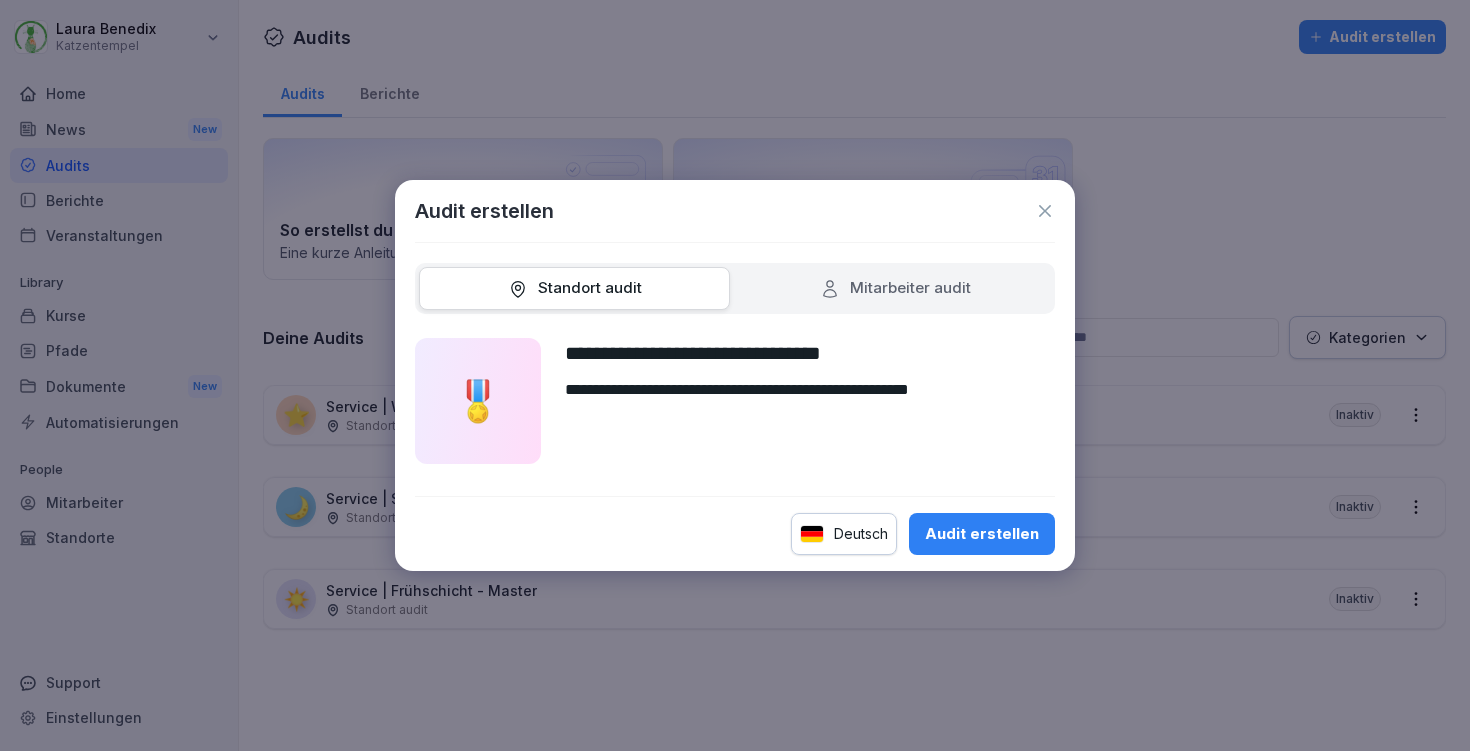 type on "**********" 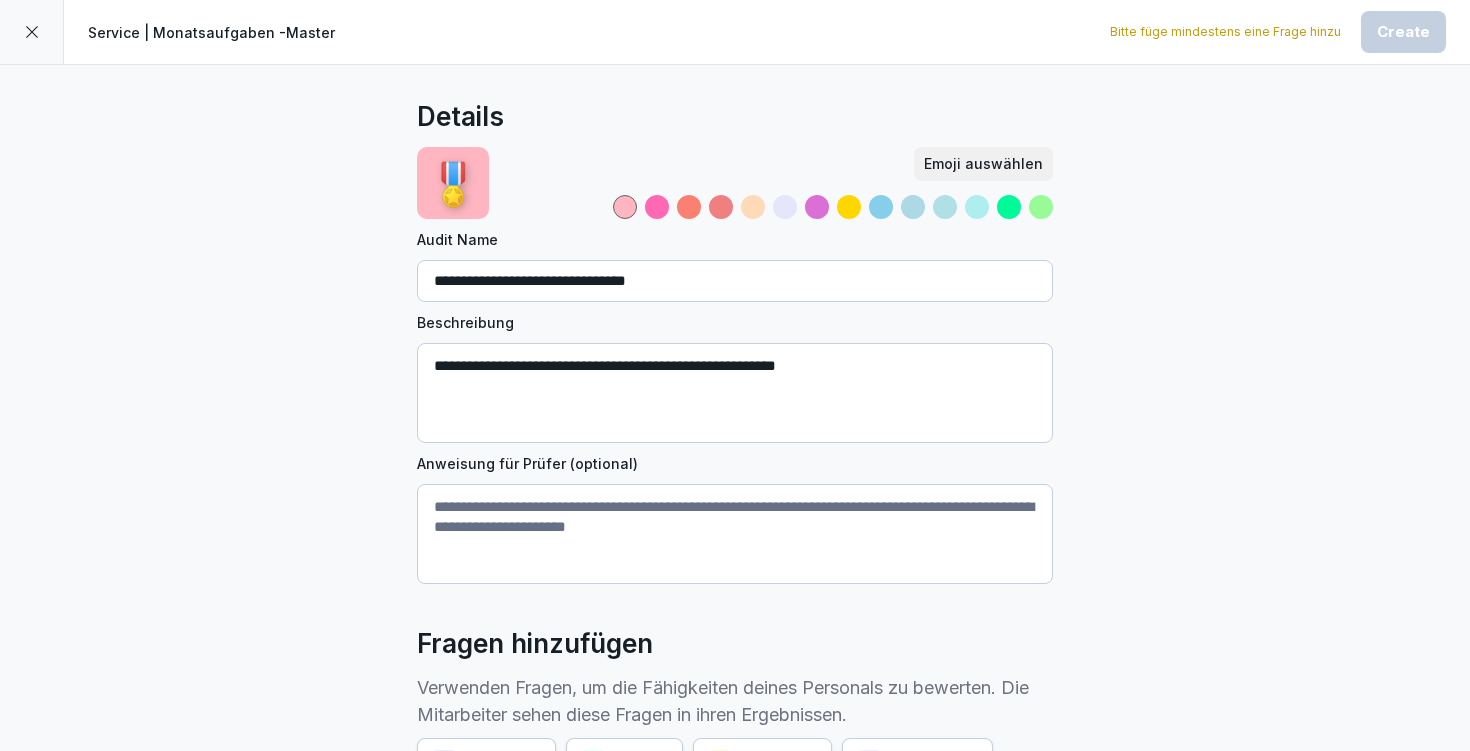 click on "🎖️" at bounding box center (453, 183) 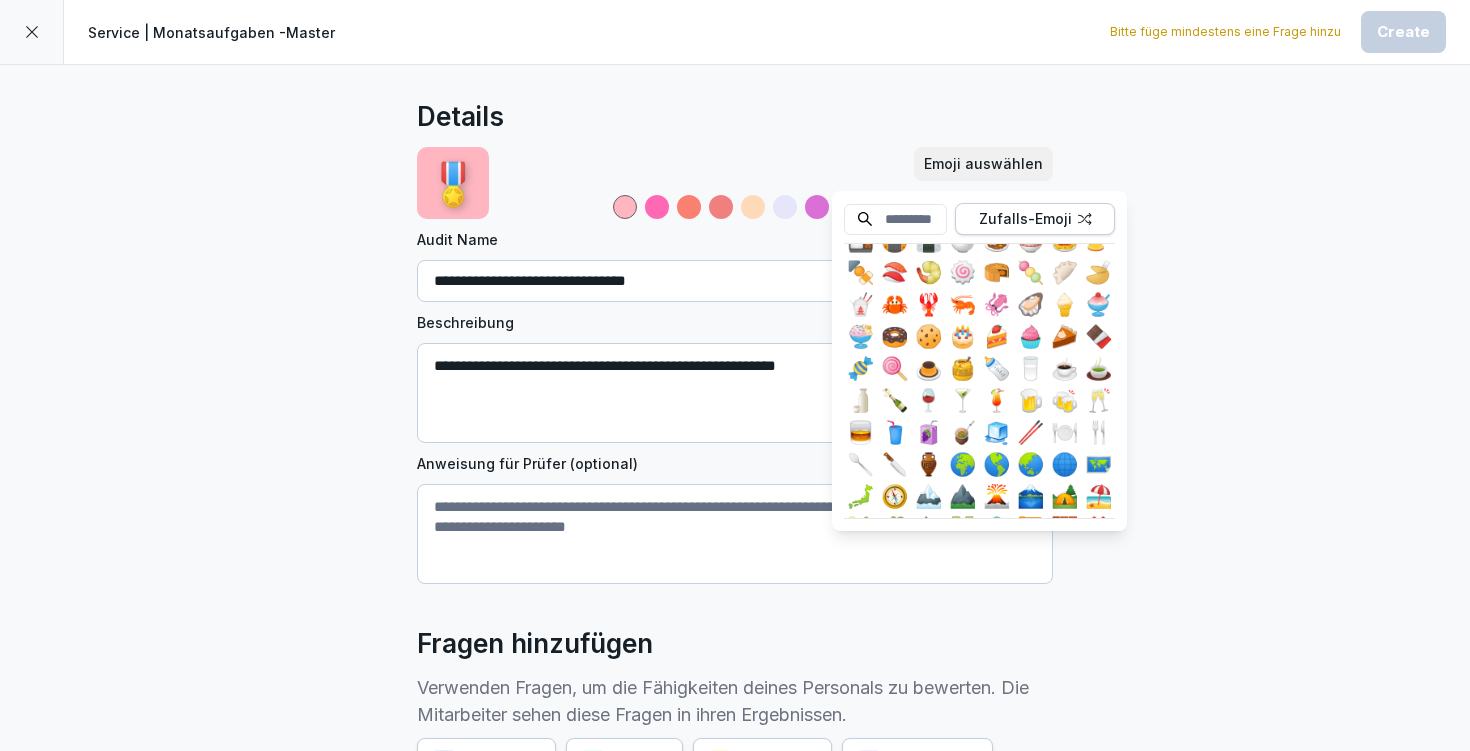 scroll, scrollTop: 2723, scrollLeft: 0, axis: vertical 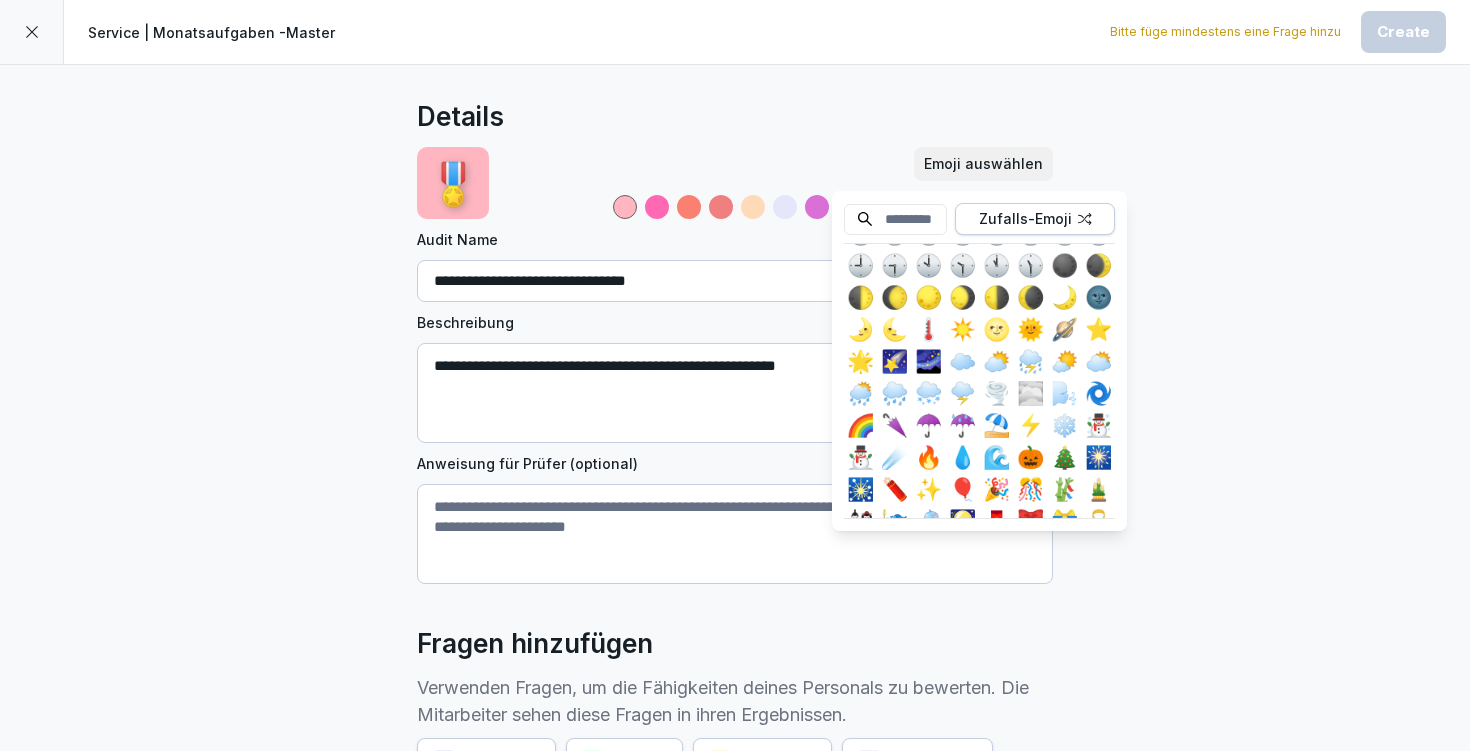 click on "🌟" at bounding box center [860, 361] 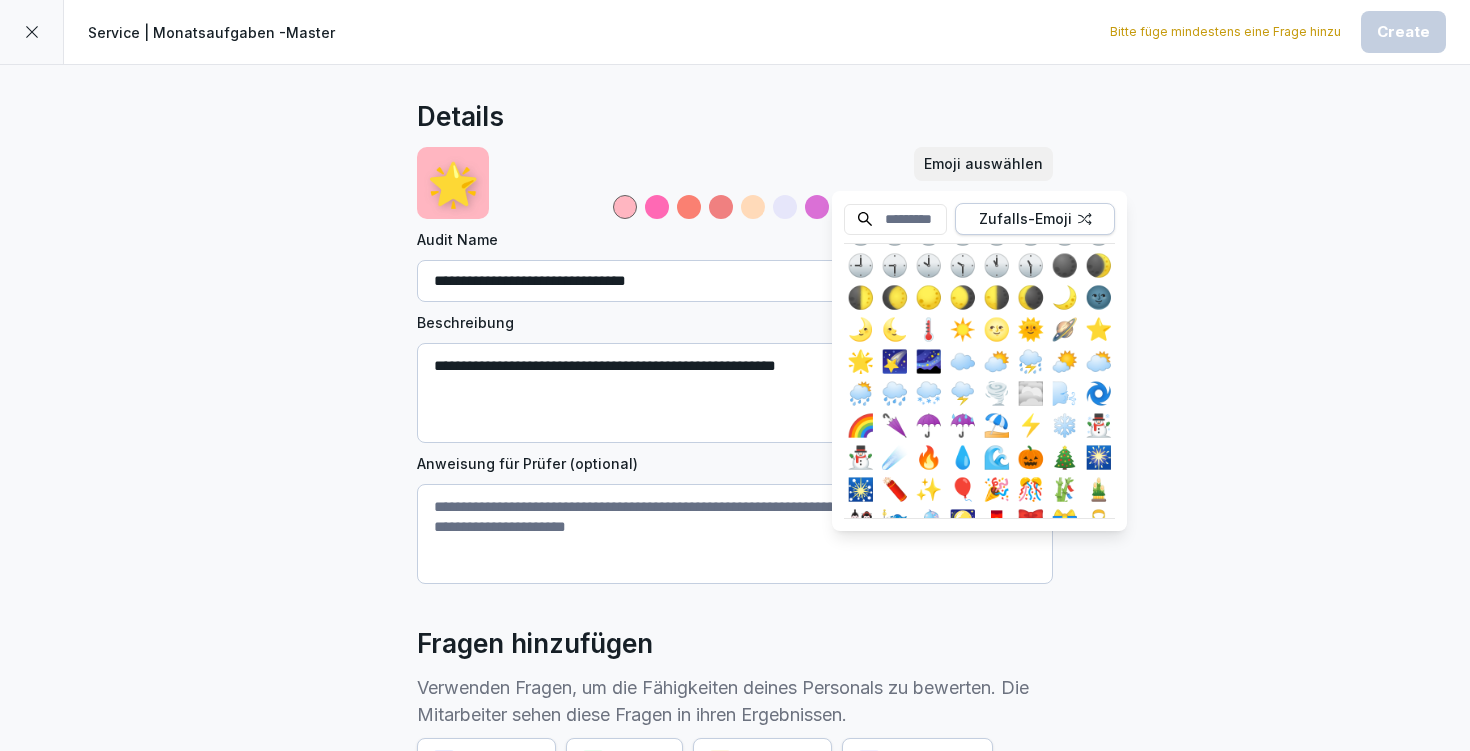 click on "**********" at bounding box center [735, 340] 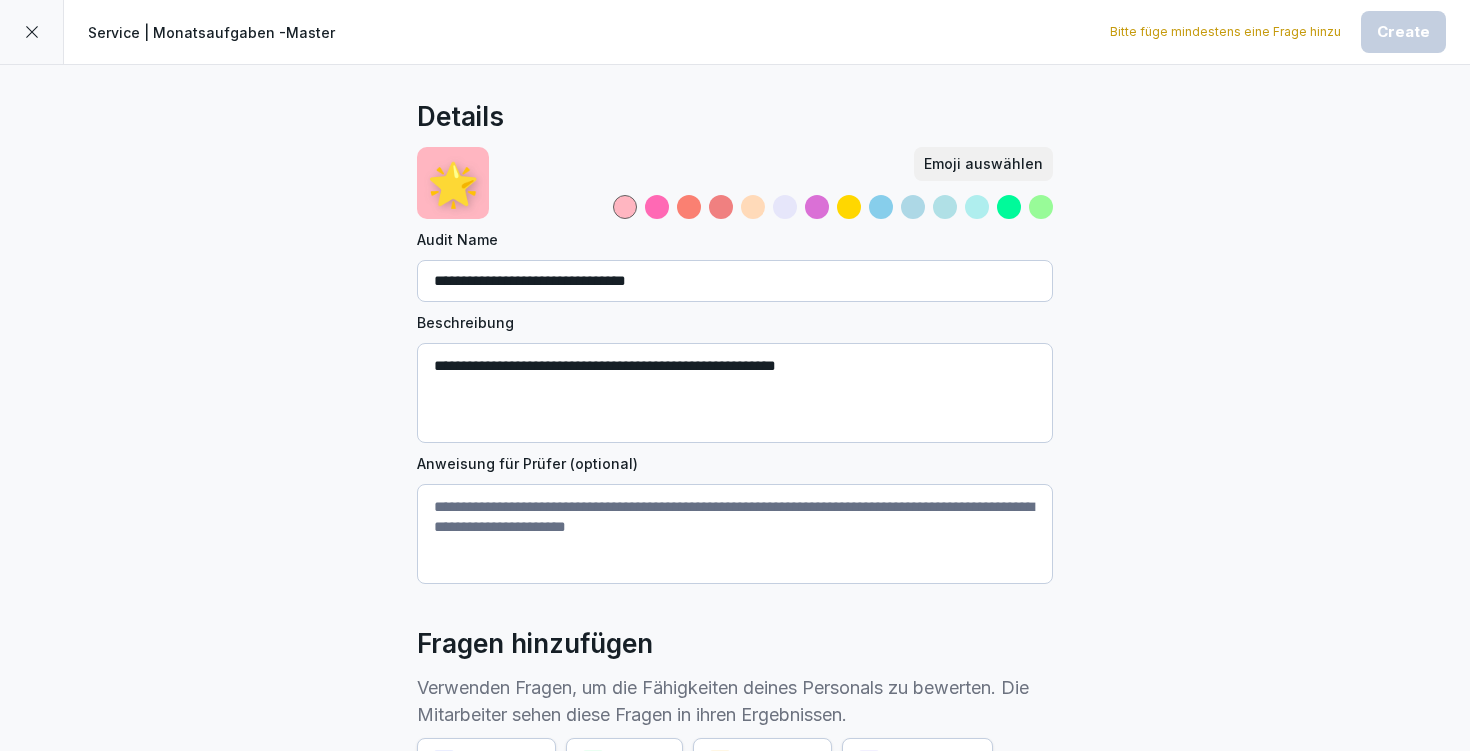 click on "Emoji auswählen" at bounding box center (781, 183) 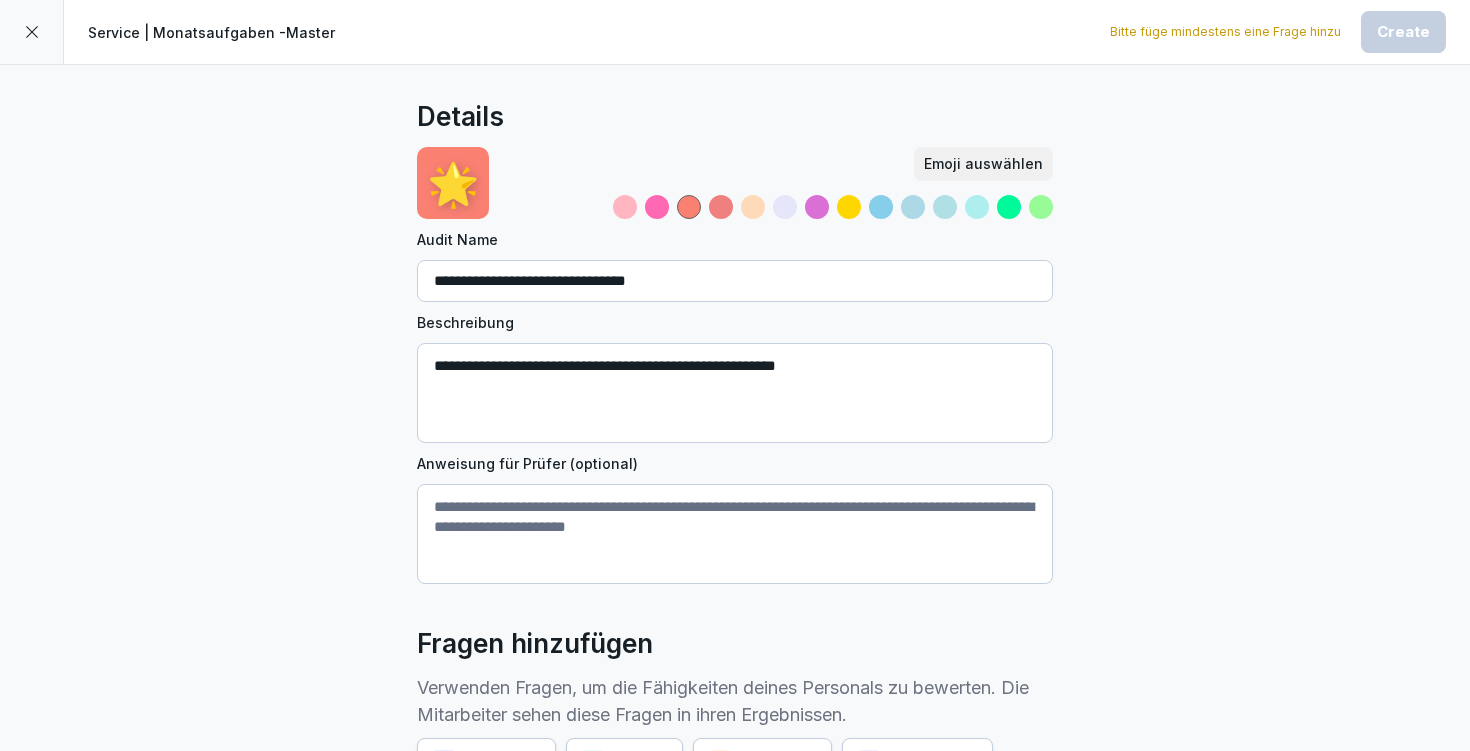 click at bounding box center (817, 207) 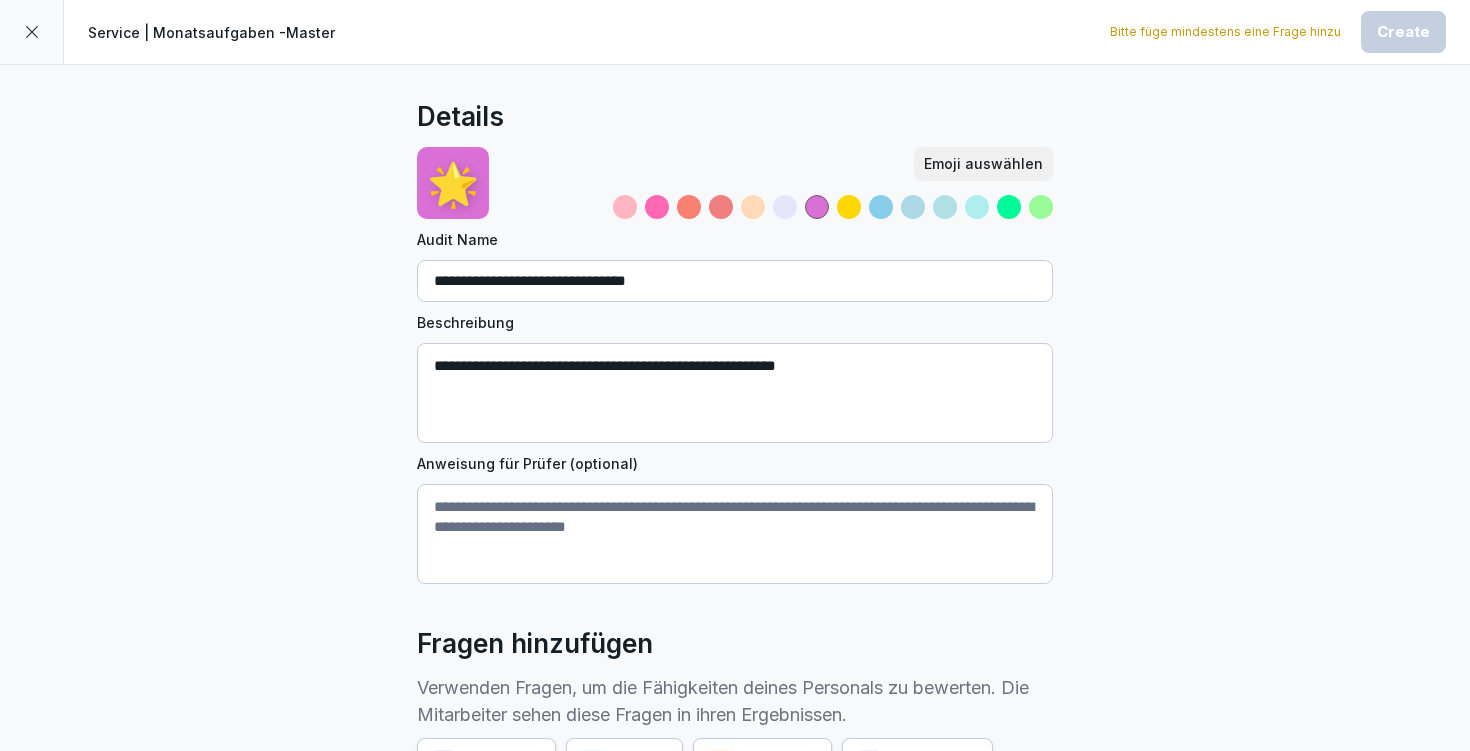 click at bounding box center (977, 207) 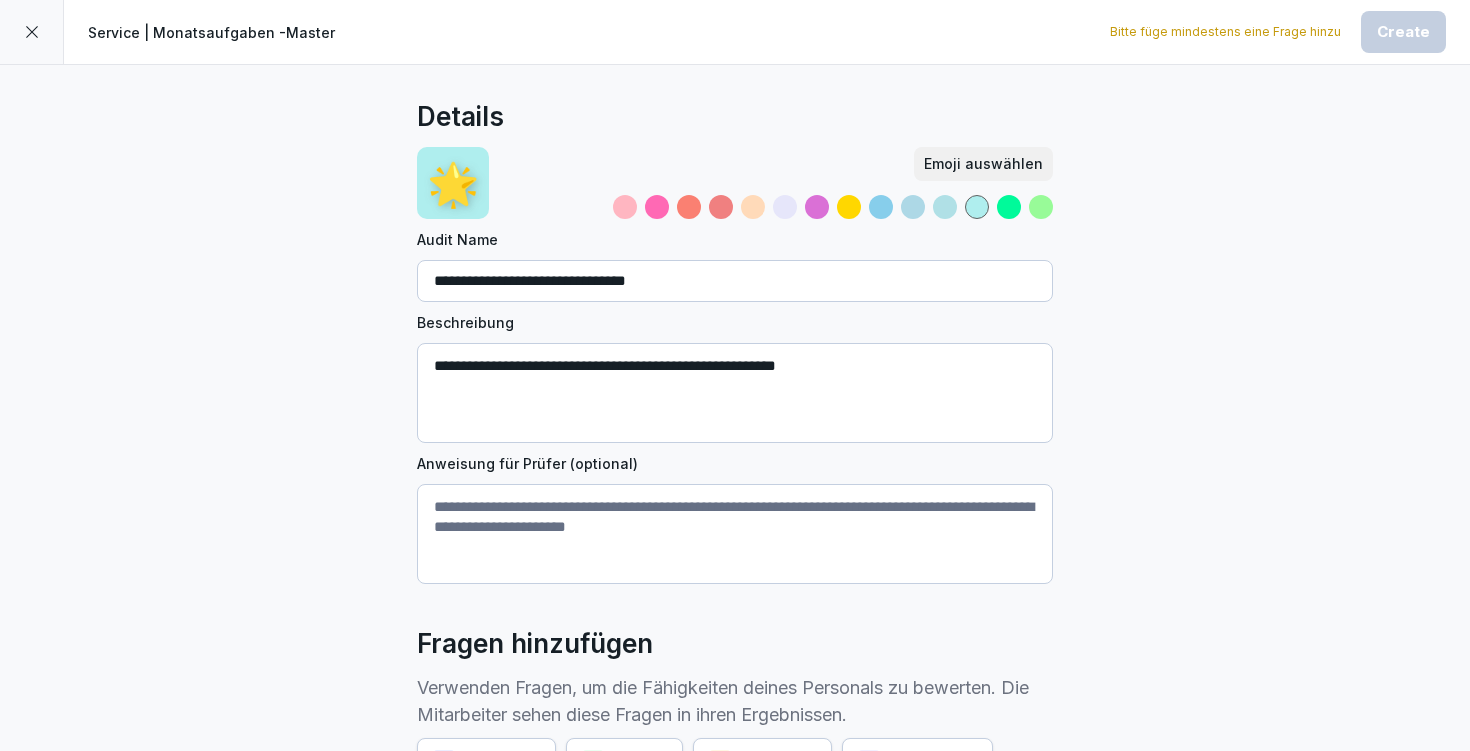 scroll, scrollTop: 39, scrollLeft: 0, axis: vertical 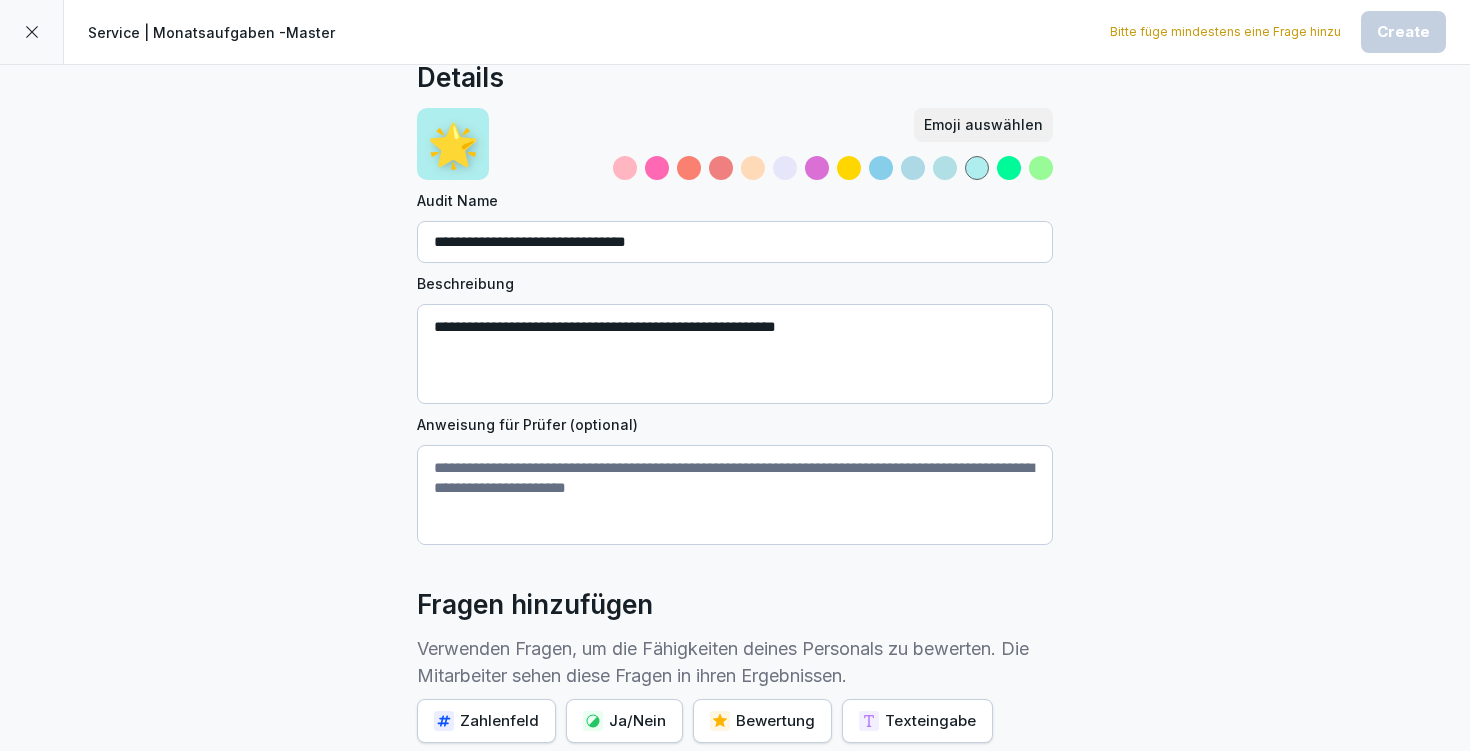 click on "Anweisung für Prüfer (optional)" at bounding box center (735, 495) 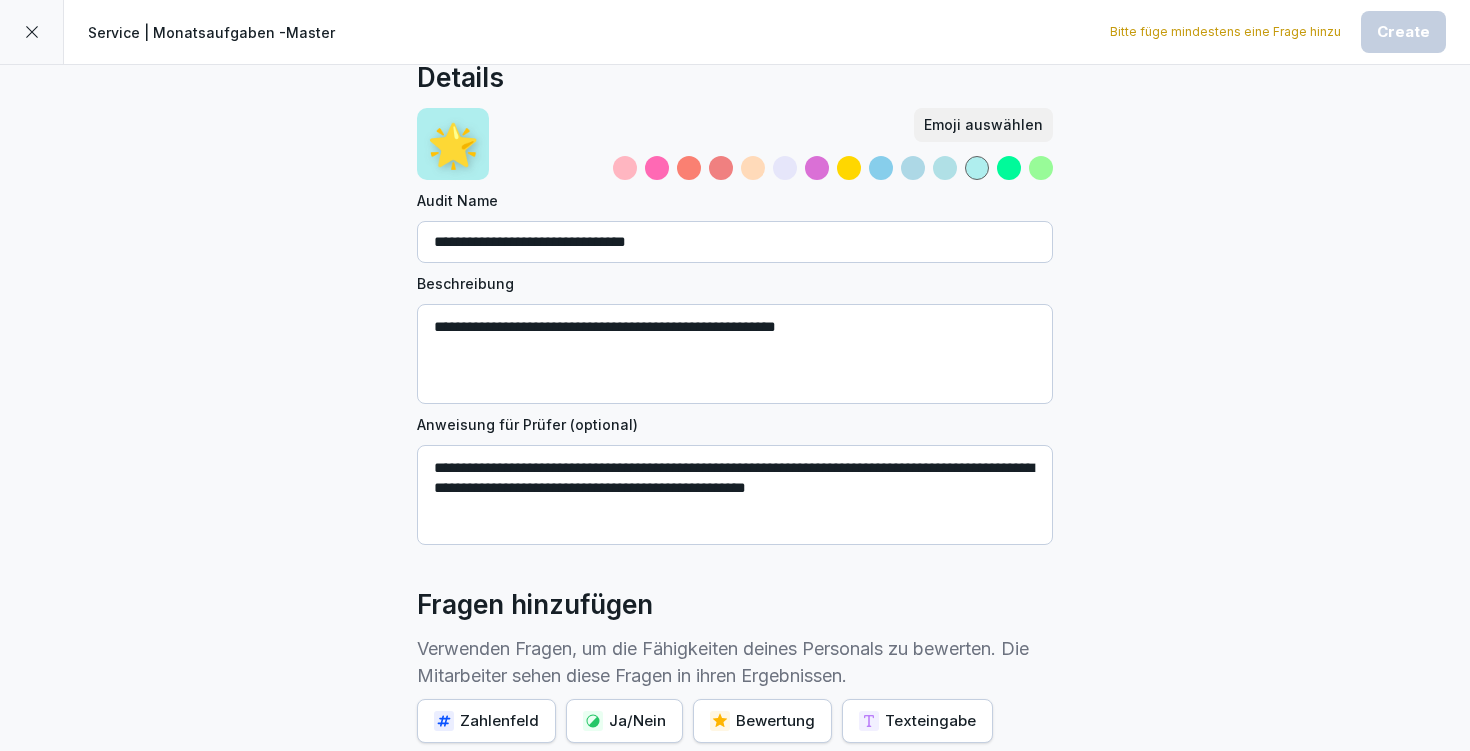 scroll, scrollTop: 208, scrollLeft: 0, axis: vertical 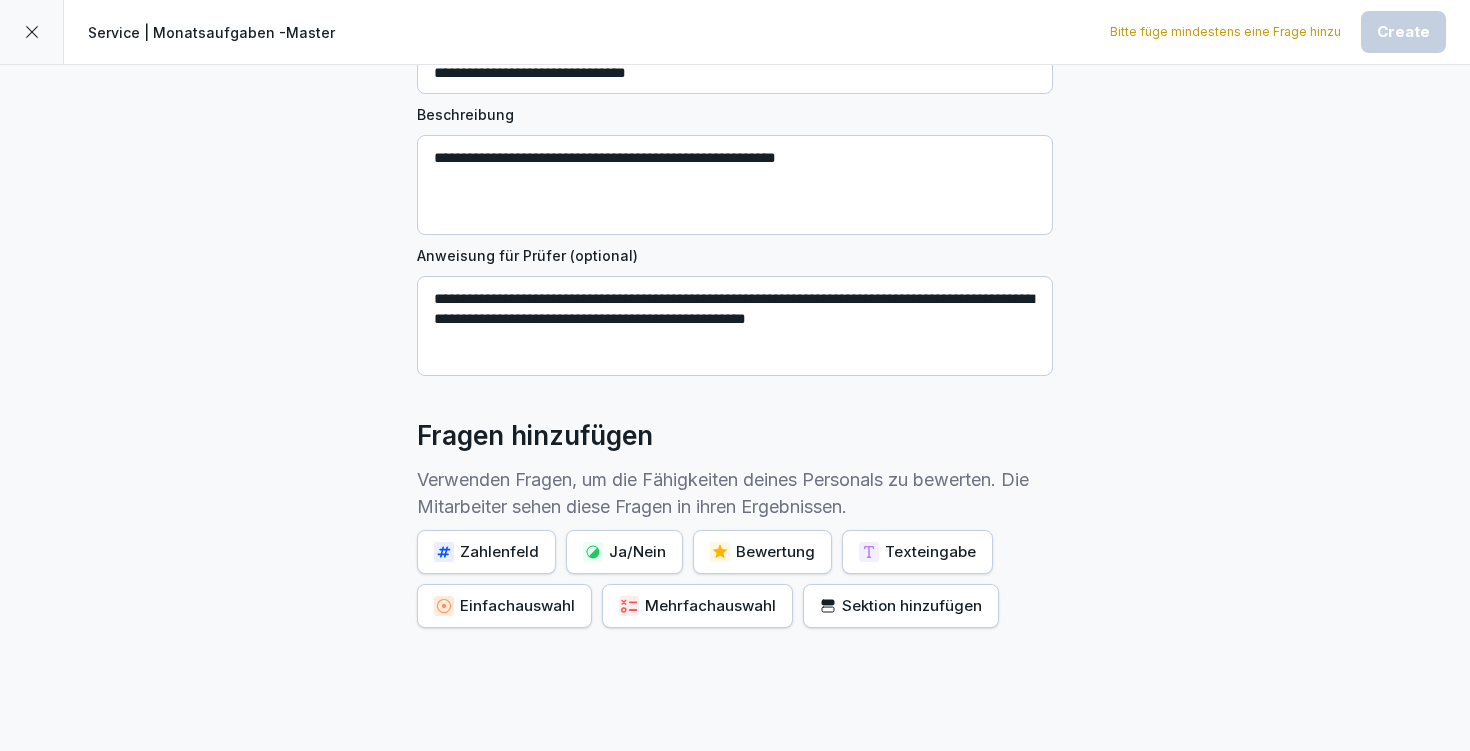 type on "**********" 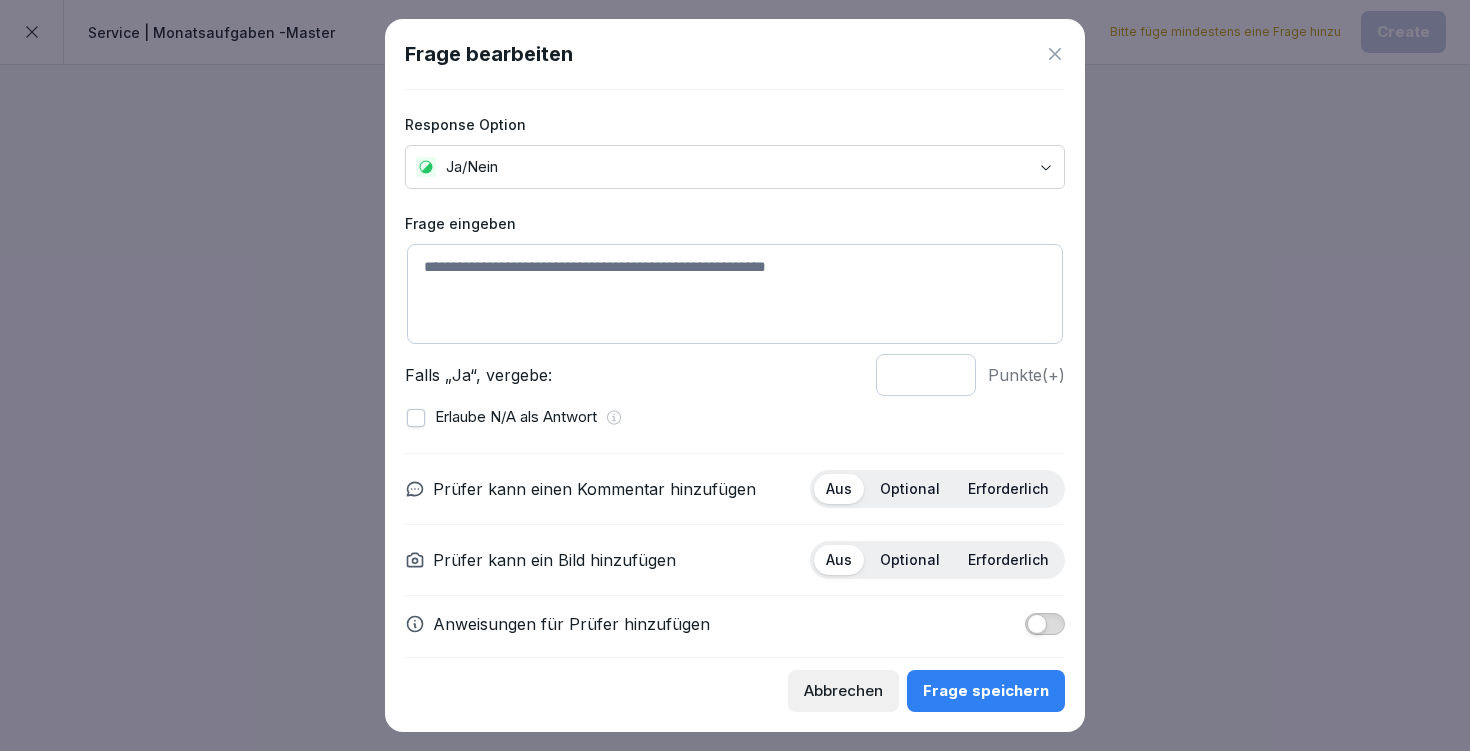 click at bounding box center (735, 294) 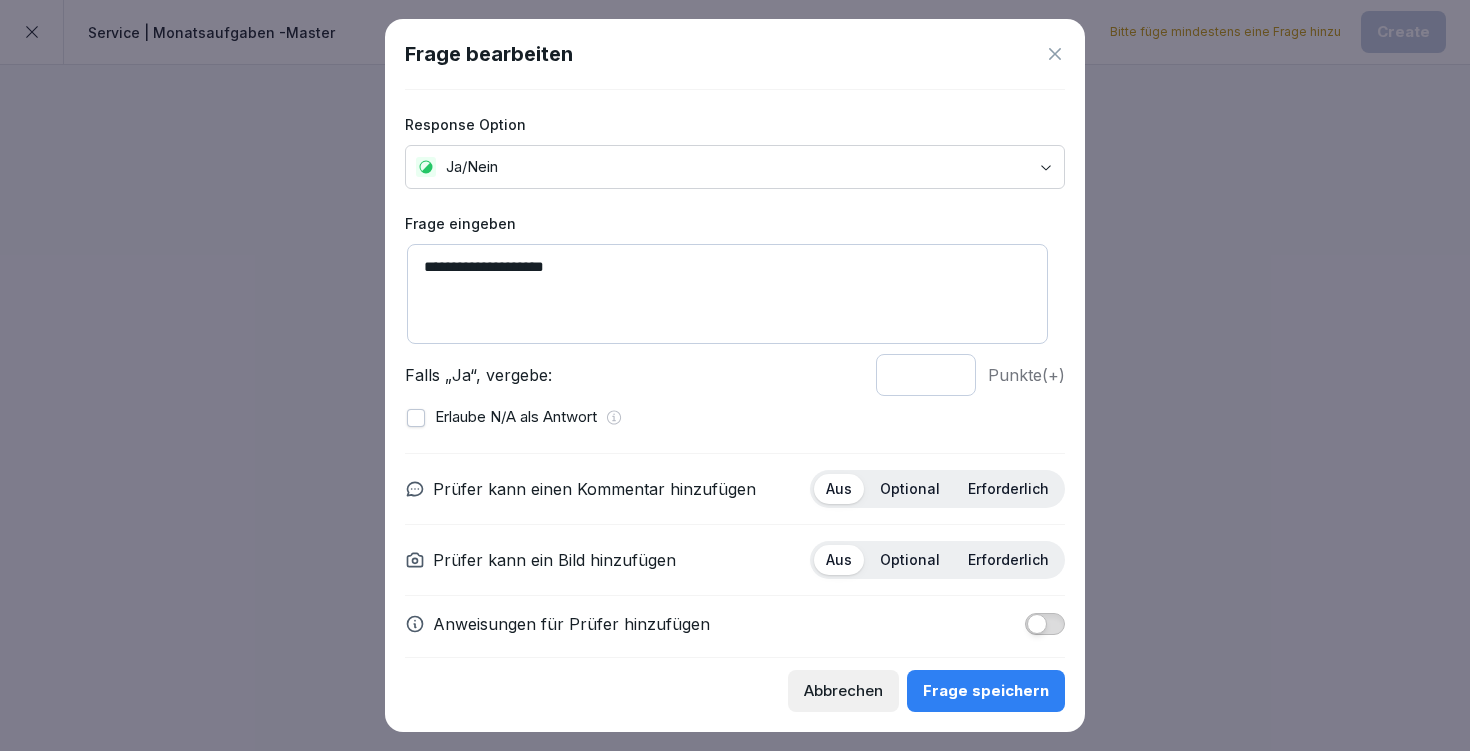 scroll, scrollTop: 18, scrollLeft: 0, axis: vertical 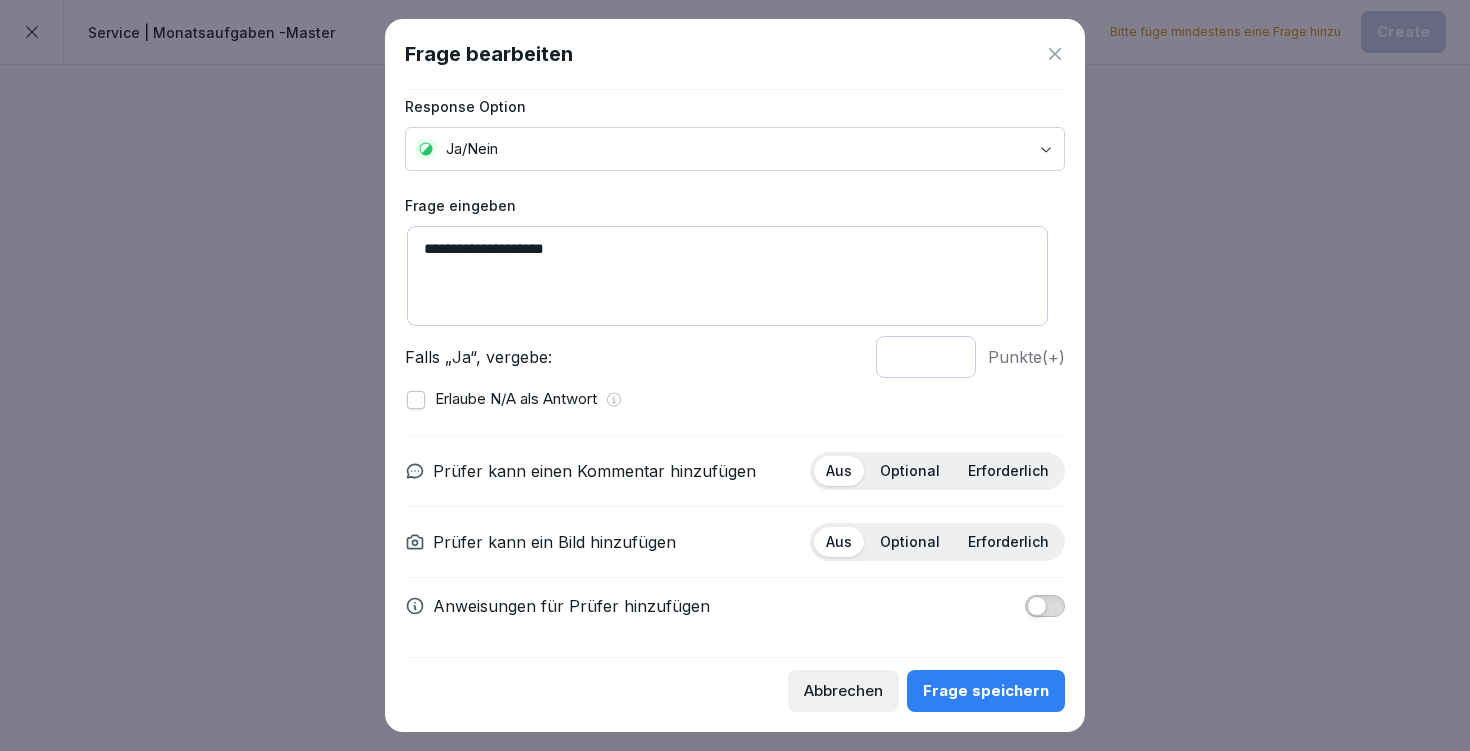 type on "**********" 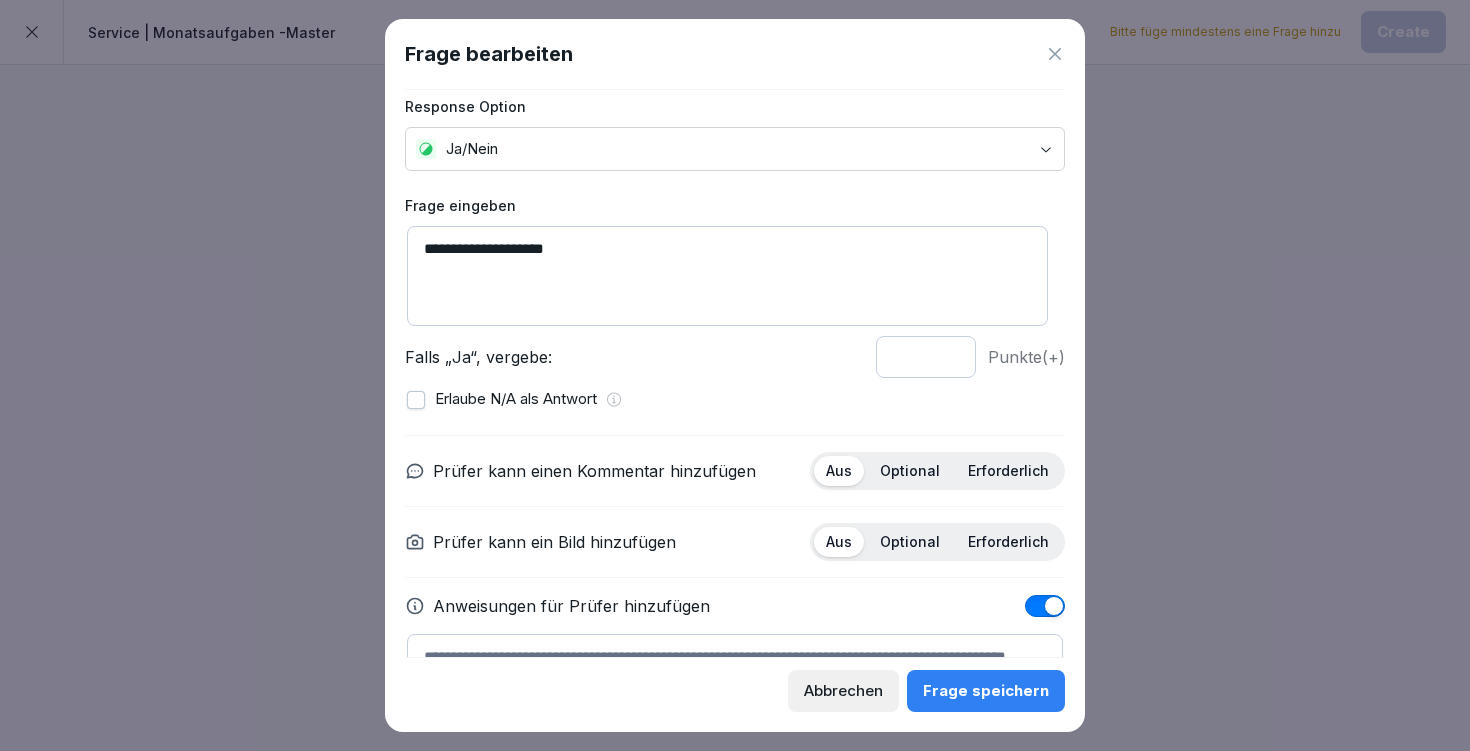 scroll, scrollTop: 127, scrollLeft: 0, axis: vertical 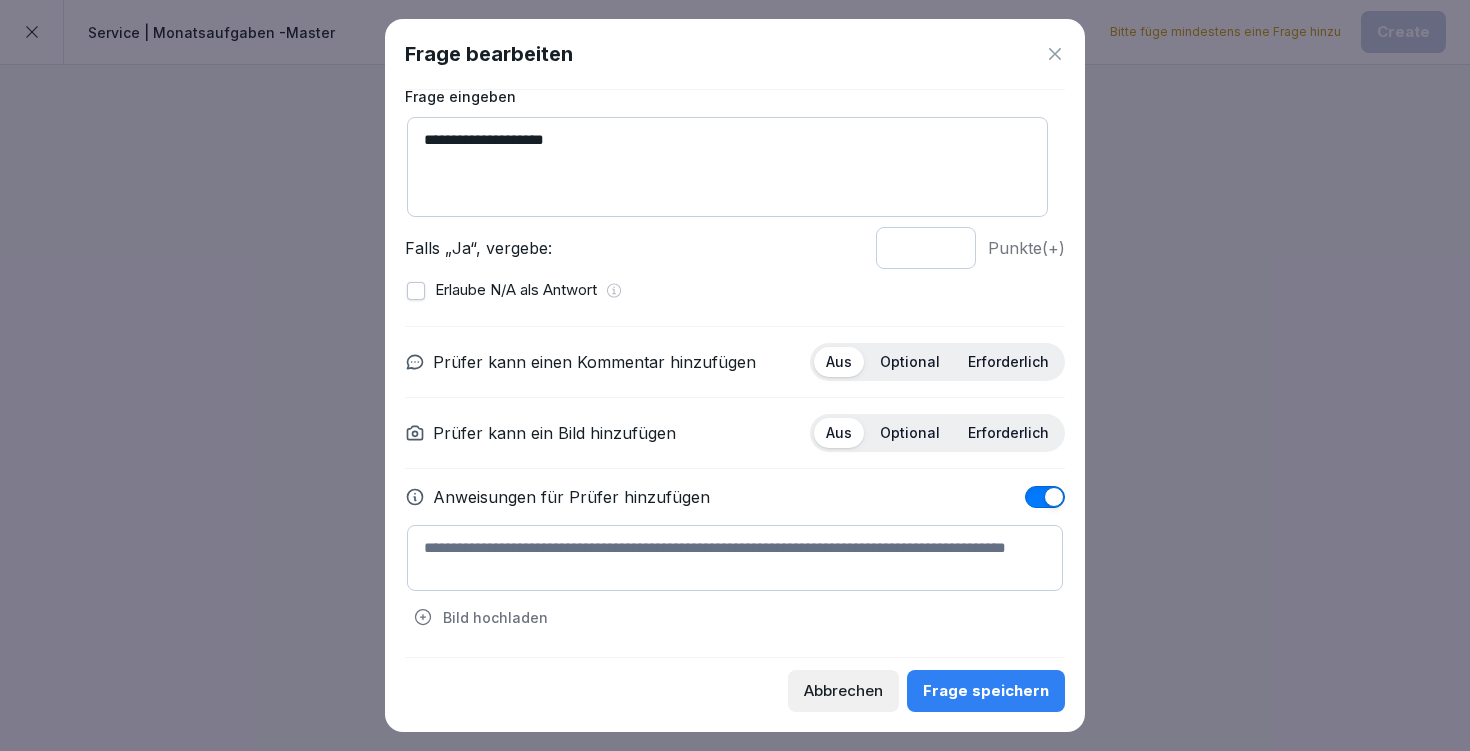 click at bounding box center (735, 558) 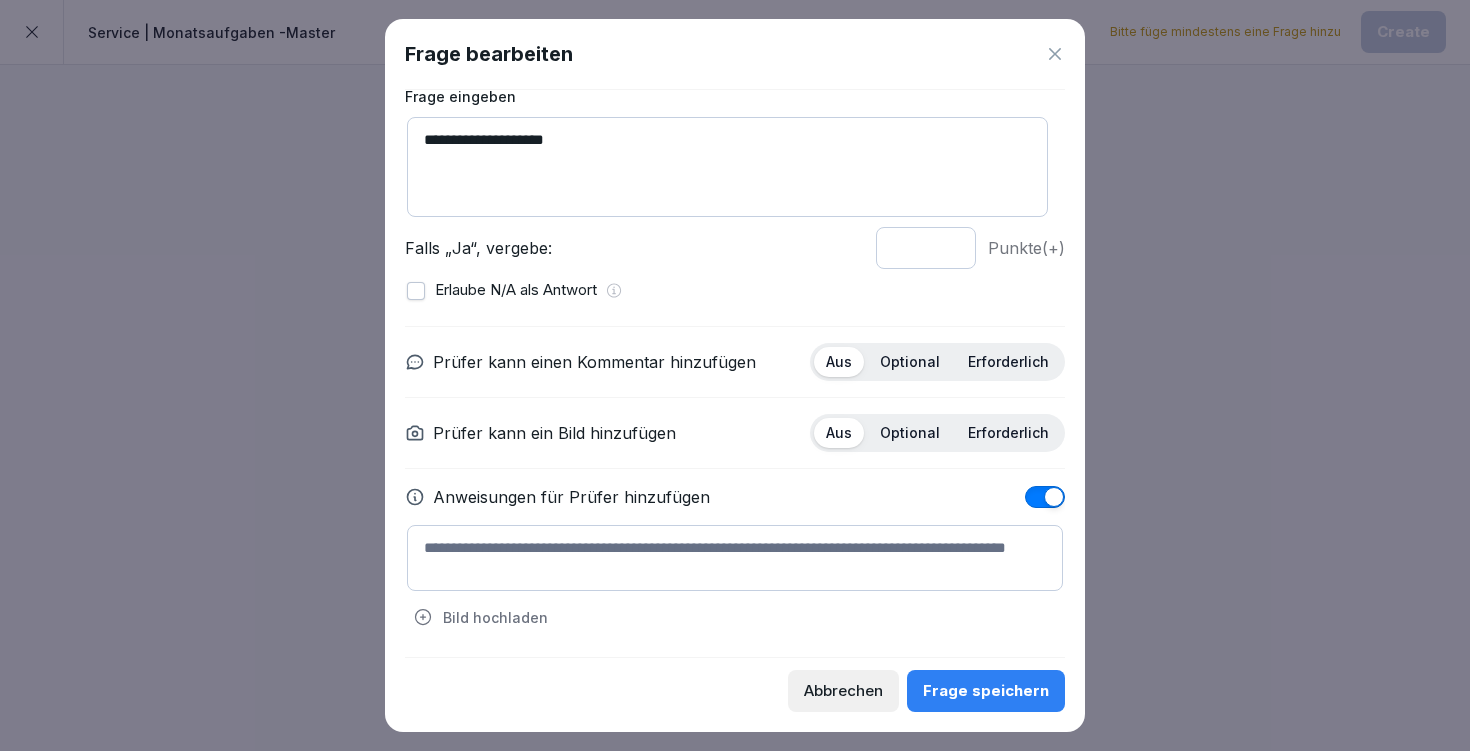 paste on "**********" 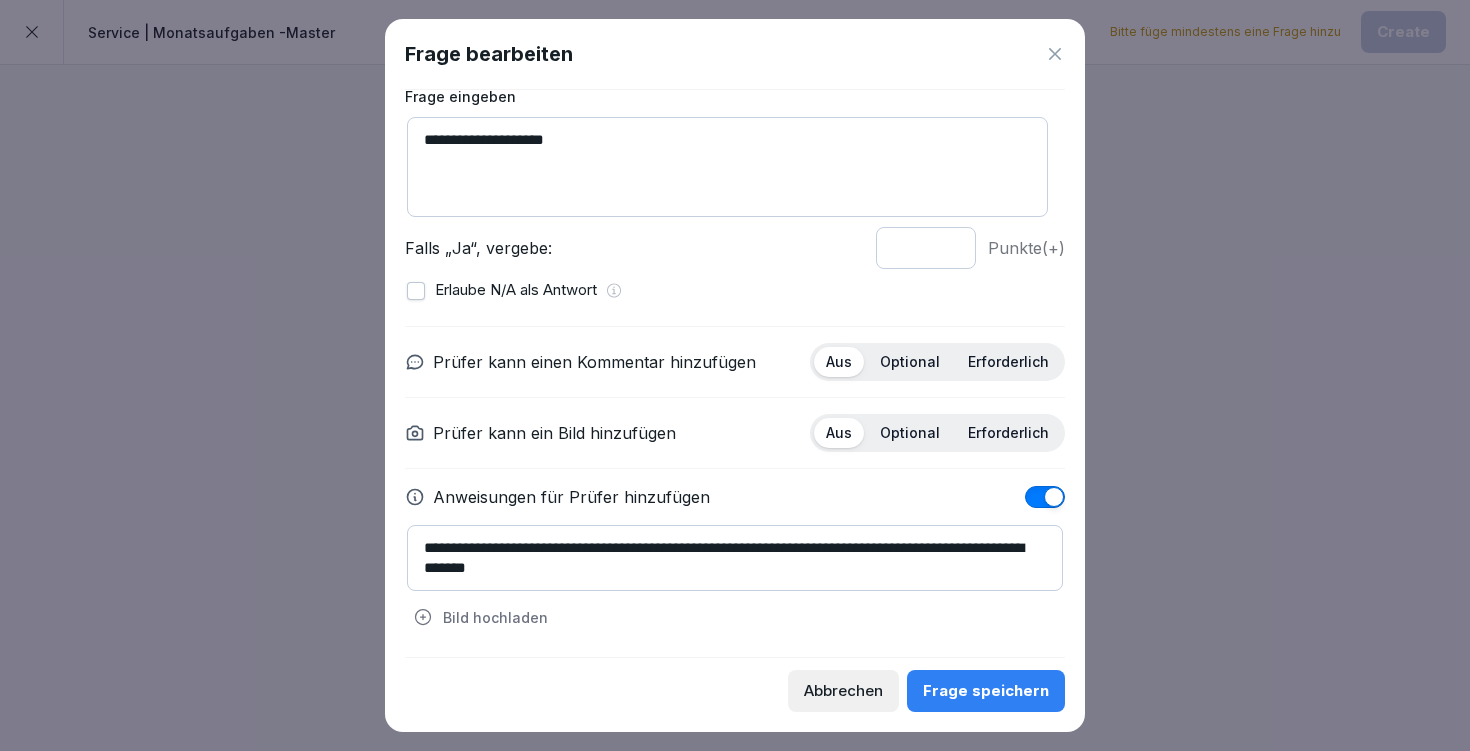 type on "**********" 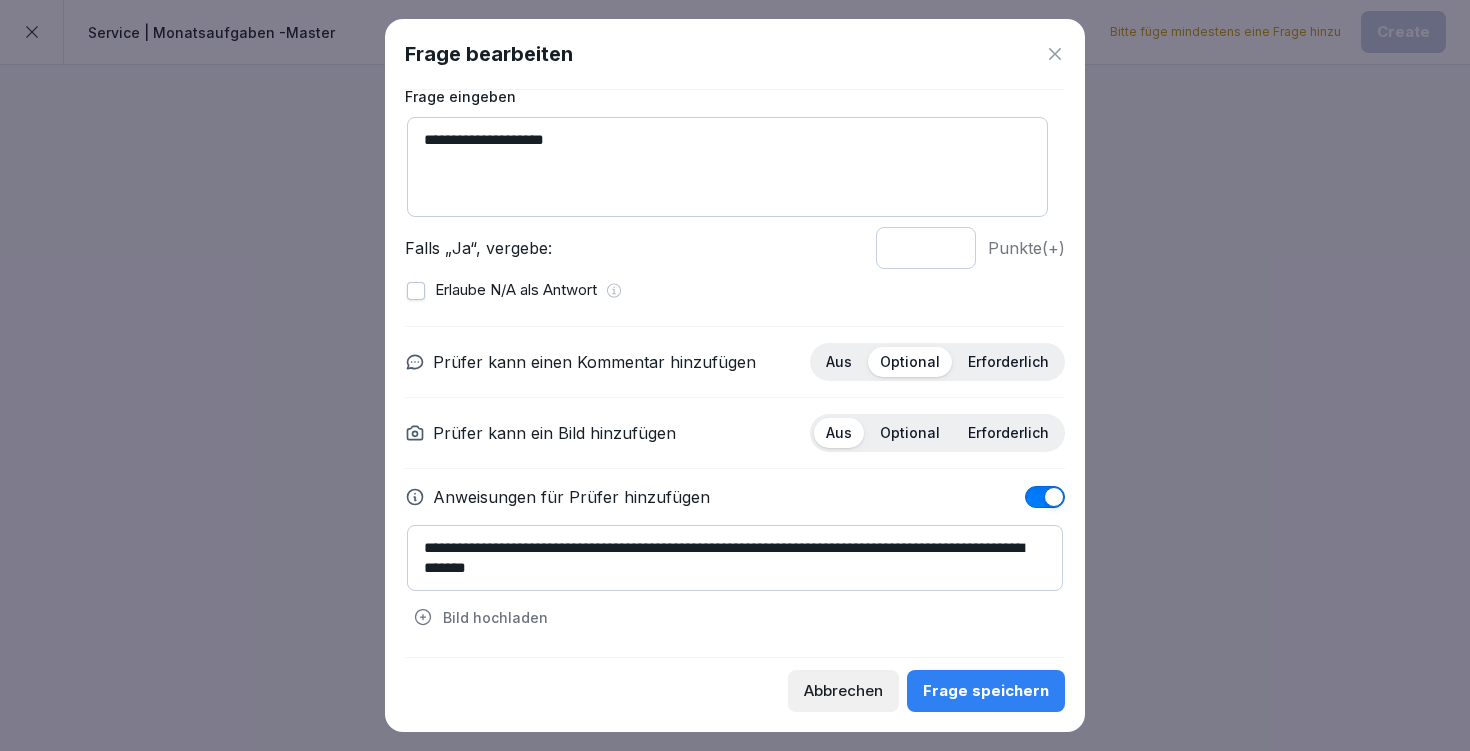 click on "Optional" at bounding box center (910, 433) 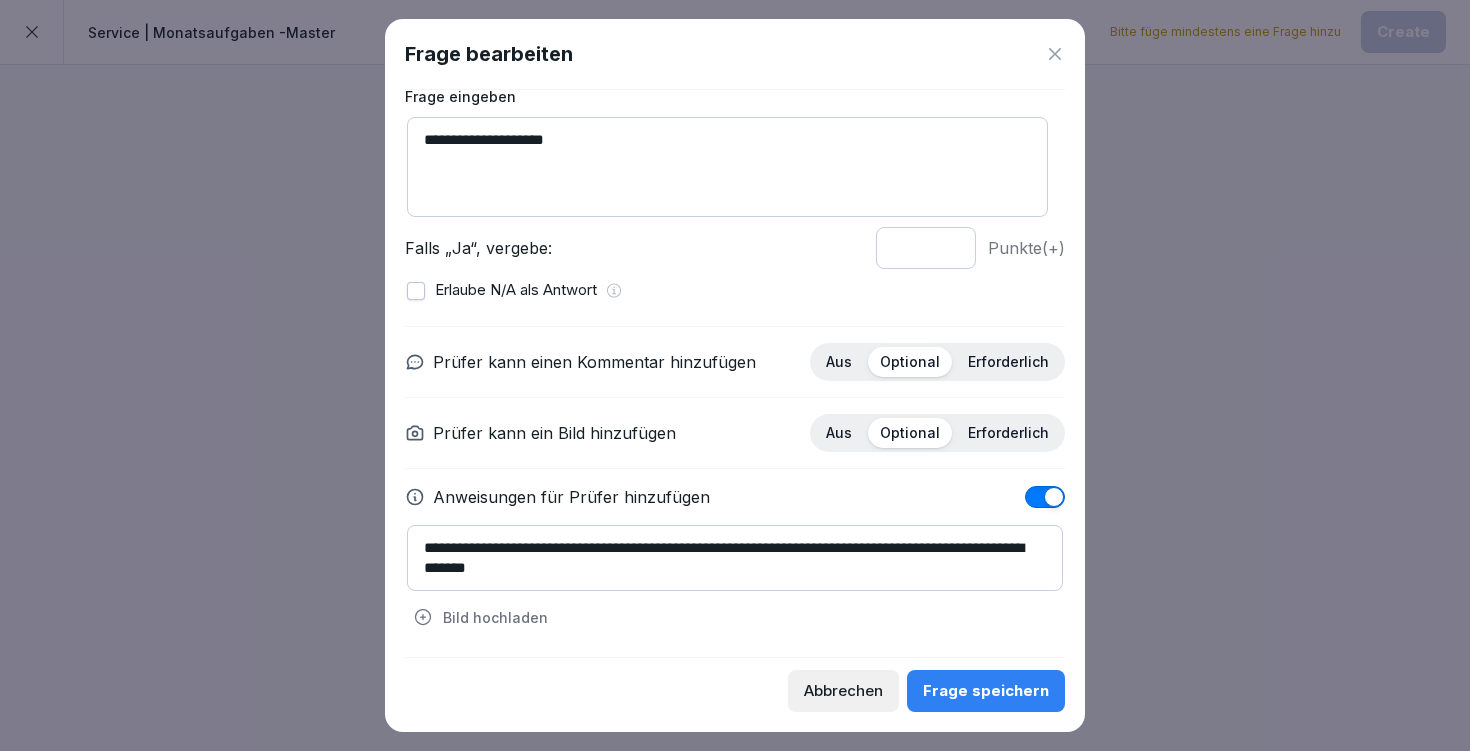 click on "Frage speichern" at bounding box center [986, 691] 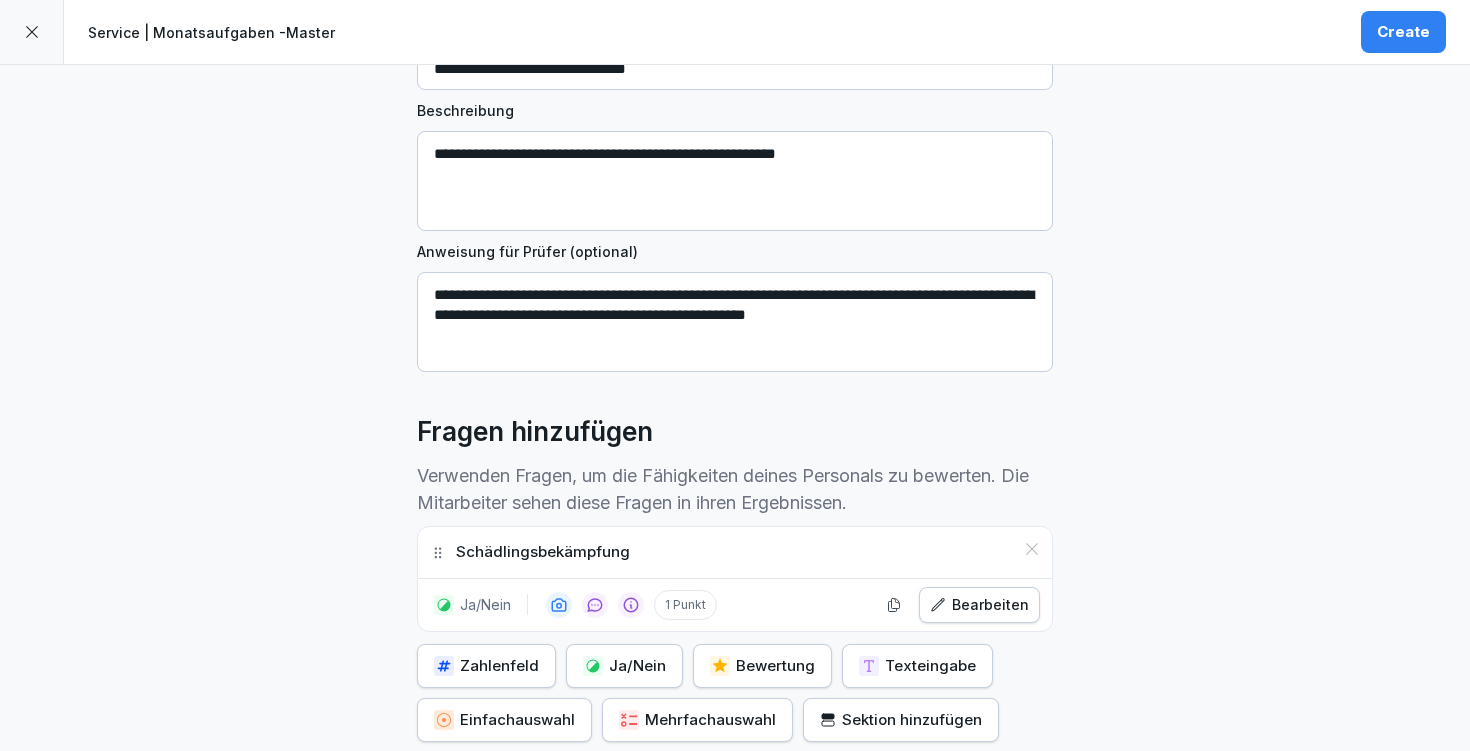 scroll, scrollTop: 218, scrollLeft: 0, axis: vertical 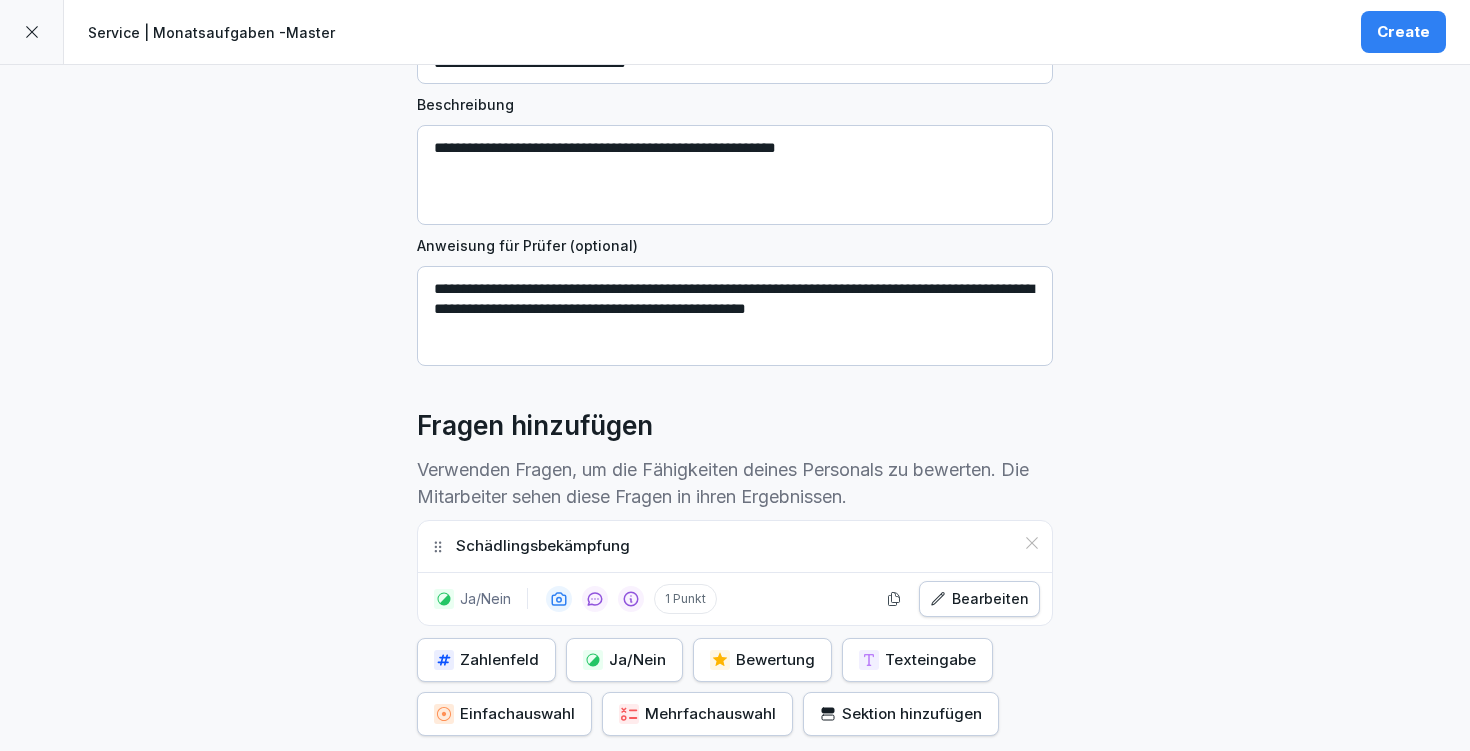click on "Schädlingsbekämpfung" at bounding box center (735, 546) 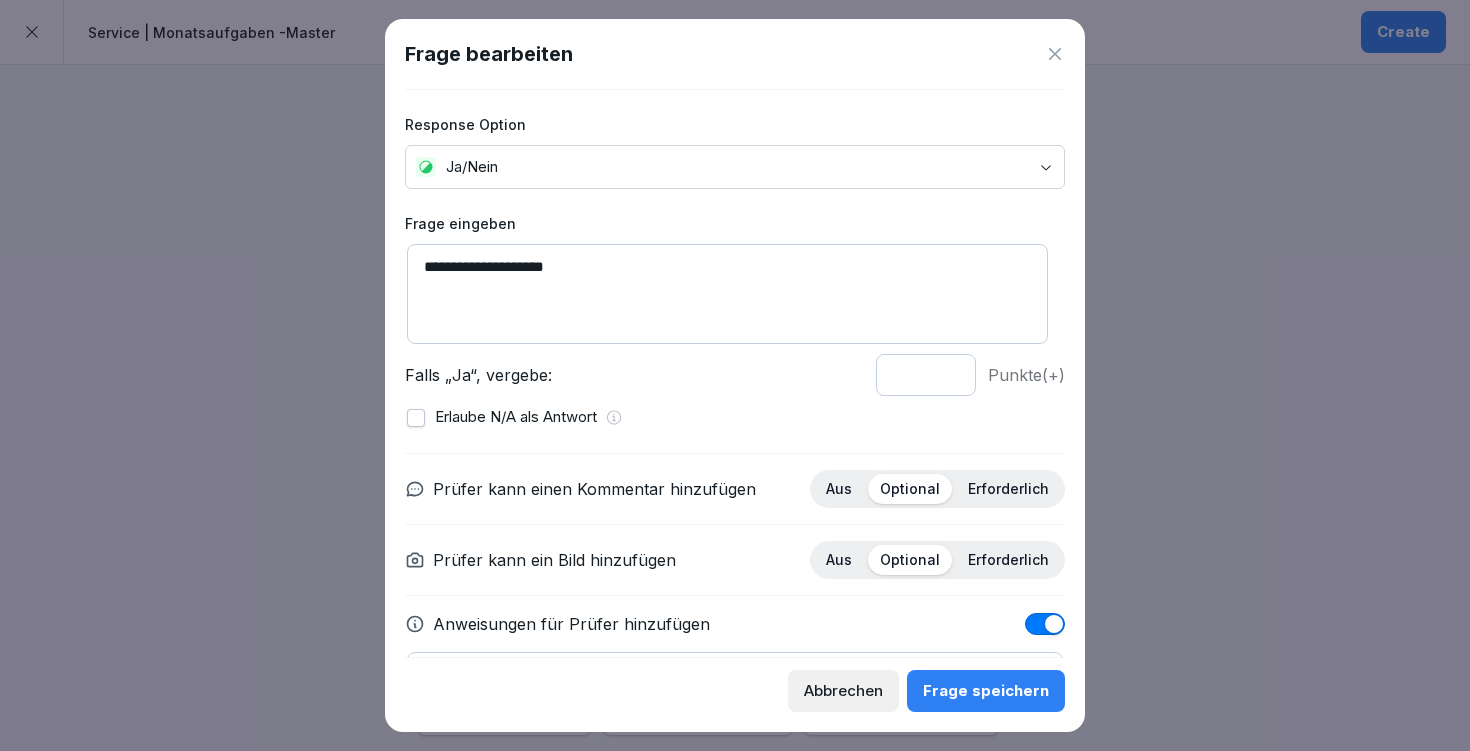 scroll, scrollTop: 127, scrollLeft: 0, axis: vertical 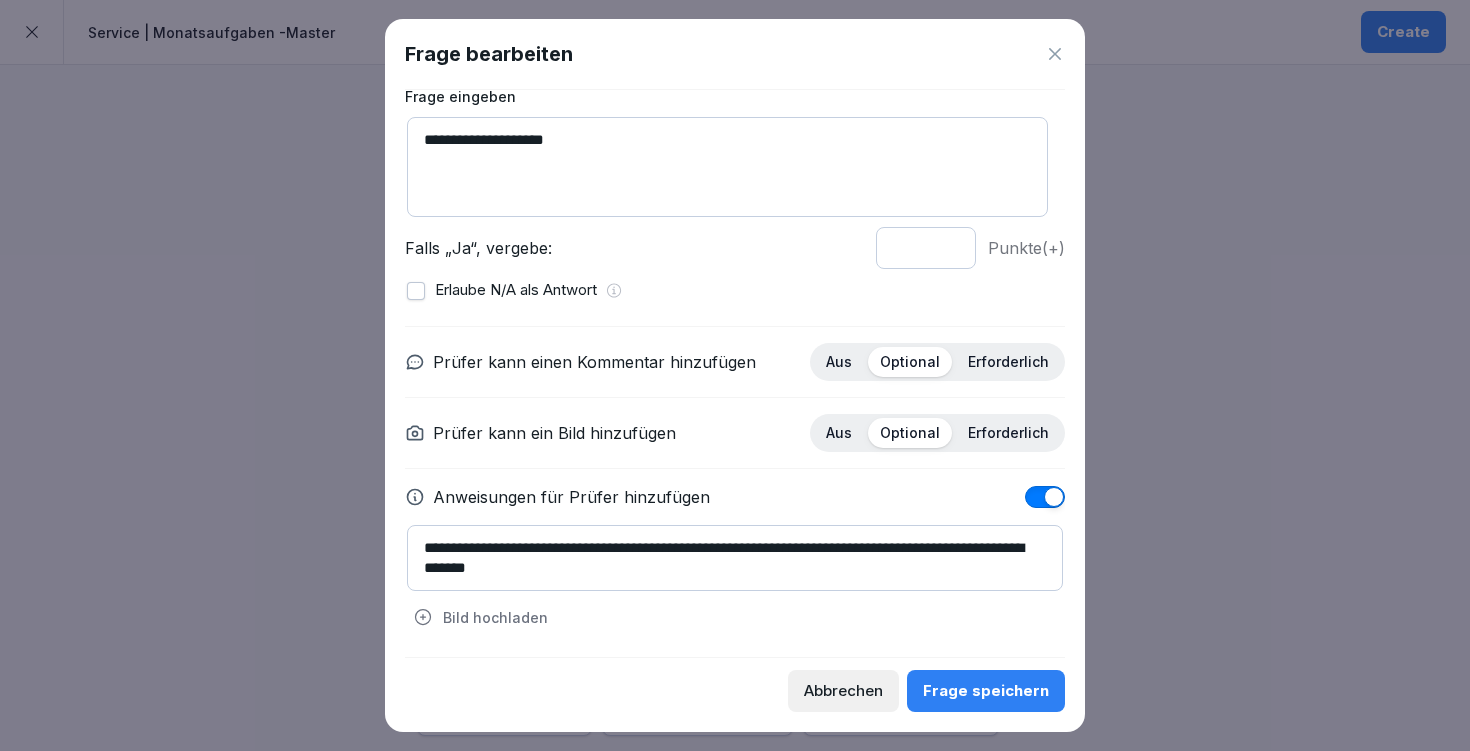 click on "Frage speichern" at bounding box center [986, 691] 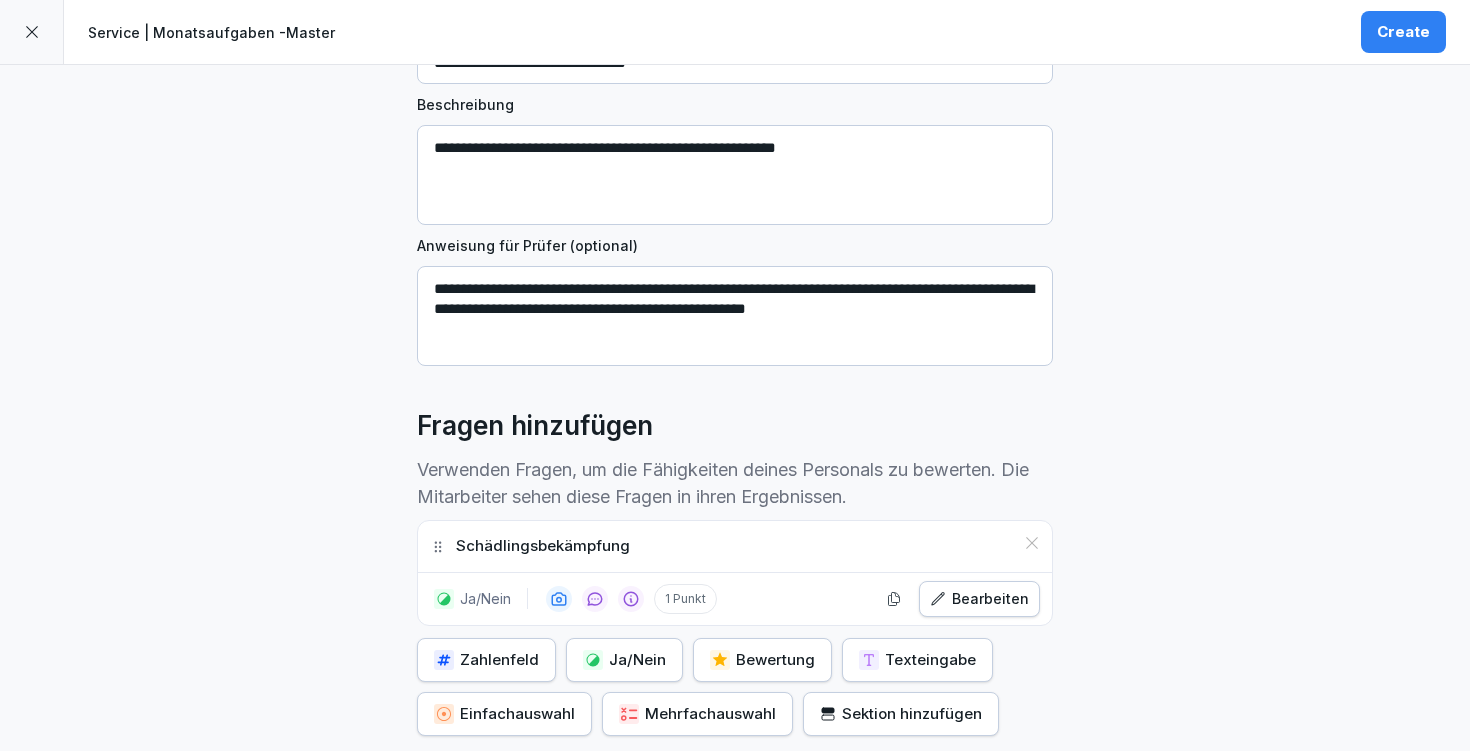 scroll, scrollTop: 0, scrollLeft: 0, axis: both 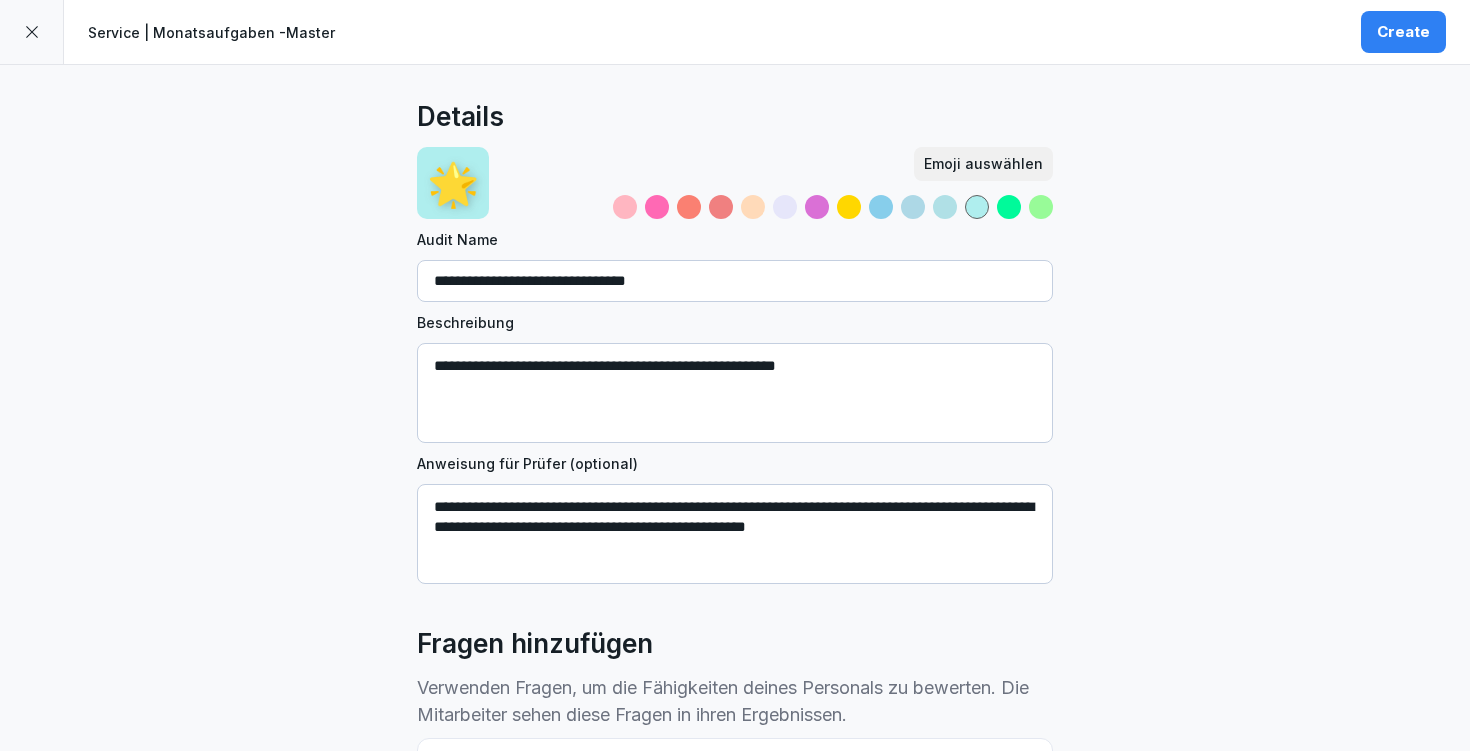 click on "Create" at bounding box center [1403, 32] 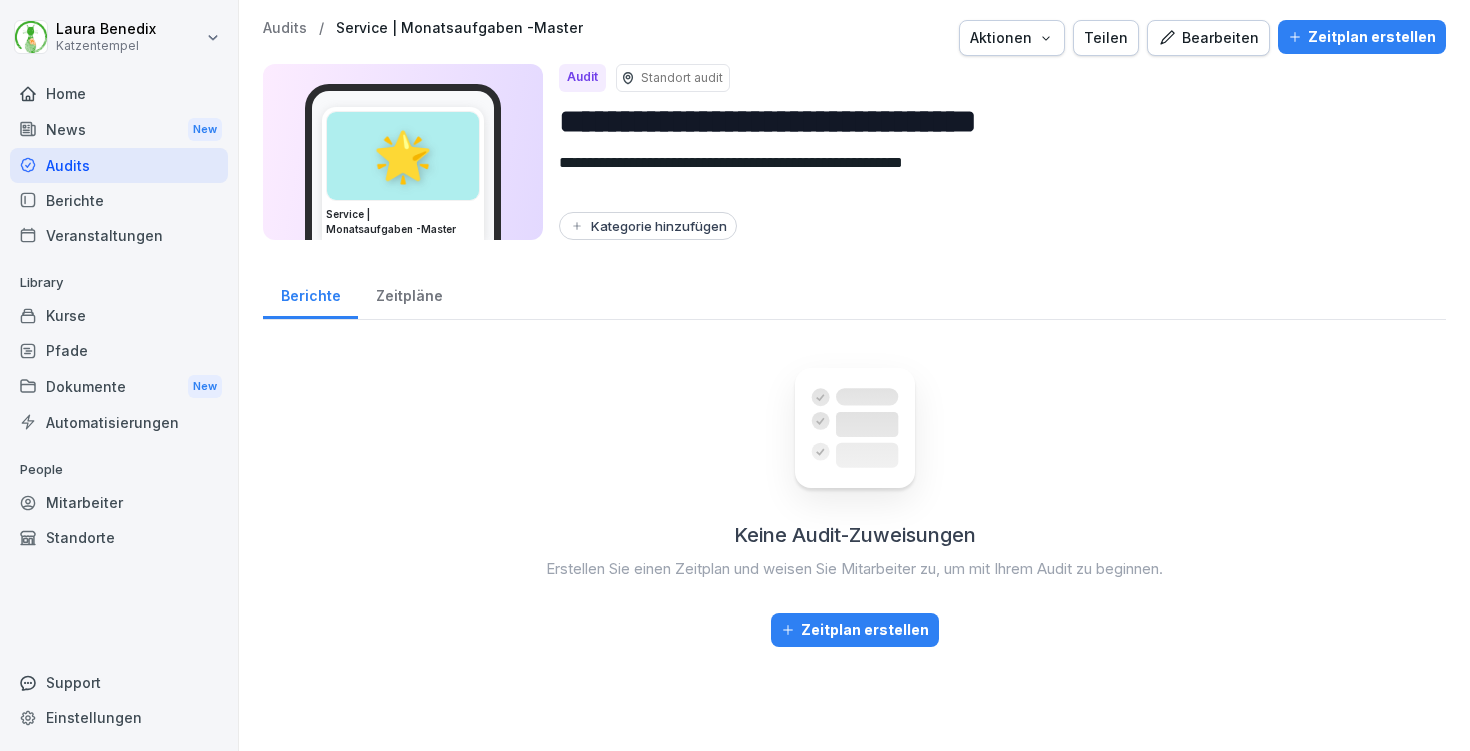 click on "Service | Monatsaufgaben -Master" at bounding box center (459, 28) 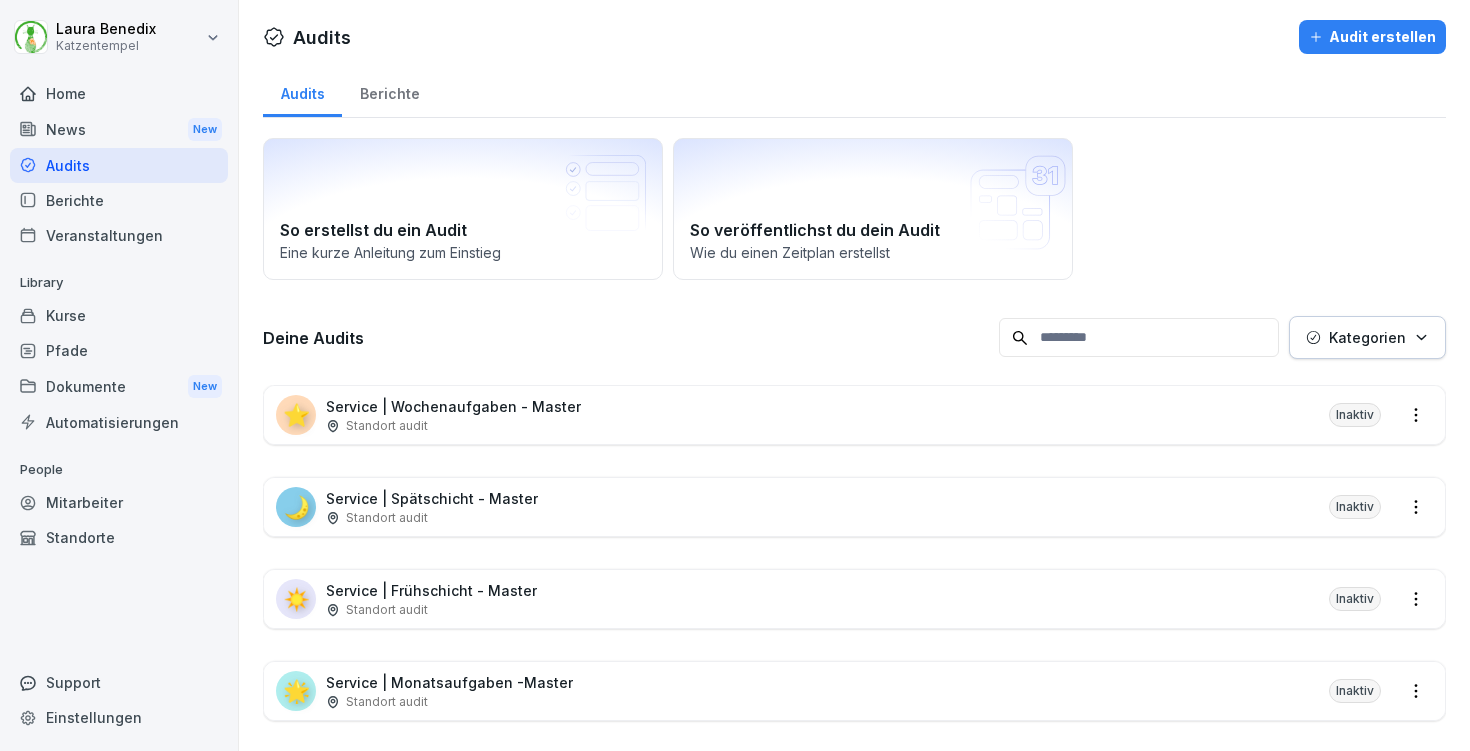 scroll, scrollTop: 33, scrollLeft: 0, axis: vertical 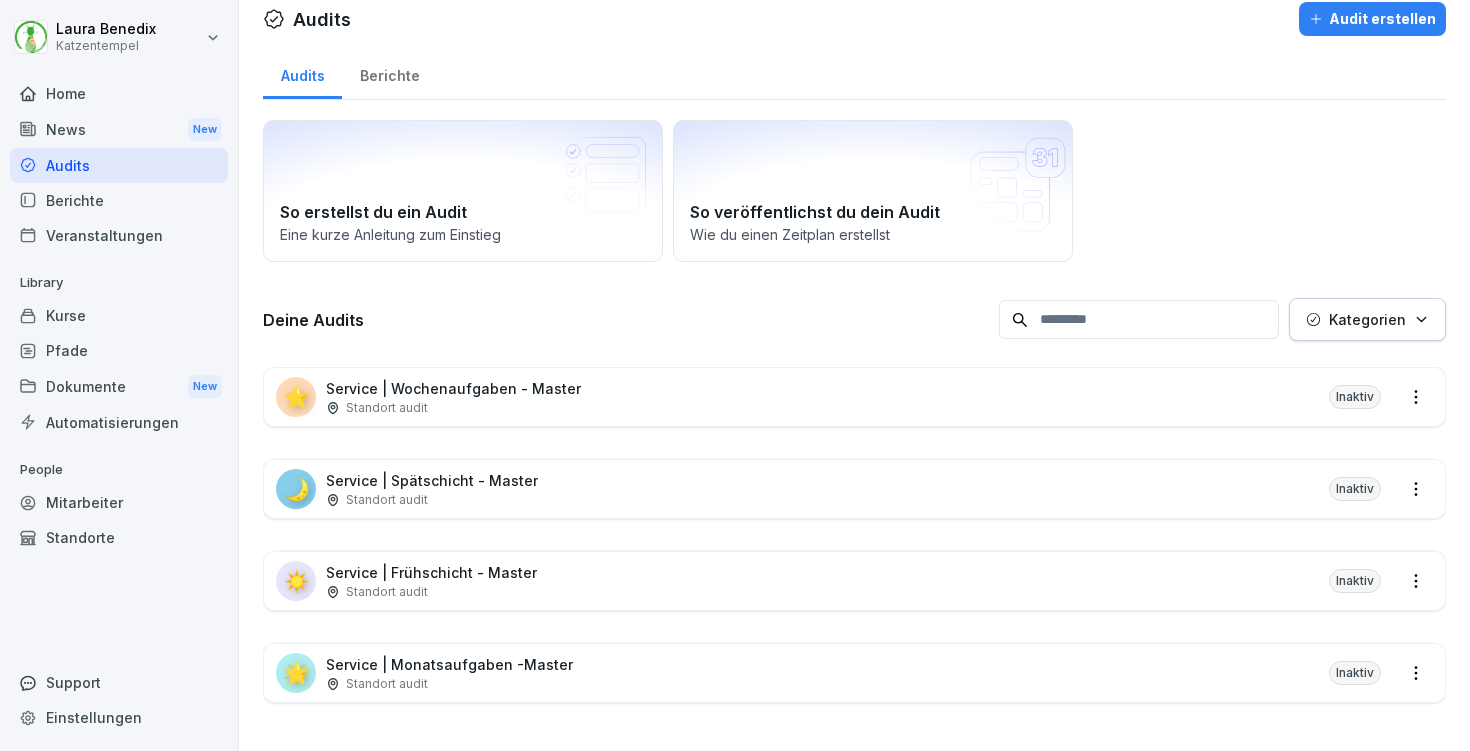 click on "Service | Monatsaufgaben -Master" at bounding box center (449, 664) 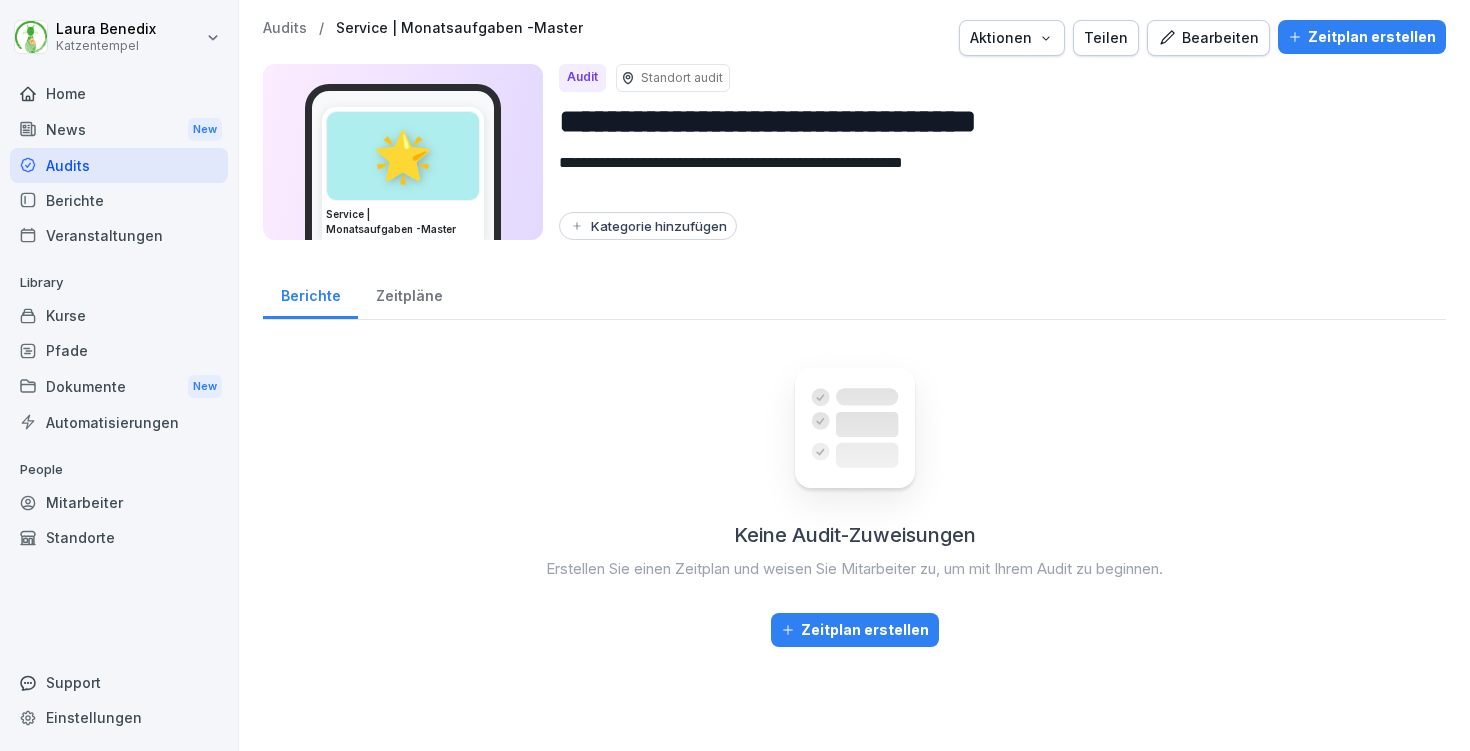 scroll, scrollTop: 0, scrollLeft: 0, axis: both 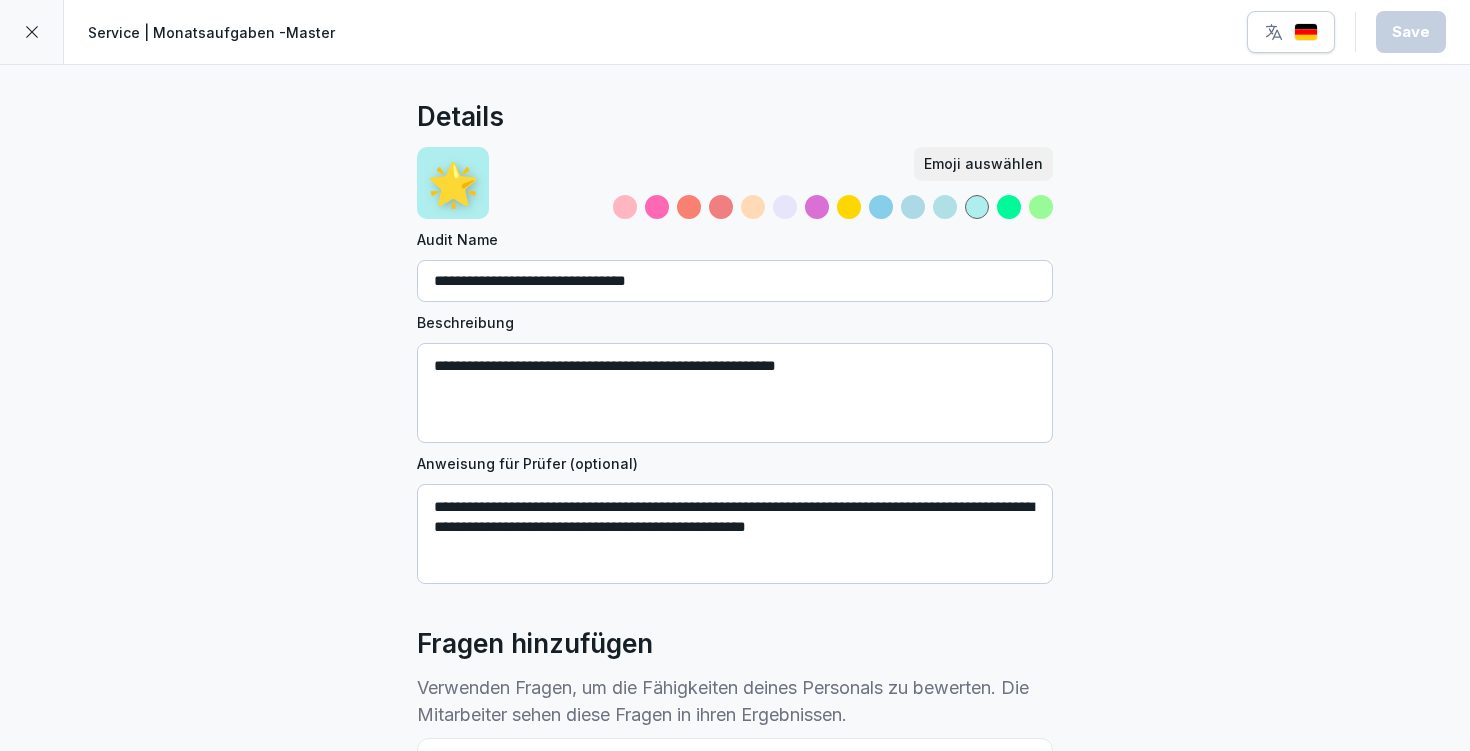 click at bounding box center [817, 207] 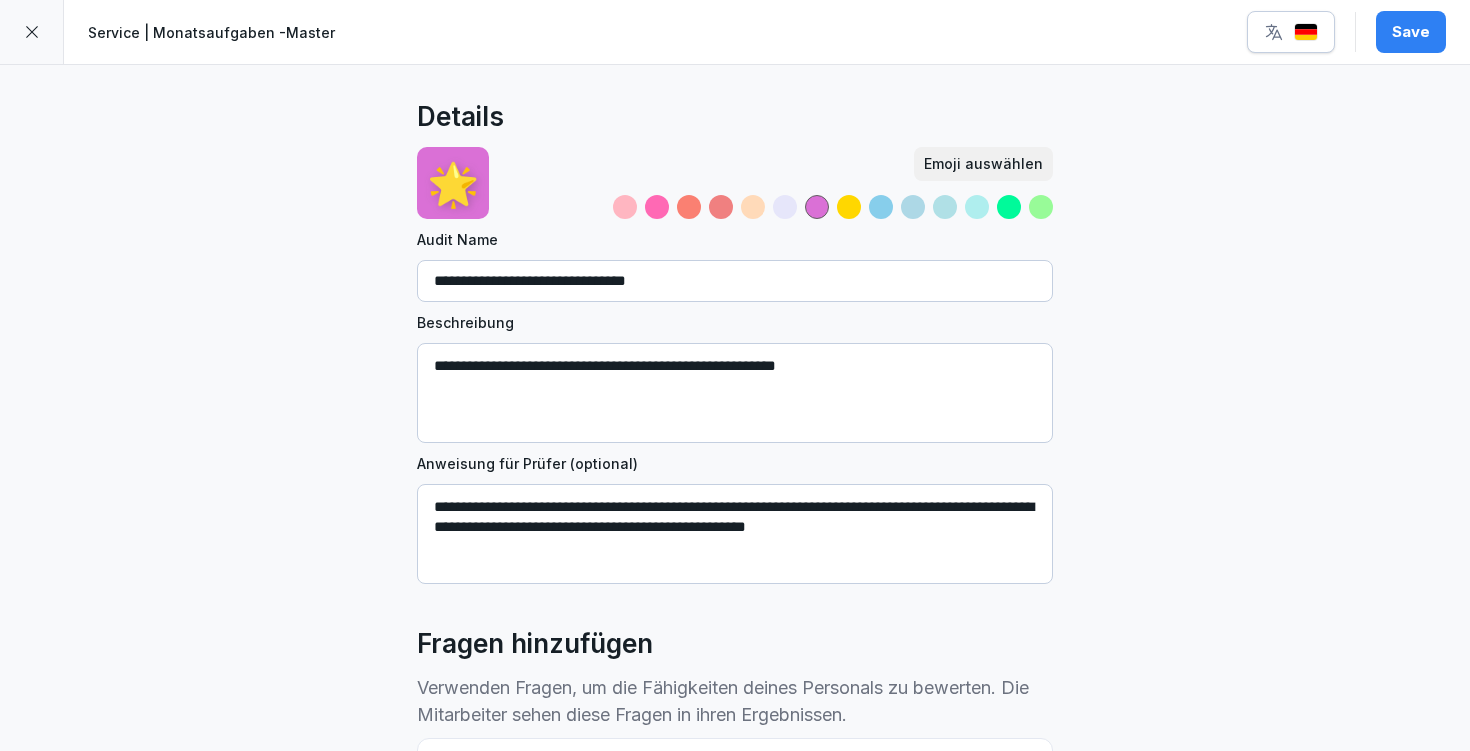 click on "Save" at bounding box center [1411, 32] 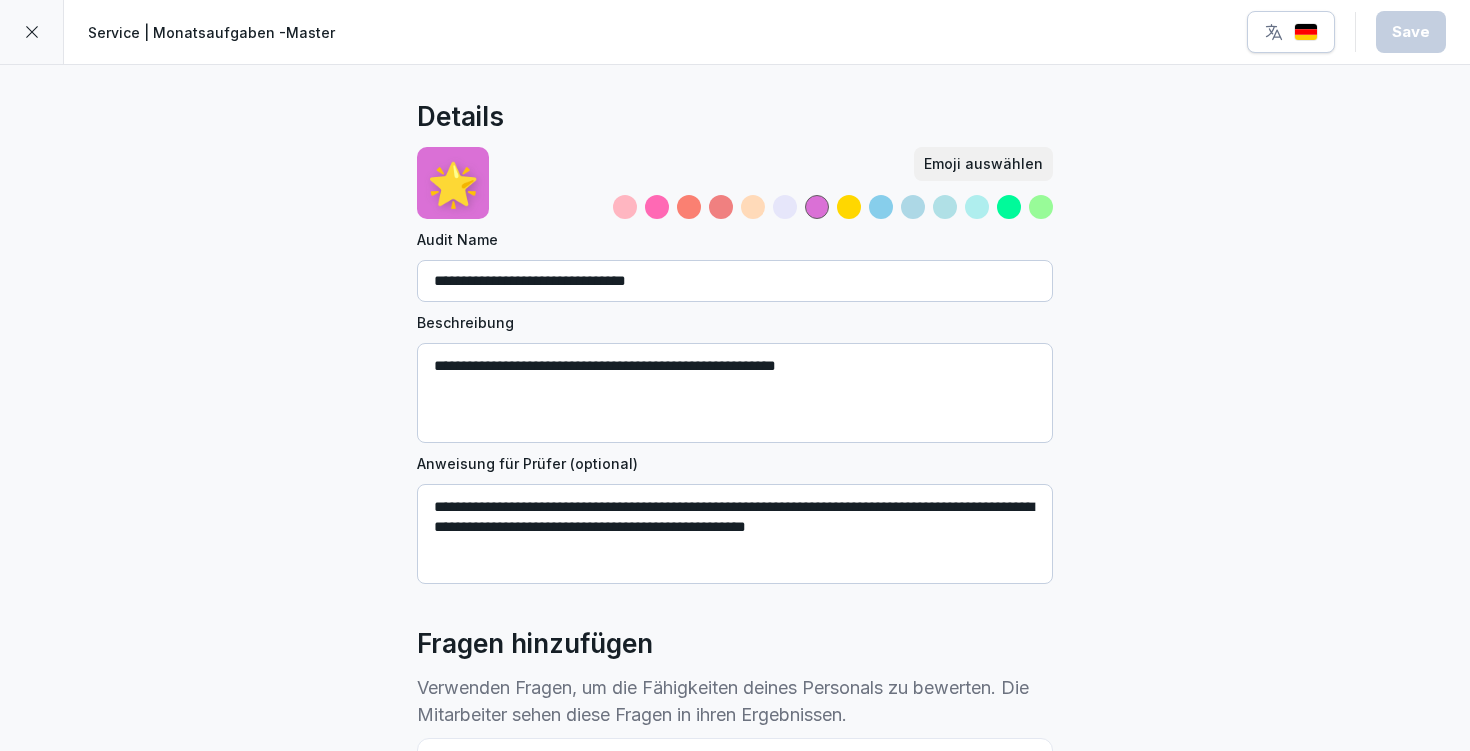 click at bounding box center [32, 32] 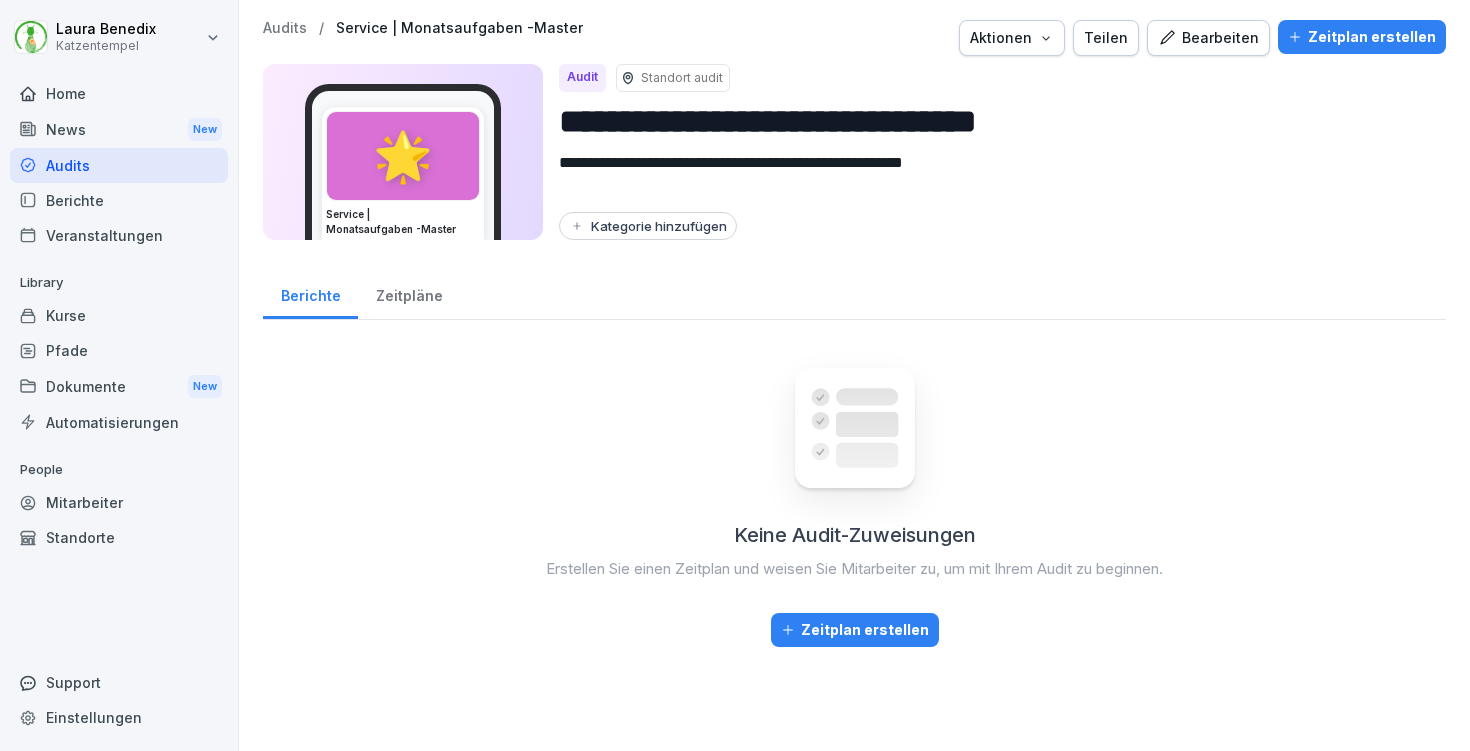 click on "Zeitpläne" at bounding box center [409, 293] 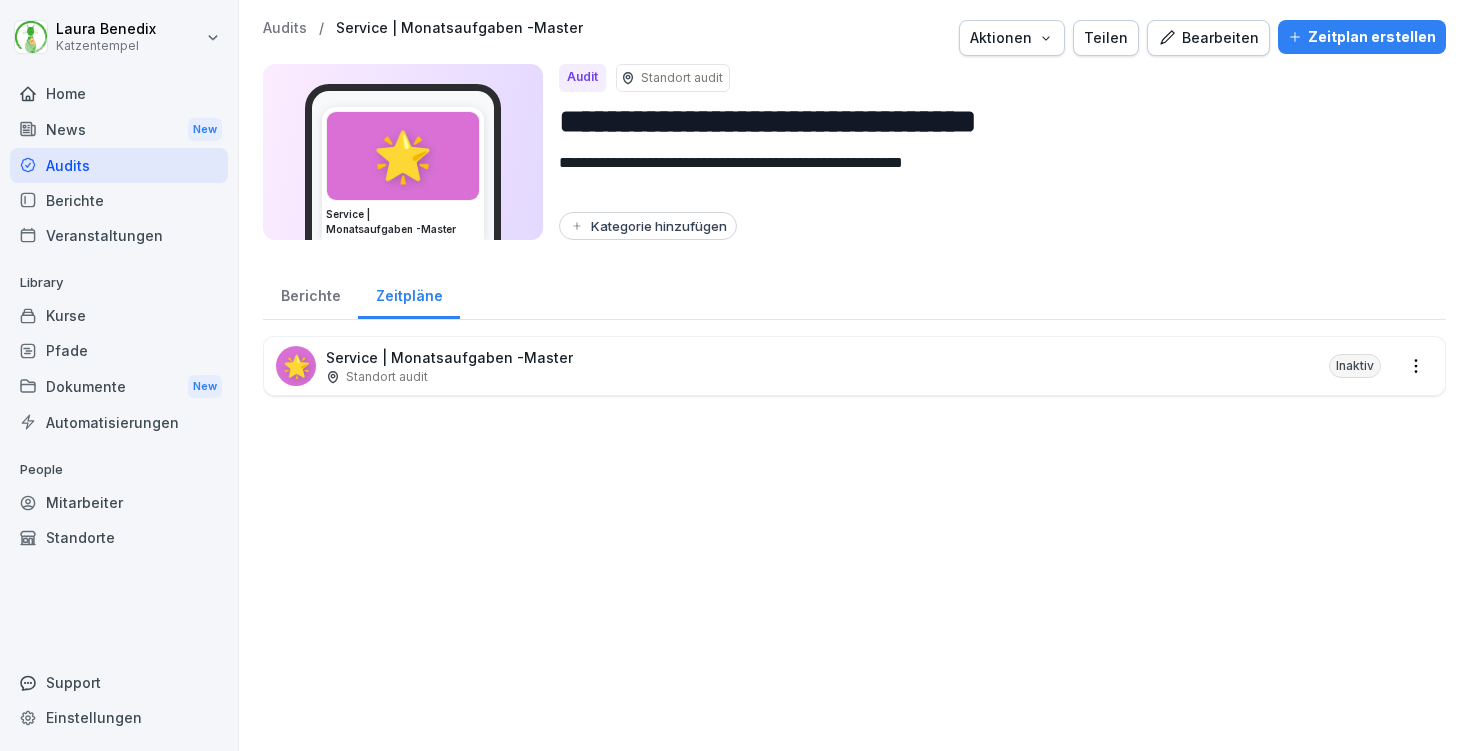 click on "Audits" at bounding box center (285, 28) 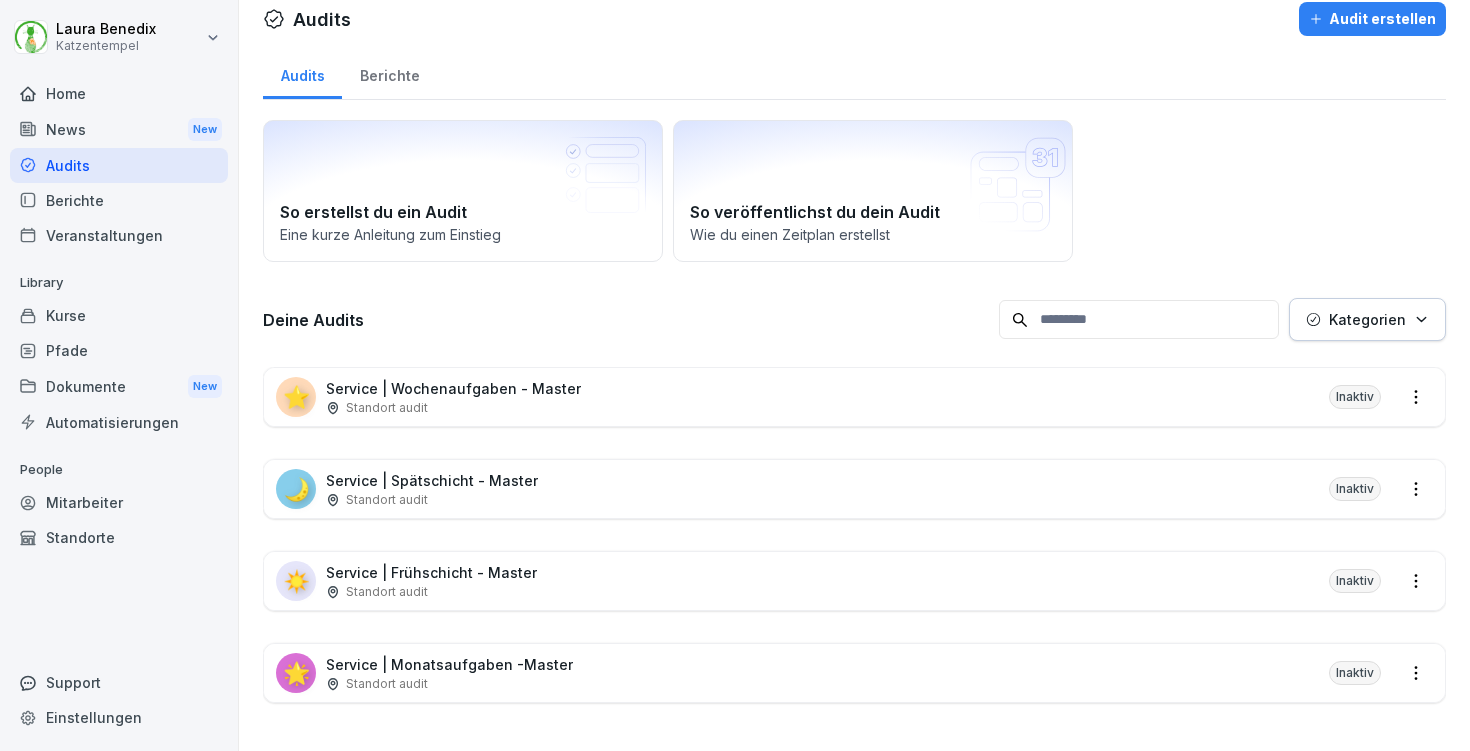 scroll, scrollTop: 33, scrollLeft: 0, axis: vertical 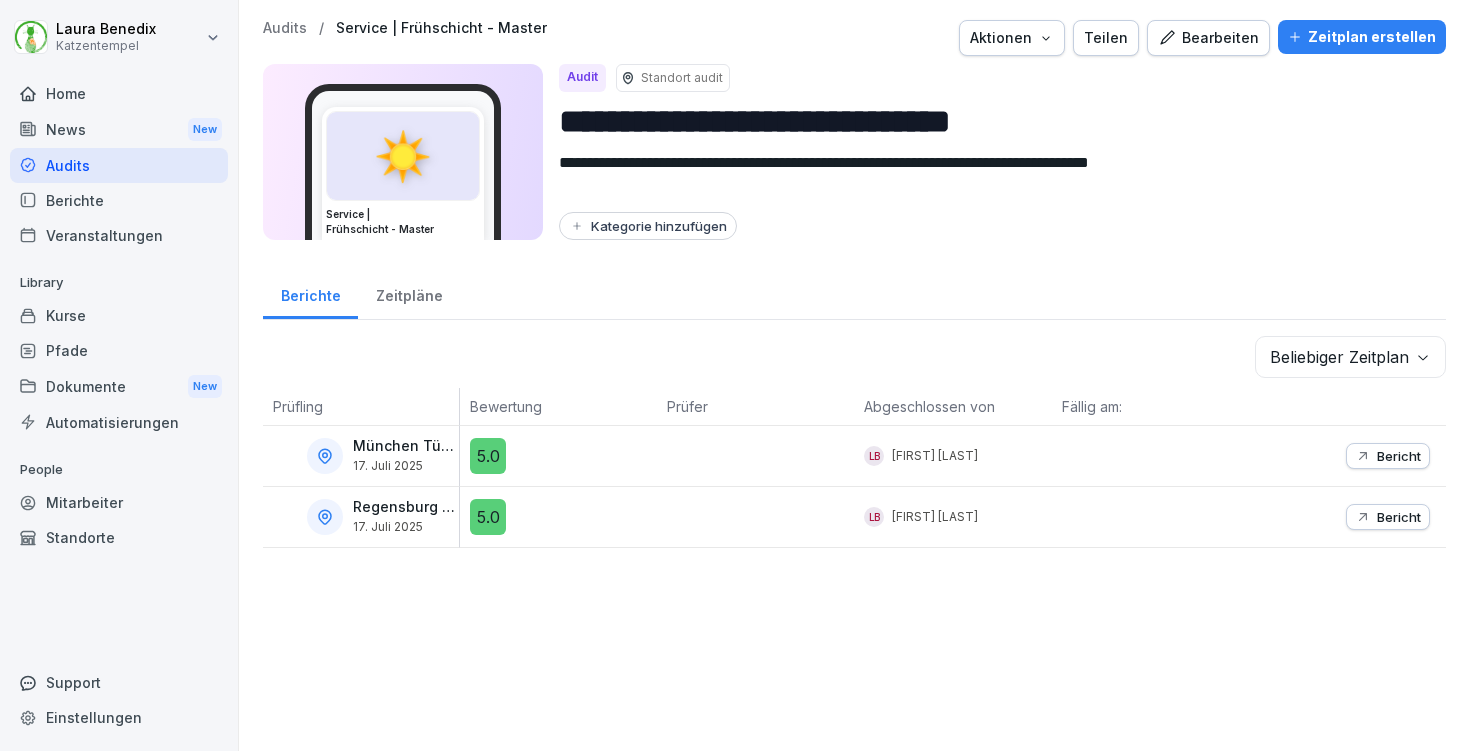 click on "Bearbeiten" at bounding box center [1208, 38] 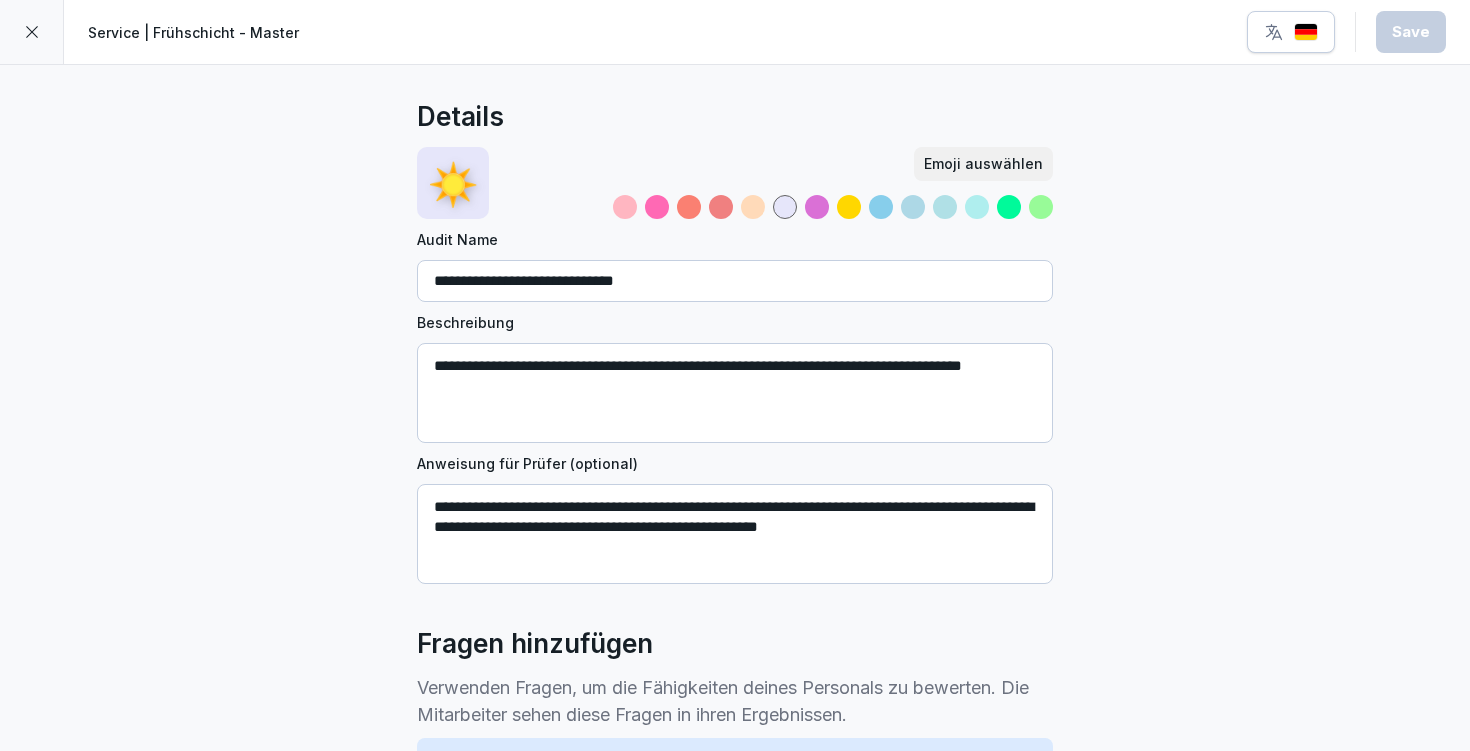 click at bounding box center [753, 207] 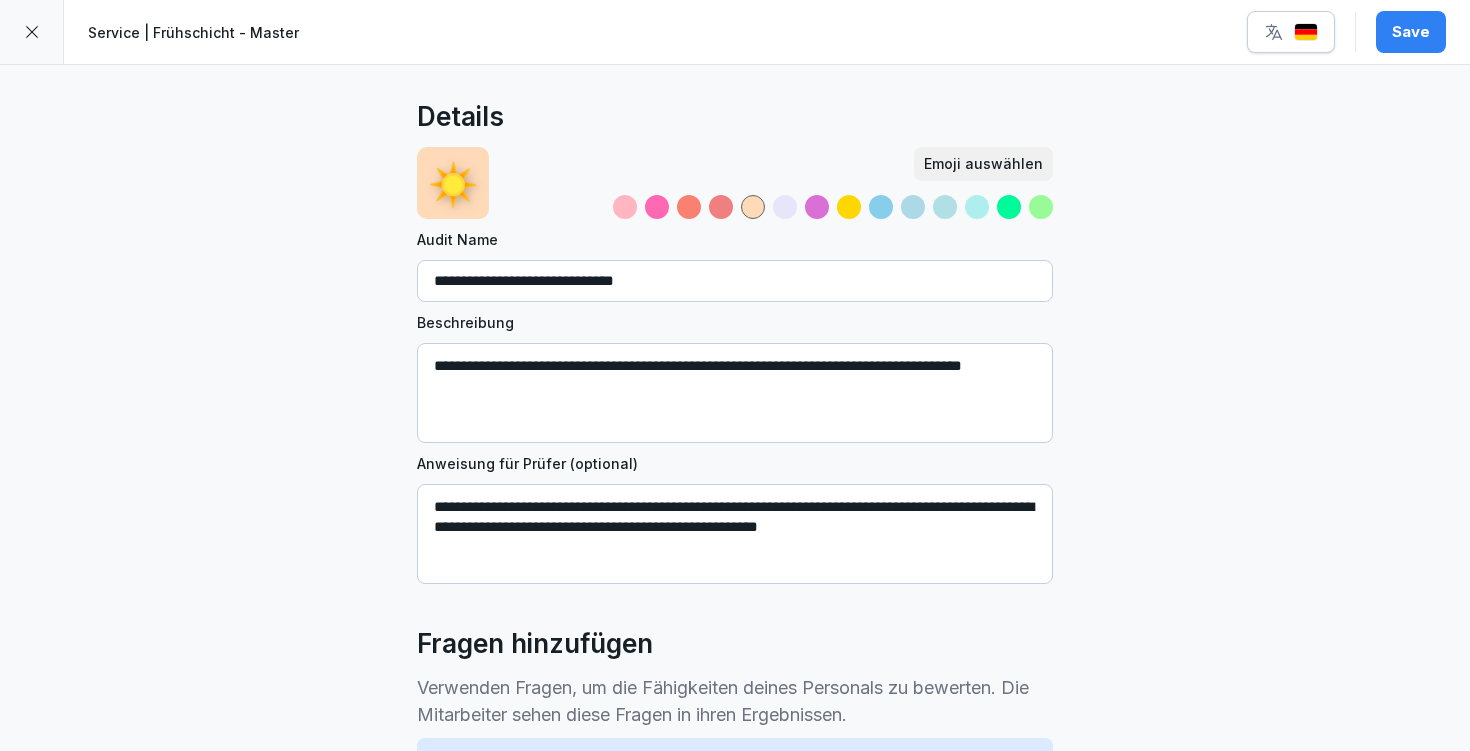 click on "Save" at bounding box center (1411, 32) 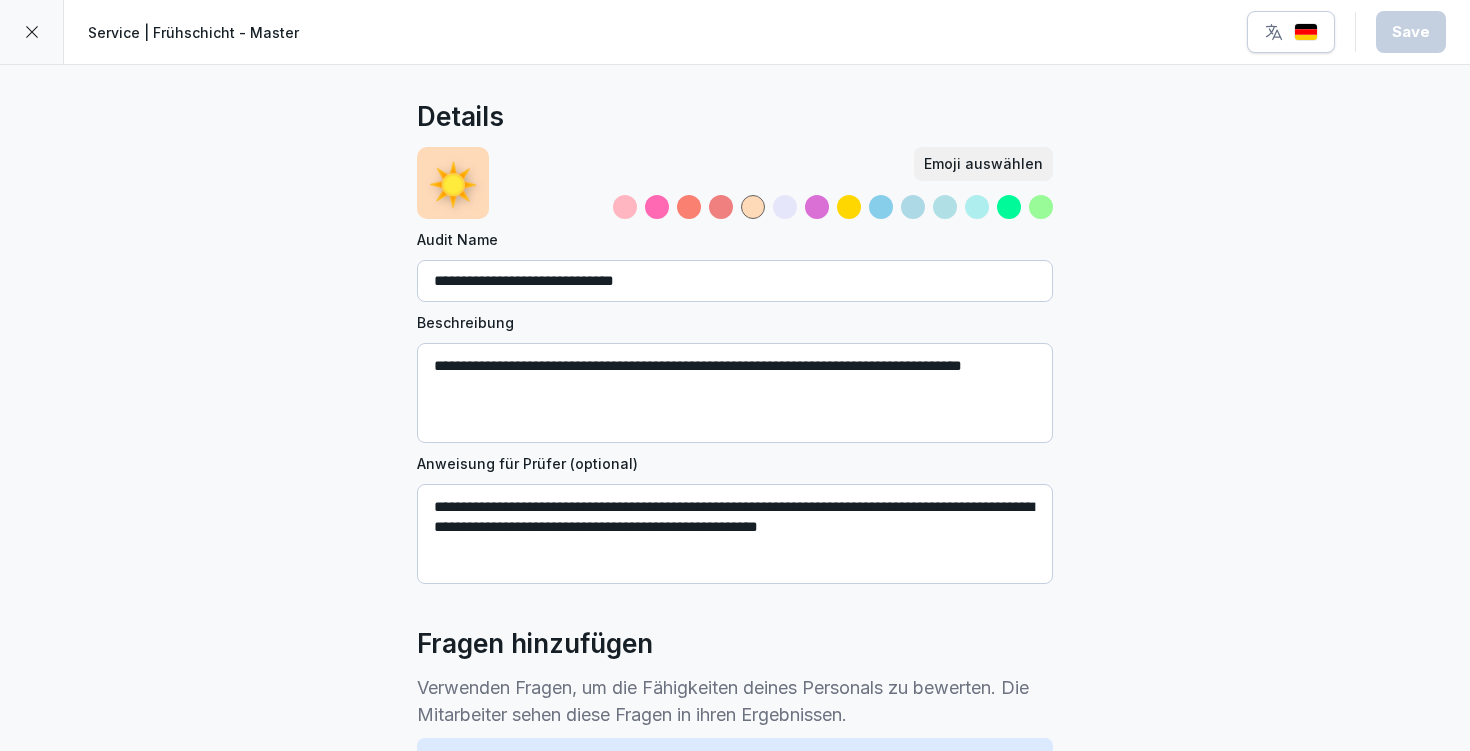 click 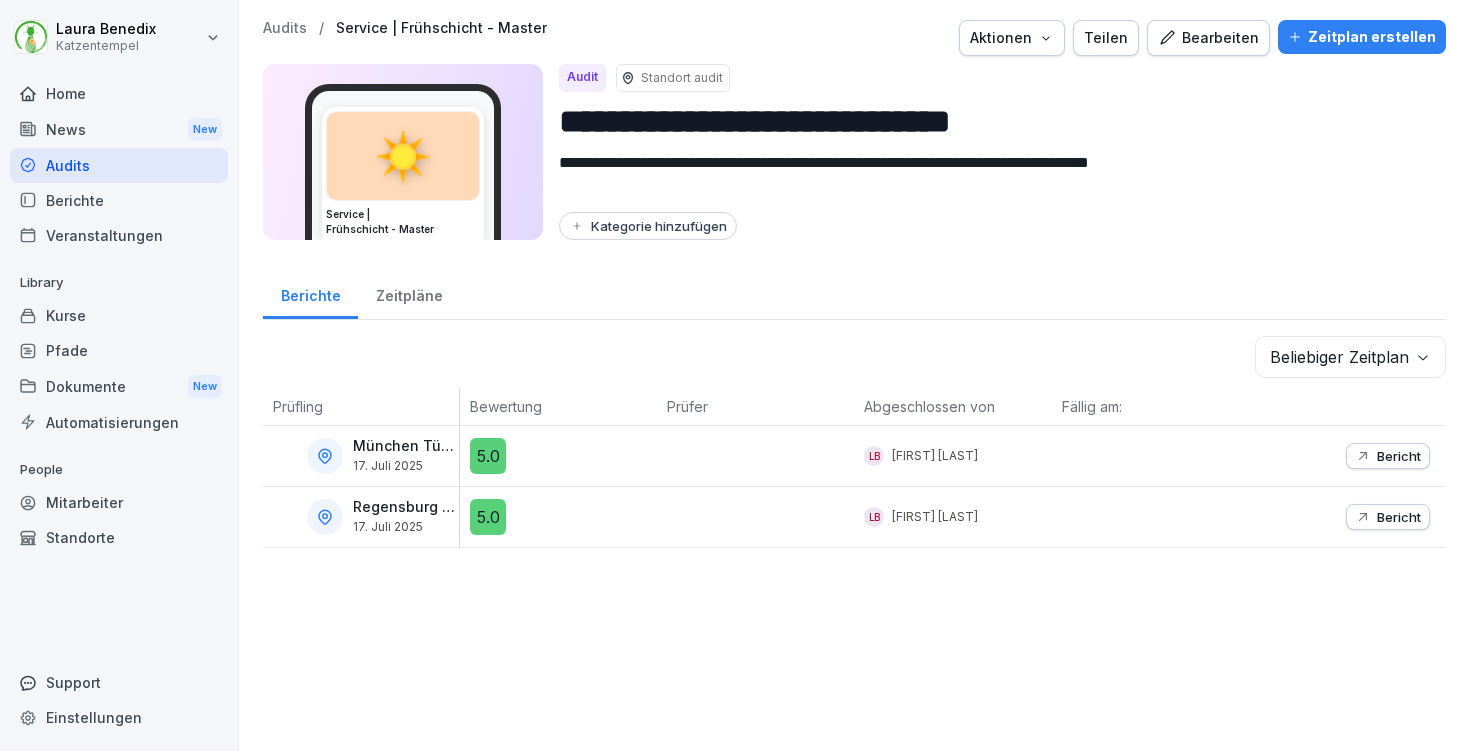 click on "Audits" at bounding box center [285, 28] 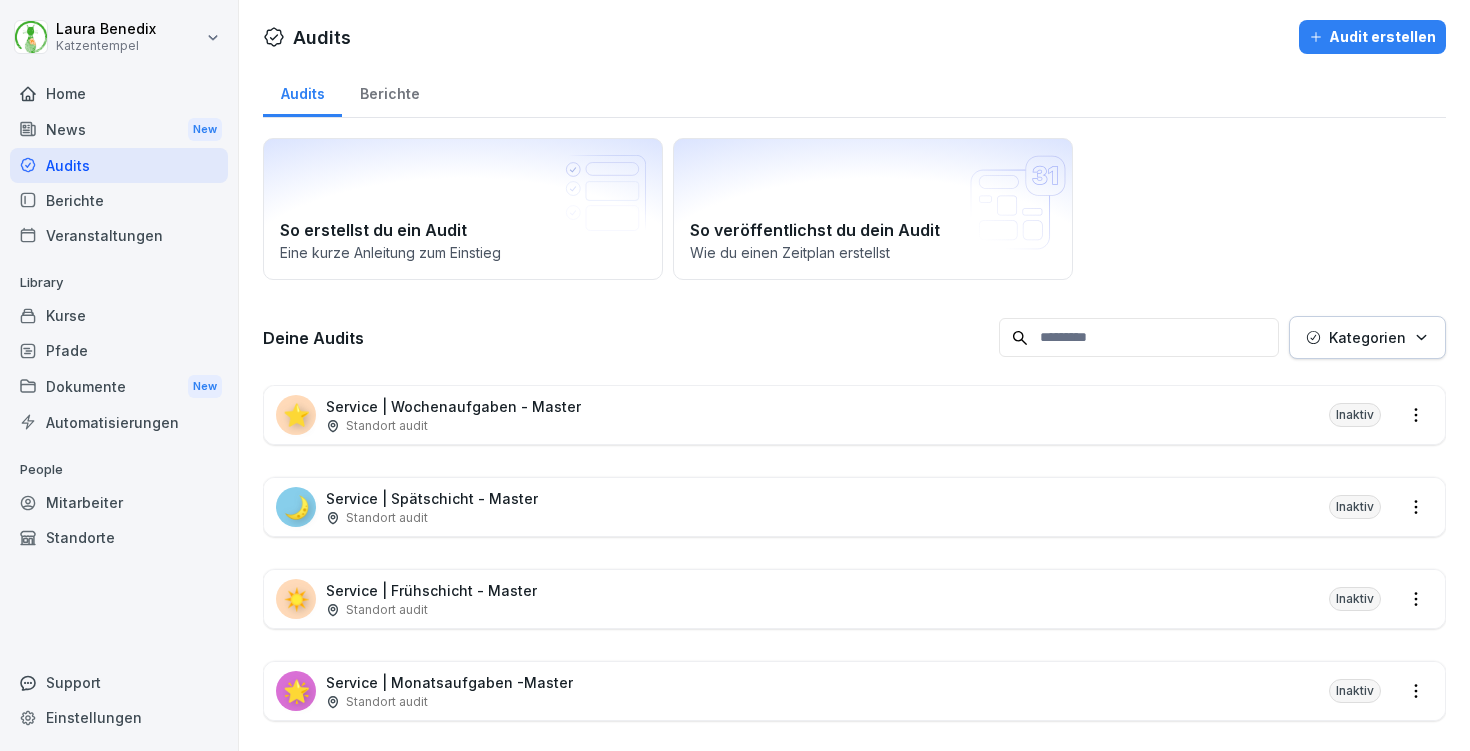 click on "Standort audit" at bounding box center (453, 426) 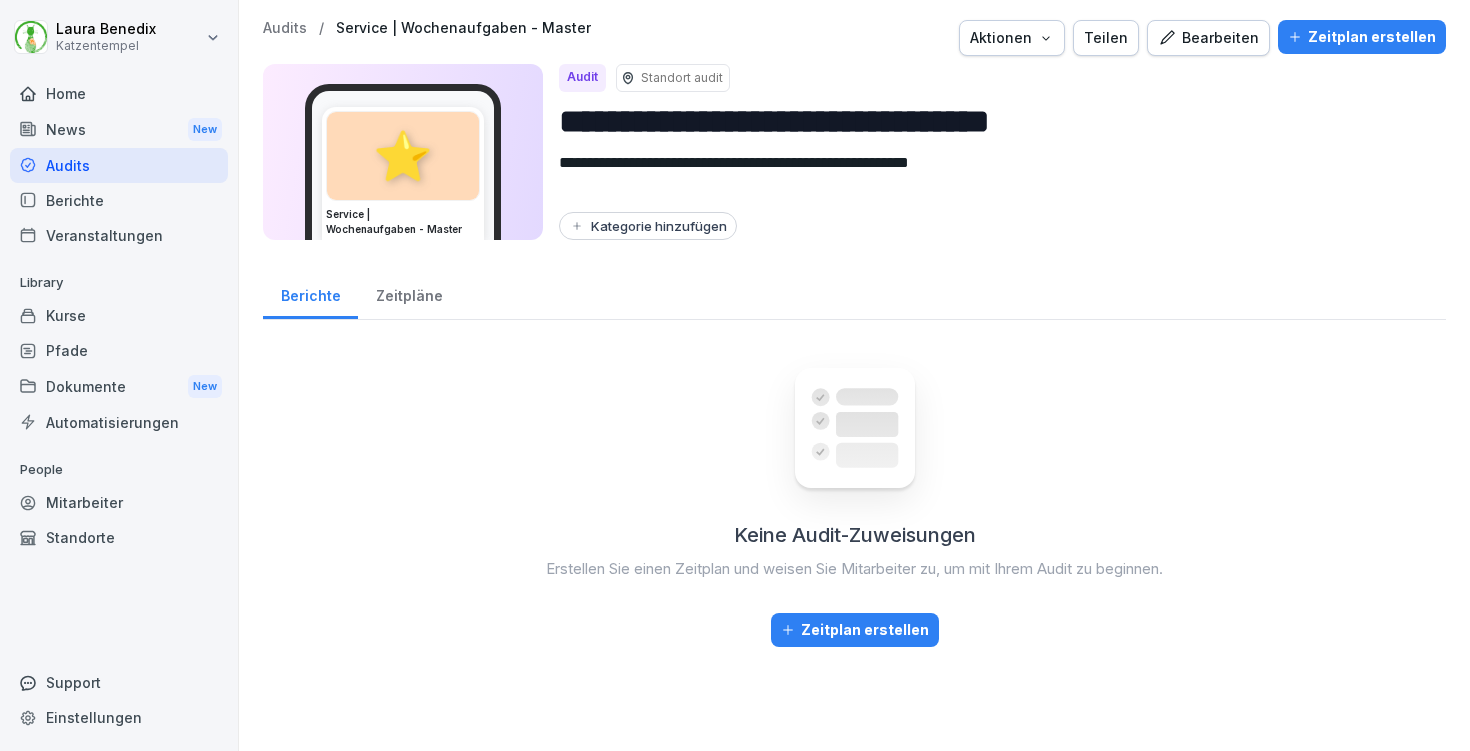 click on "Bearbeiten" at bounding box center [1208, 38] 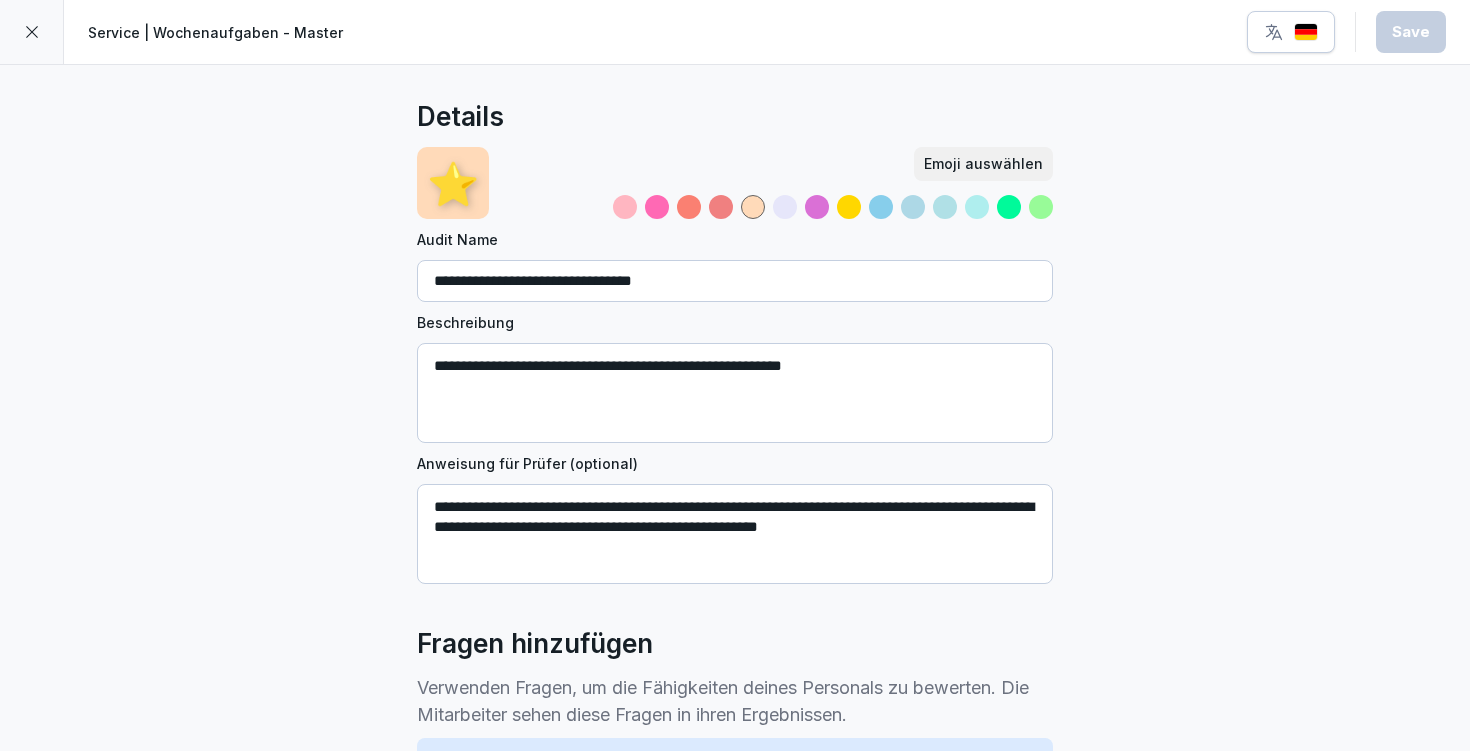 click at bounding box center (785, 207) 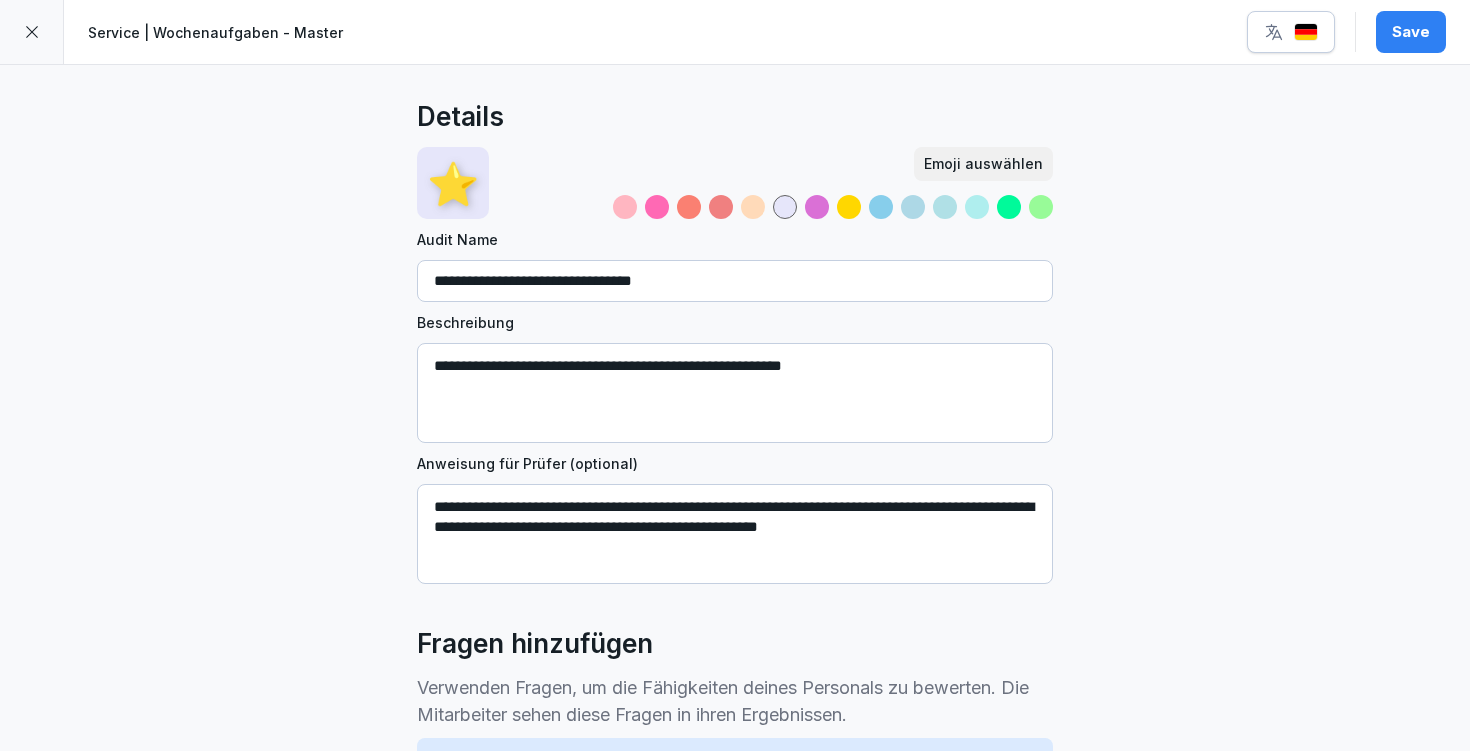 click on "Service | Wochenaufgaben - Master Save" at bounding box center (735, 32) 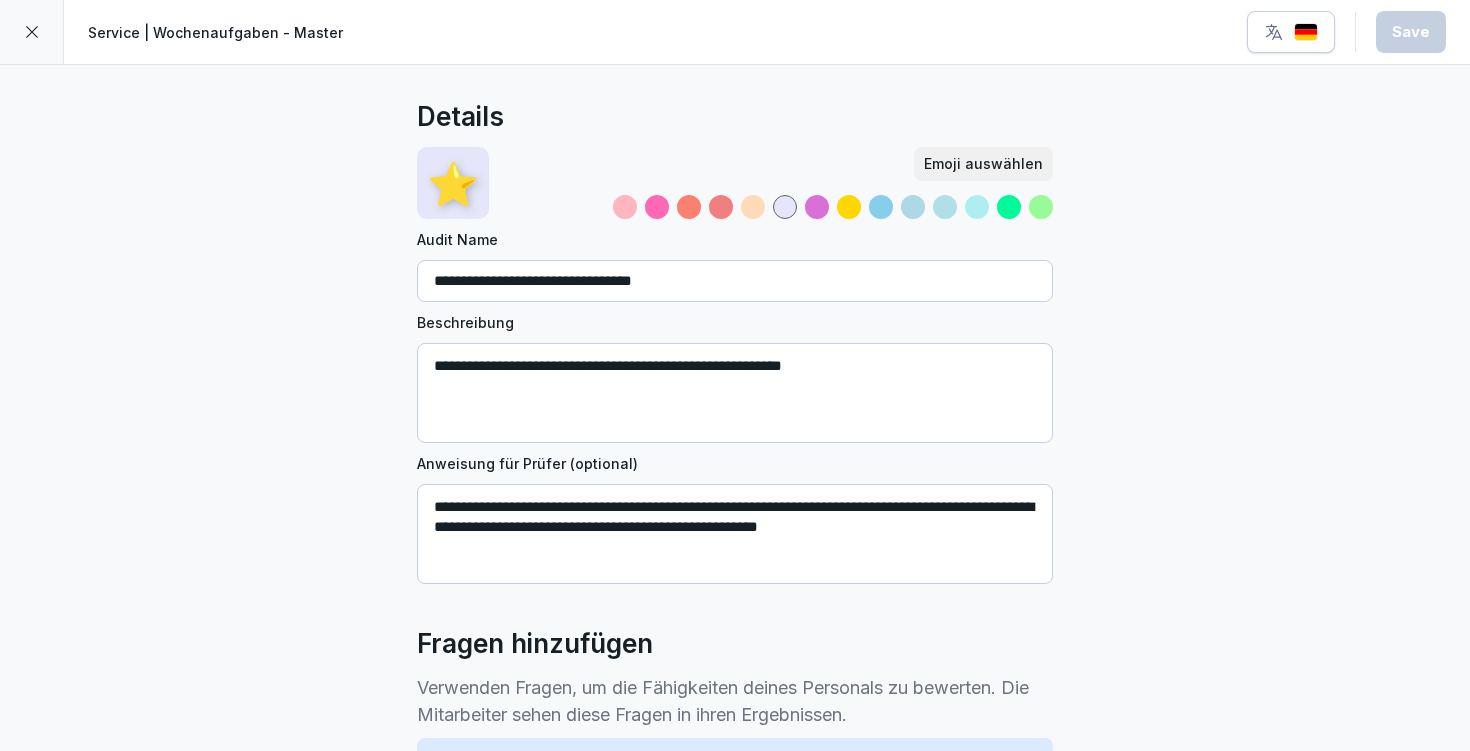 click 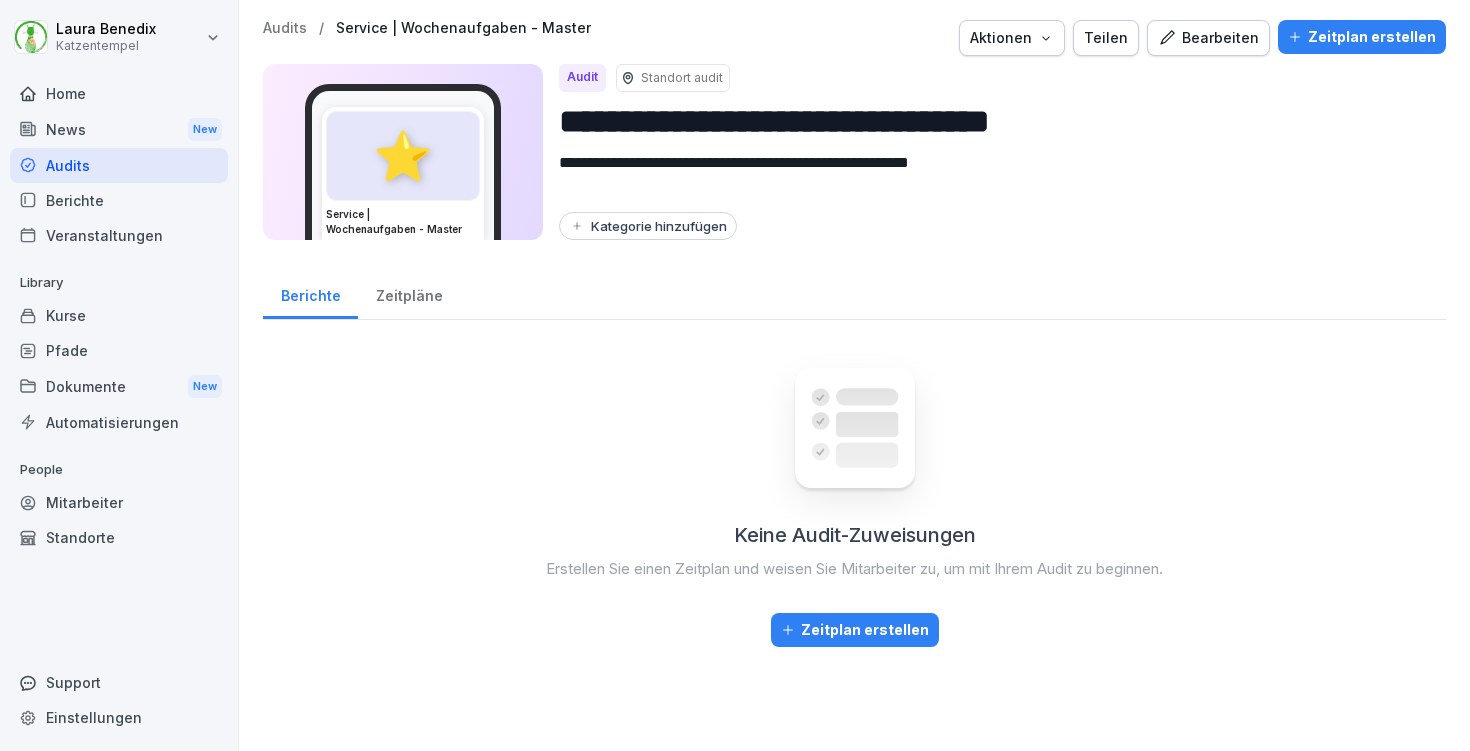 click on "Audits" at bounding box center [285, 28] 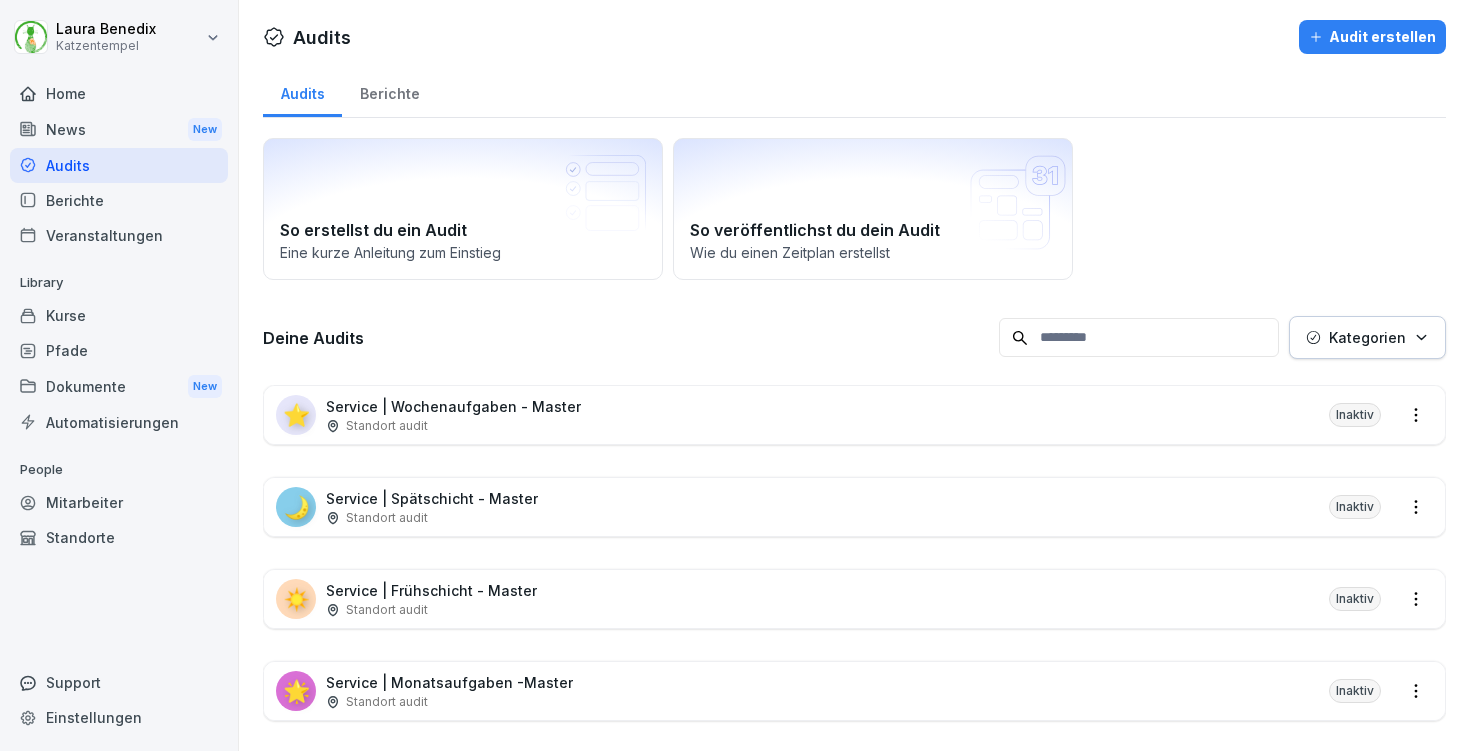 scroll, scrollTop: 25, scrollLeft: 0, axis: vertical 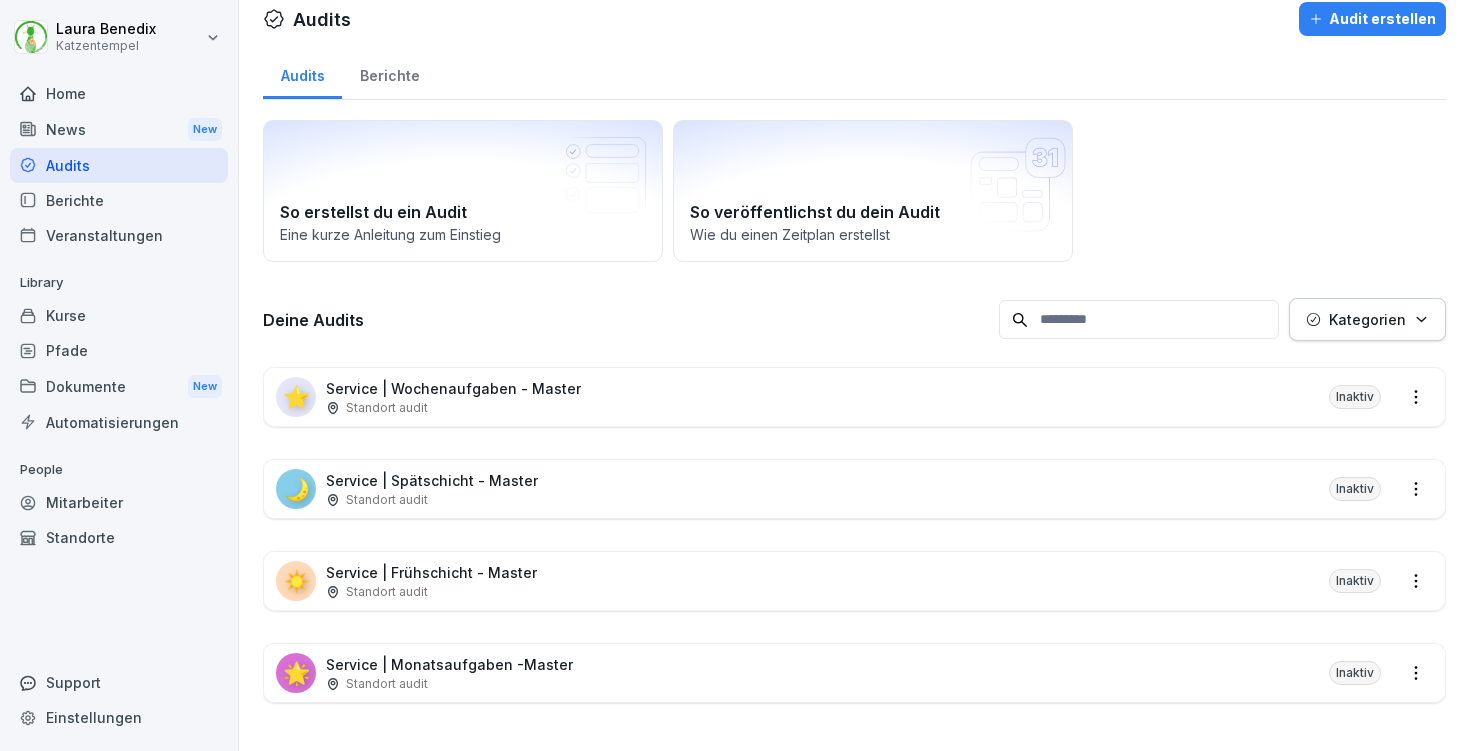 click on "⭐ Service | Wochenaufgaben - Master Standort audit Inaktiv" at bounding box center [854, 397] 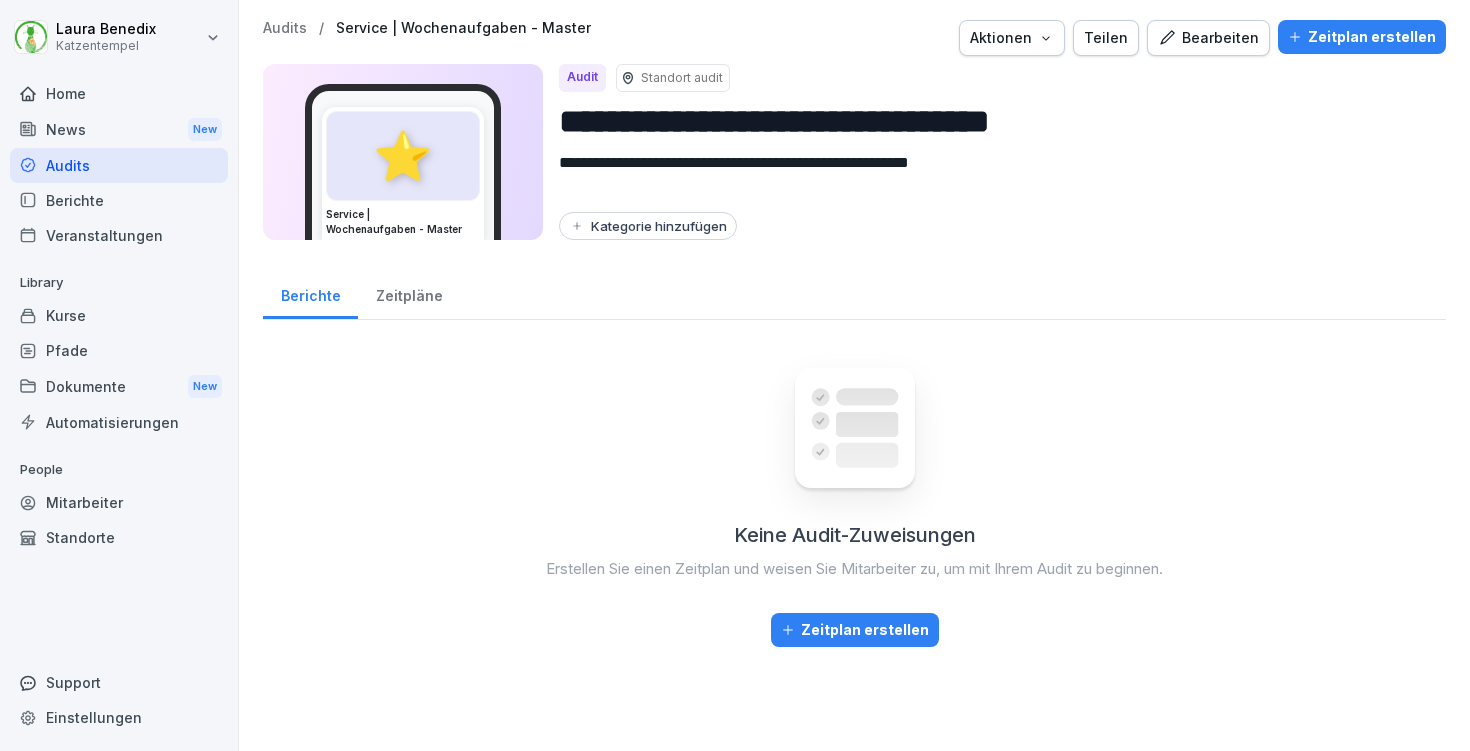 scroll, scrollTop: 0, scrollLeft: 0, axis: both 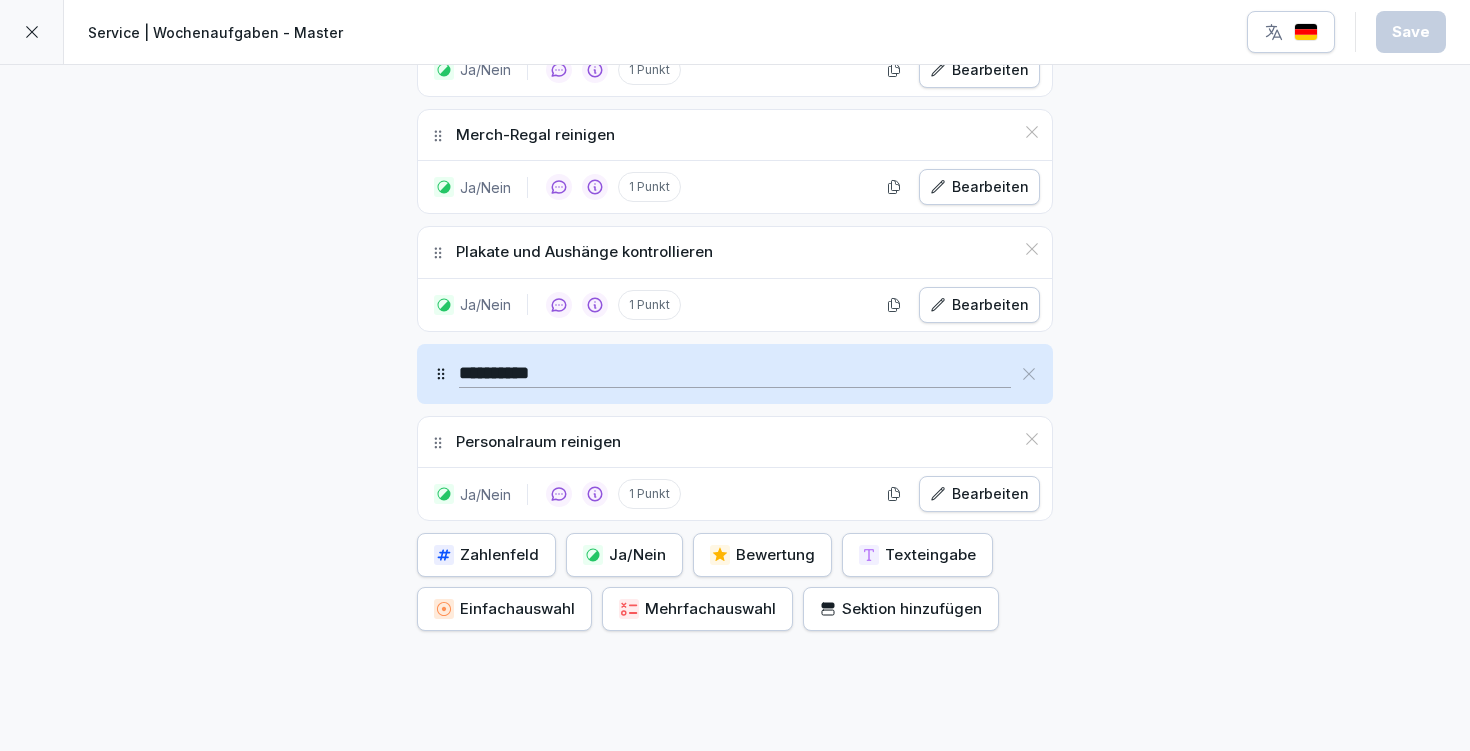 click on "Ja/Nein" at bounding box center (624, 555) 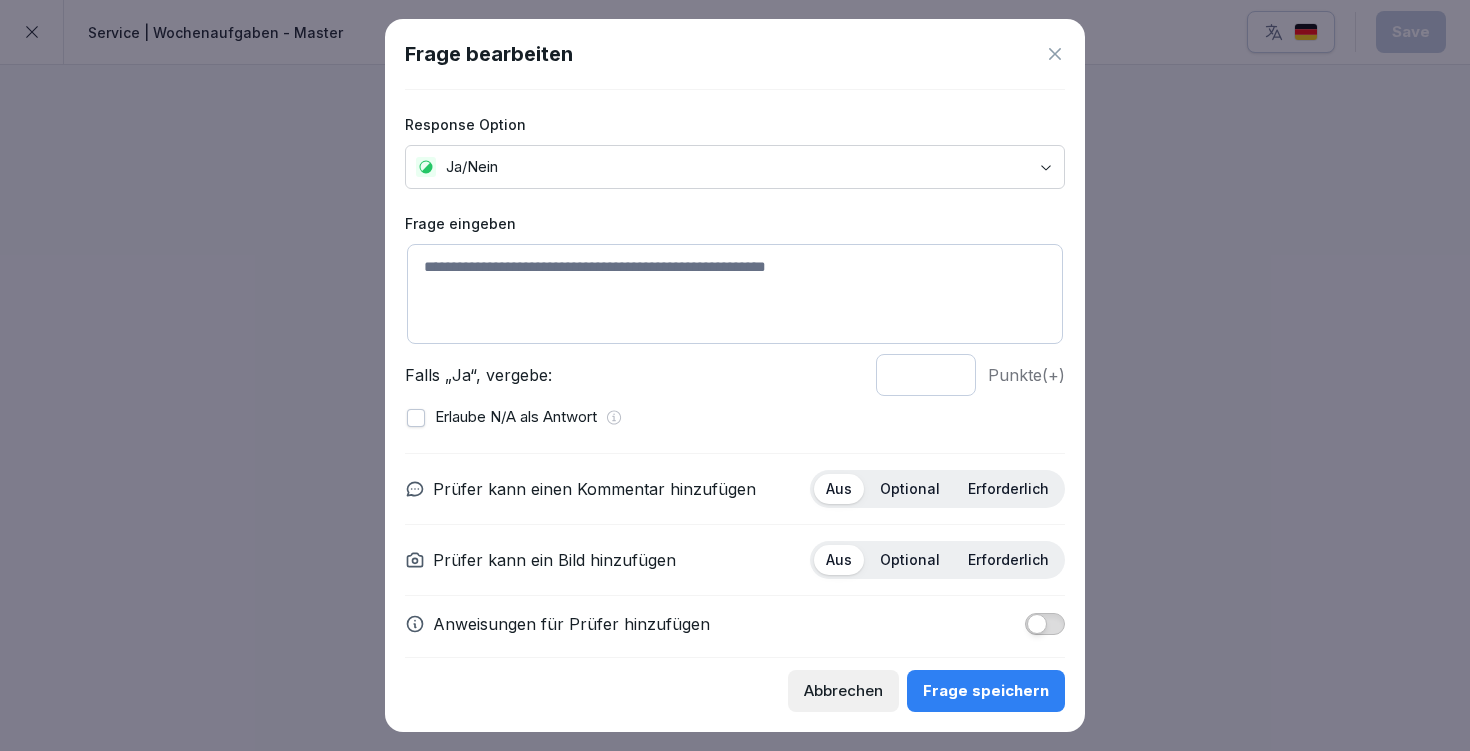click at bounding box center (735, 294) 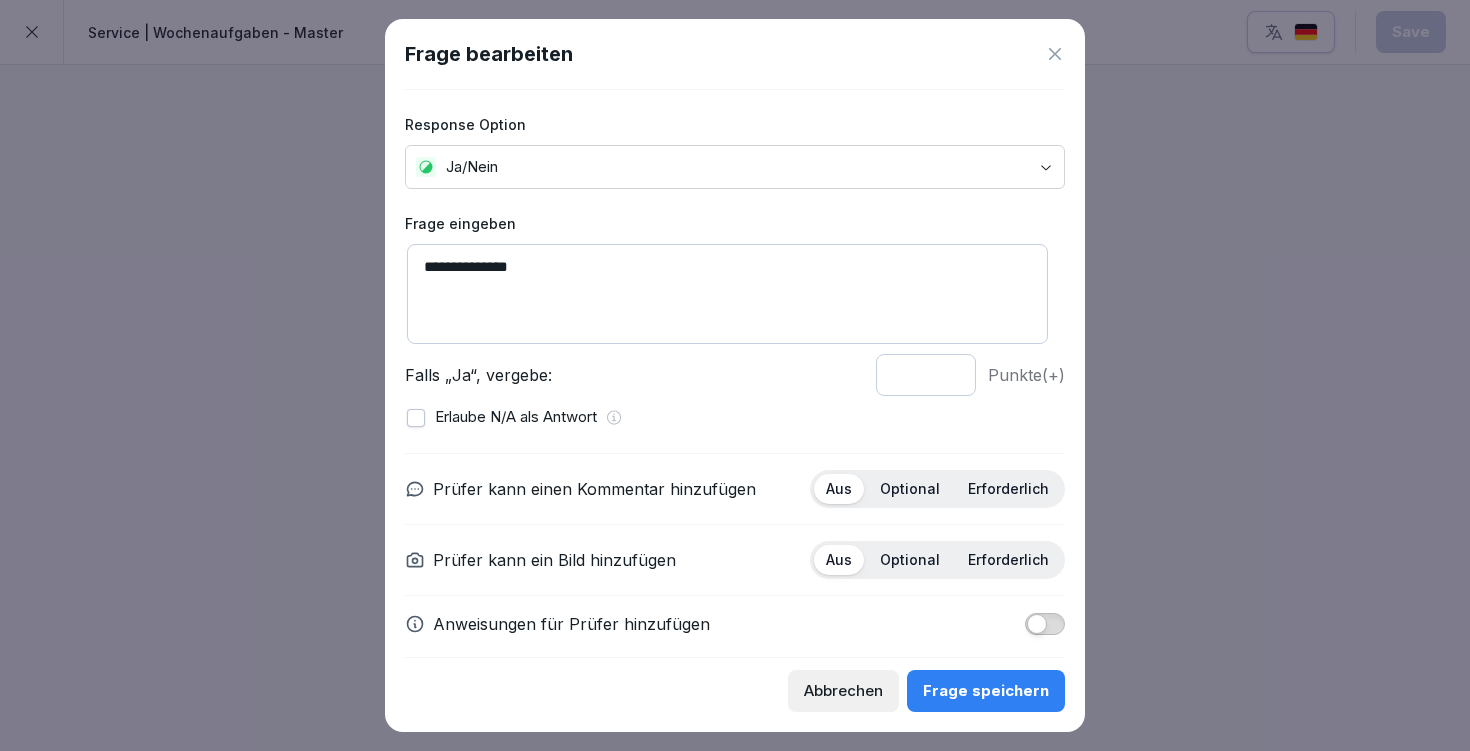 type on "**********" 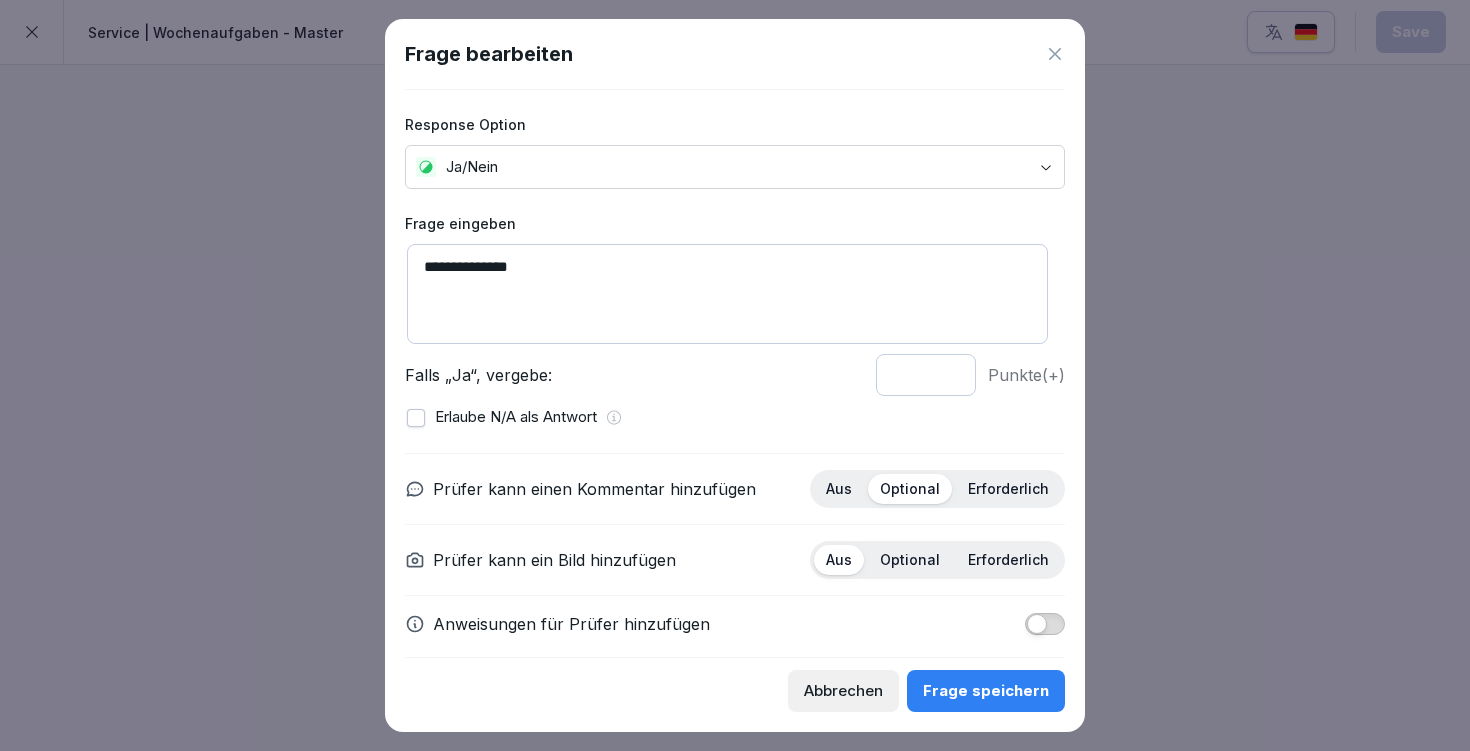 click on "Optional" at bounding box center [910, 560] 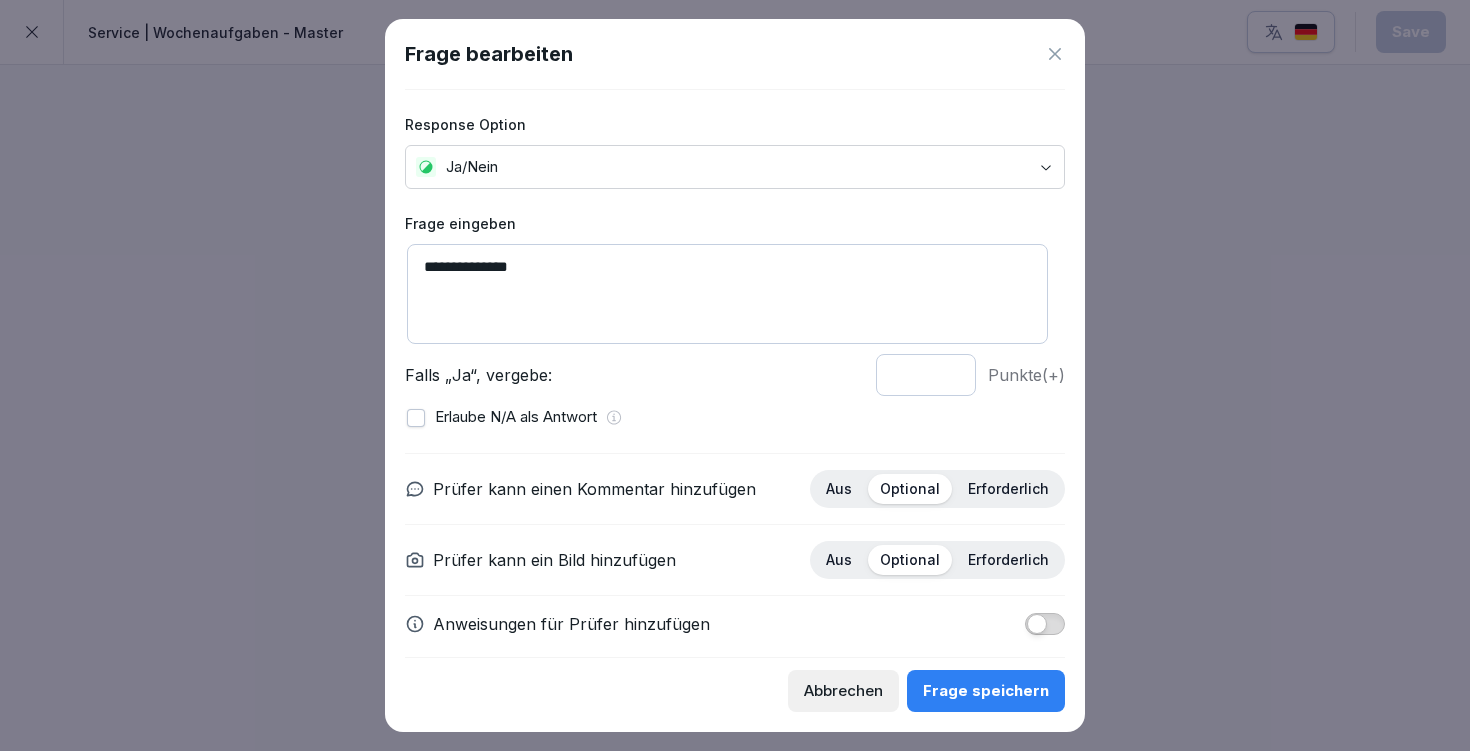 scroll, scrollTop: 18, scrollLeft: 0, axis: vertical 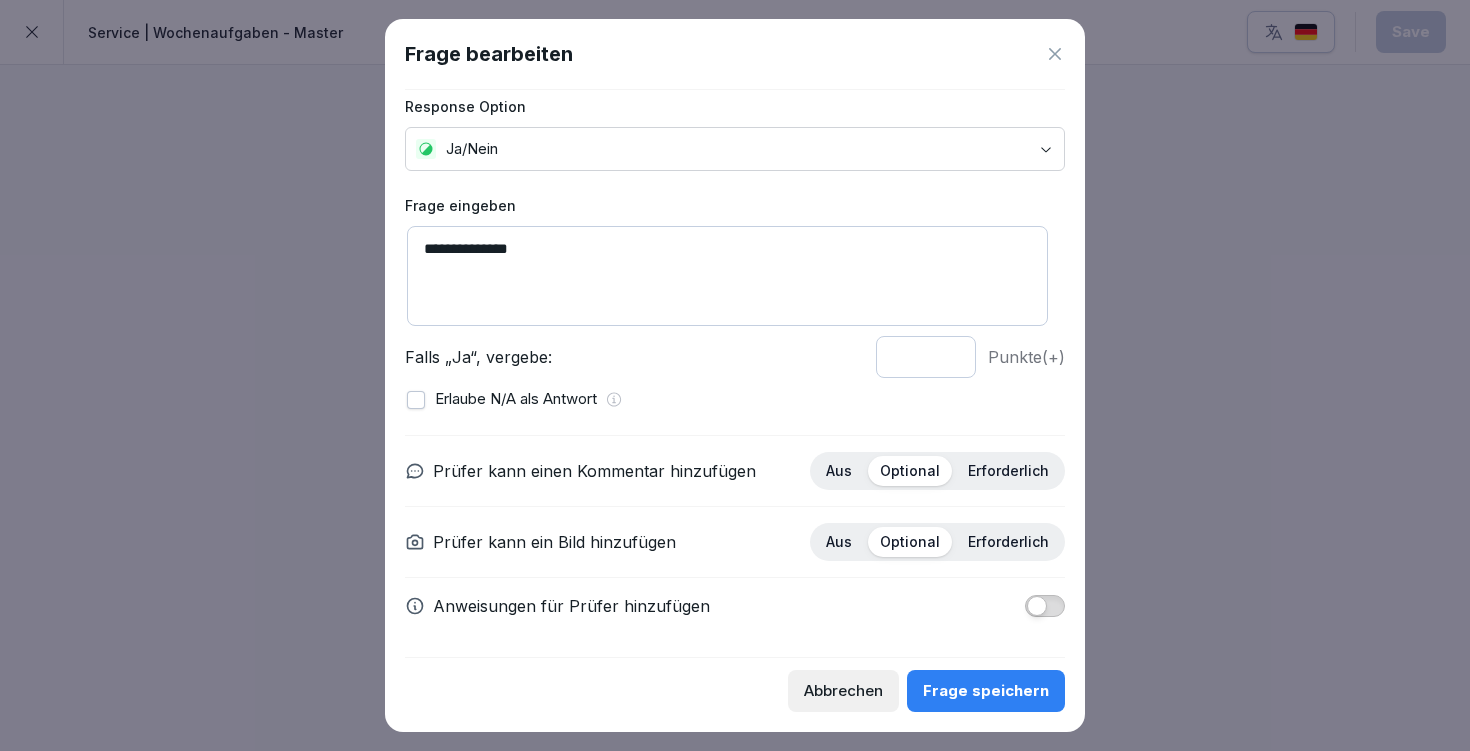 click at bounding box center [1037, 606] 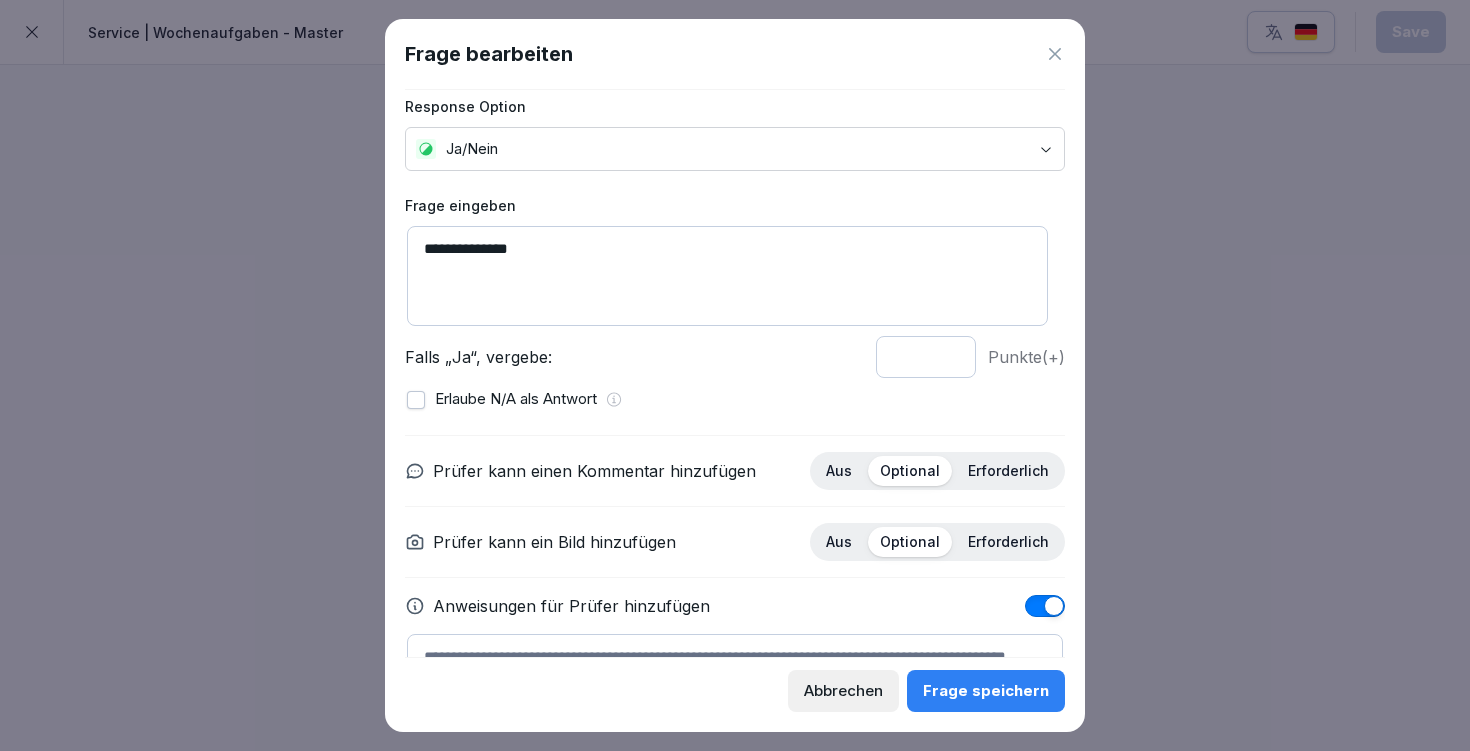 scroll, scrollTop: 127, scrollLeft: 0, axis: vertical 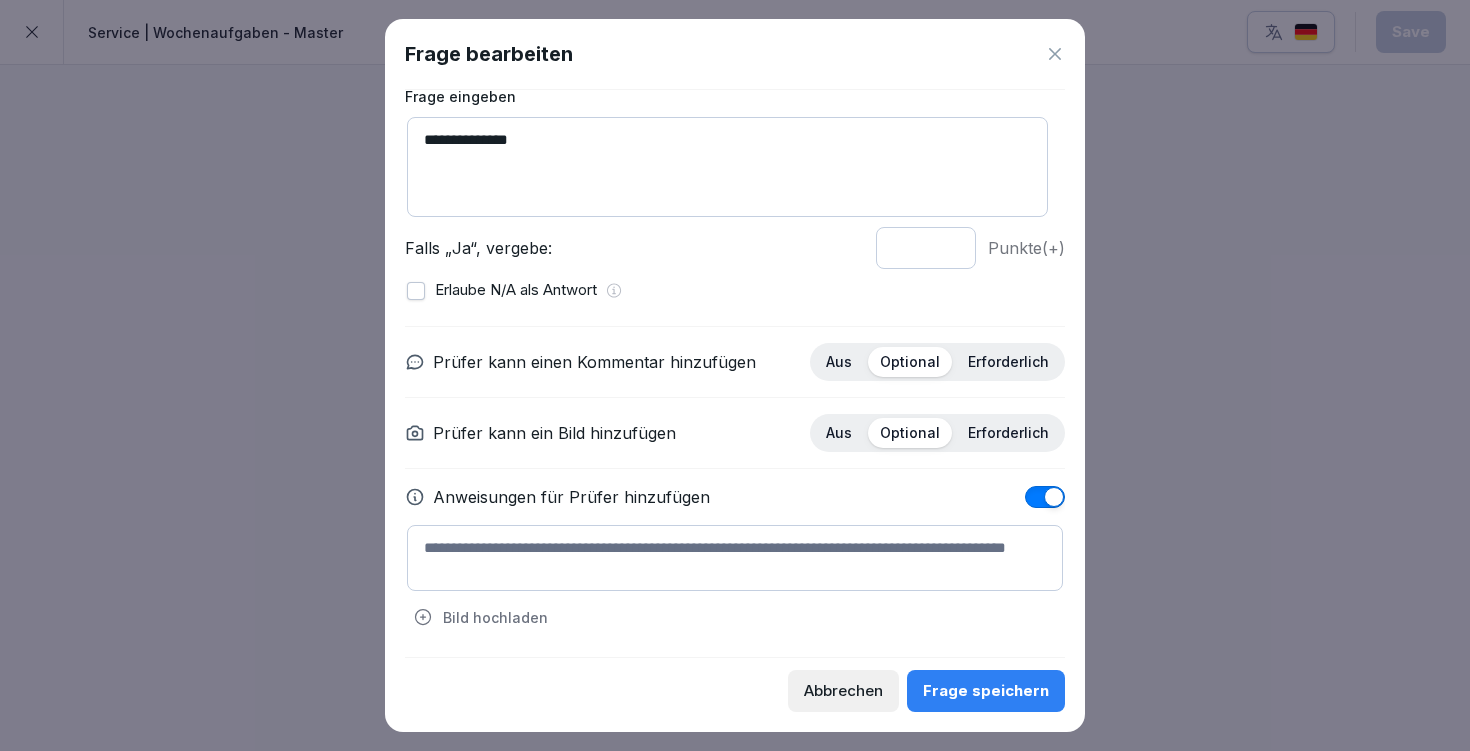 click at bounding box center [735, 558] 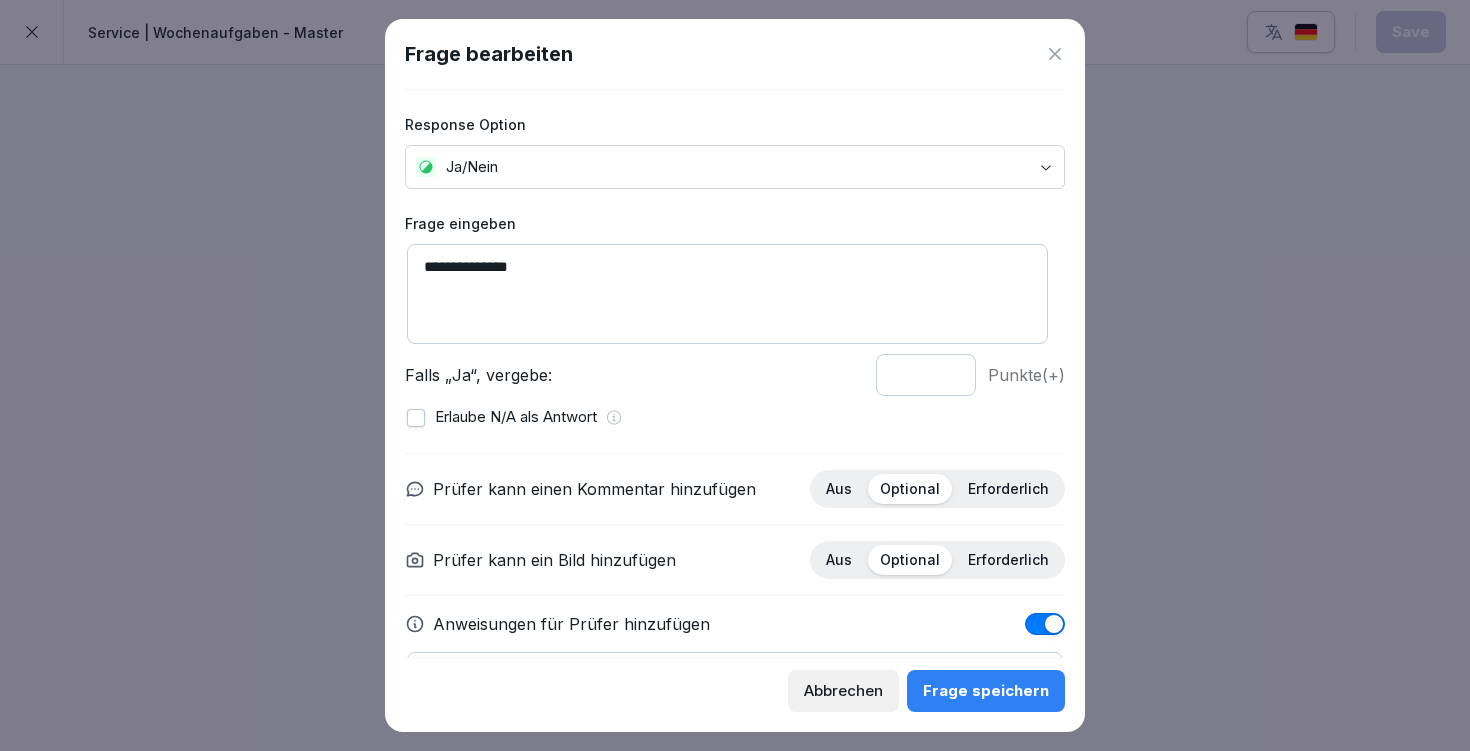 scroll, scrollTop: 127, scrollLeft: 0, axis: vertical 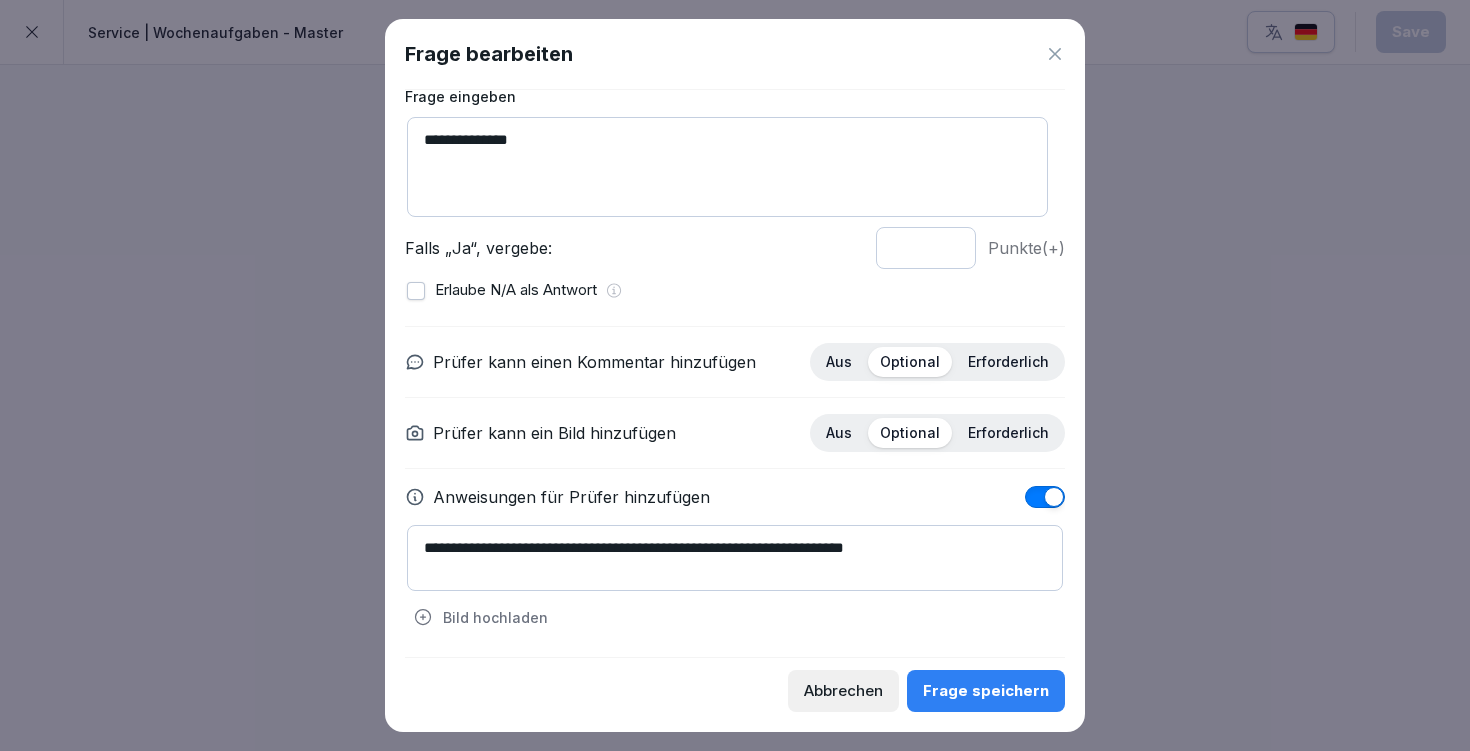 type on "**********" 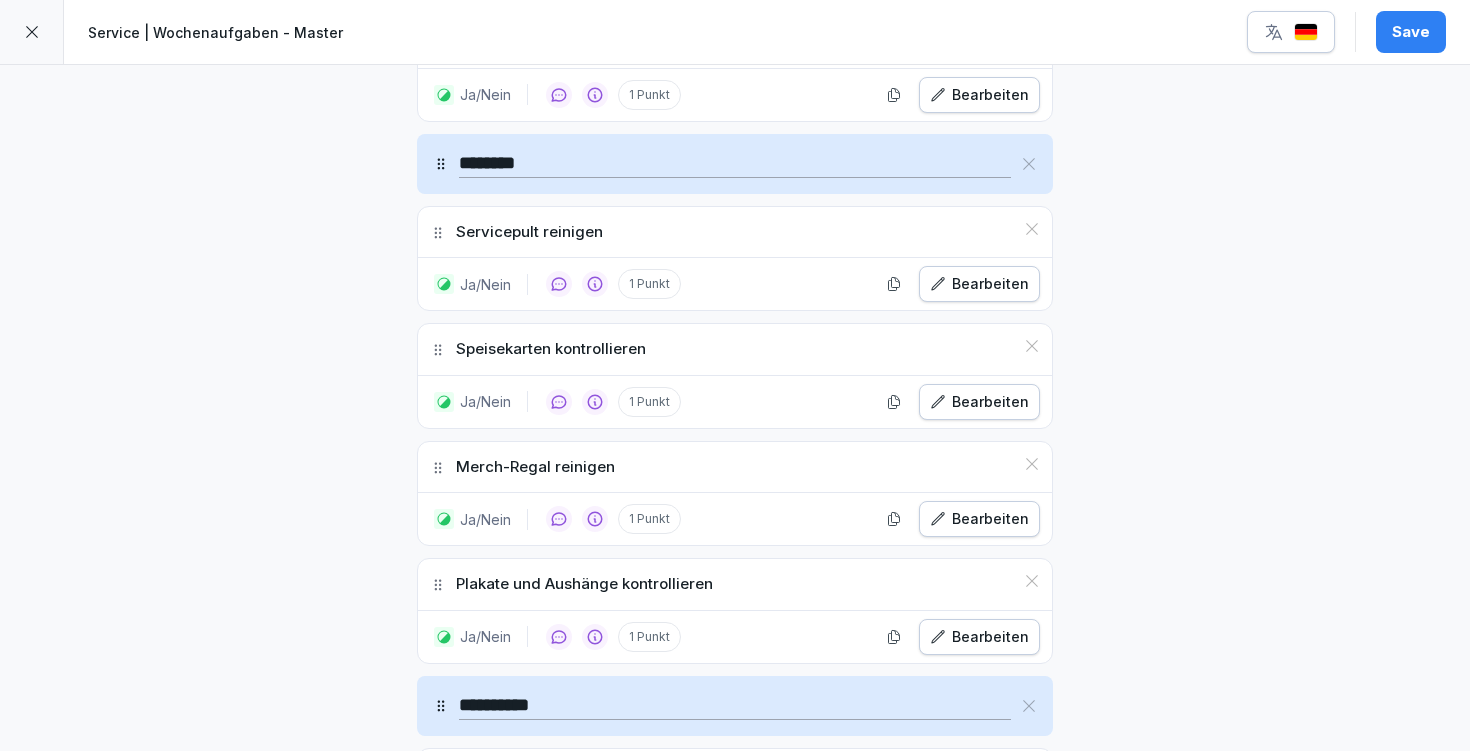 scroll, scrollTop: 1552, scrollLeft: 0, axis: vertical 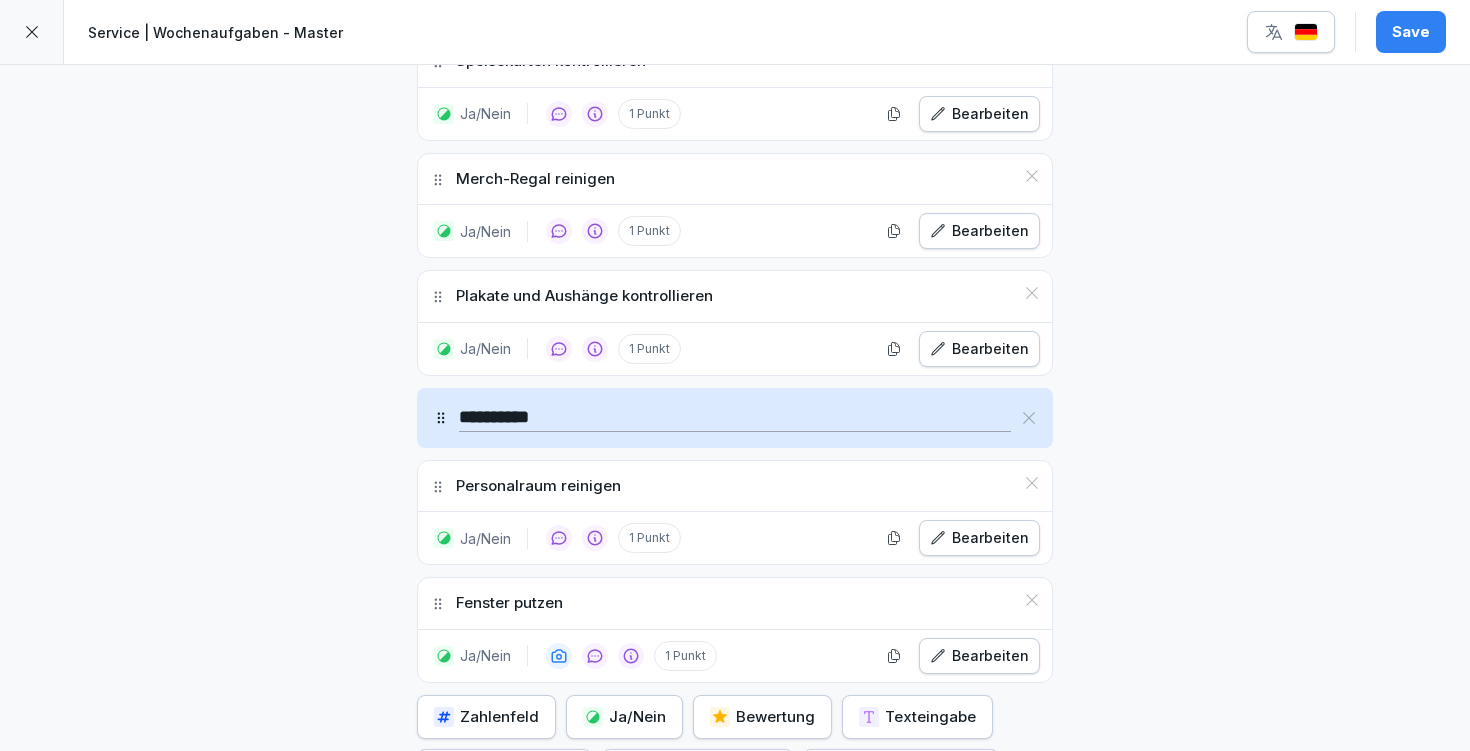 drag, startPoint x: 1427, startPoint y: 35, endPoint x: 1412, endPoint y: 43, distance: 17 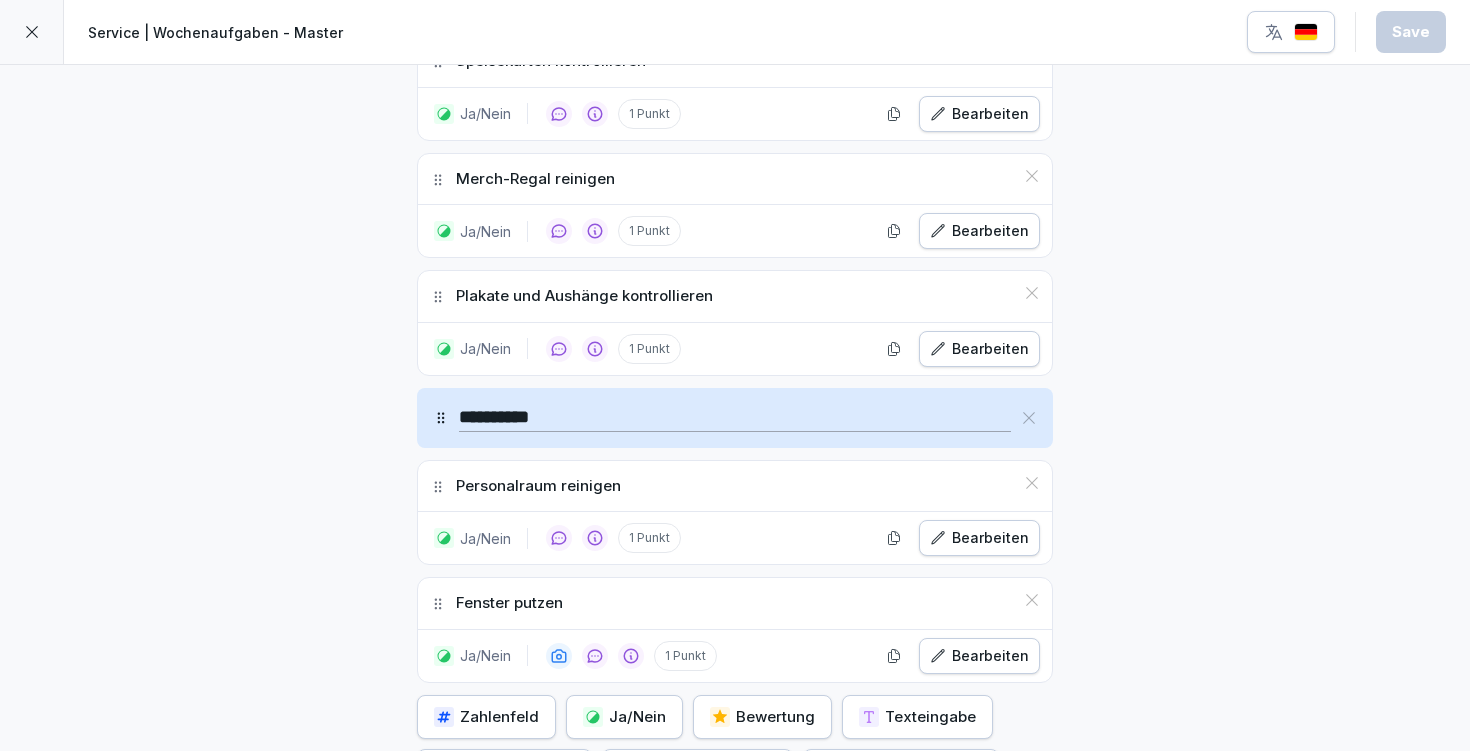 click at bounding box center [32, 32] 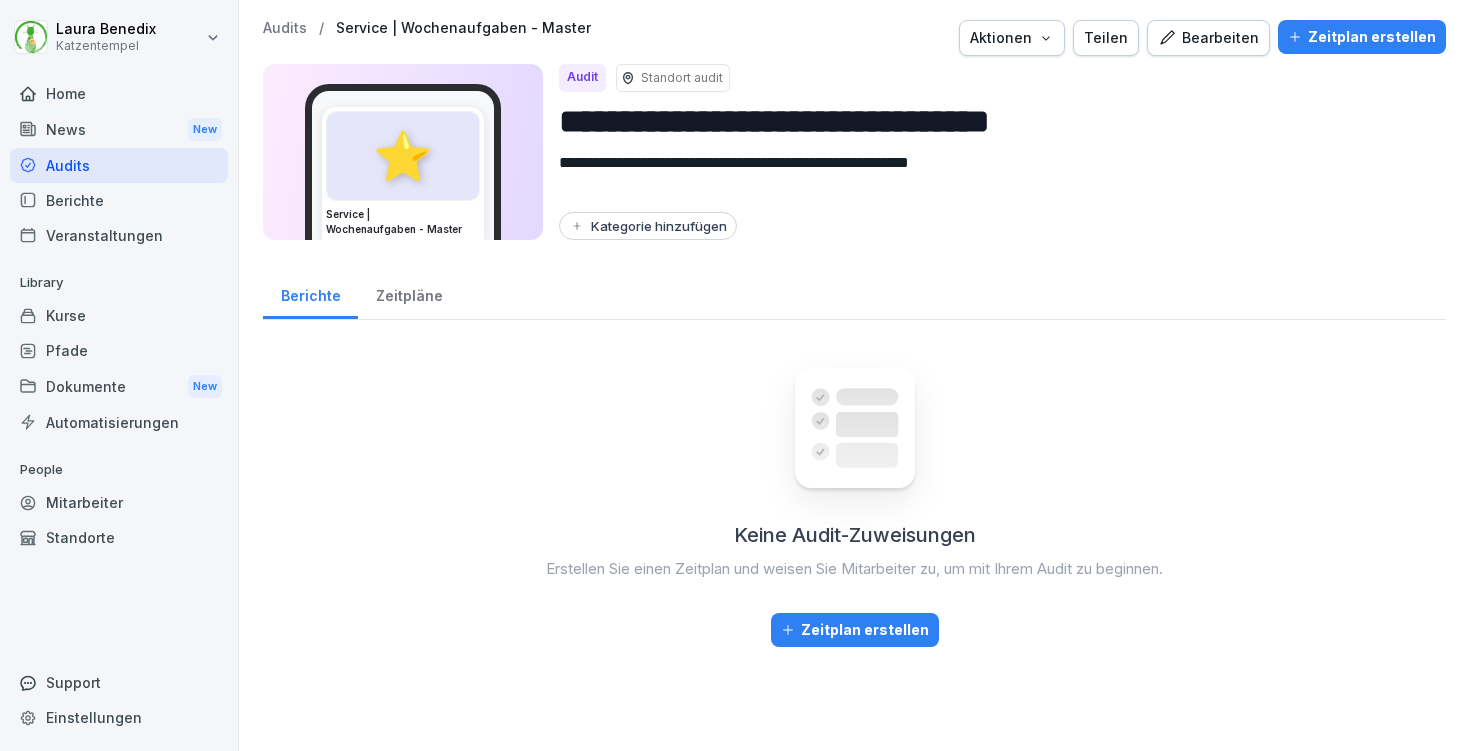click on "Audits" at bounding box center (285, 28) 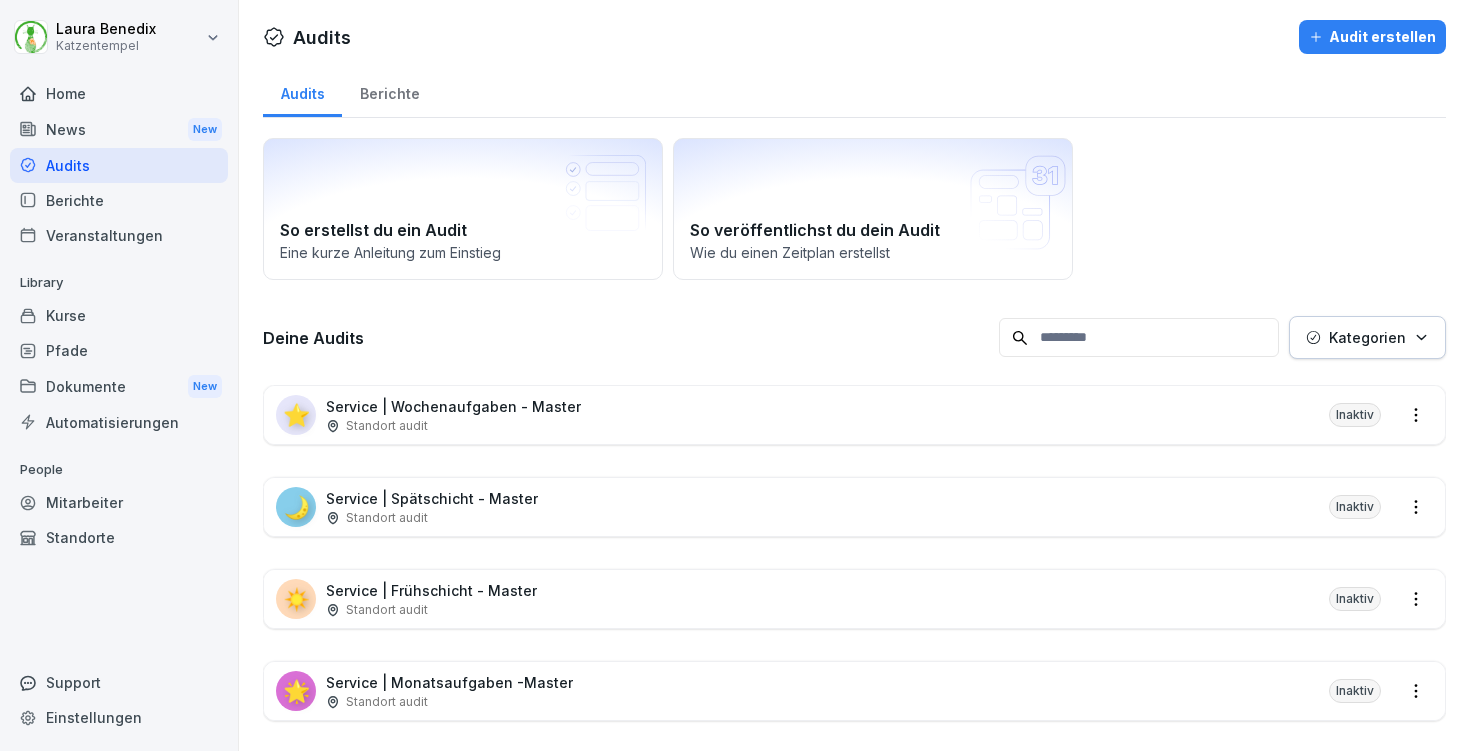 scroll, scrollTop: 33, scrollLeft: 0, axis: vertical 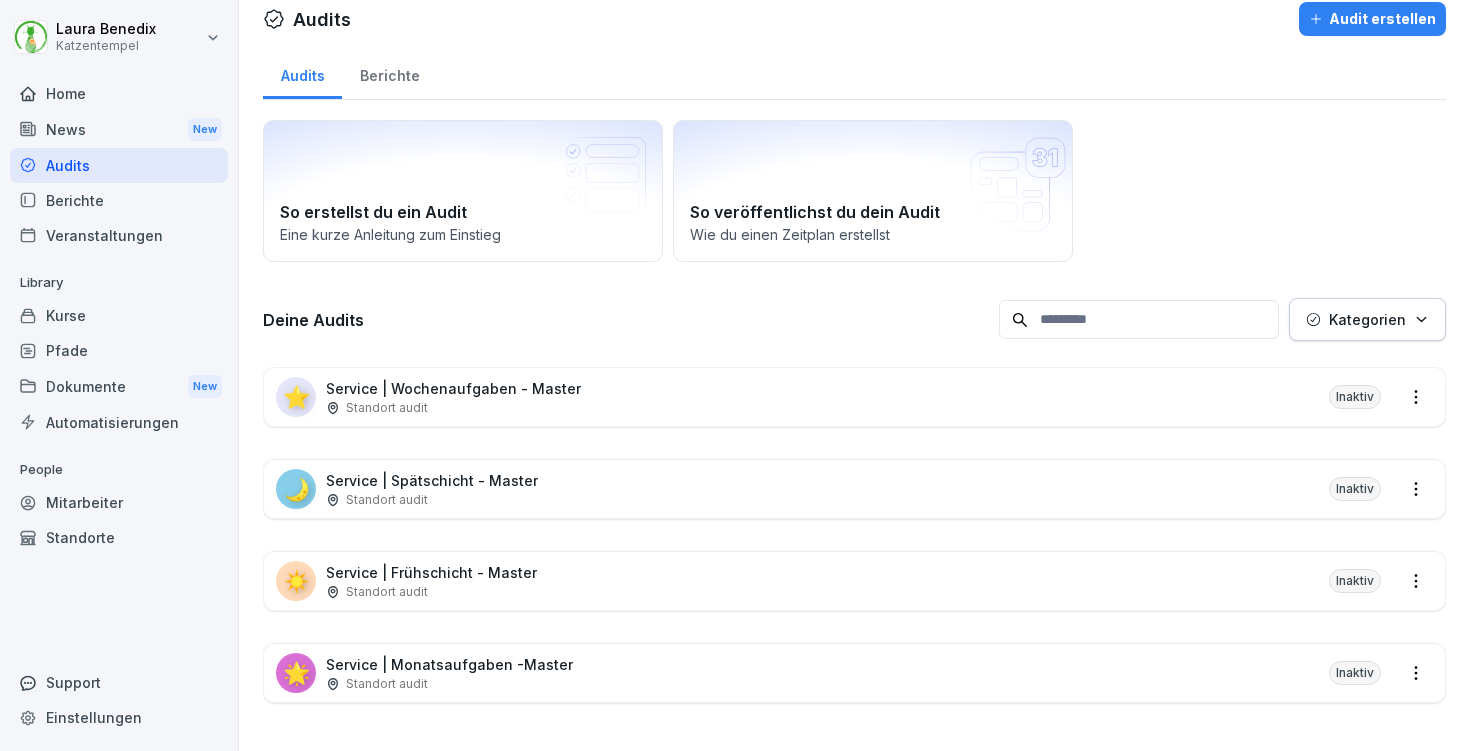 click on "🌟 Service | Monatsaufgaben -Master Standort audit Inaktiv" at bounding box center (854, 673) 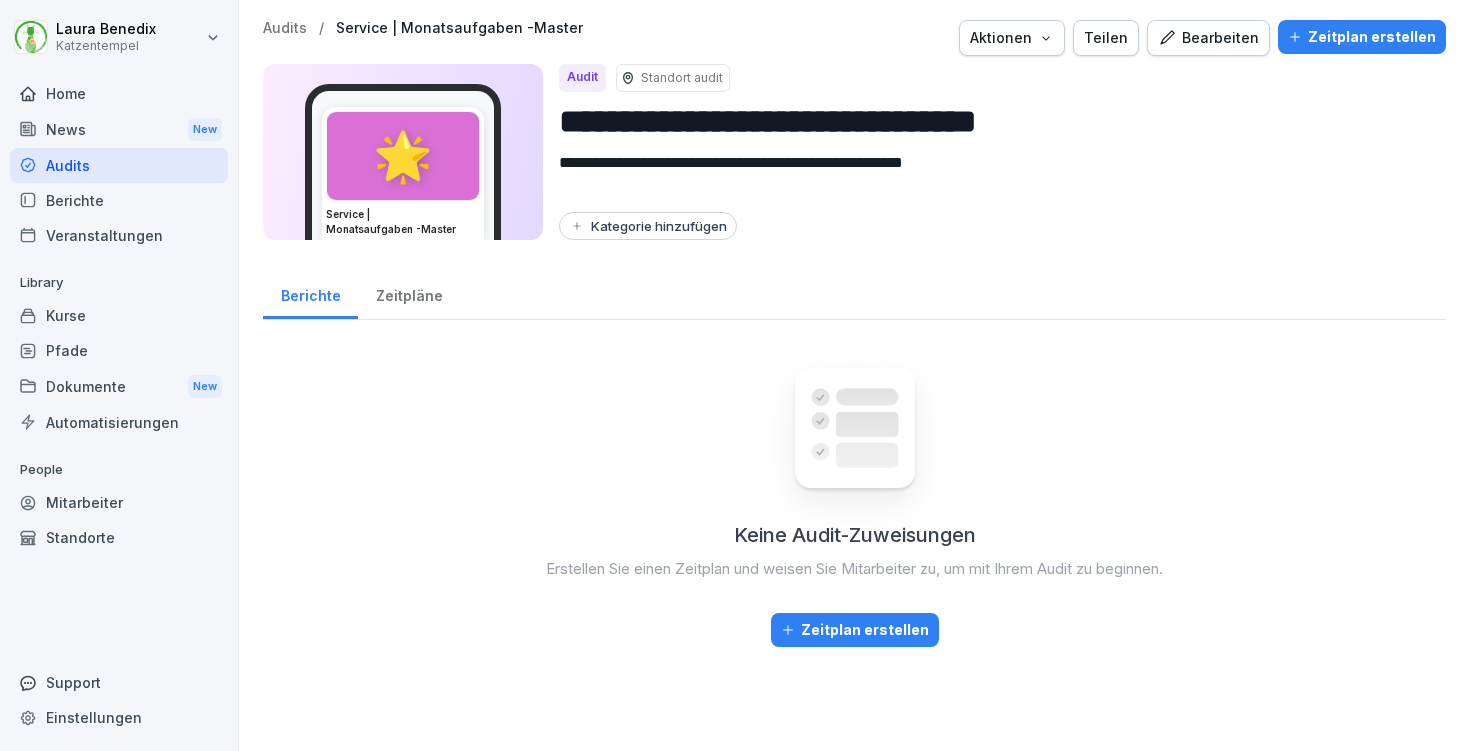 click on "Bearbeiten" at bounding box center [1208, 38] 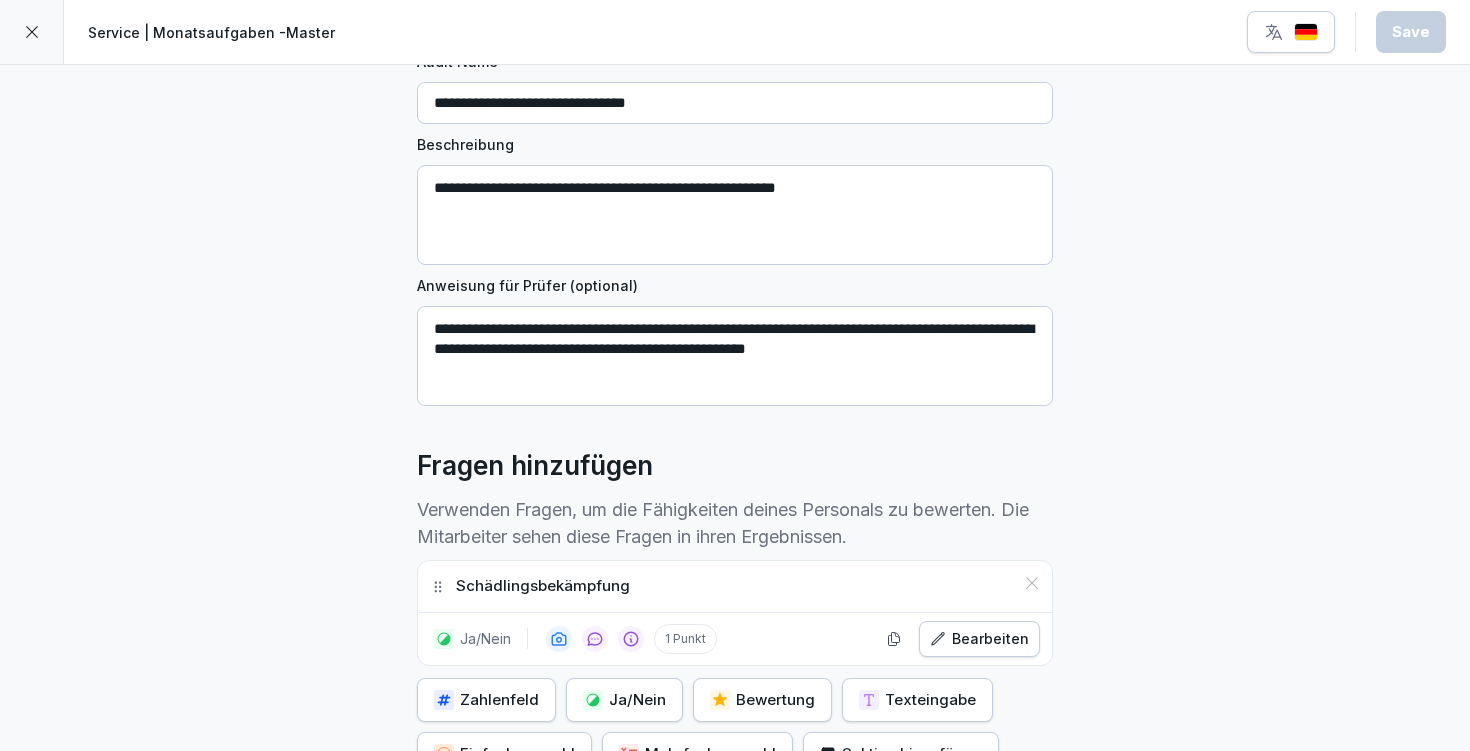 scroll, scrollTop: 308, scrollLeft: 0, axis: vertical 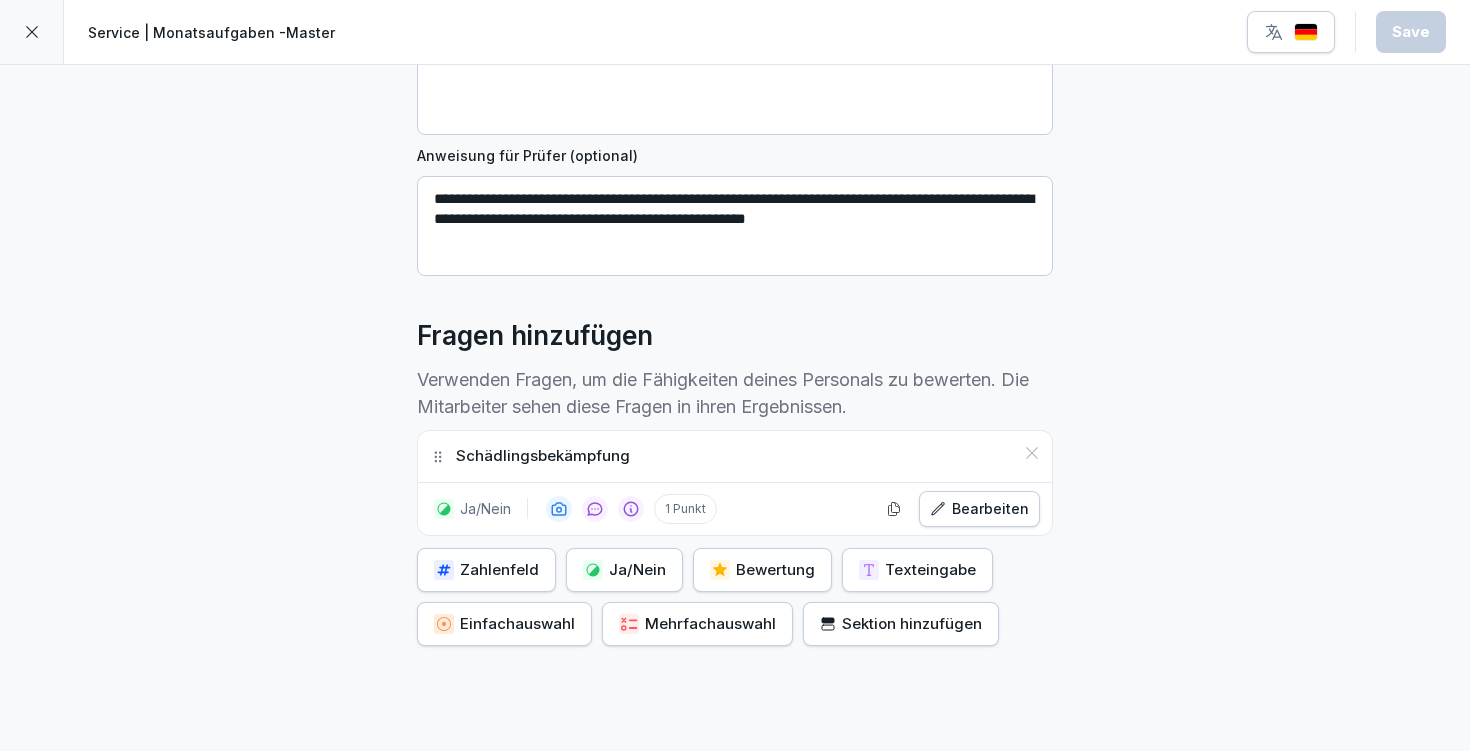 click on "Ja/Nein" at bounding box center [624, 570] 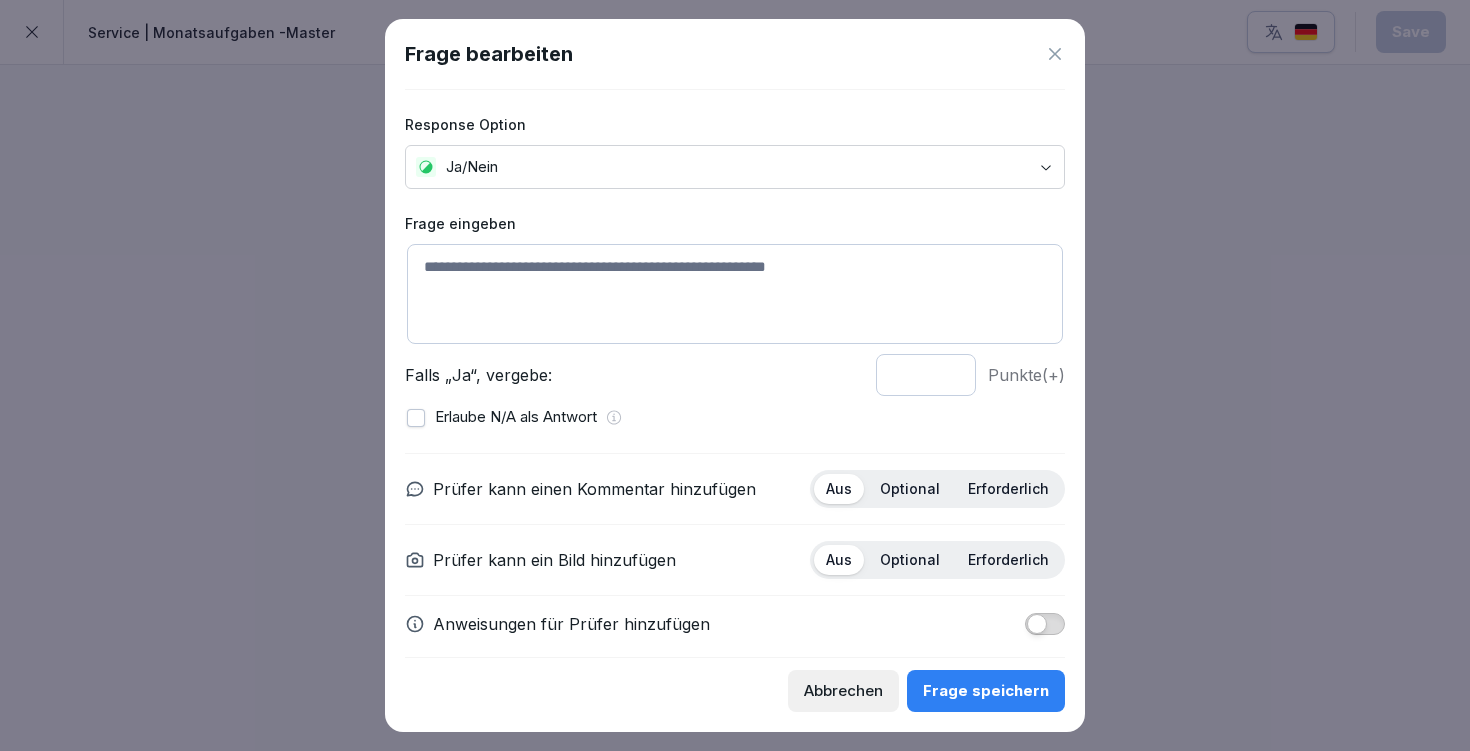 click at bounding box center (735, 294) 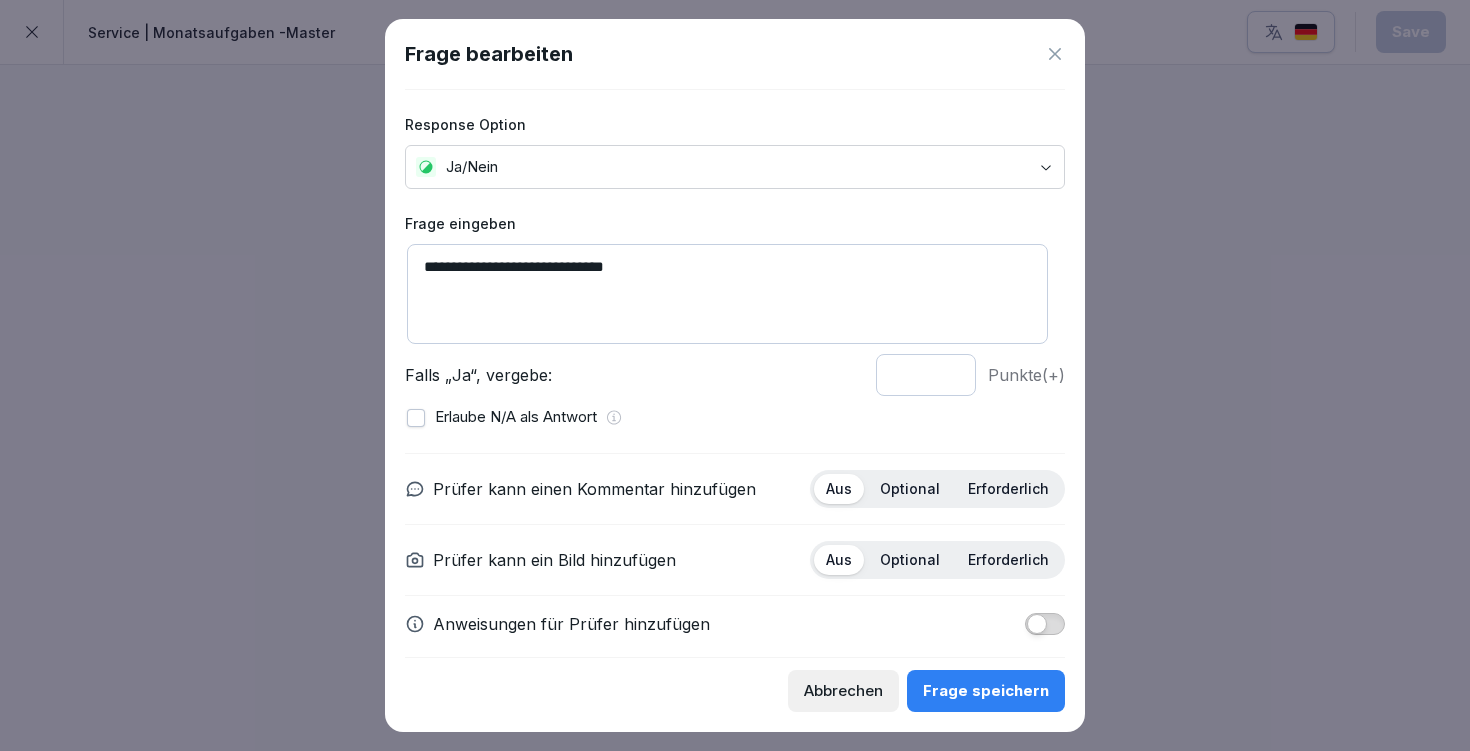 scroll, scrollTop: 18, scrollLeft: 0, axis: vertical 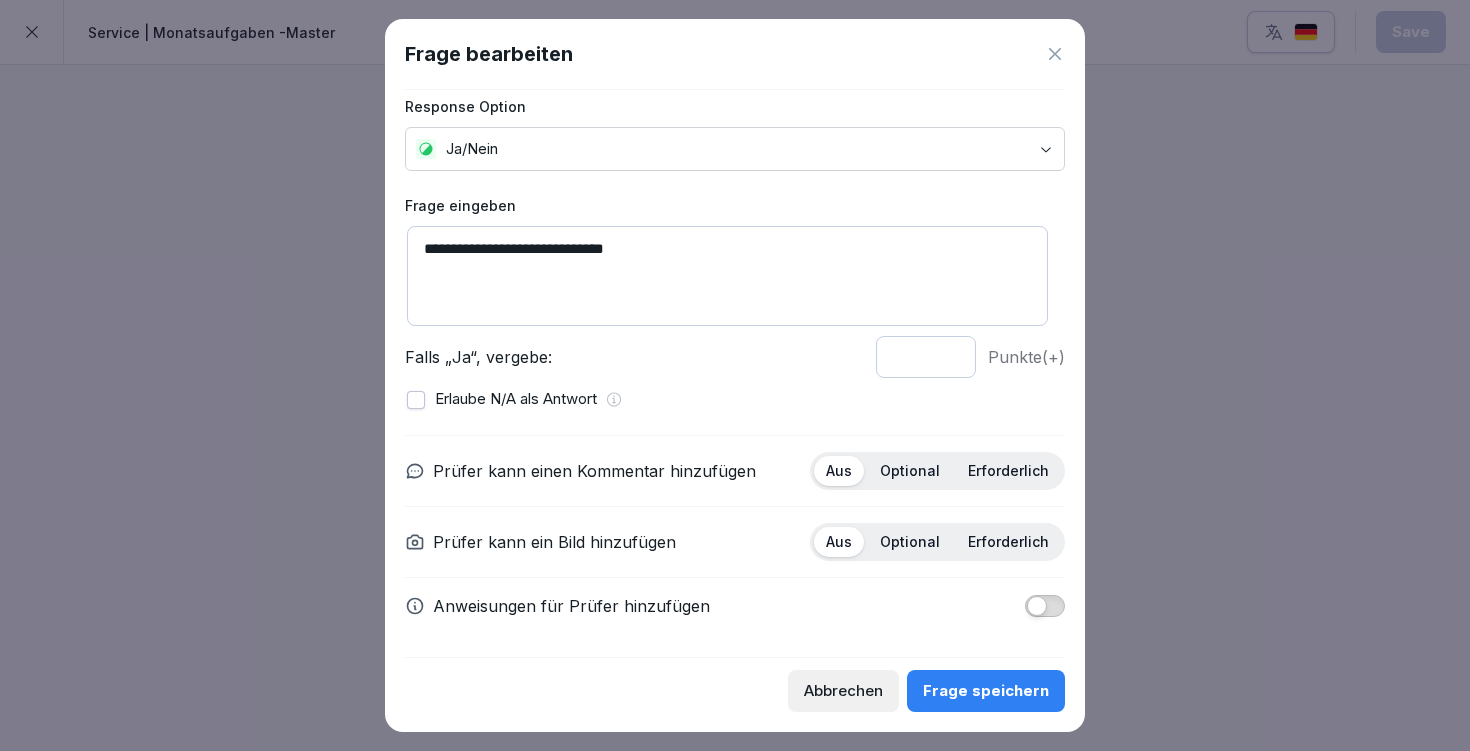 type on "**********" 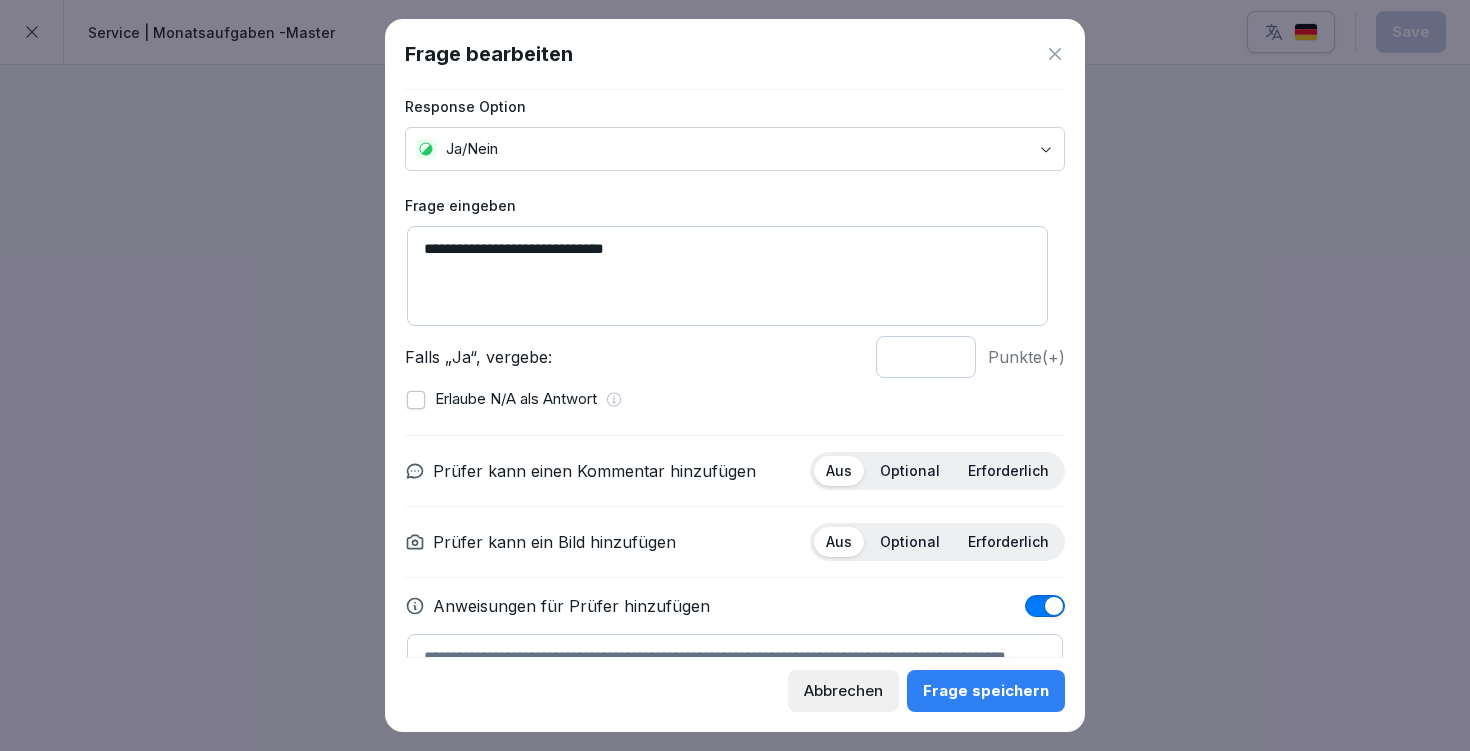 scroll, scrollTop: 127, scrollLeft: 0, axis: vertical 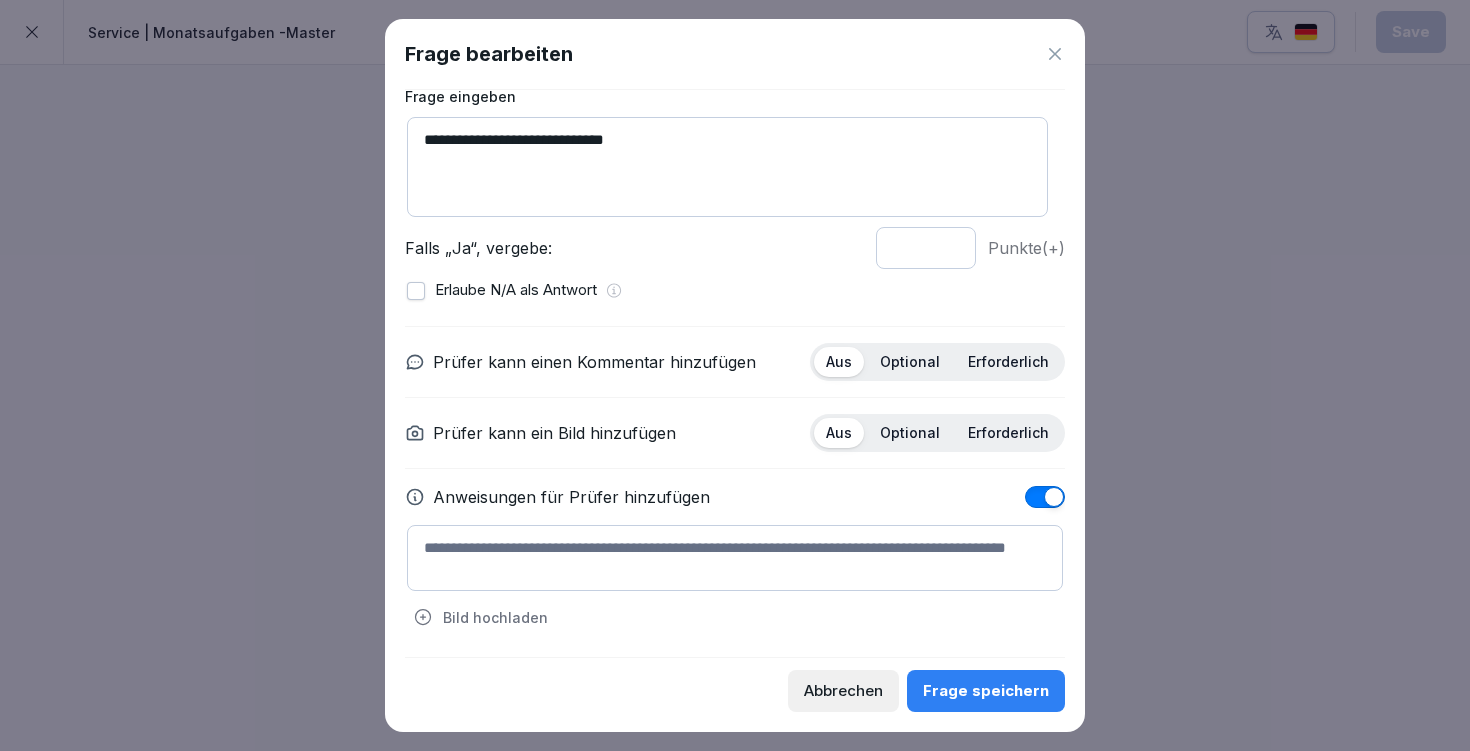 click at bounding box center [735, 558] 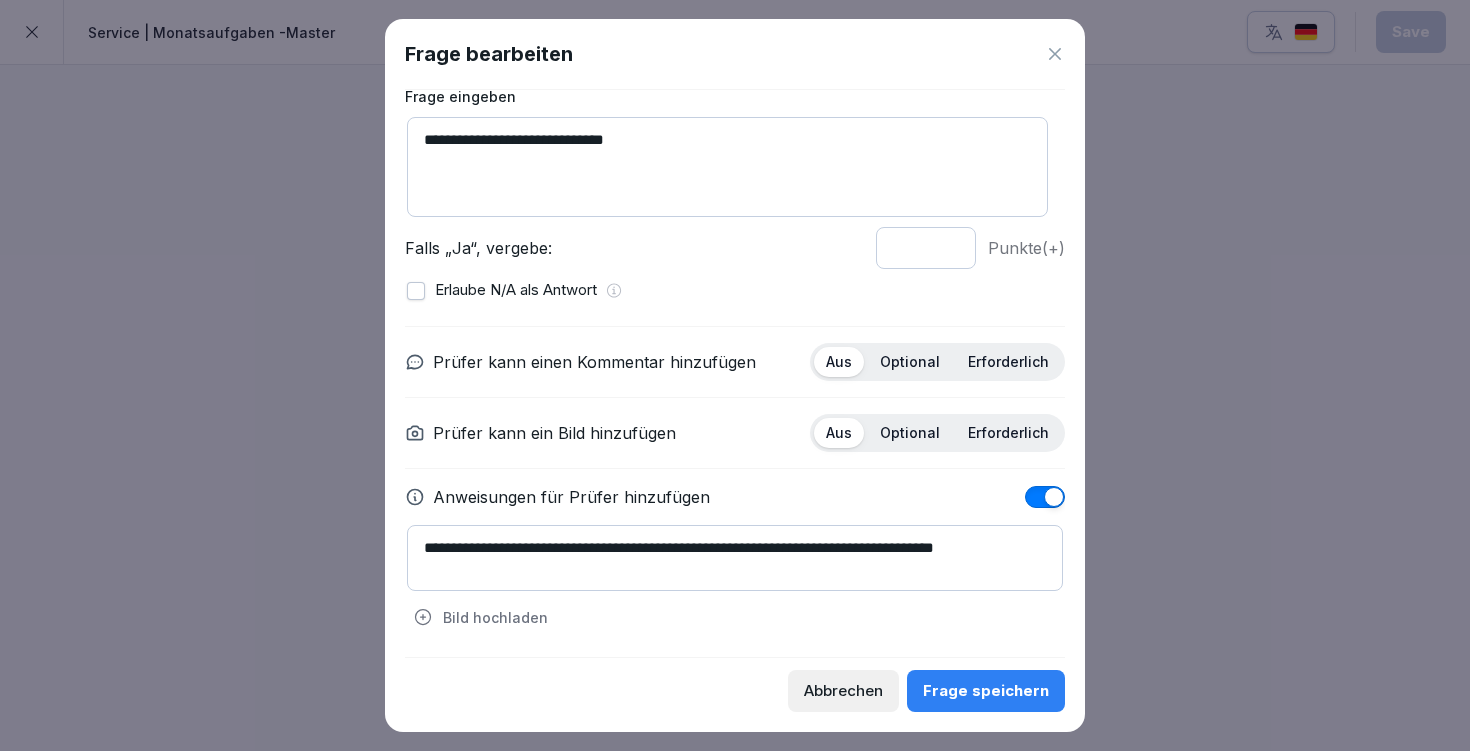 type on "**********" 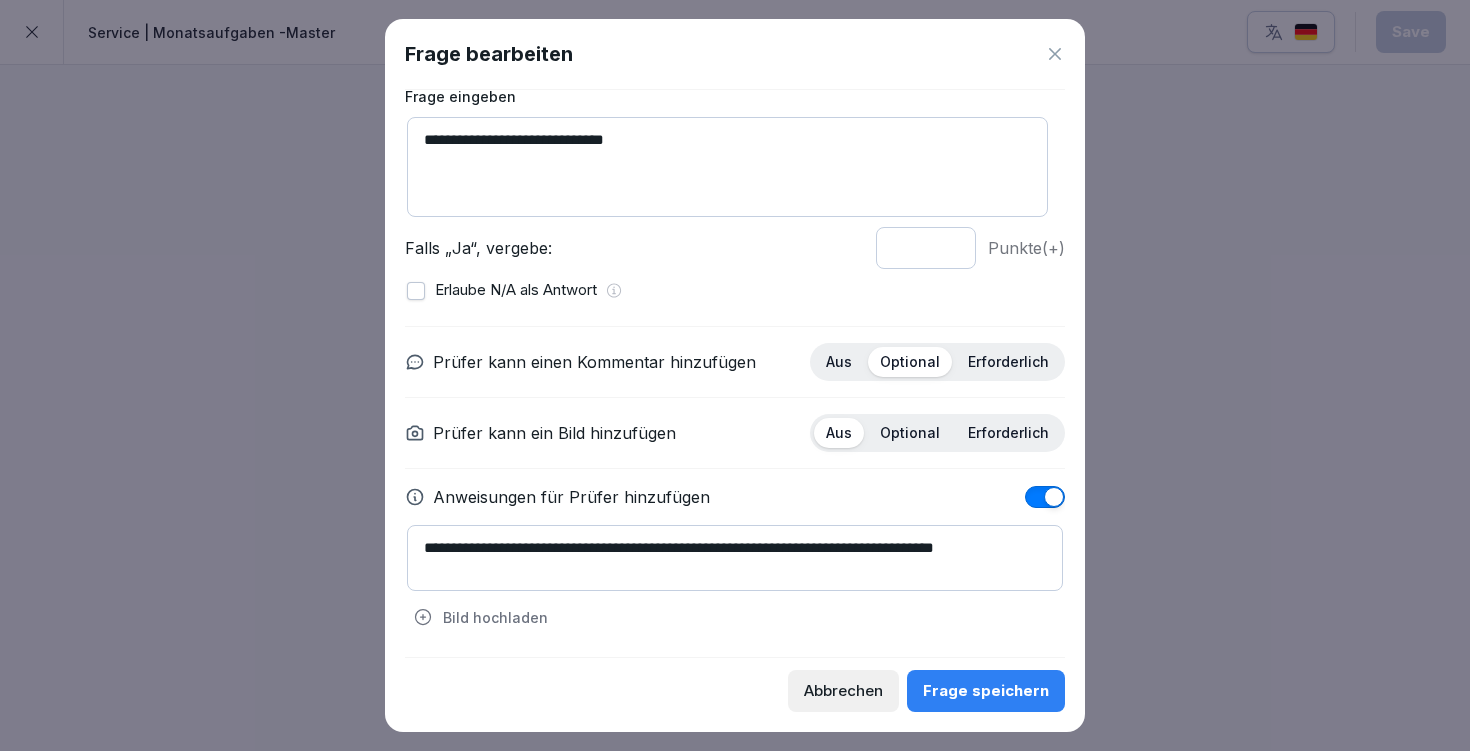 click on "Optional" at bounding box center (910, 433) 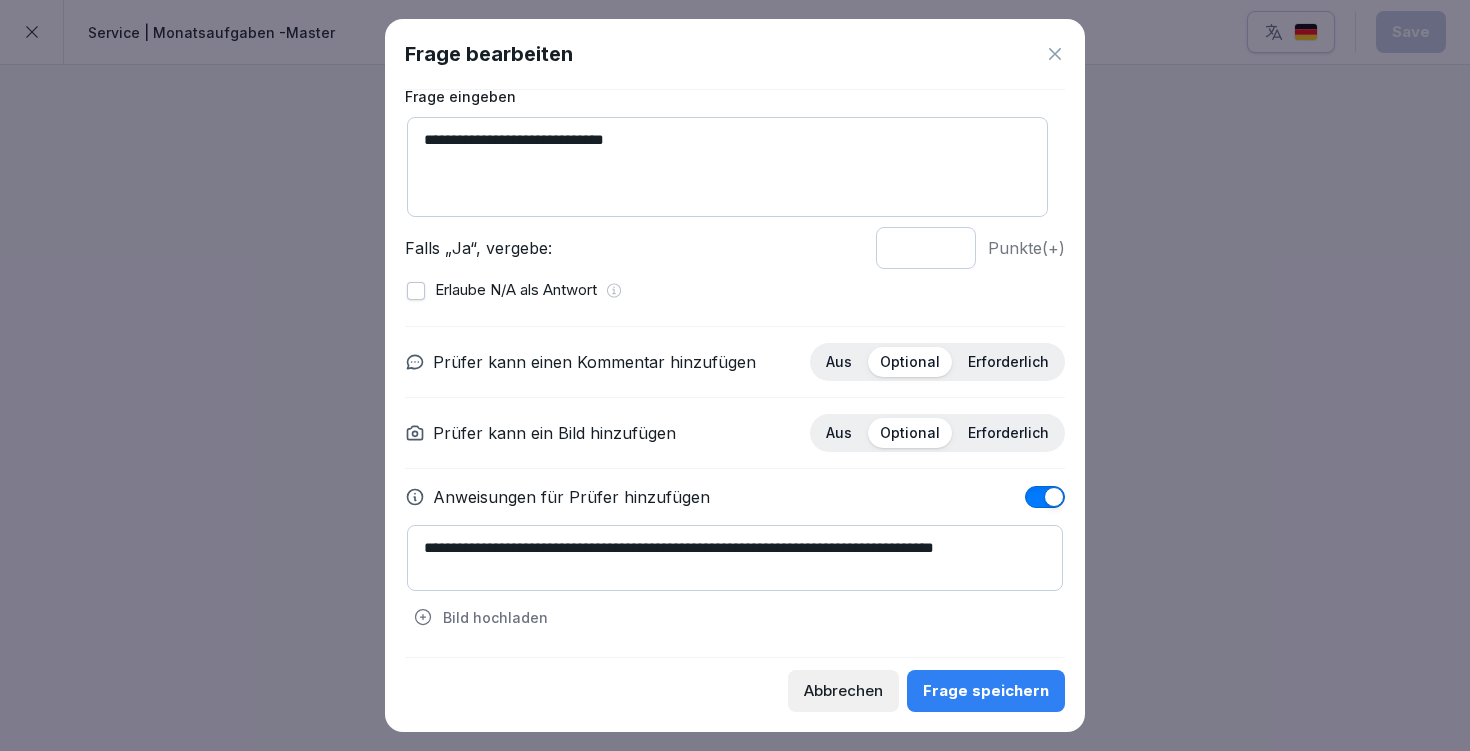 click on "Optional" at bounding box center (910, 433) 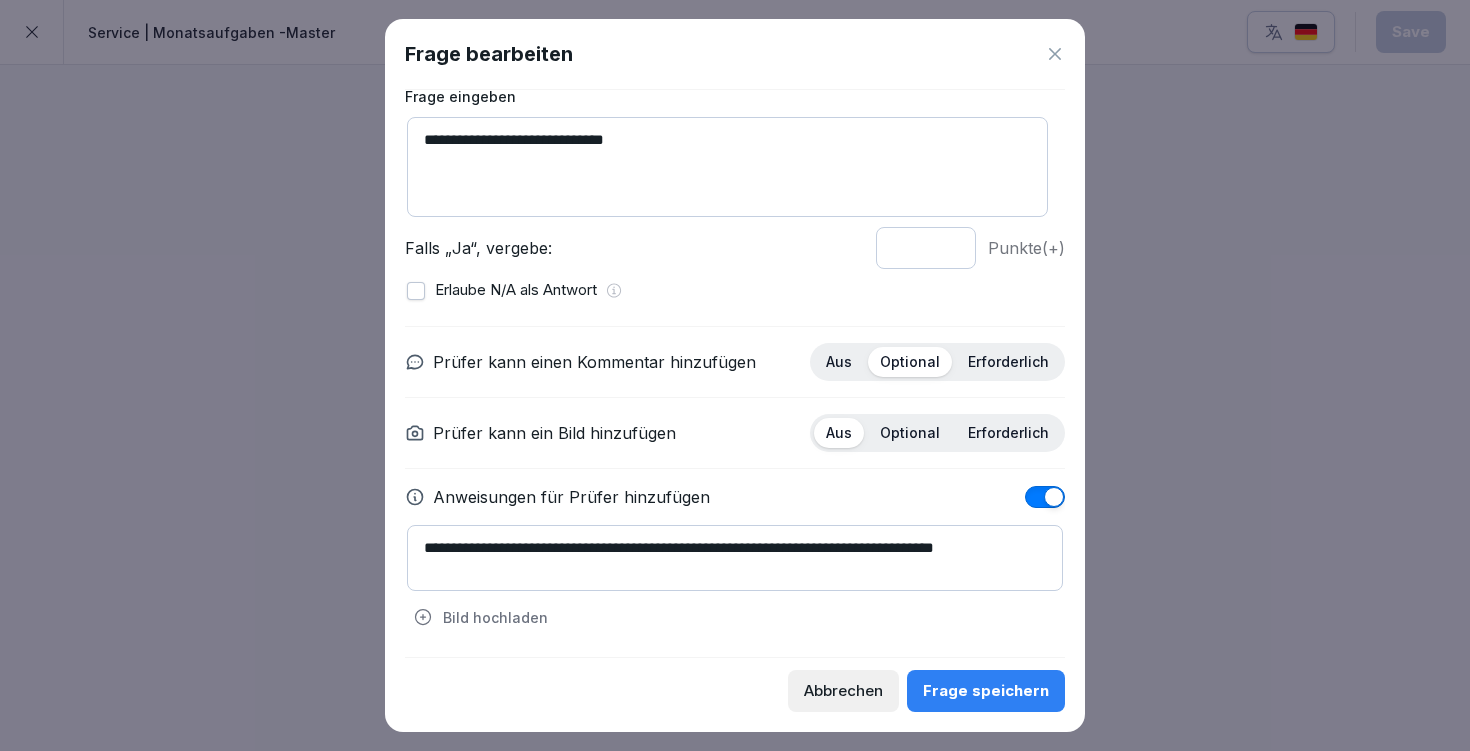 click on "Frage speichern" at bounding box center (986, 691) 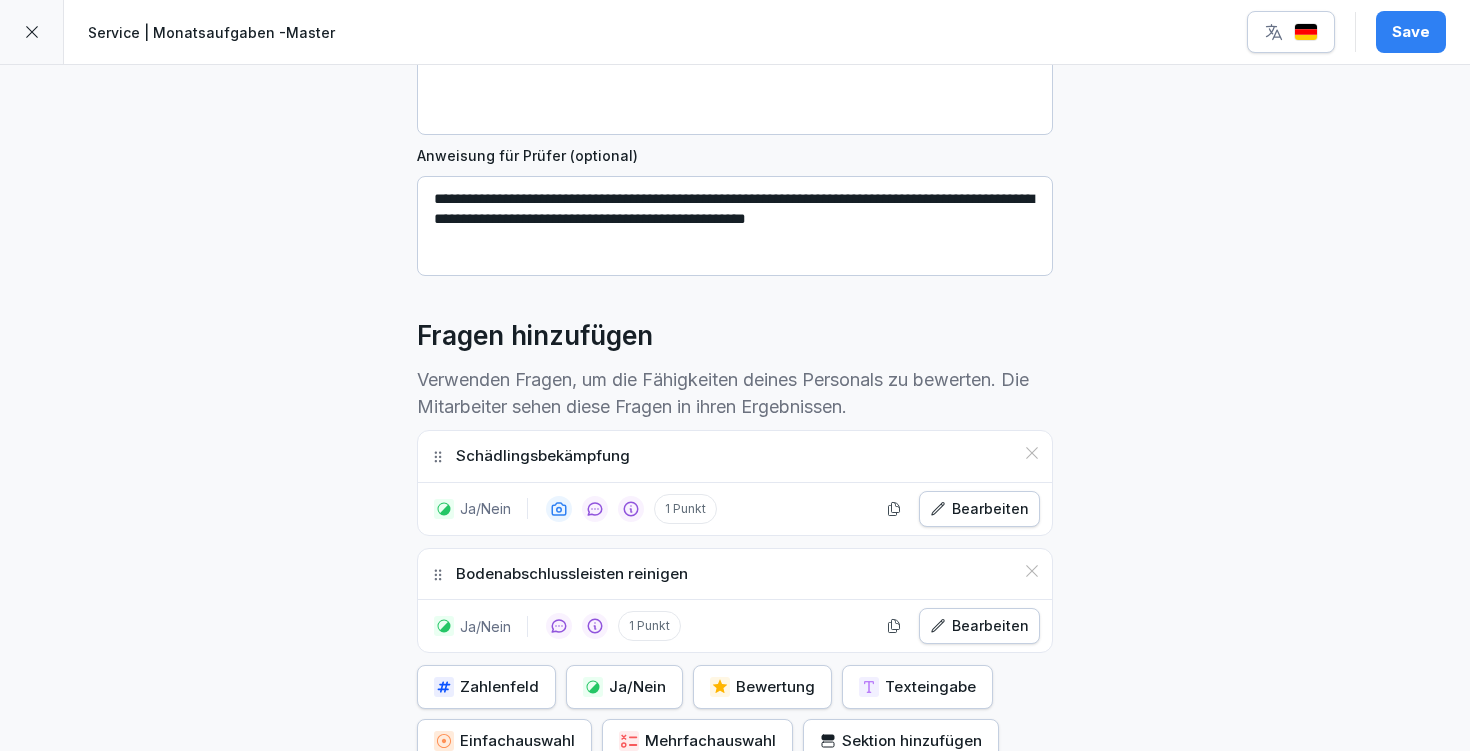 click on "Ja/Nein" at bounding box center [624, 687] 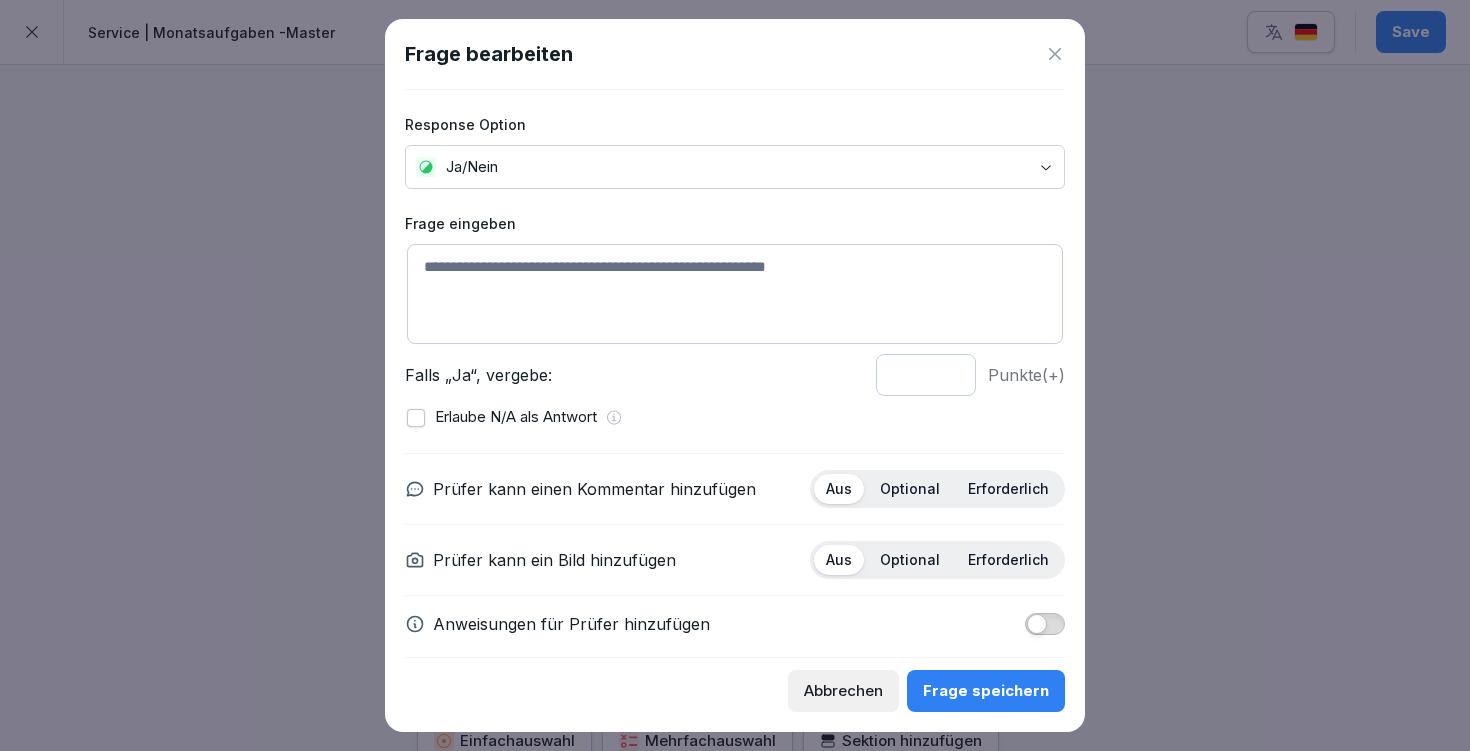 scroll, scrollTop: 4, scrollLeft: 0, axis: vertical 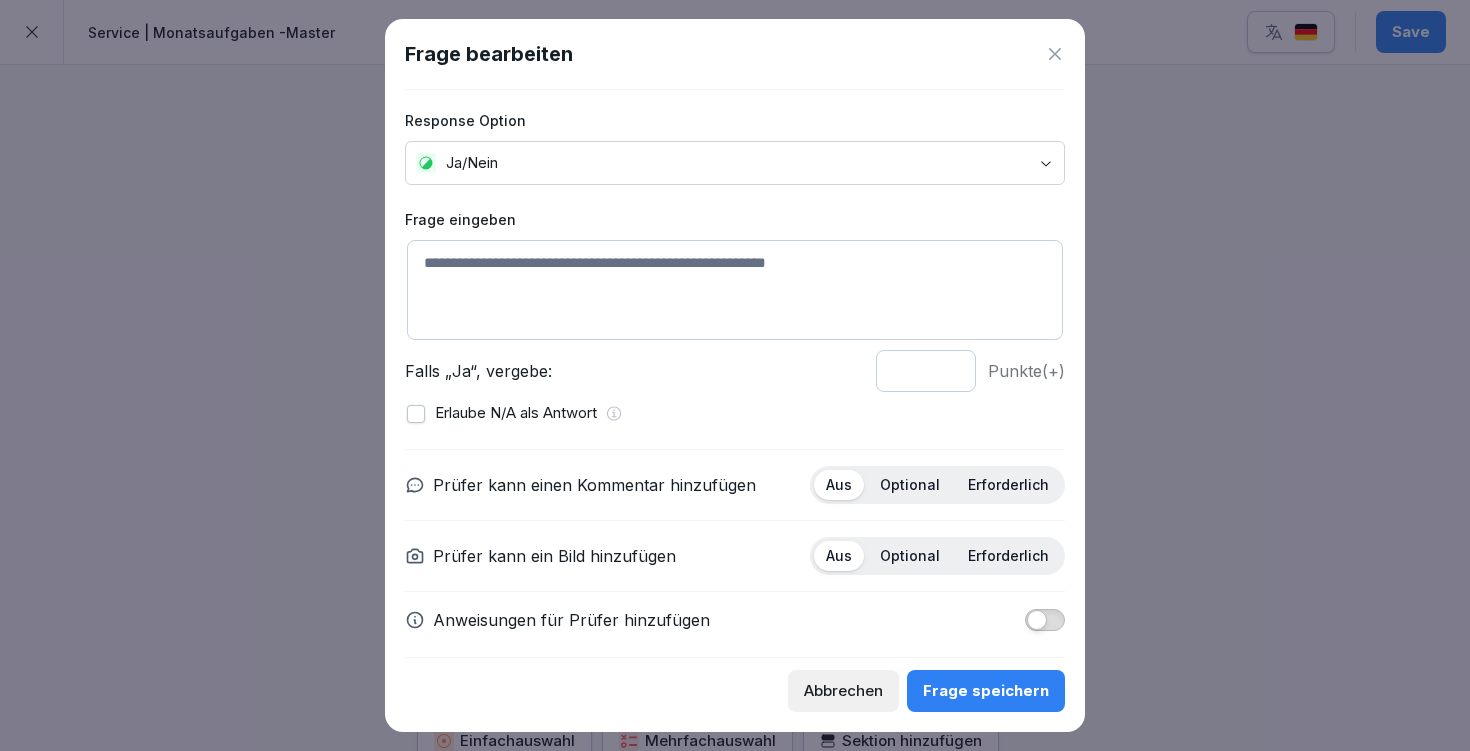 click at bounding box center (735, 290) 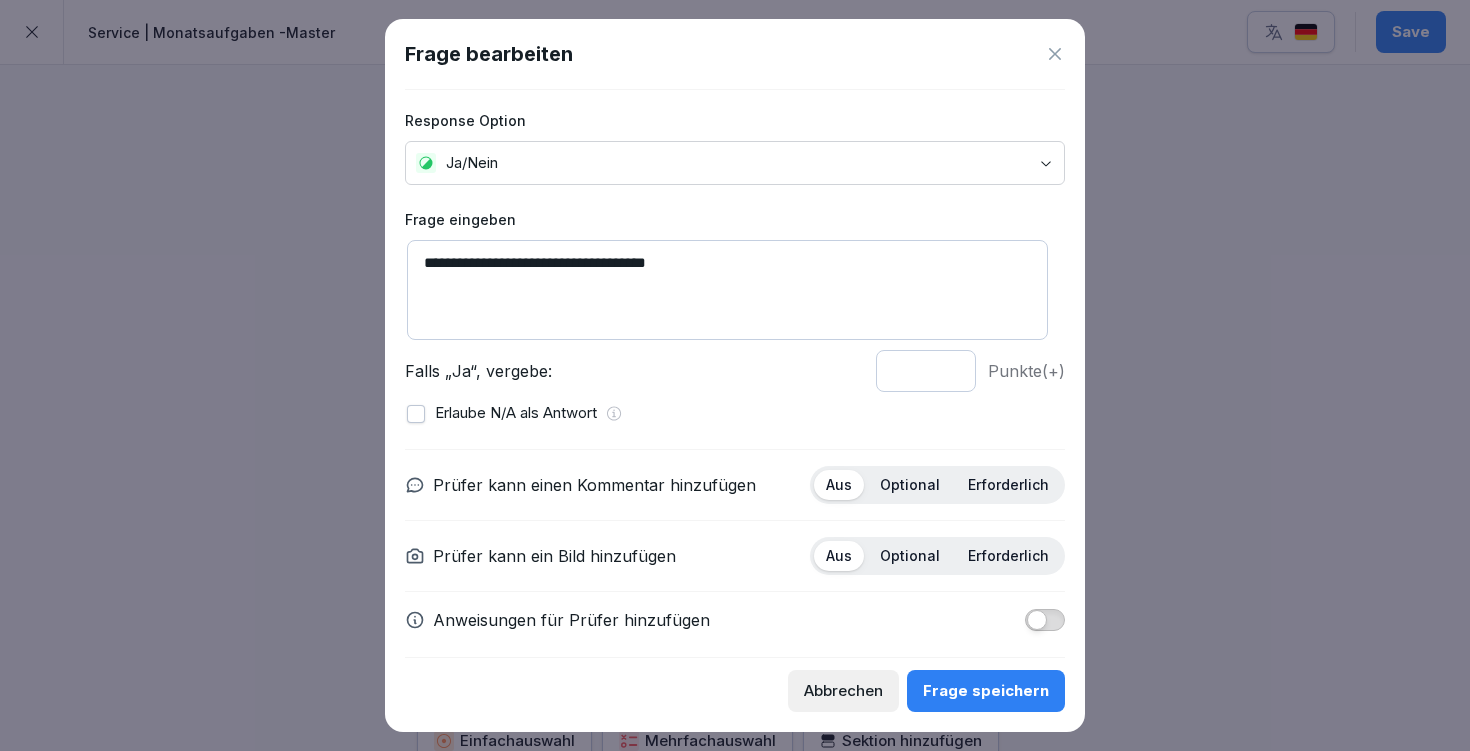 scroll, scrollTop: 18, scrollLeft: 0, axis: vertical 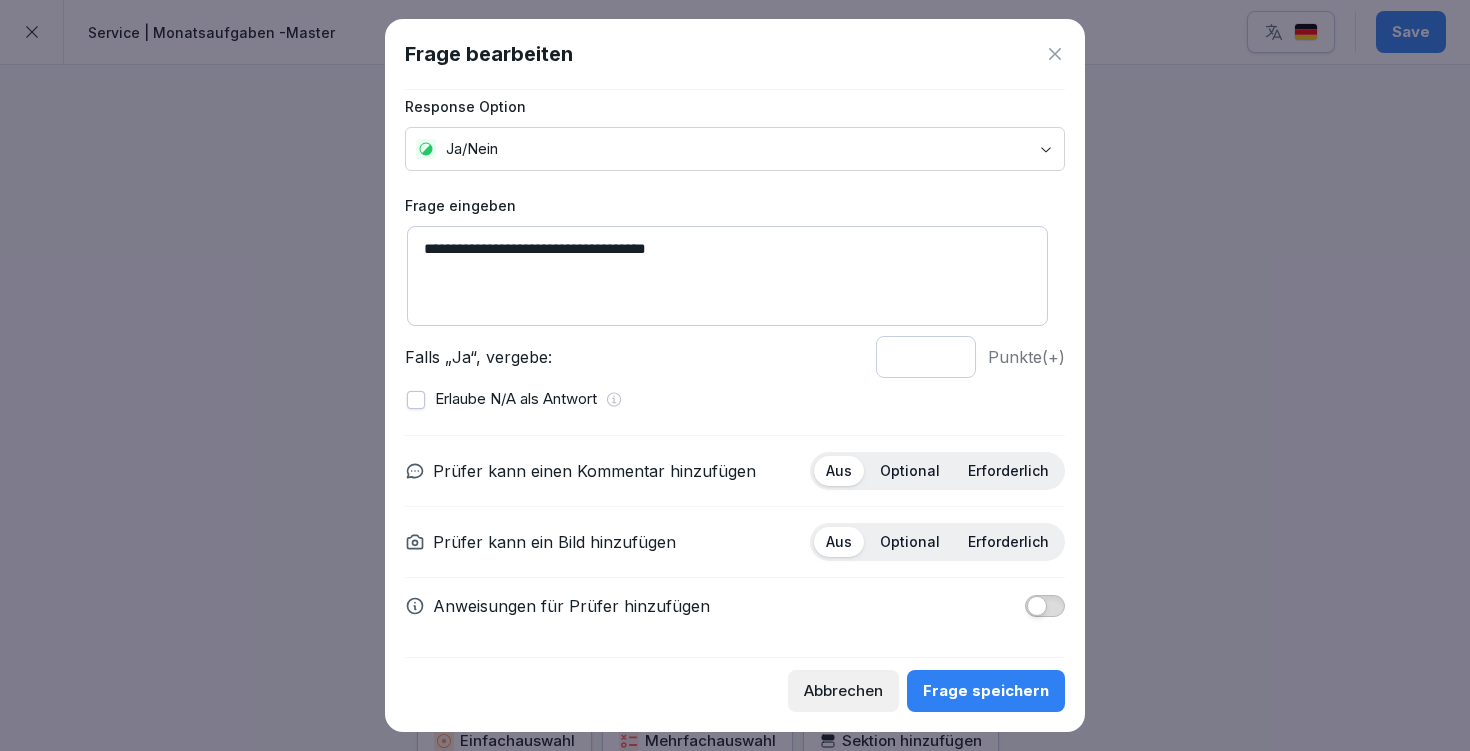type on "**********" 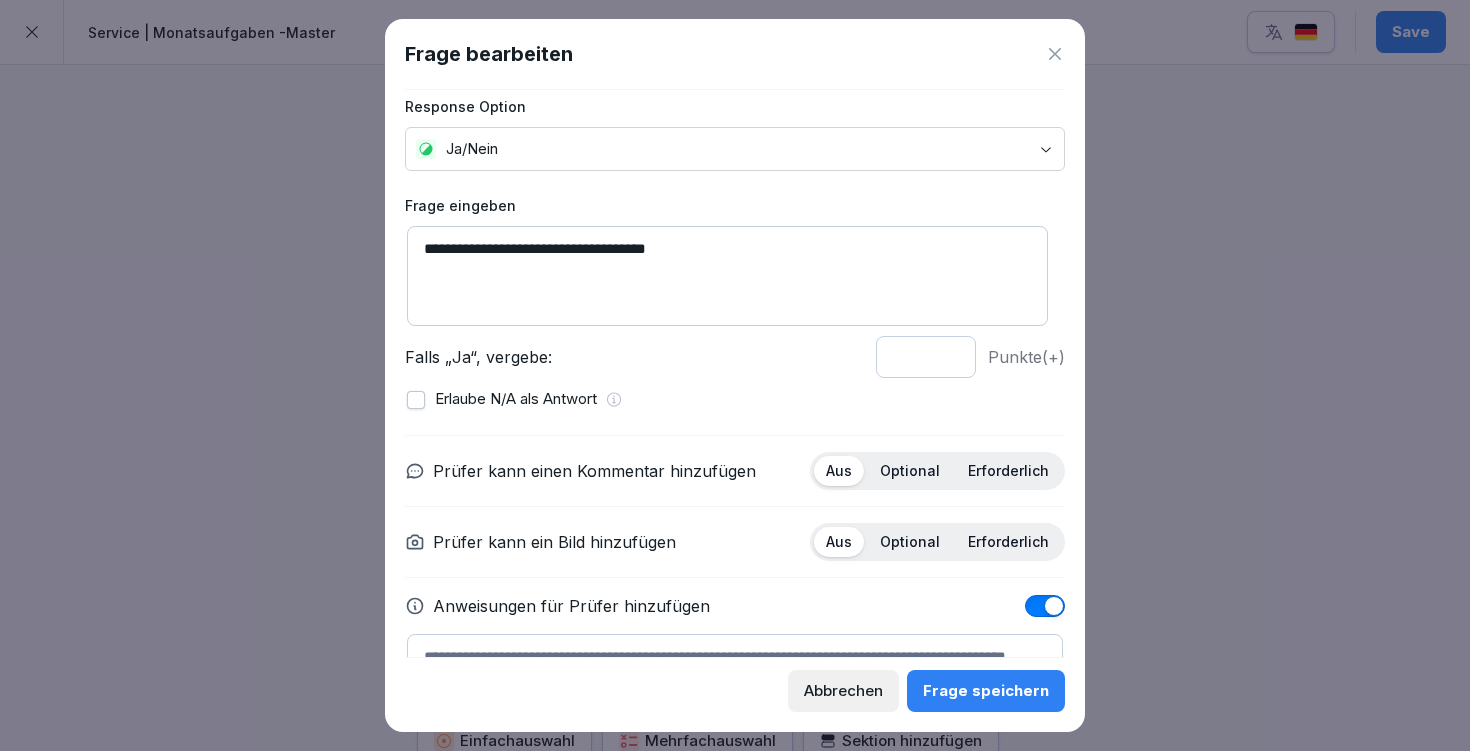 scroll, scrollTop: 127, scrollLeft: 0, axis: vertical 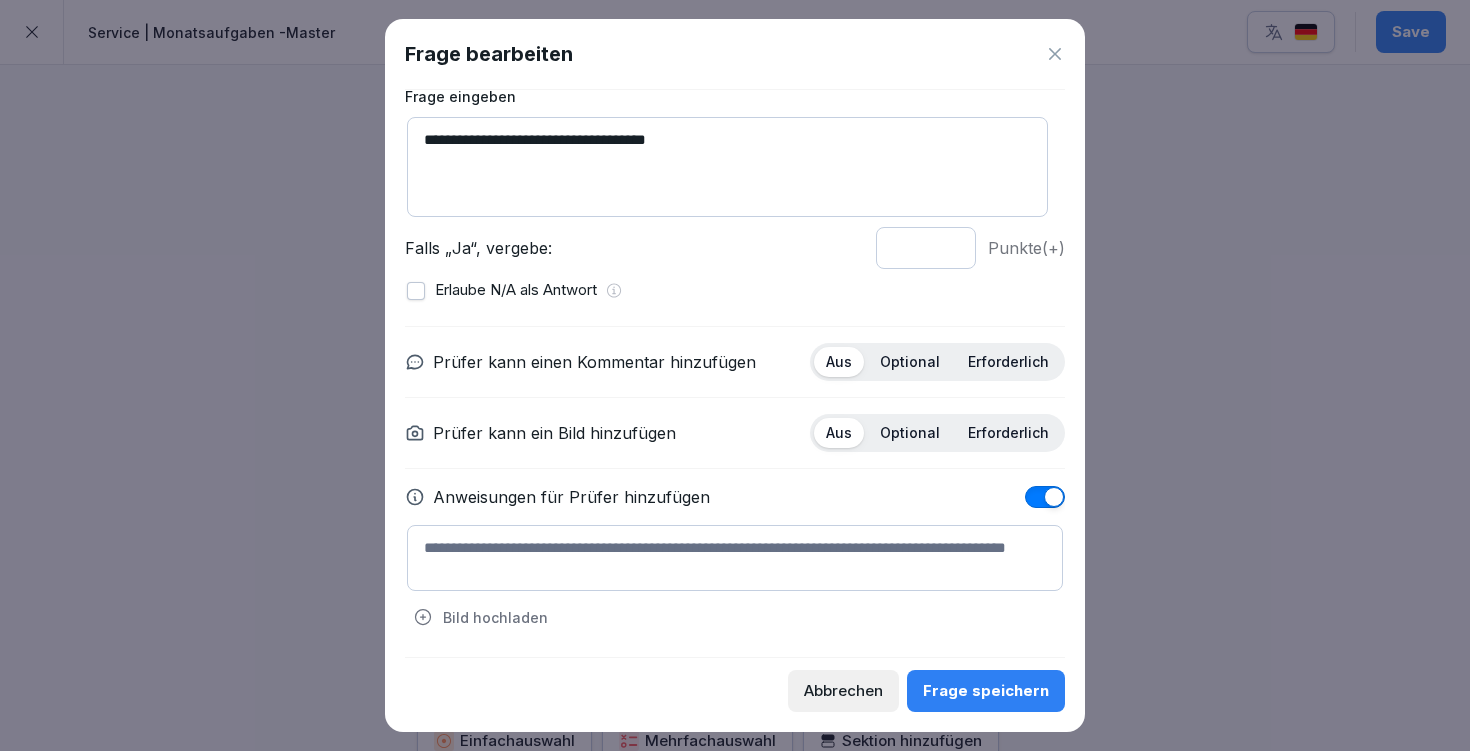 click at bounding box center (735, 558) 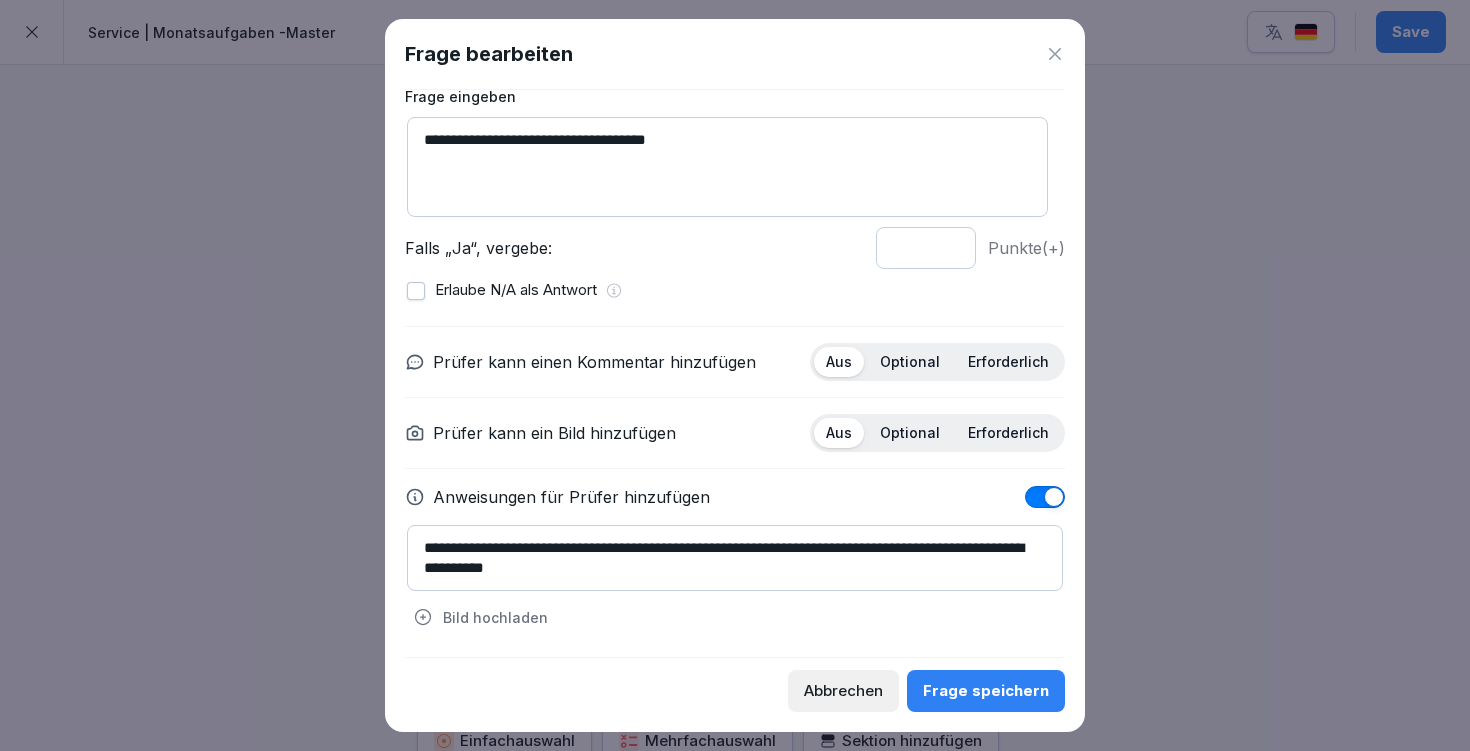 type on "**********" 